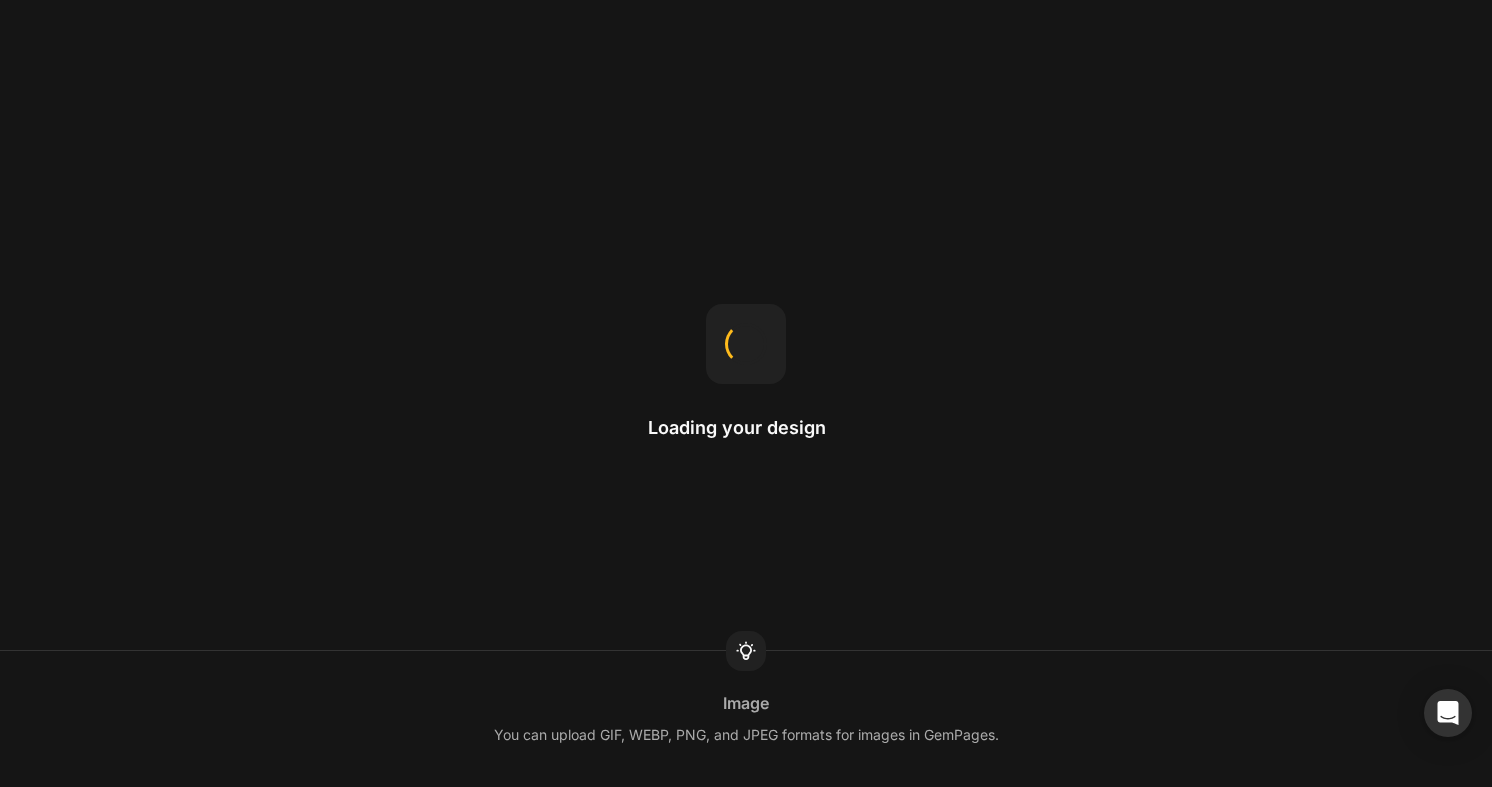 scroll, scrollTop: 0, scrollLeft: 0, axis: both 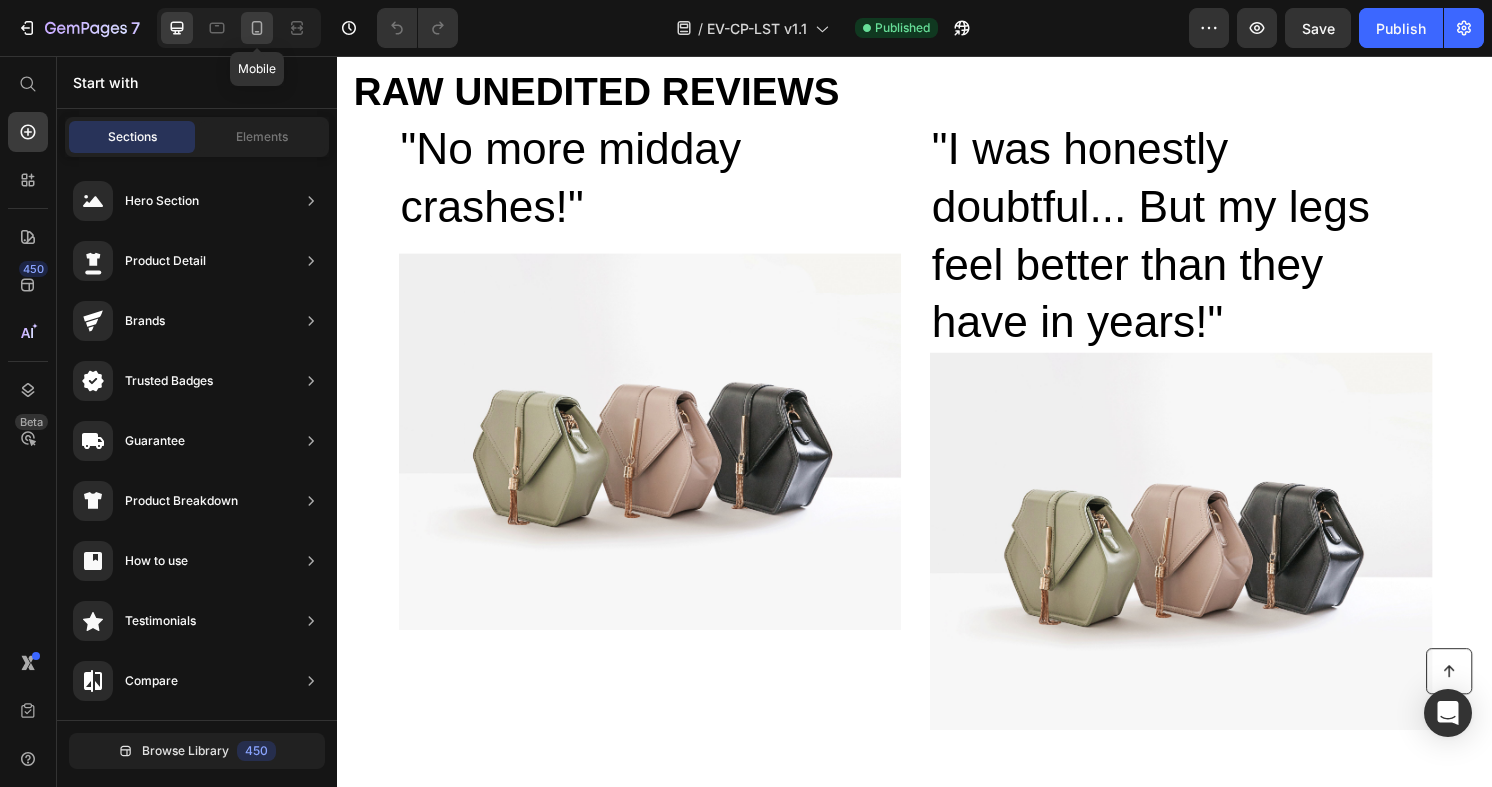 click 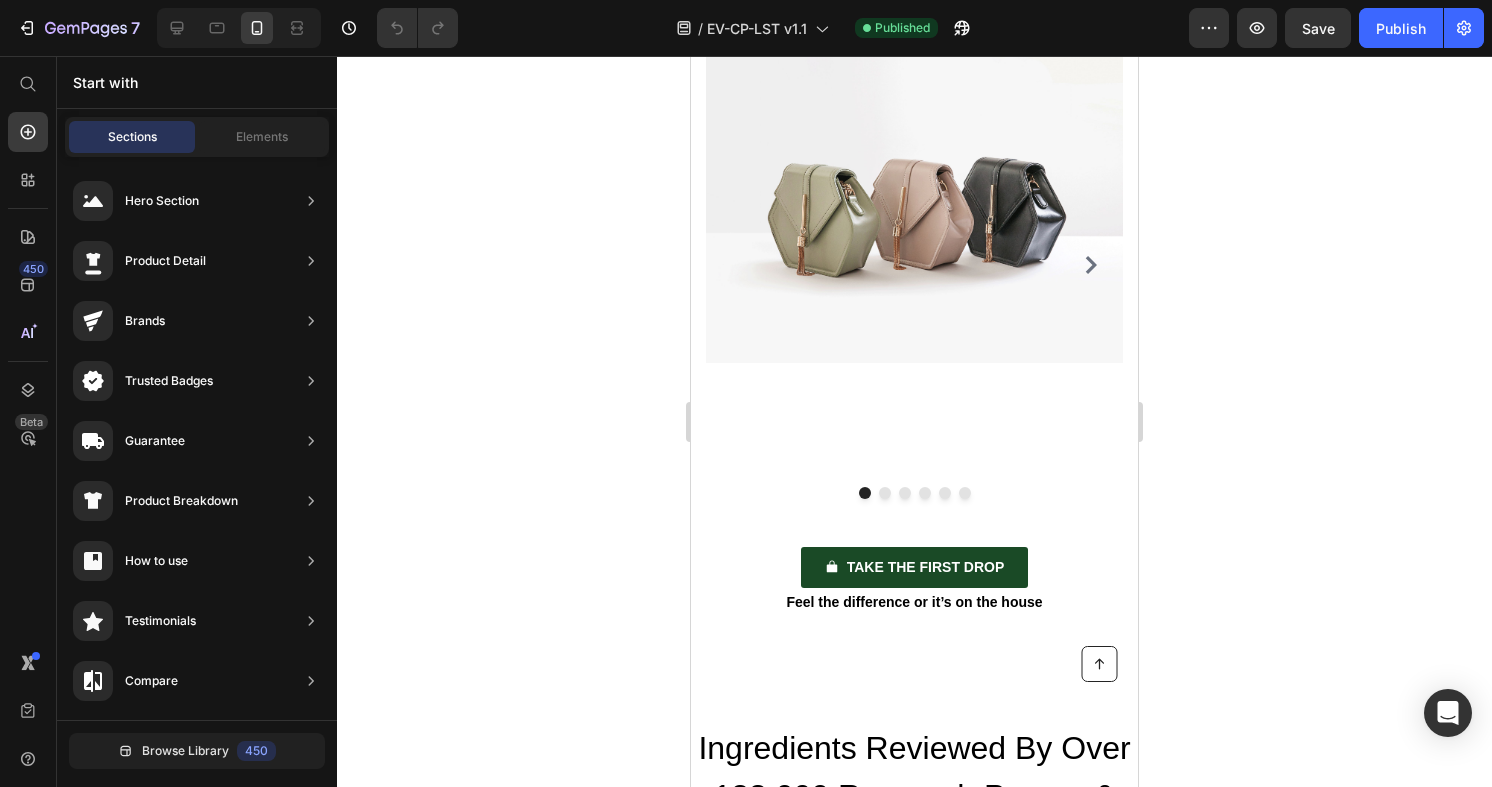 scroll, scrollTop: 10677, scrollLeft: 0, axis: vertical 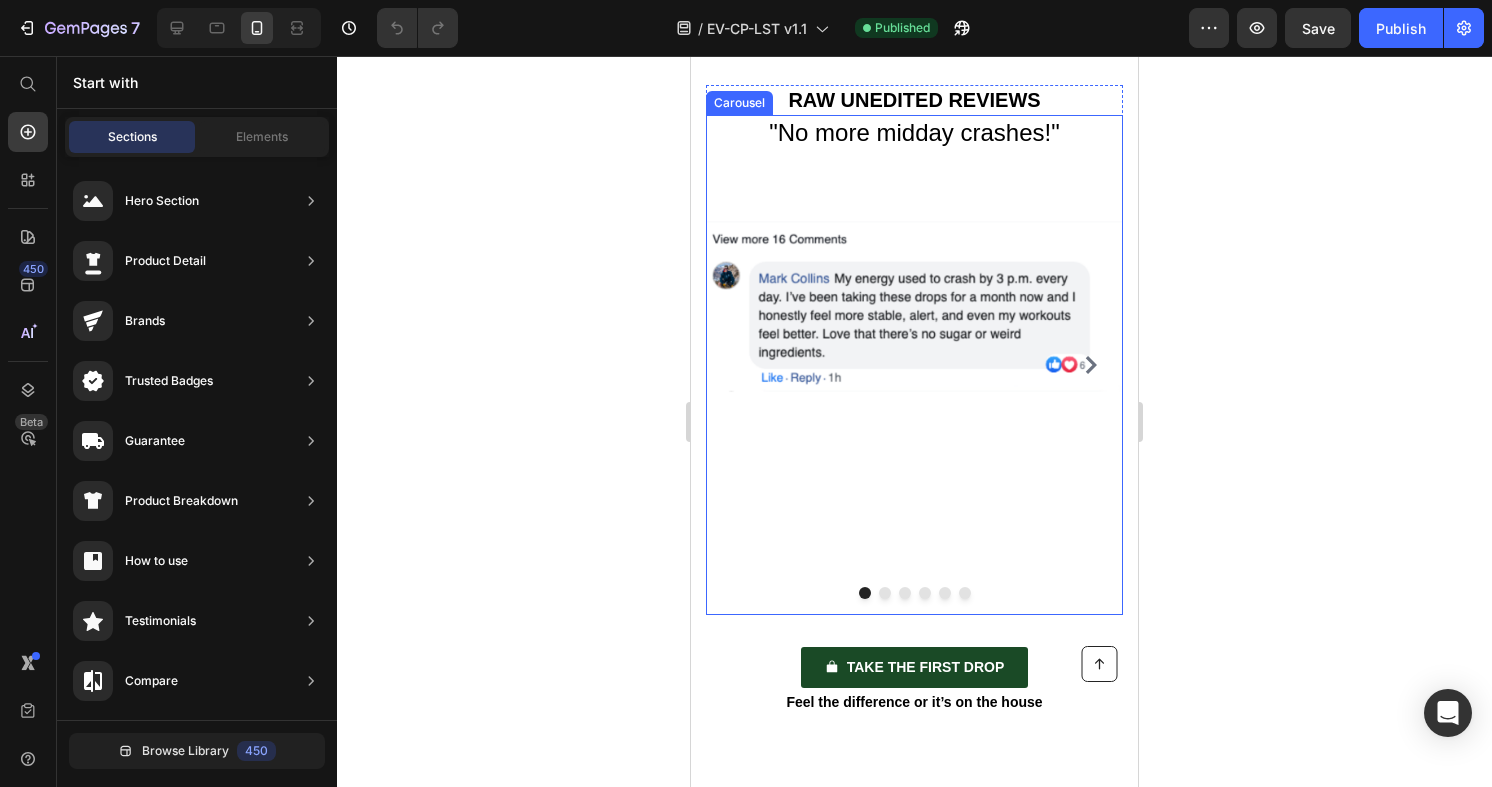 click 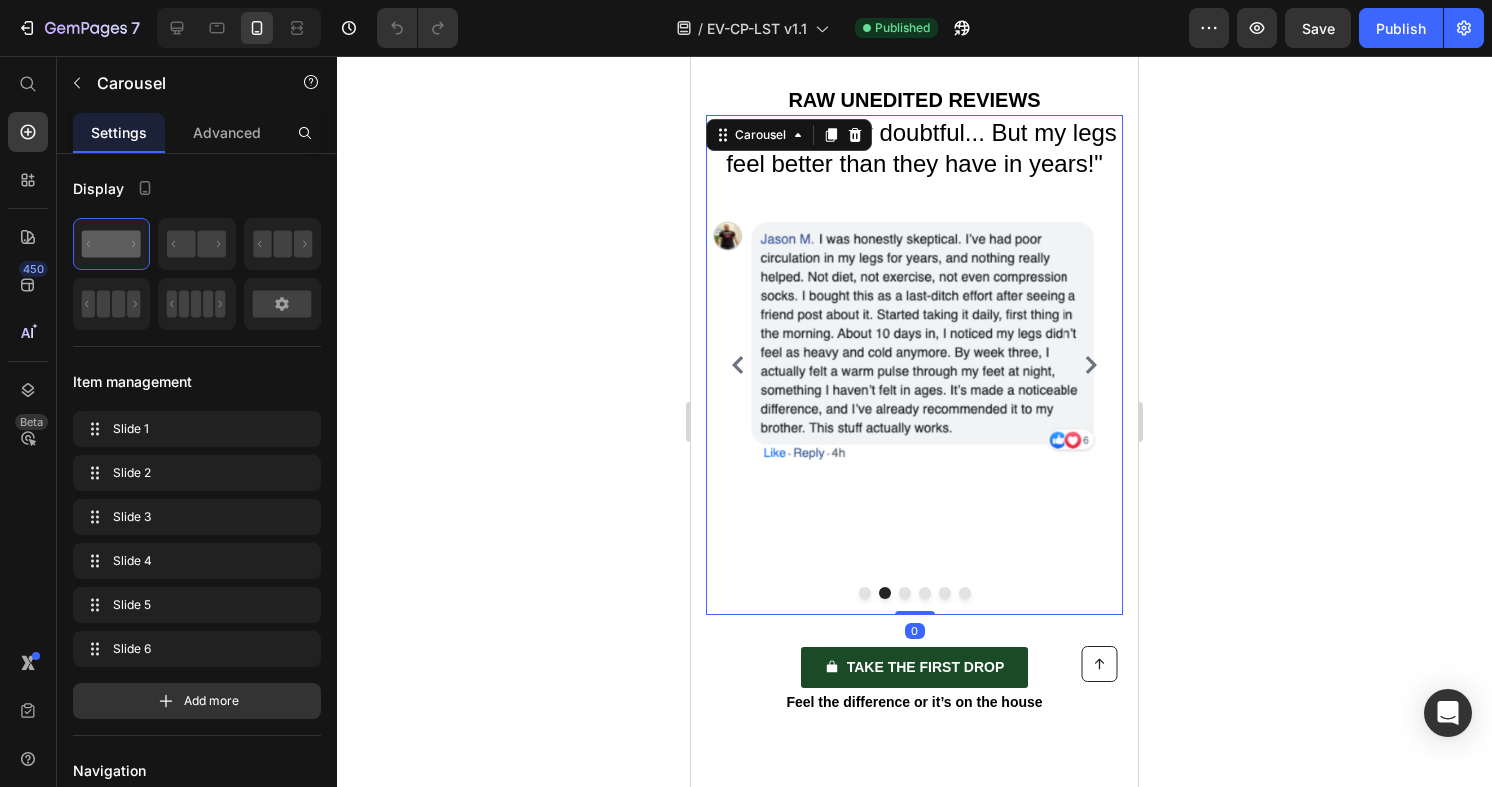 click 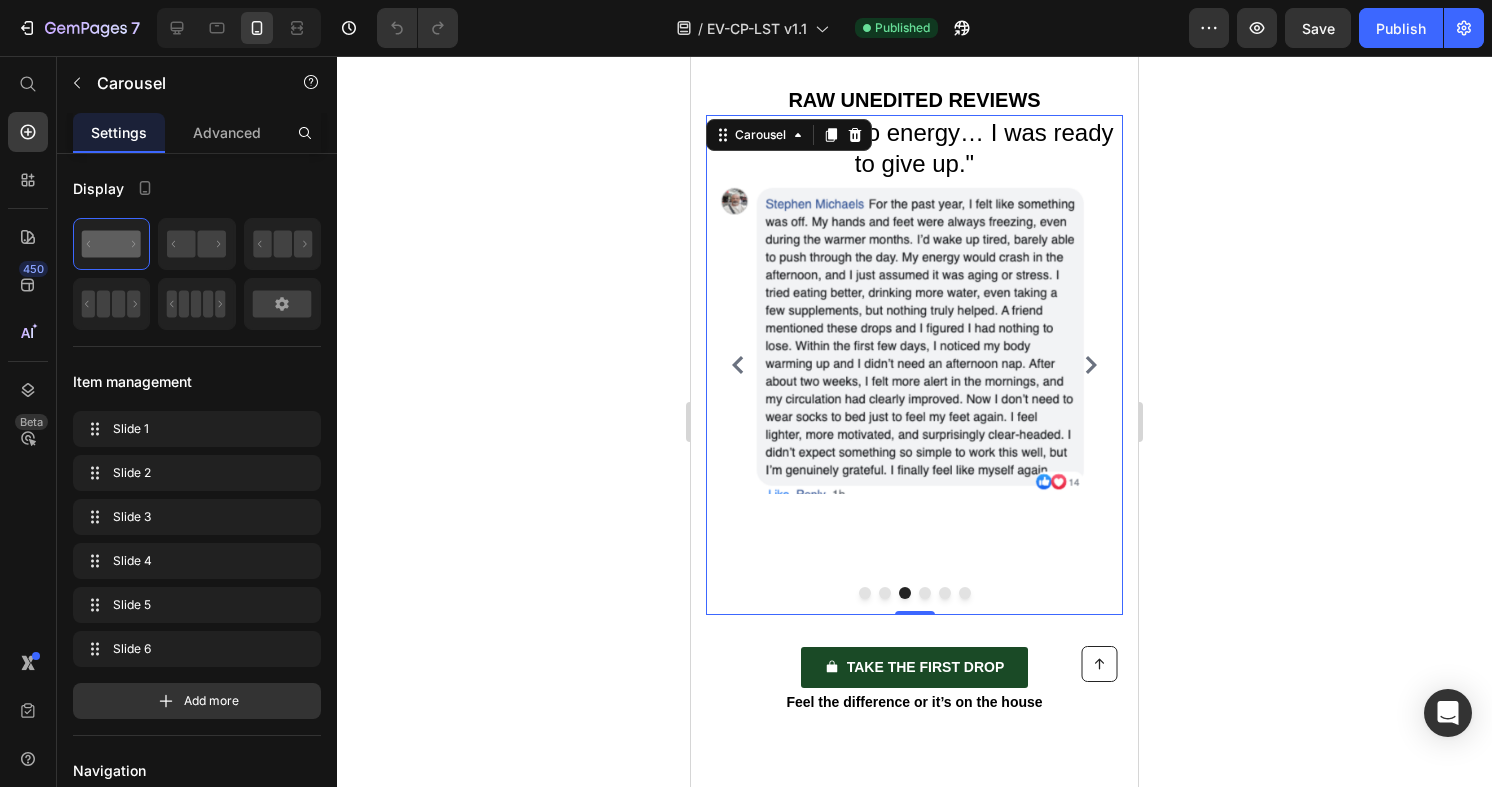 click 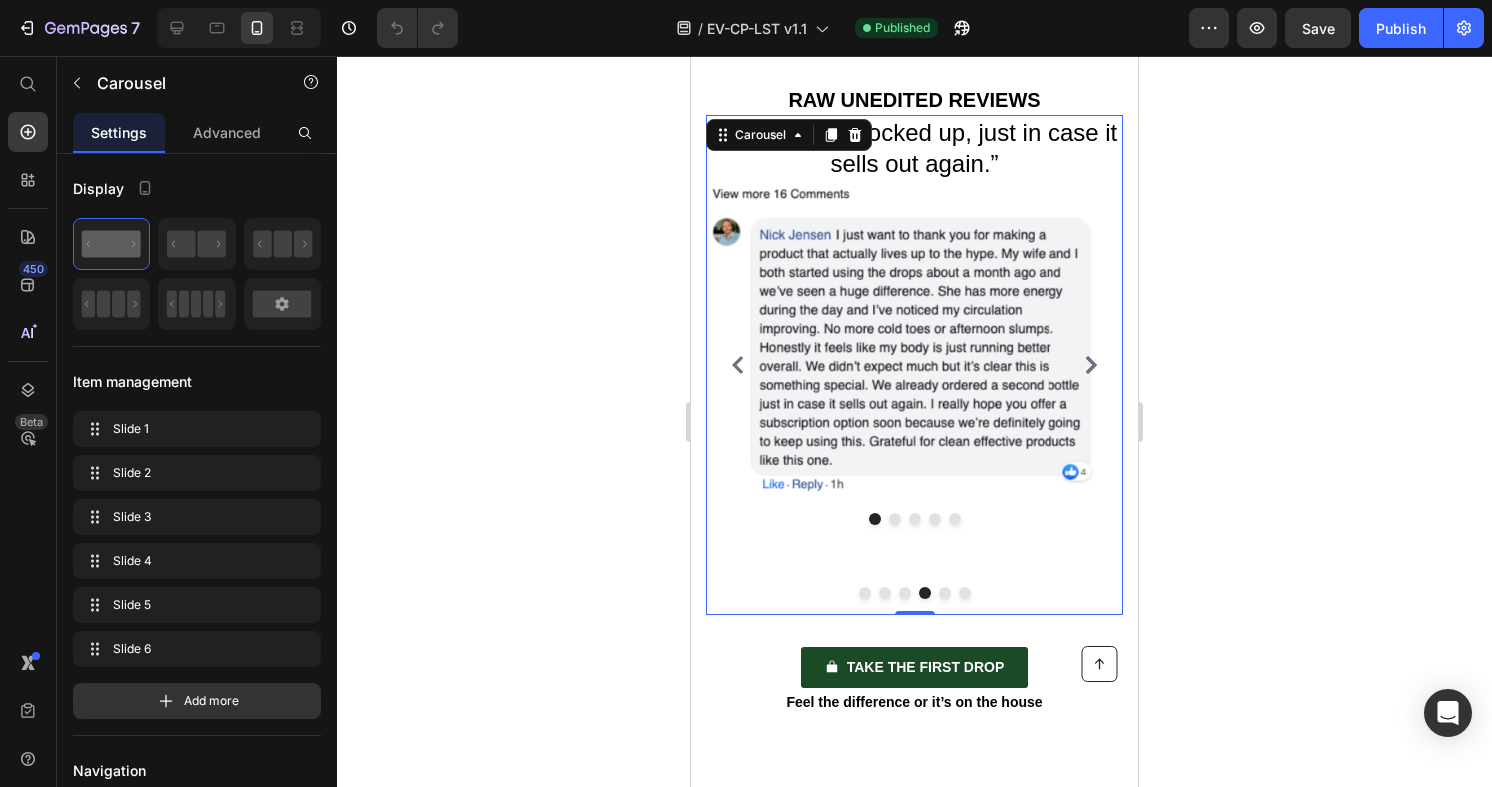click 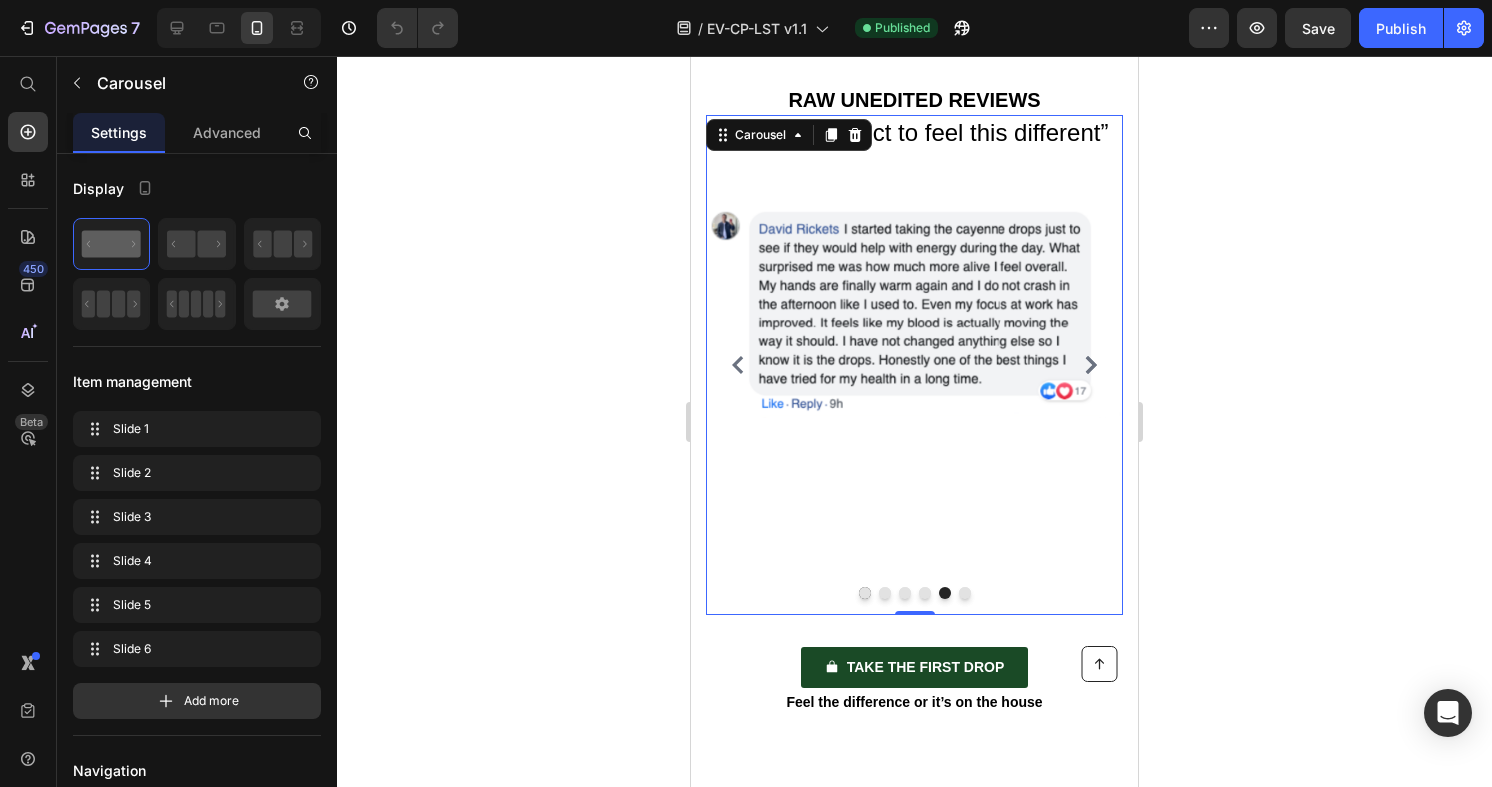 click 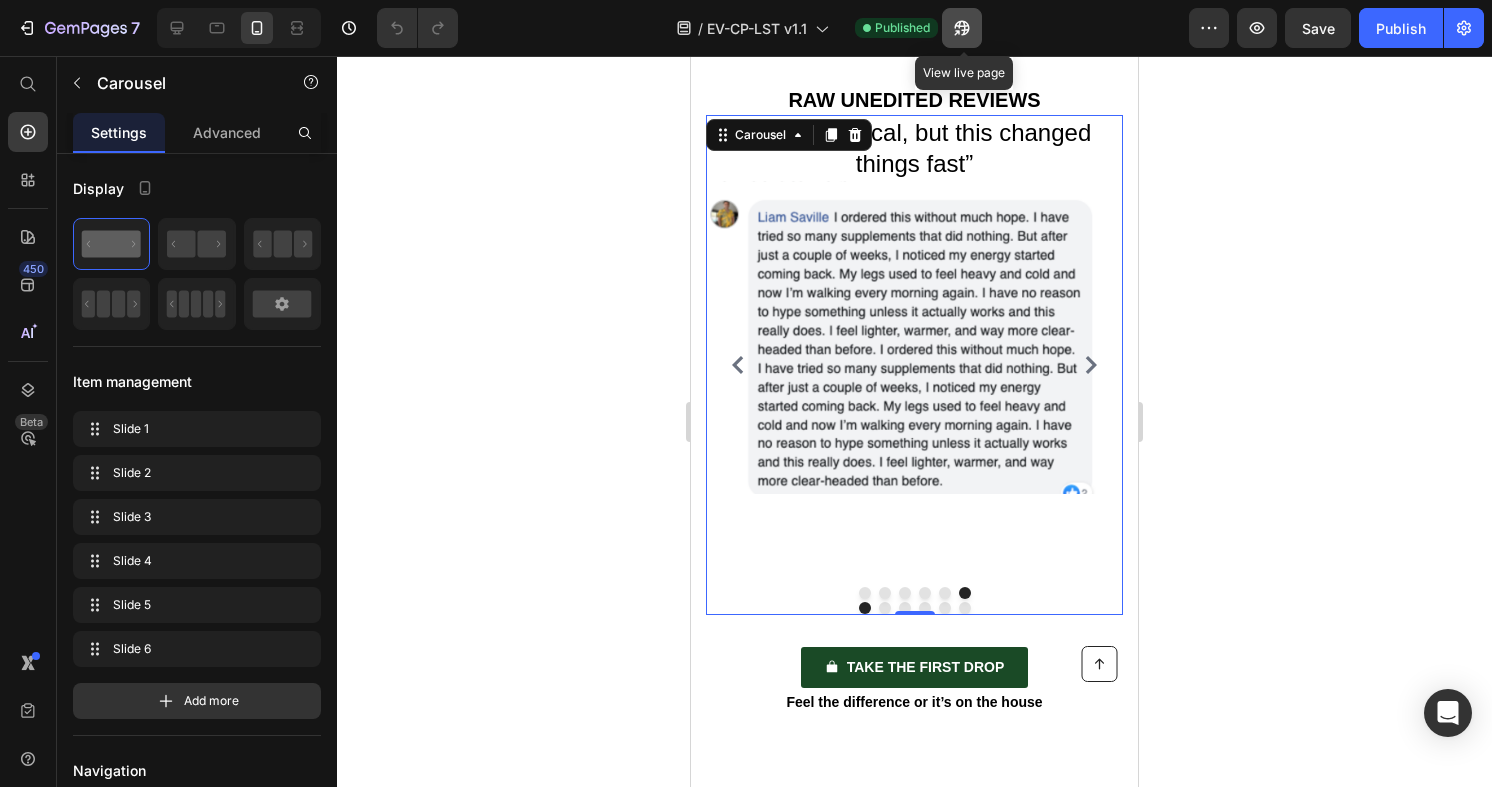 click 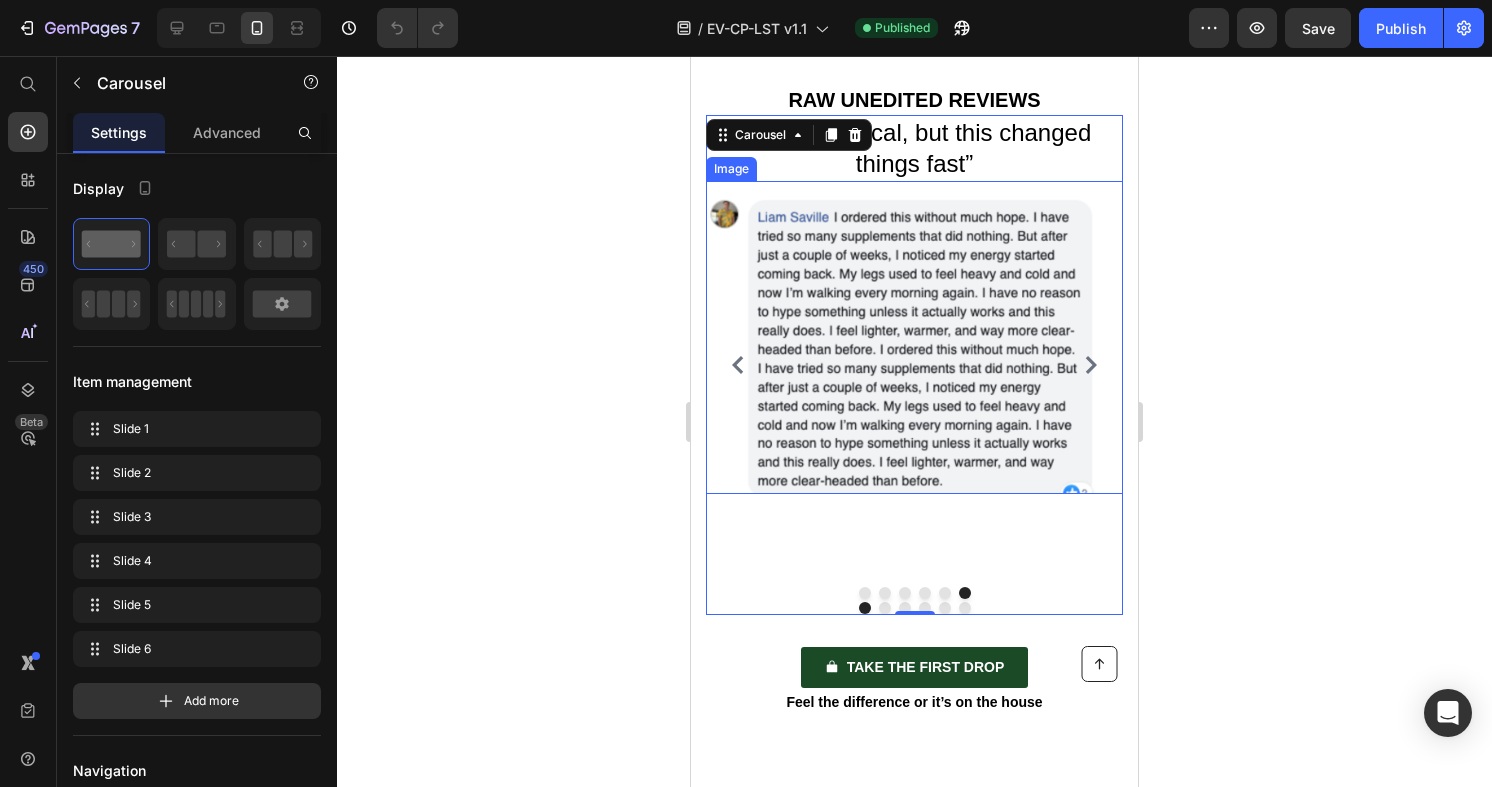 click at bounding box center [914, 337] 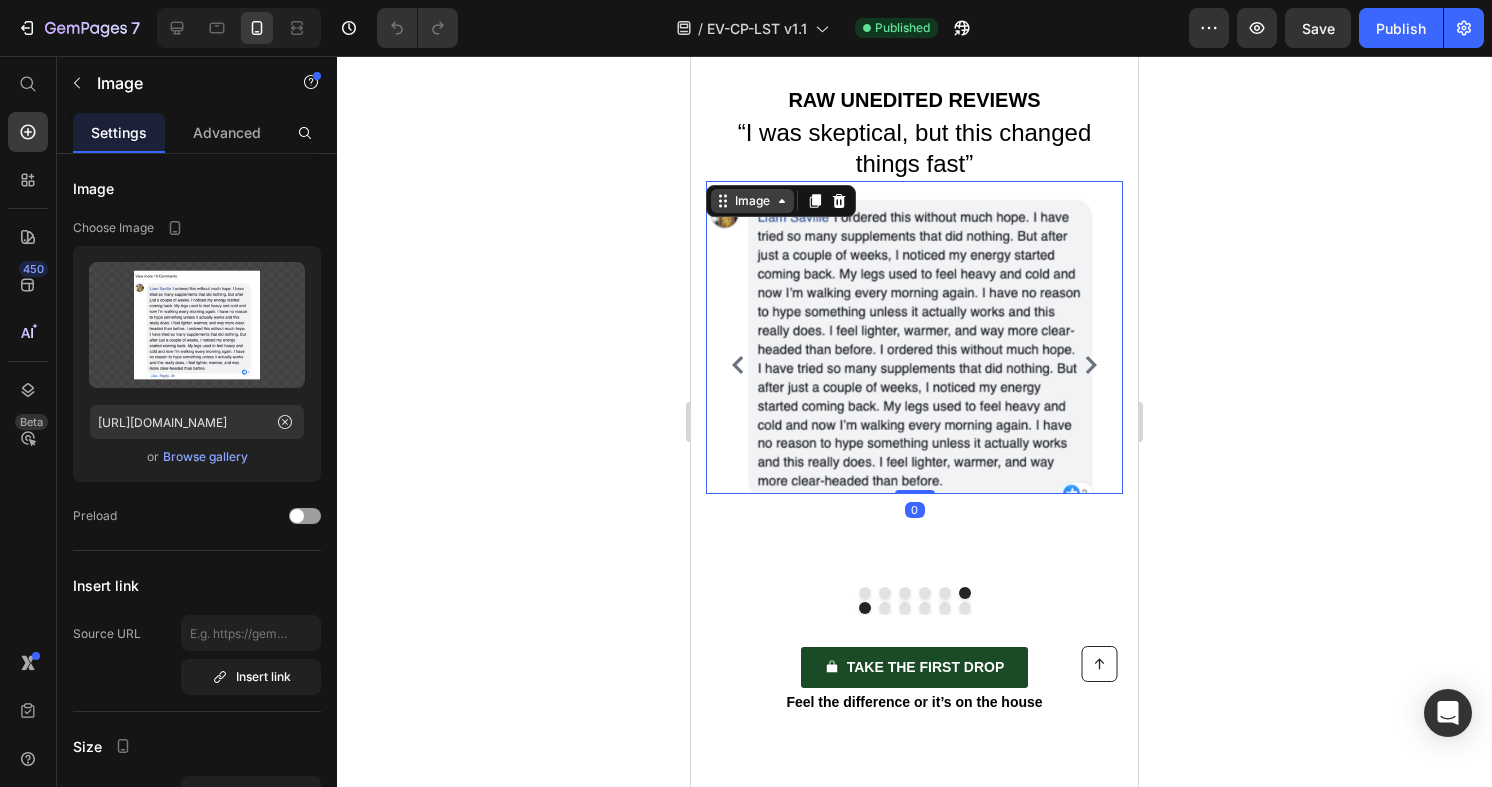 click on "Image" at bounding box center (752, 201) 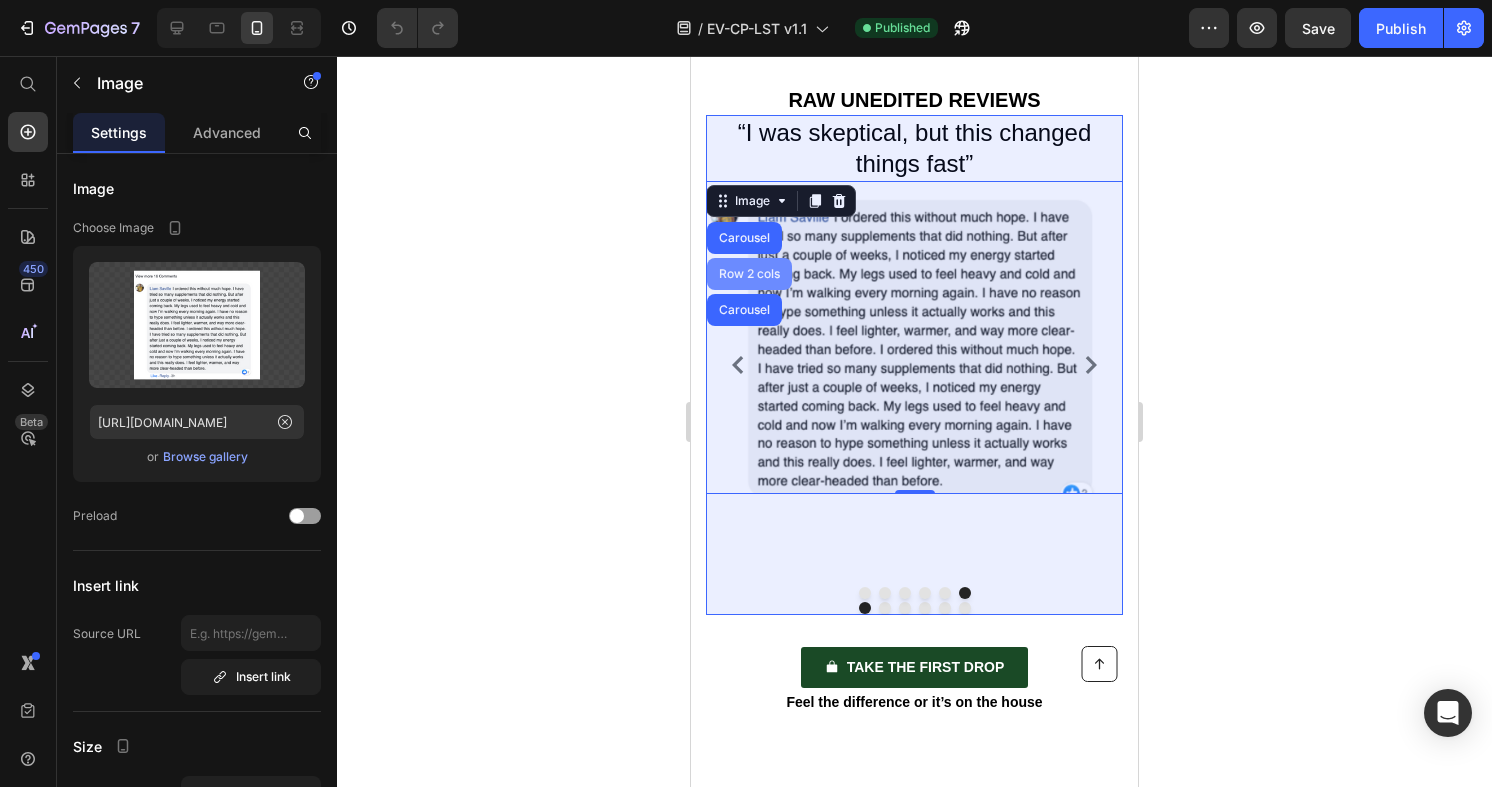 click on "Row 2 cols" at bounding box center (749, 274) 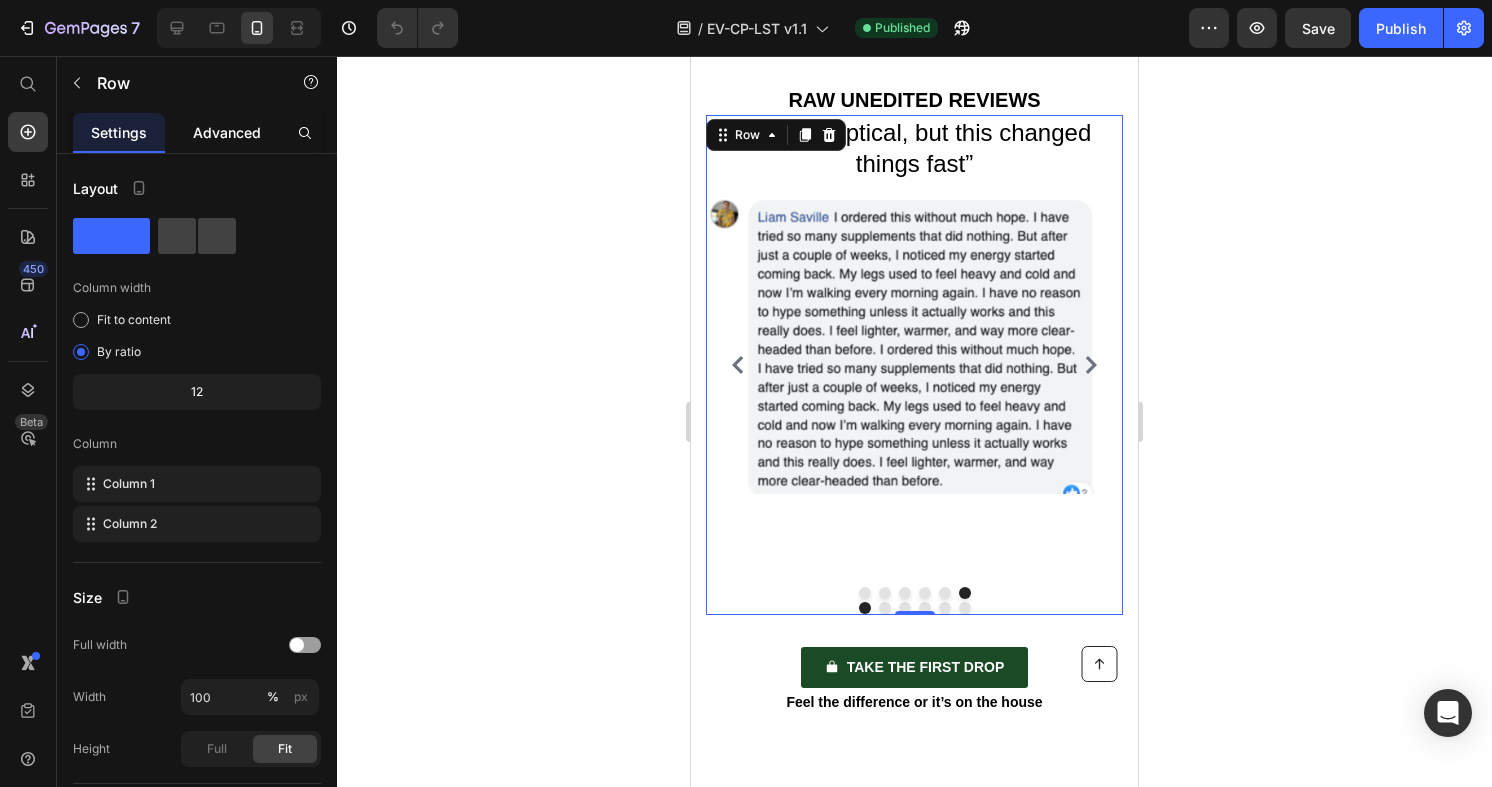 click on "Advanced" at bounding box center (227, 132) 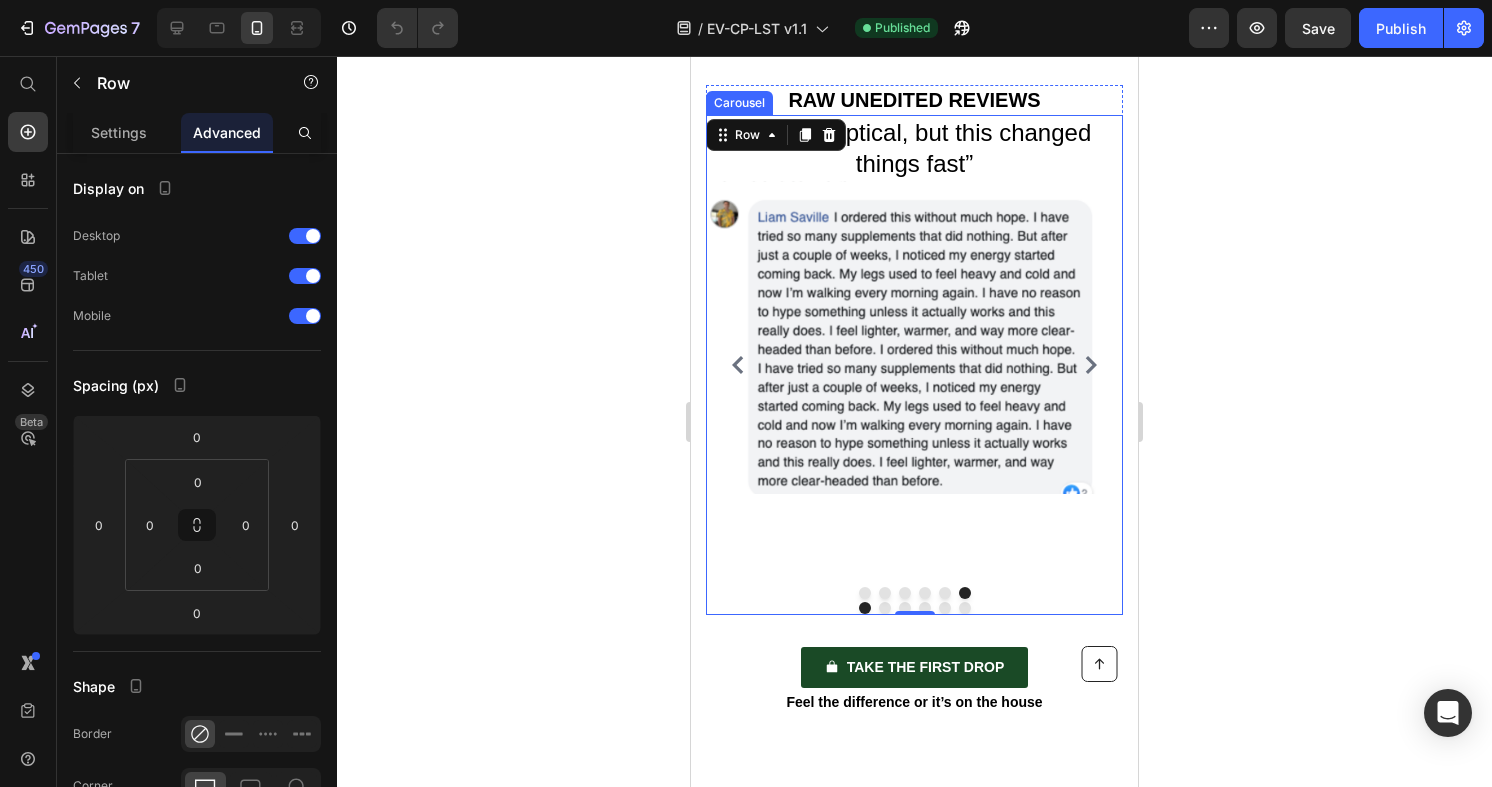 click 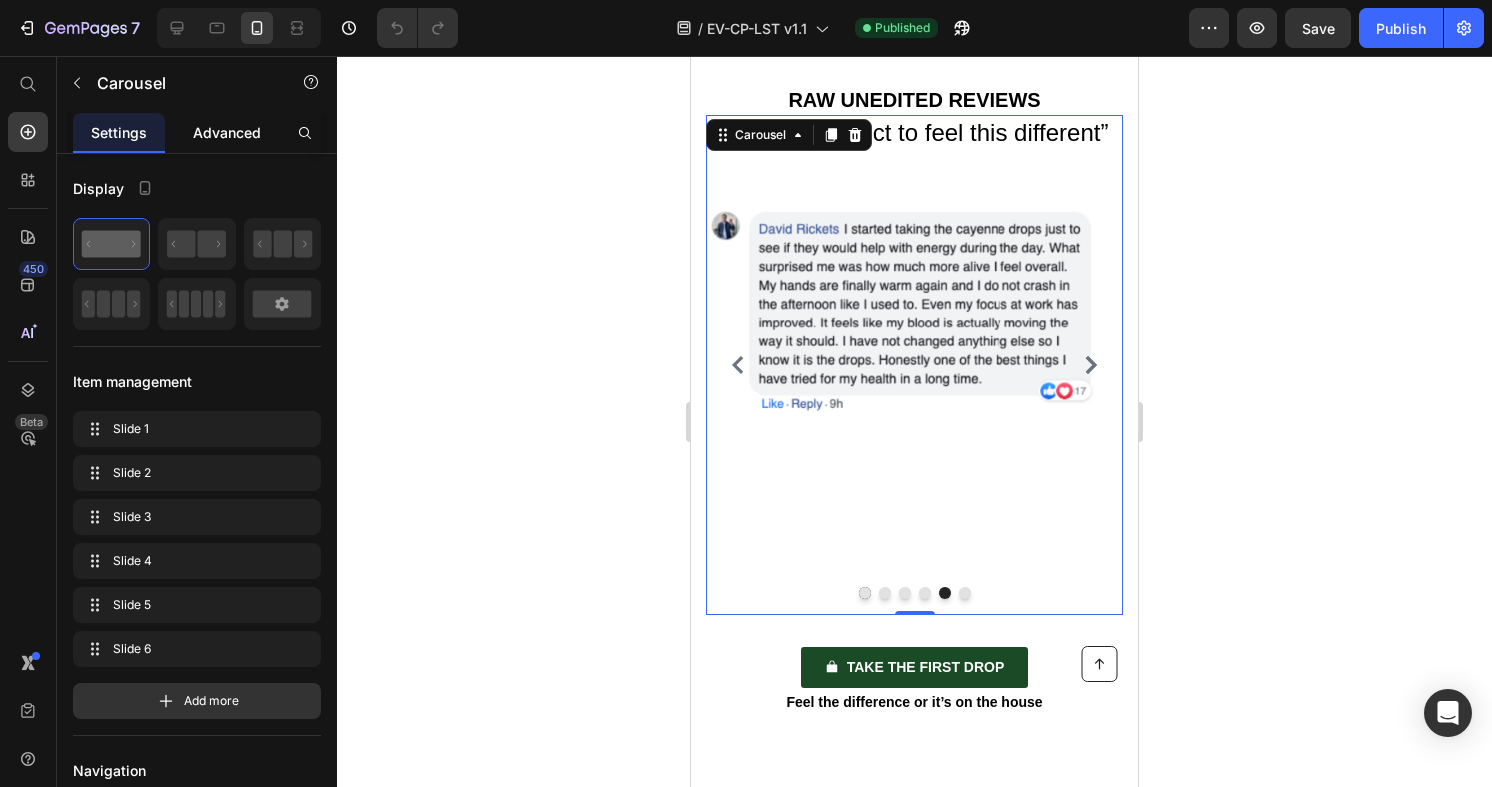 click on "Advanced" 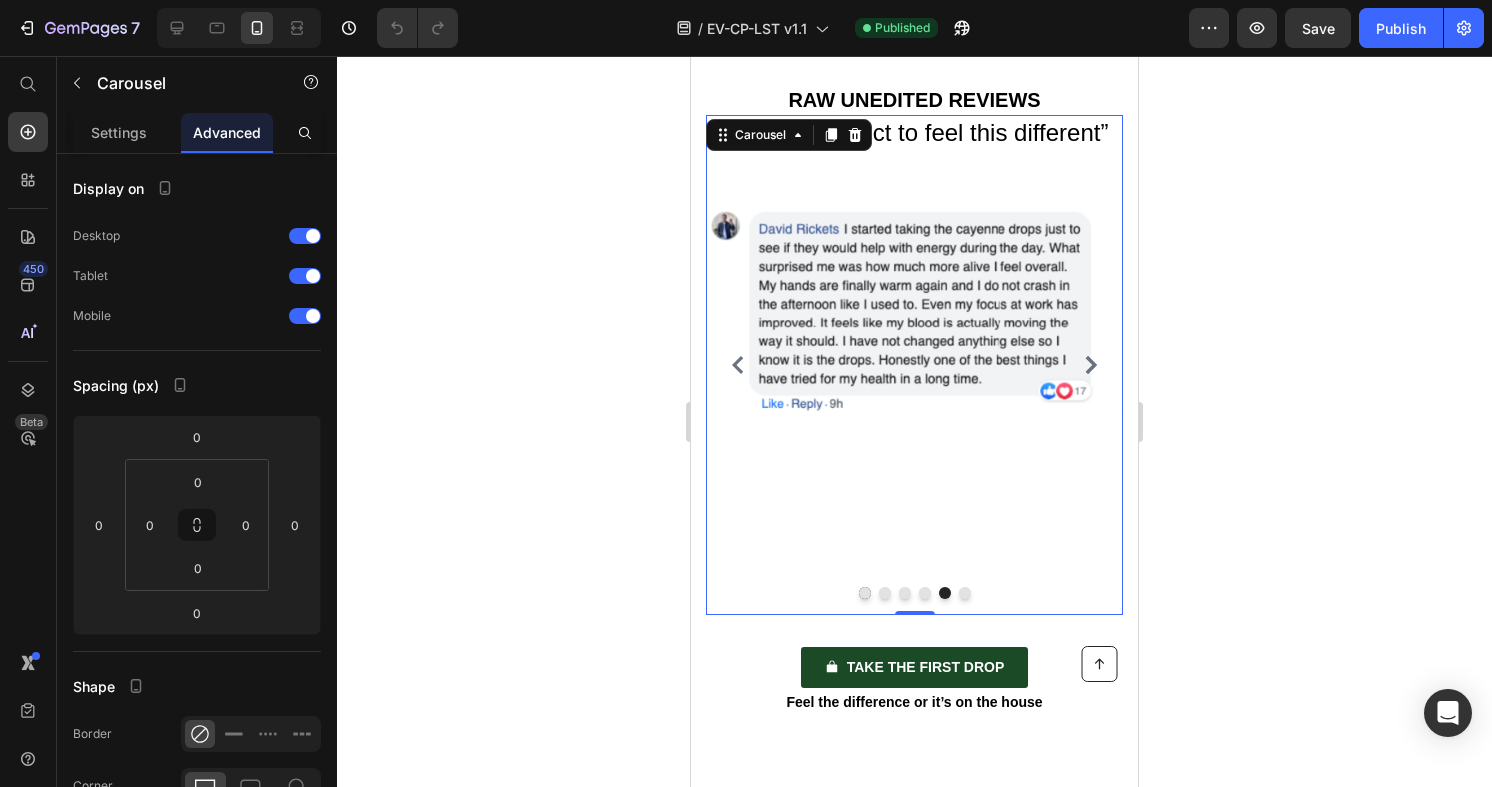 click 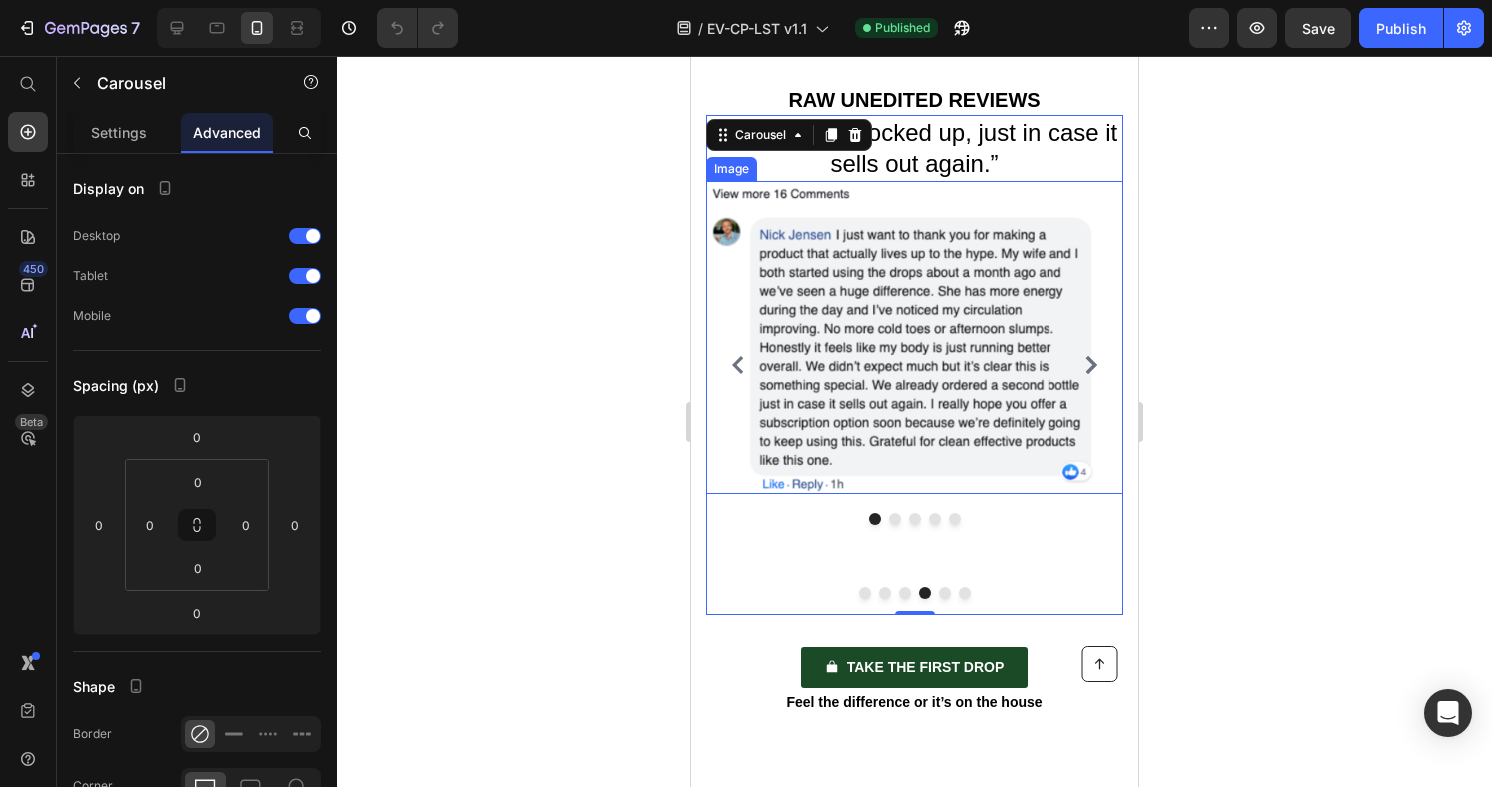 click at bounding box center (914, 337) 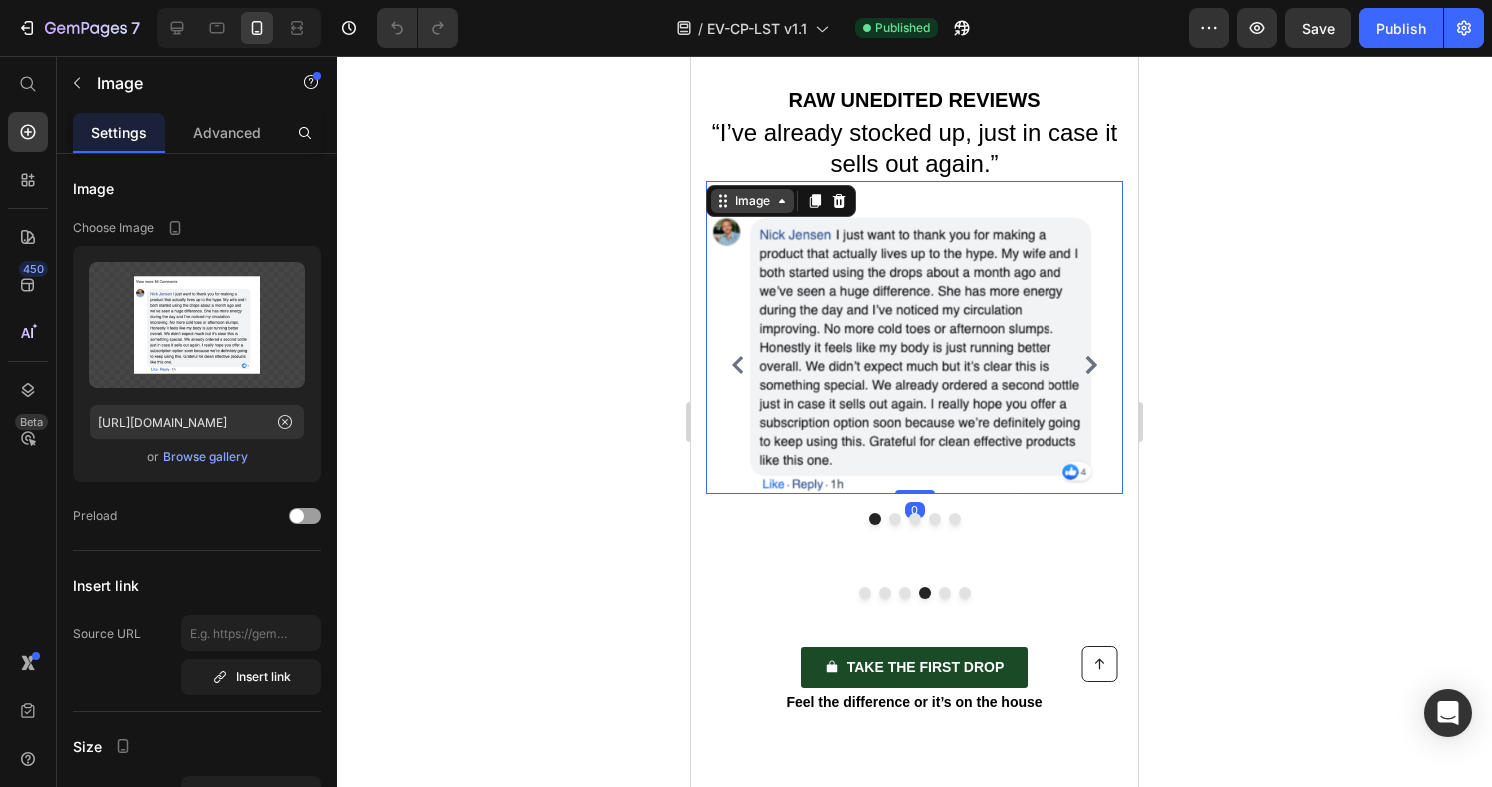 click on "Image" at bounding box center (752, 201) 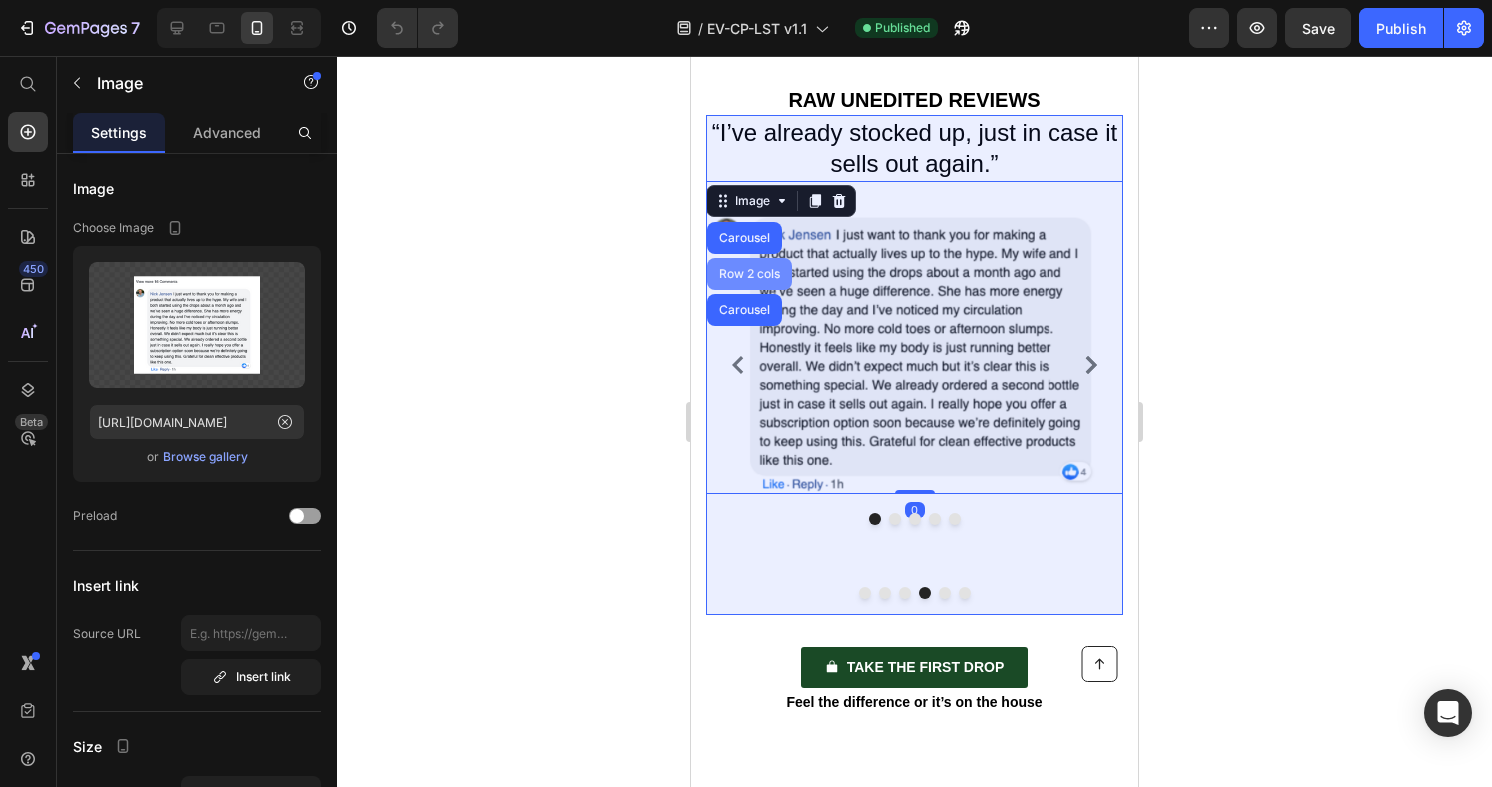click on "Row 2 cols" at bounding box center [749, 274] 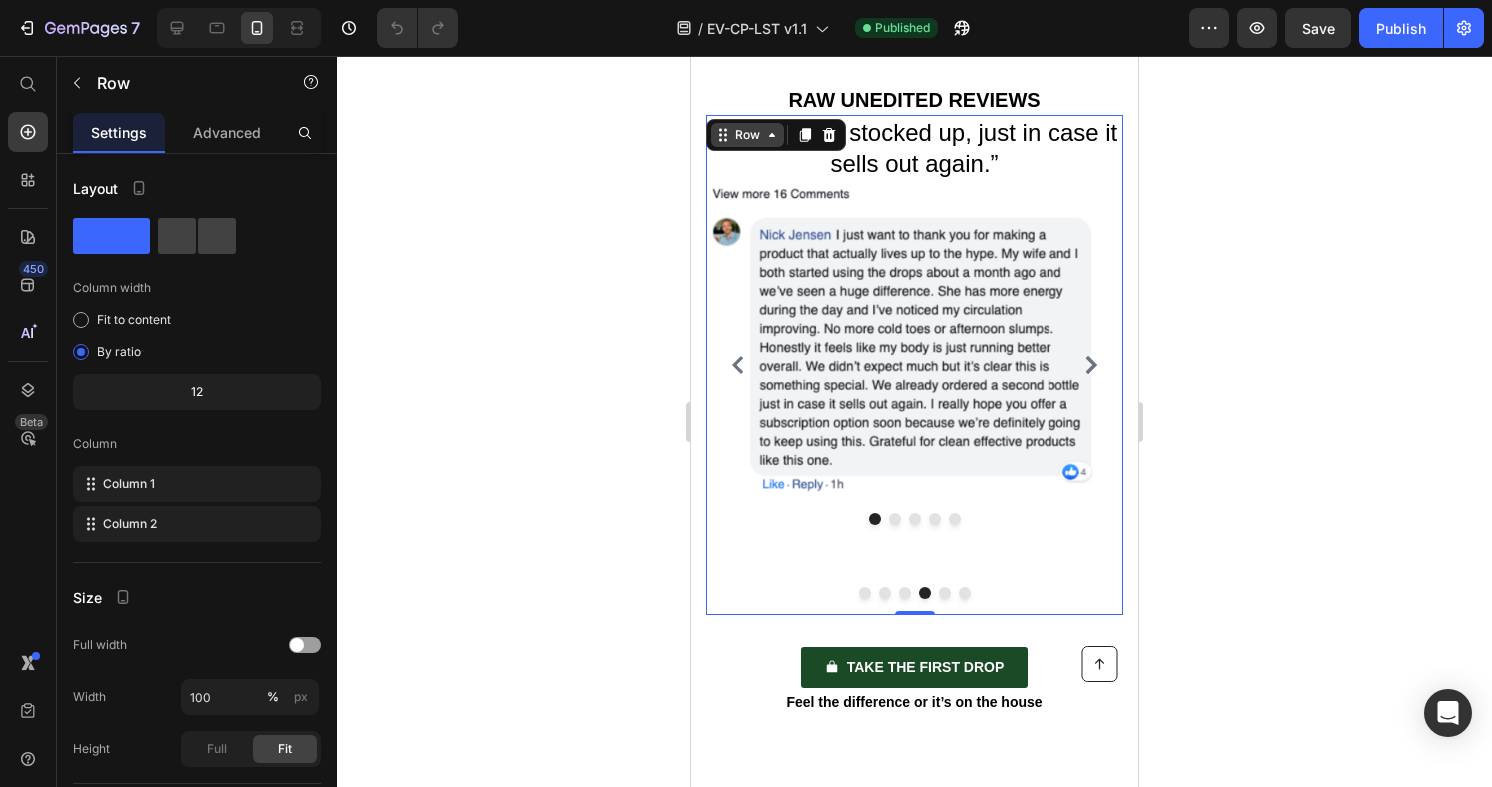 click on "Row" at bounding box center [747, 135] 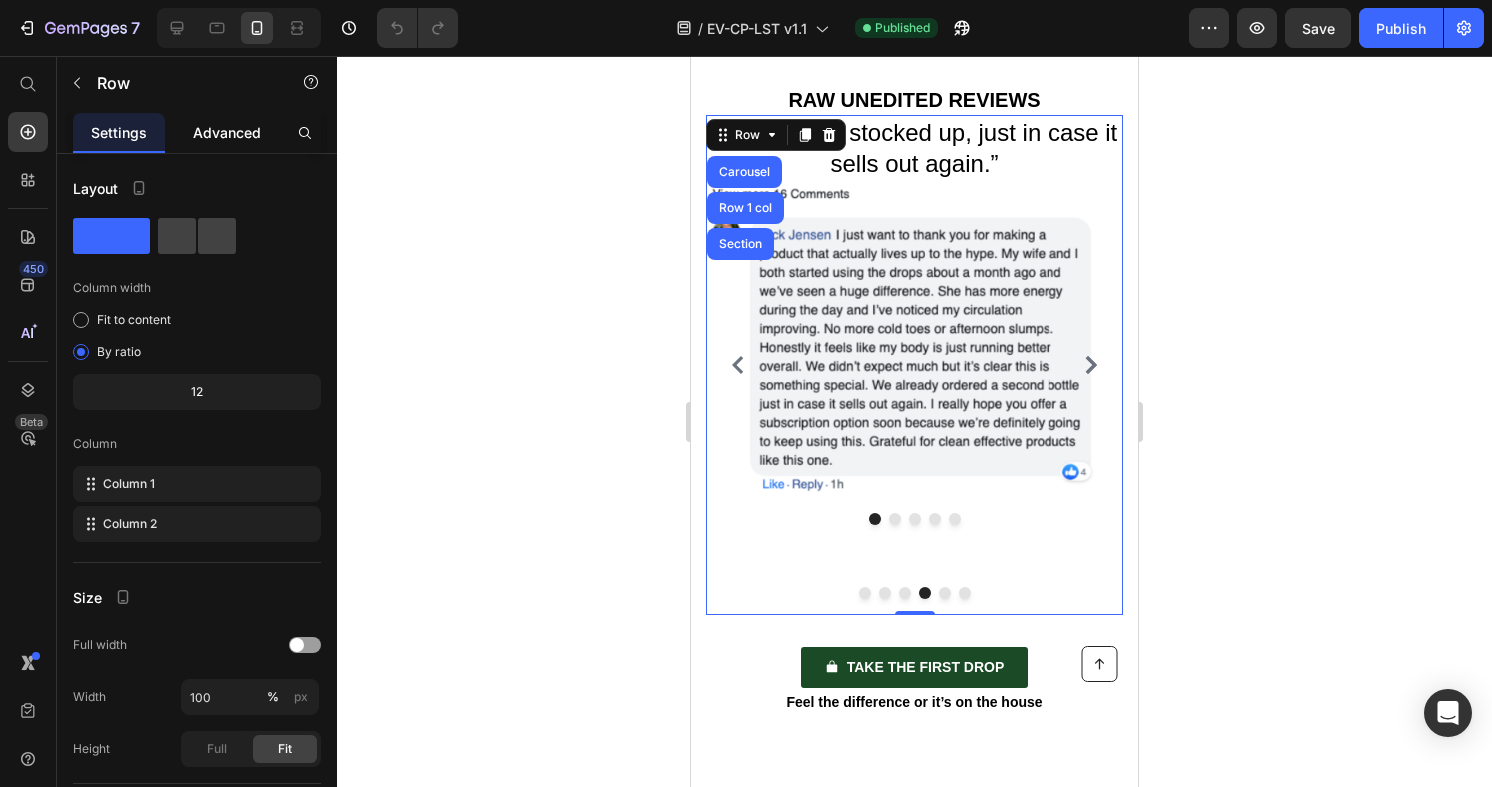 click on "Advanced" 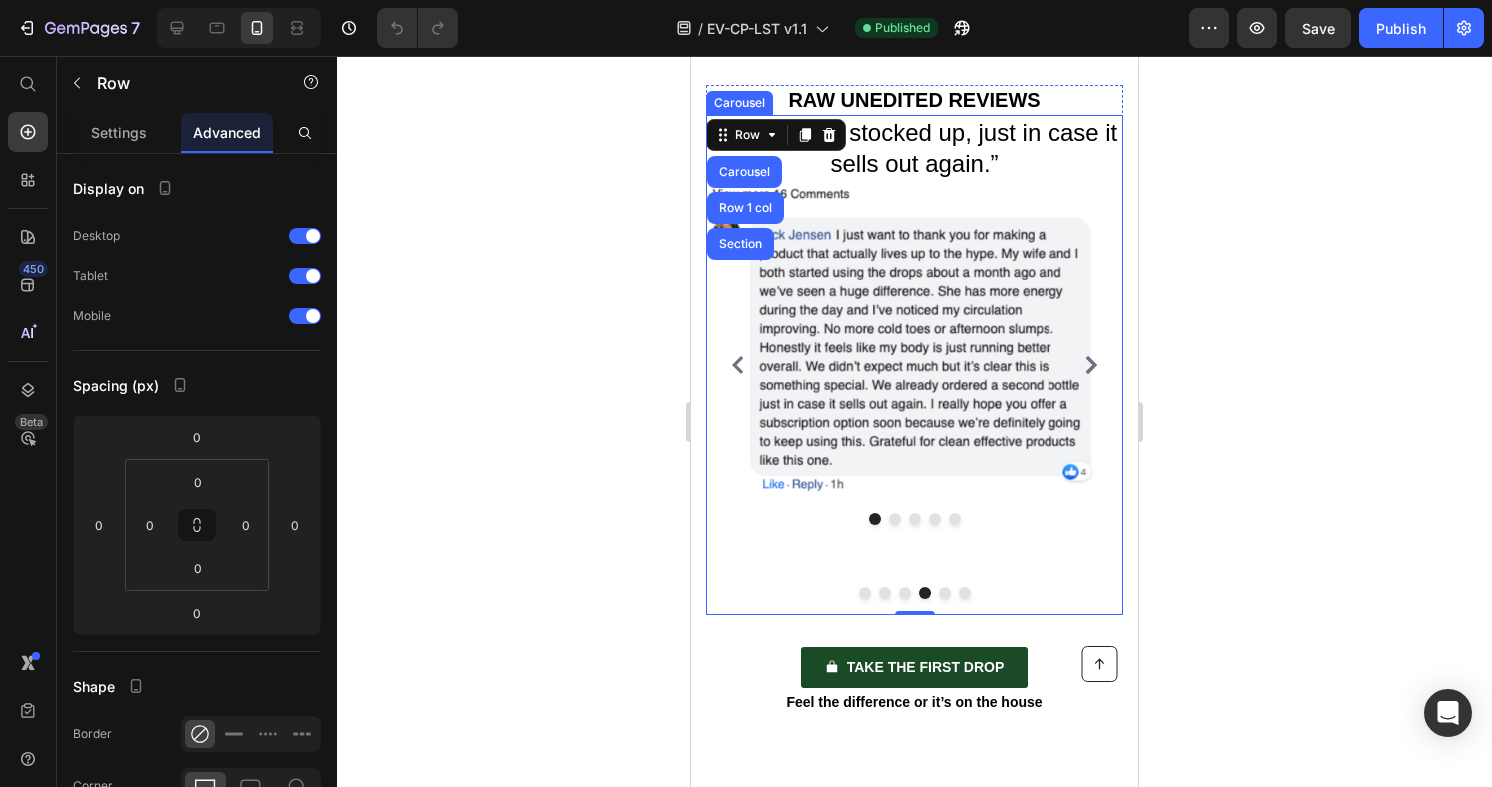 click 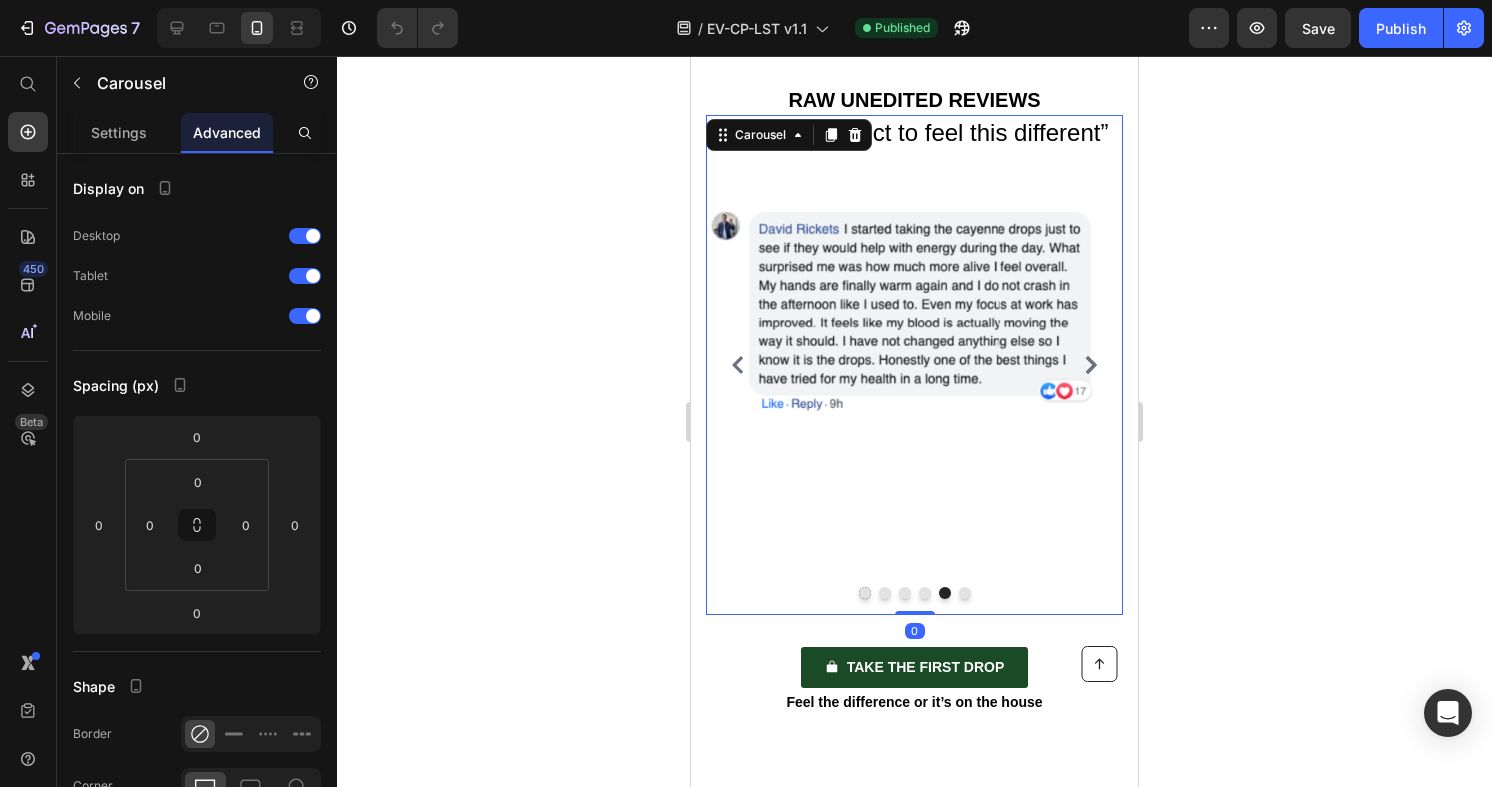 click 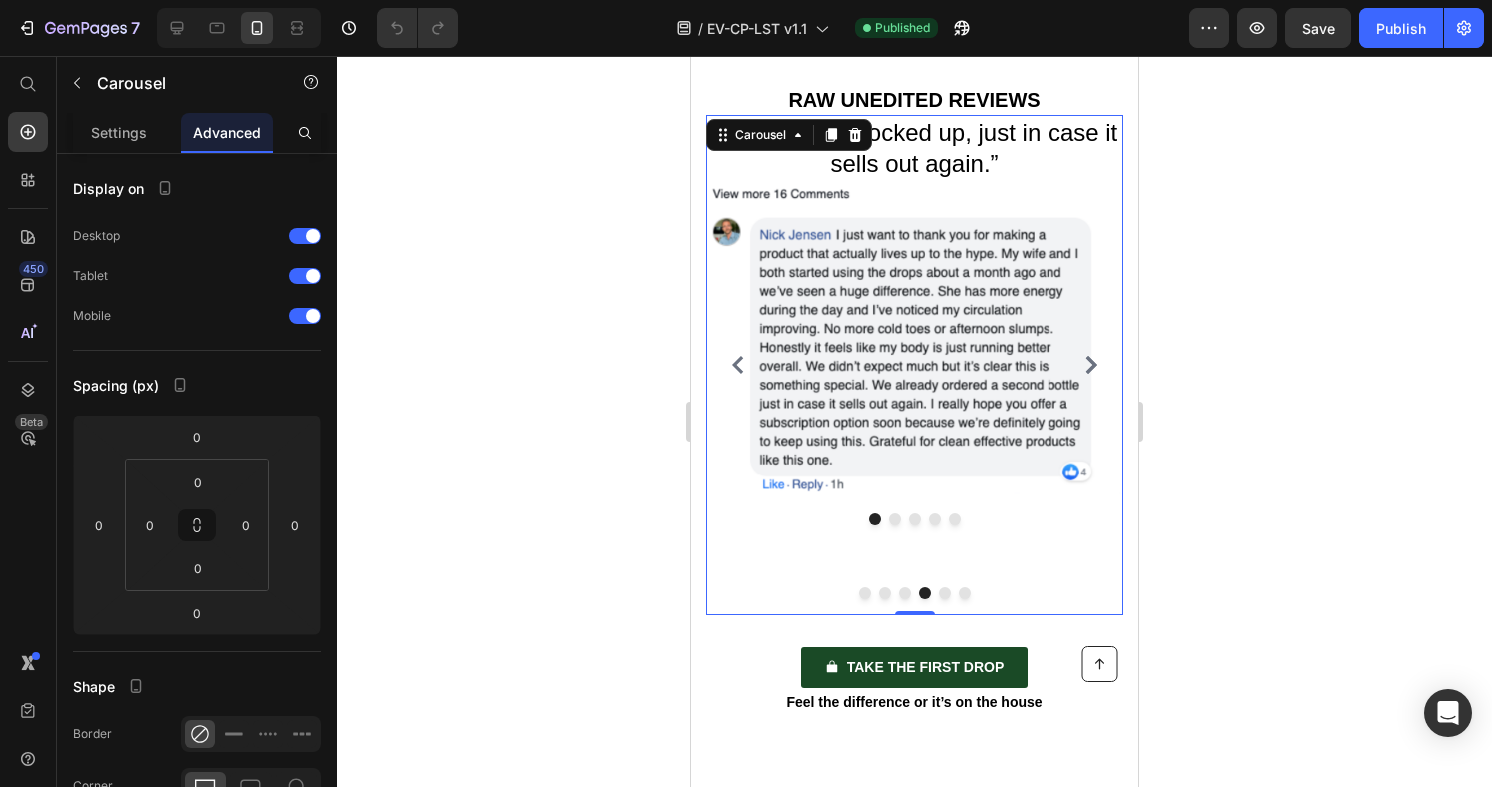 click on "“I’ve already stocked up, just in case it sells out again.” Heading Image" at bounding box center (914, 365) 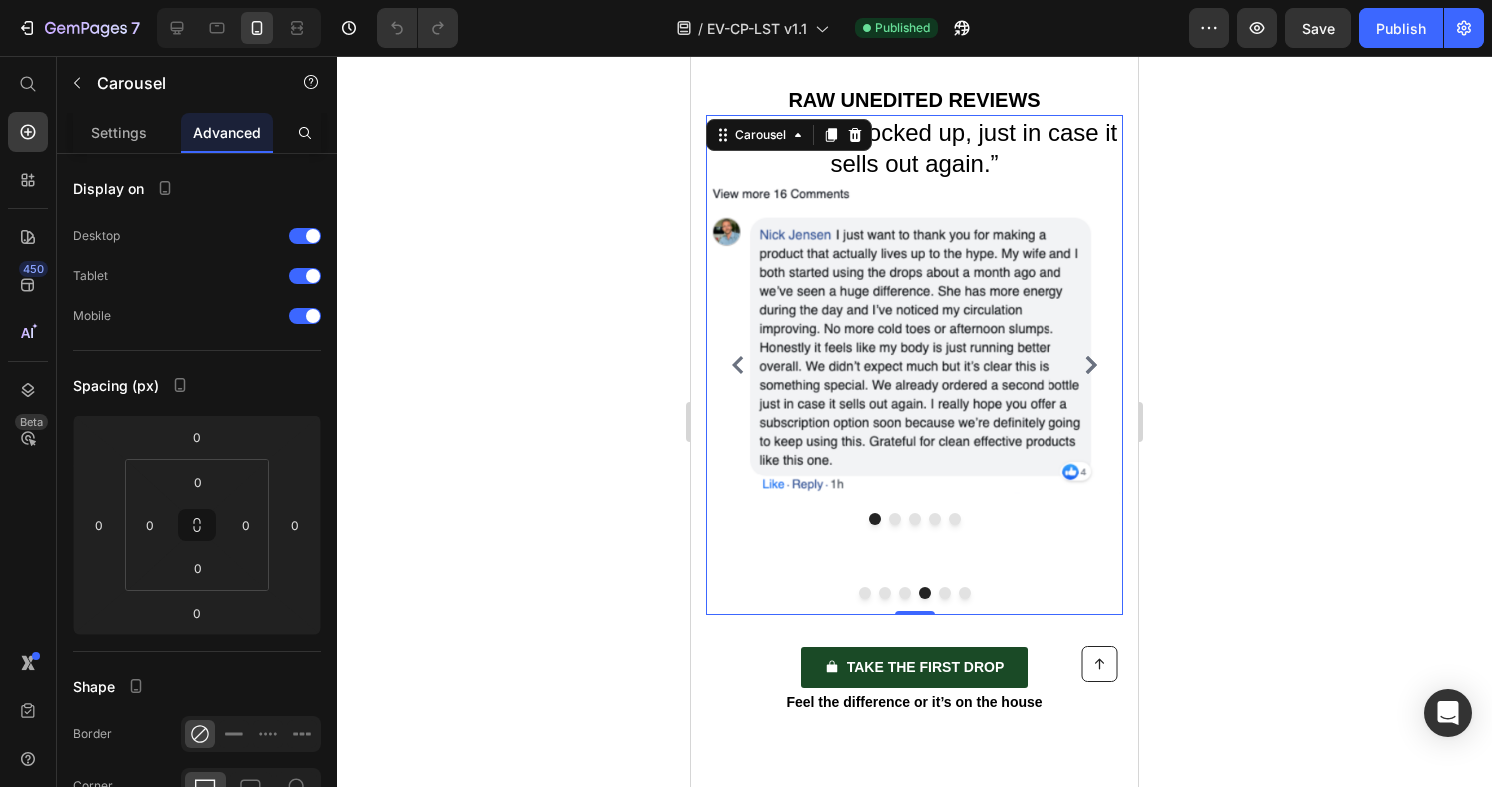 click at bounding box center [914, 519] 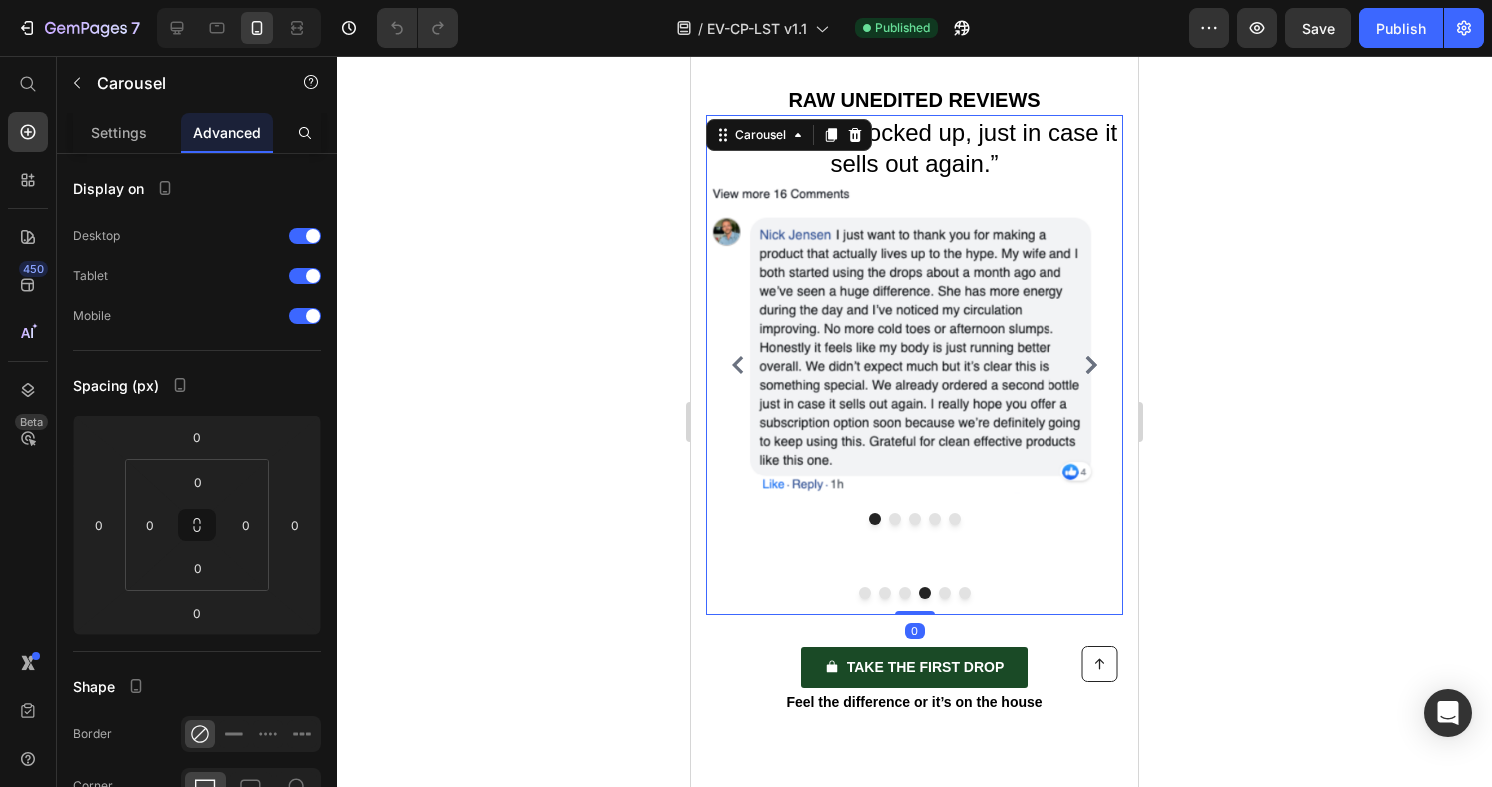 click 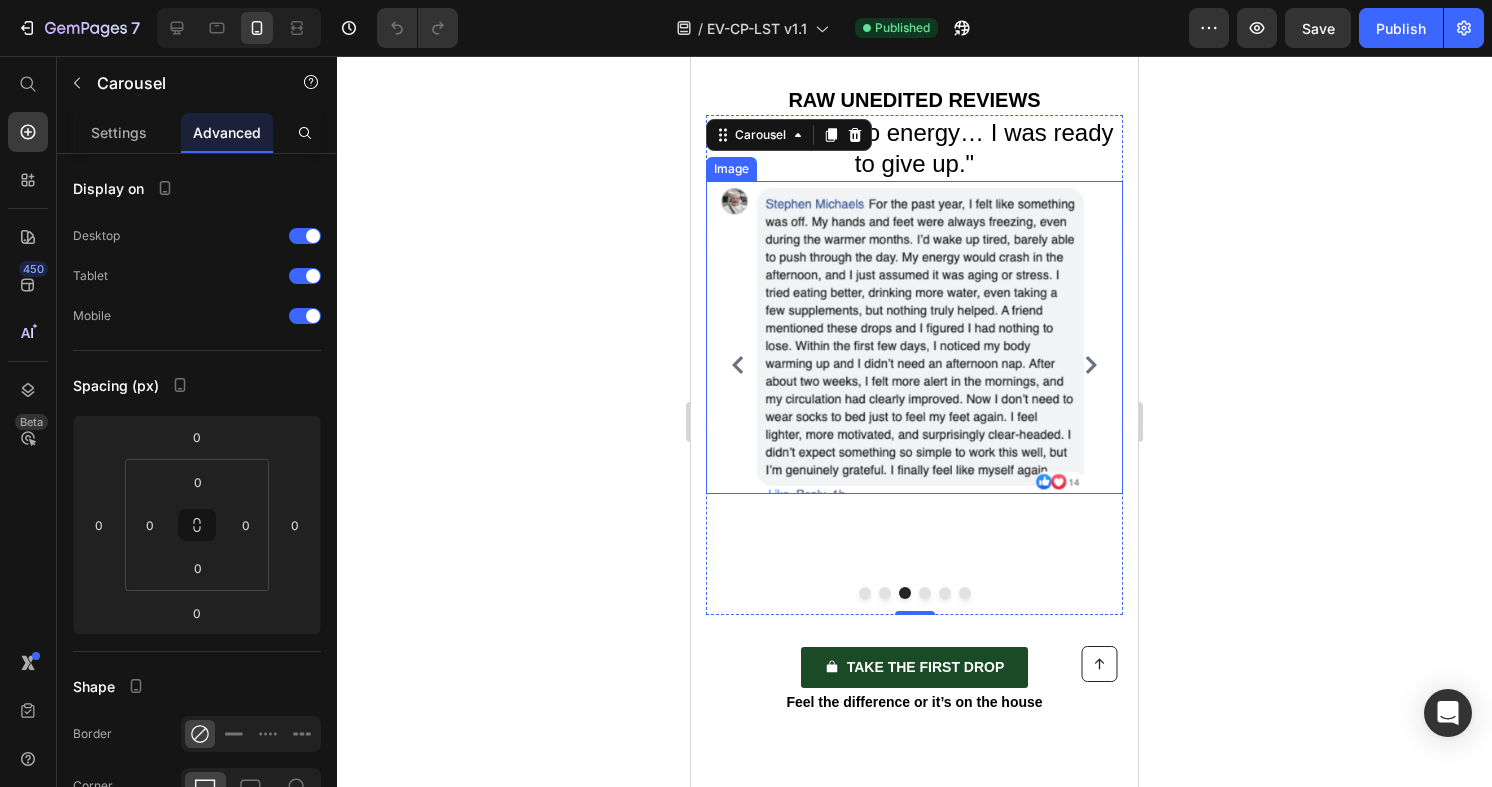 click at bounding box center (914, 337) 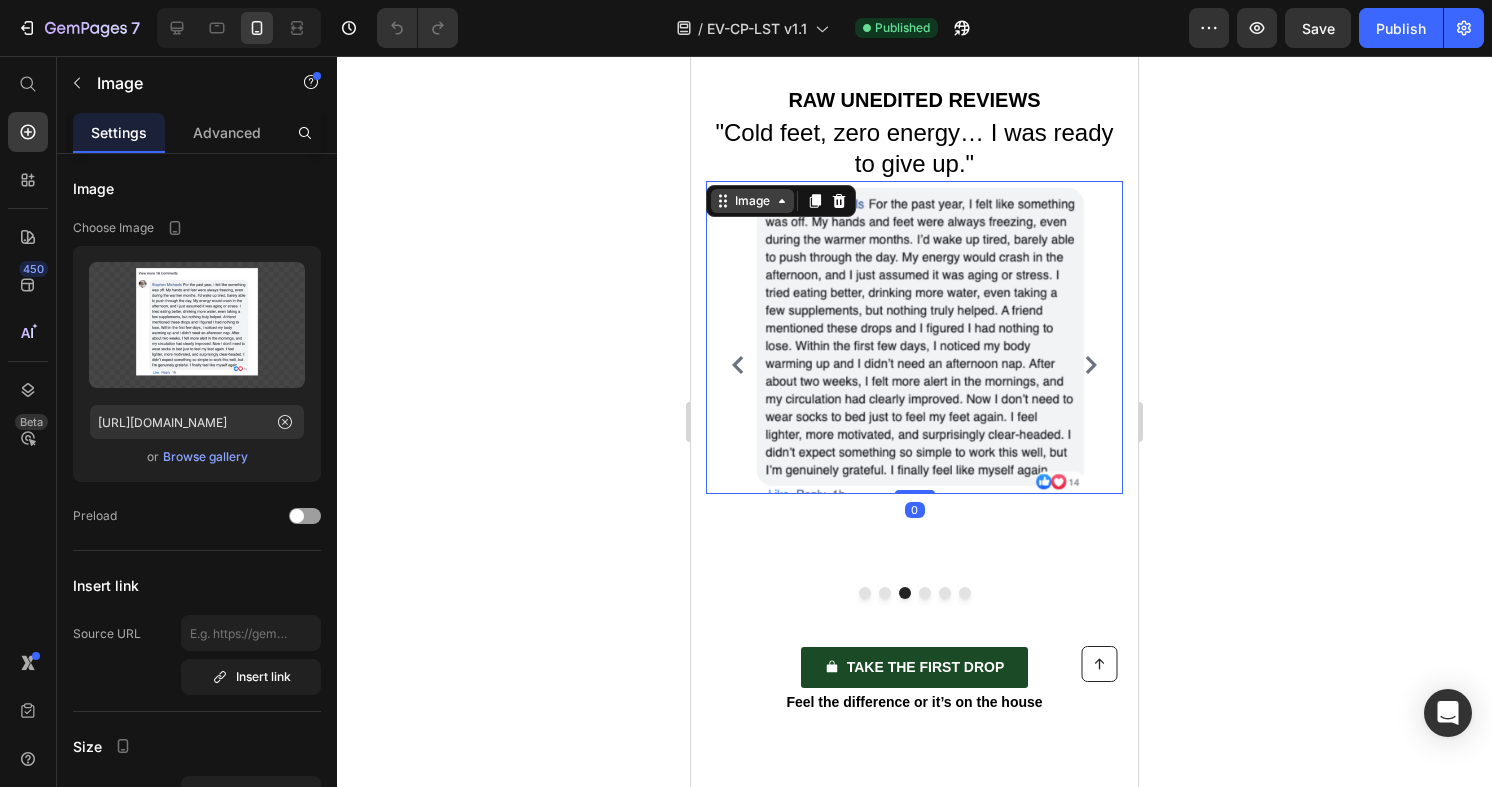 click on "Image" at bounding box center (752, 201) 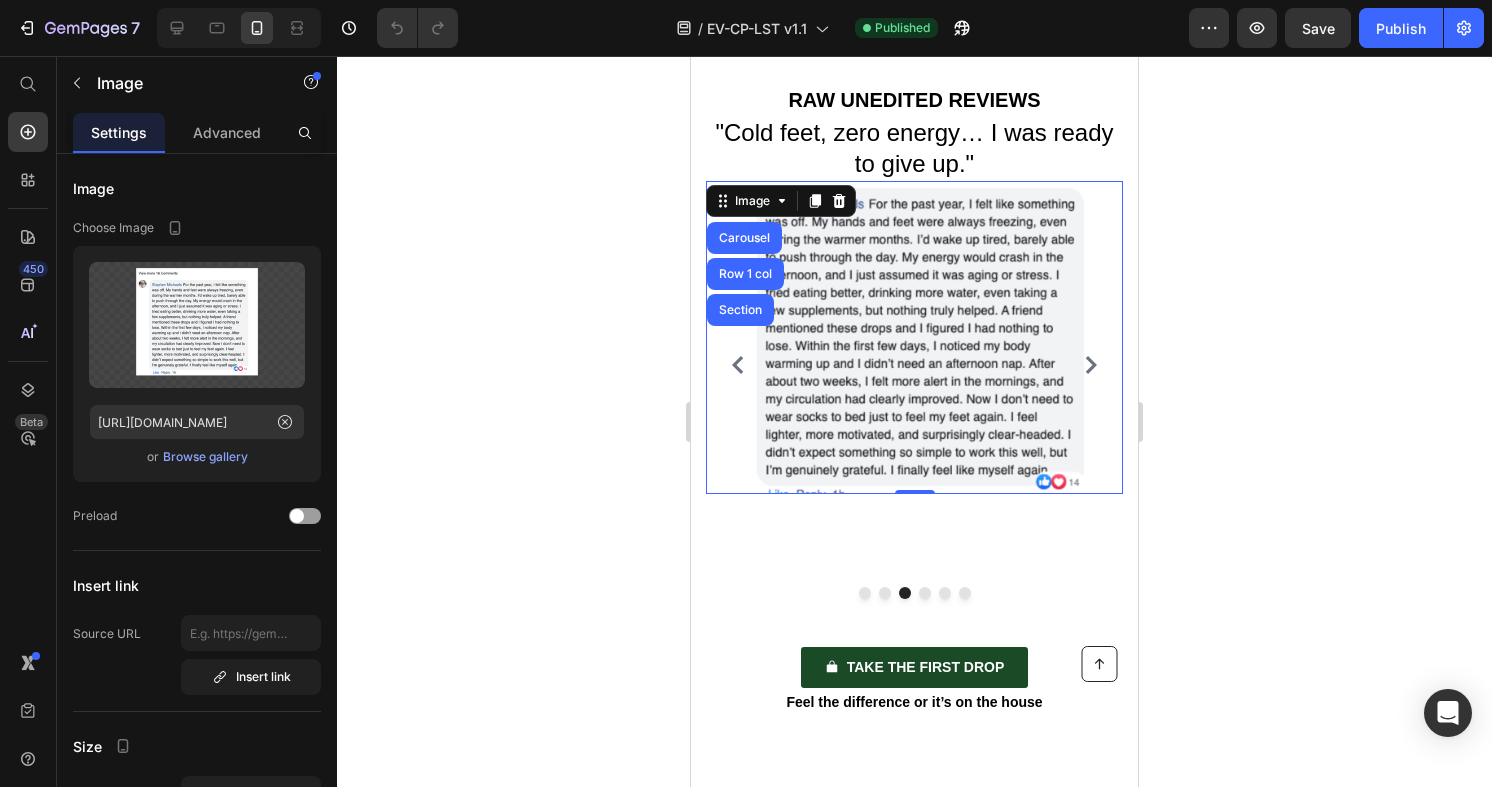 click at bounding box center [914, 337] 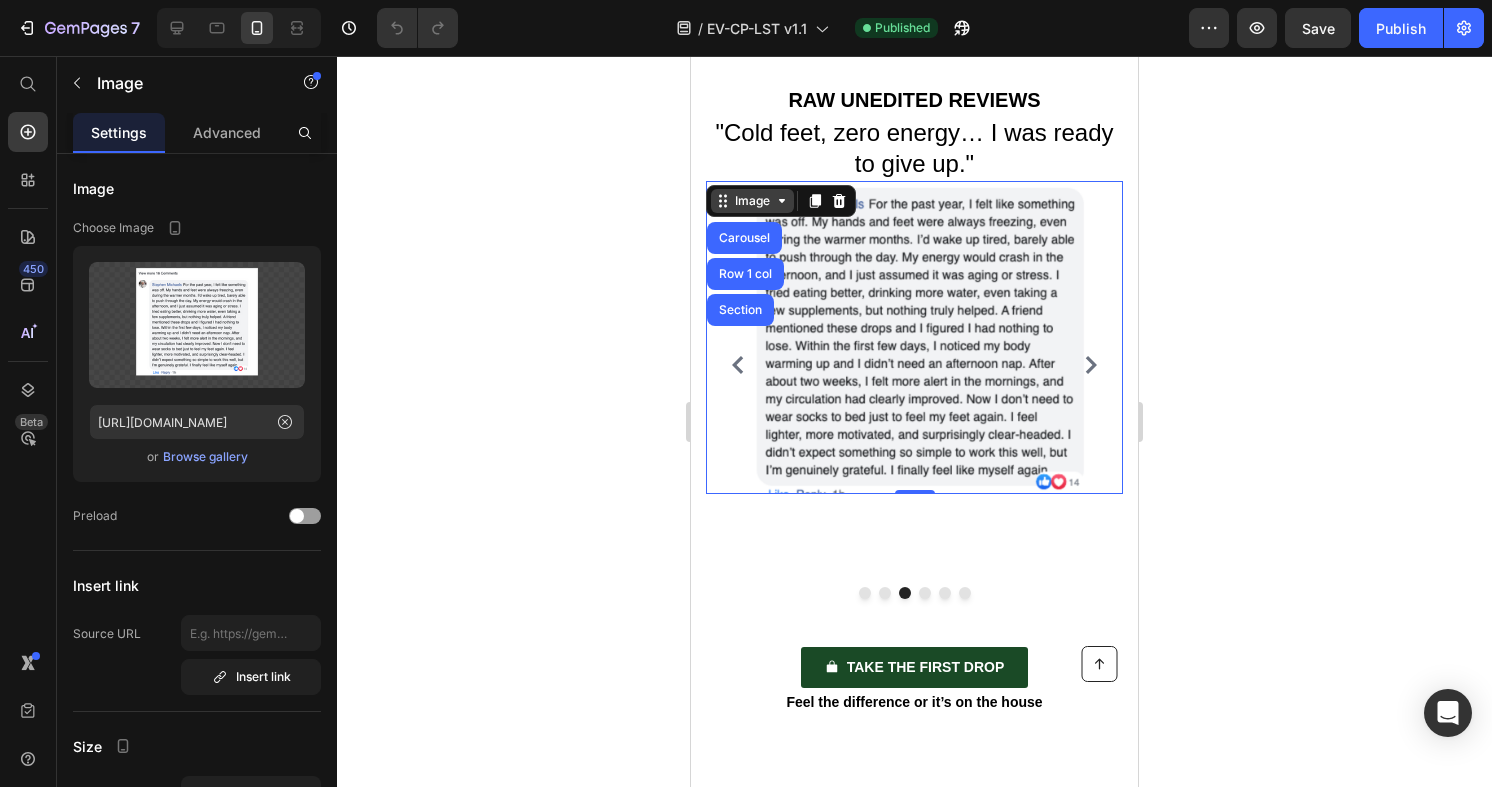 click on "Image" at bounding box center (752, 201) 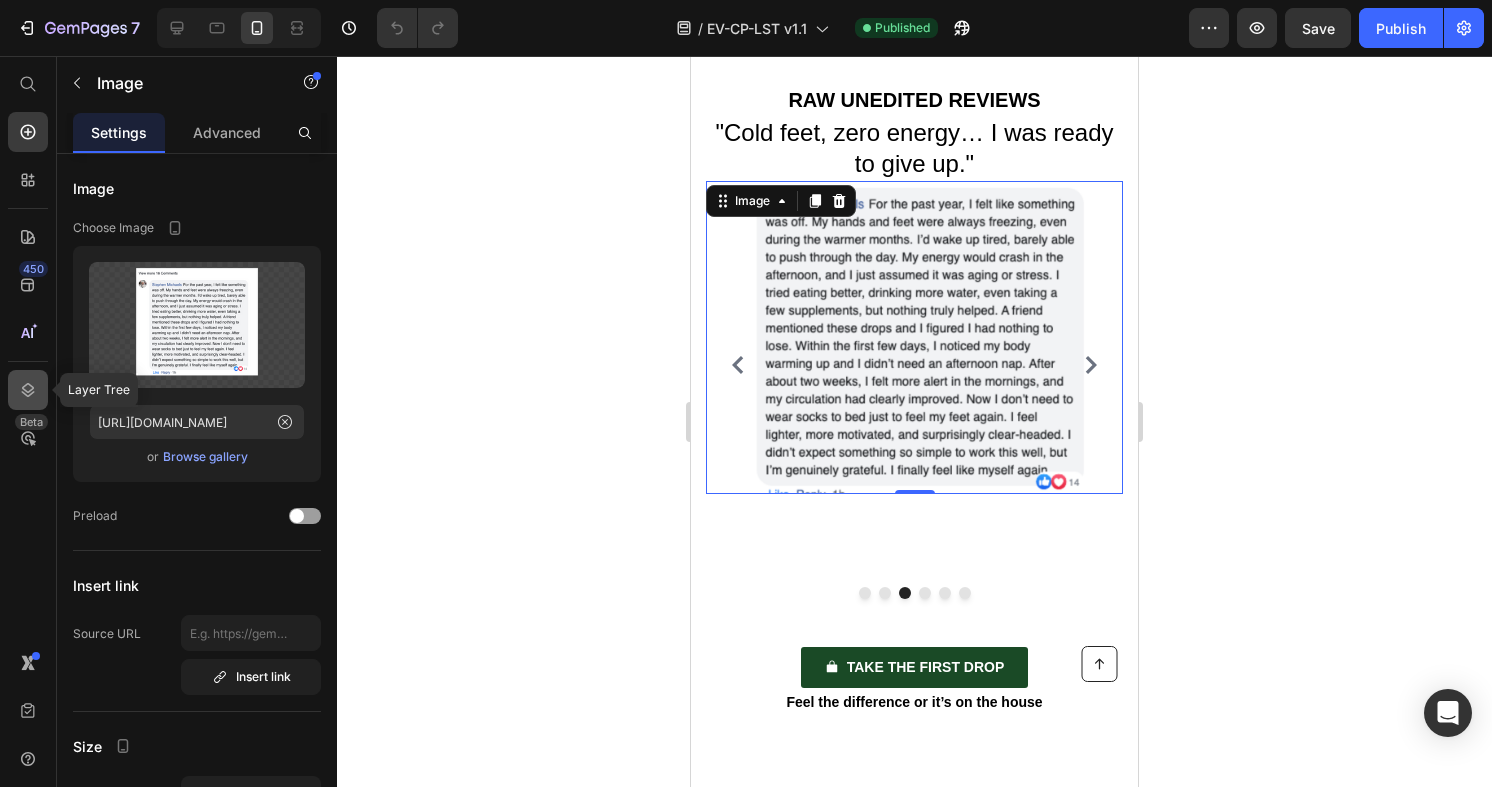 click 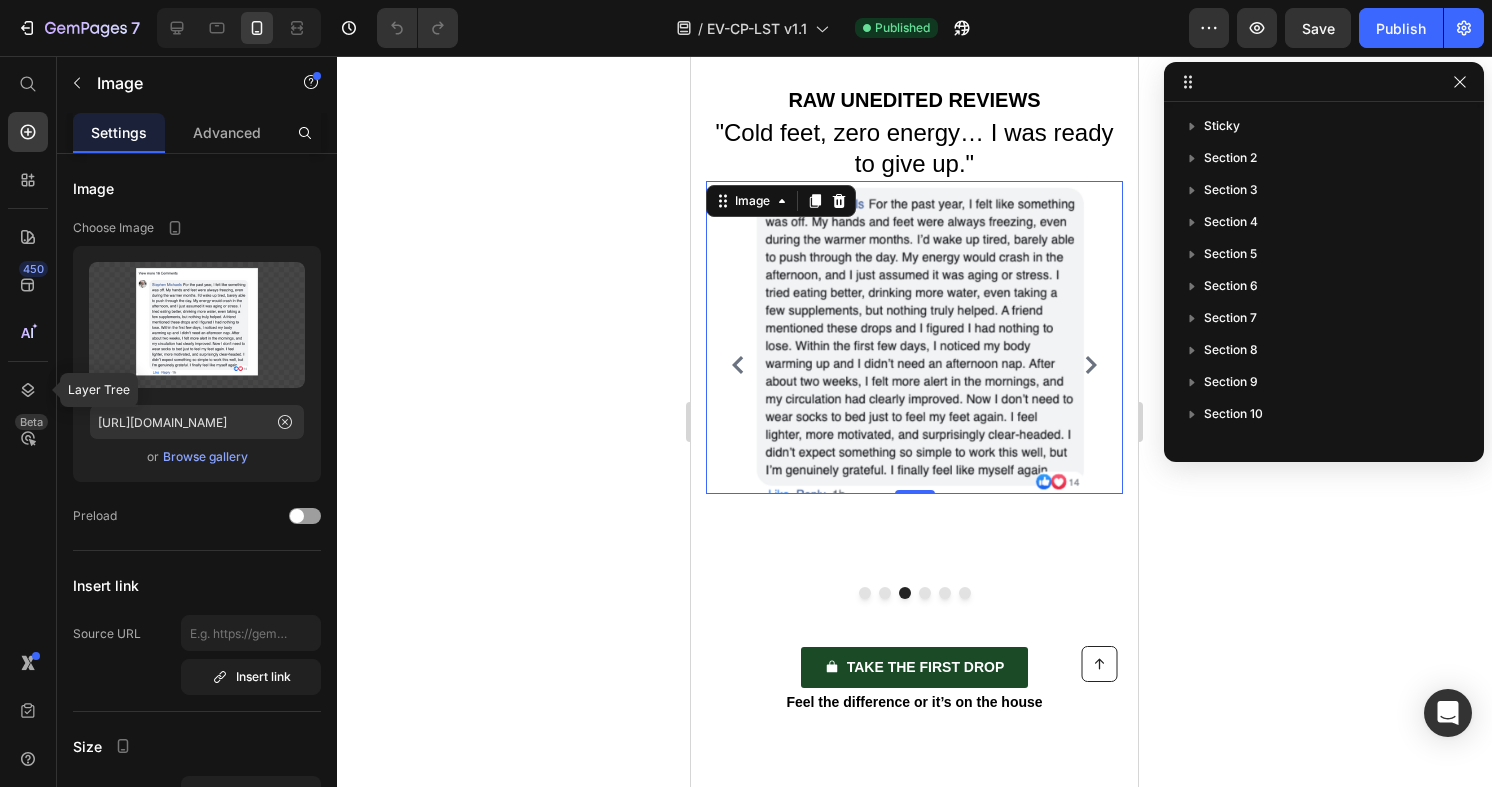 scroll, scrollTop: 763, scrollLeft: 0, axis: vertical 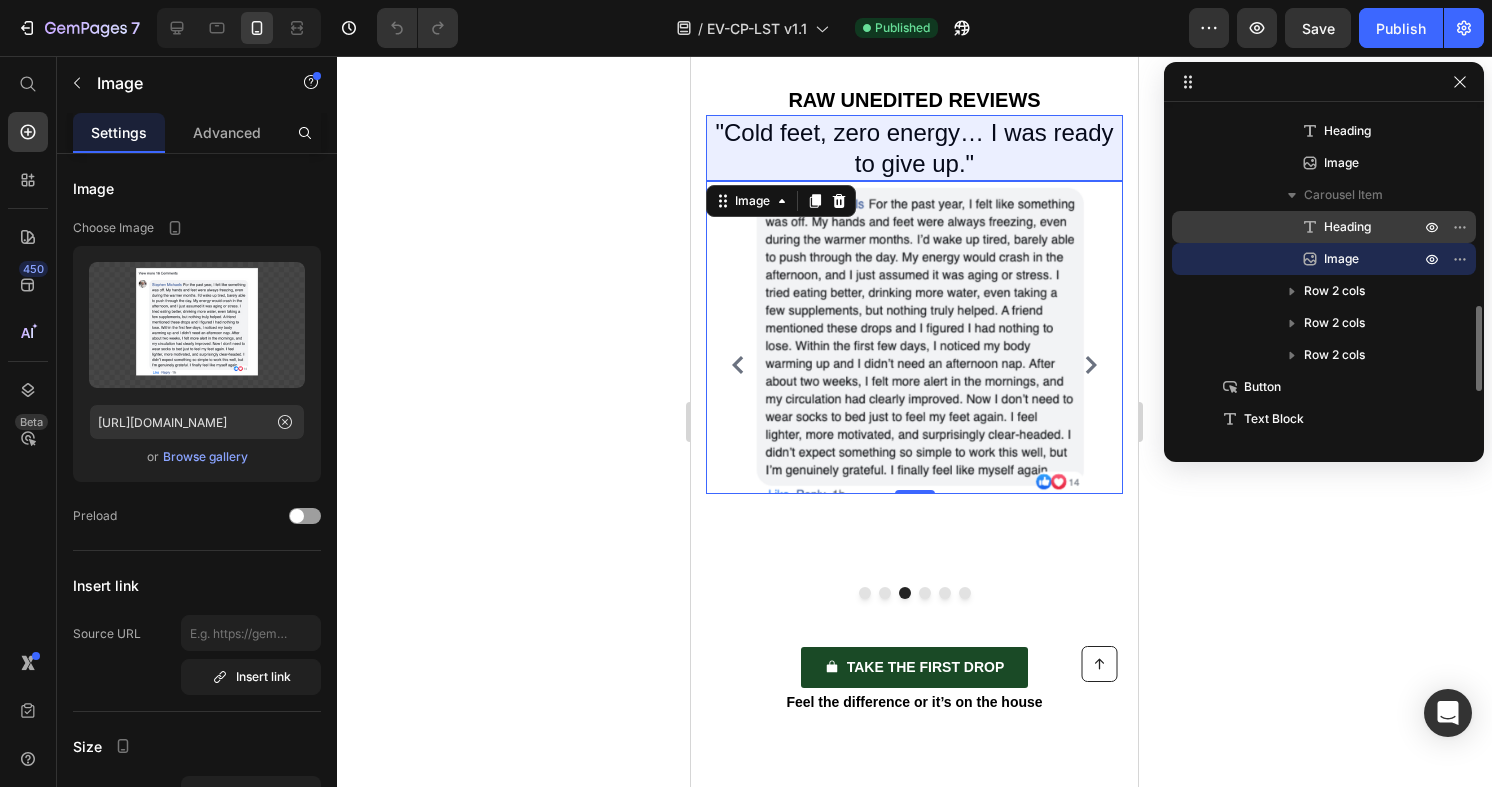 click on "Heading" at bounding box center (1347, 227) 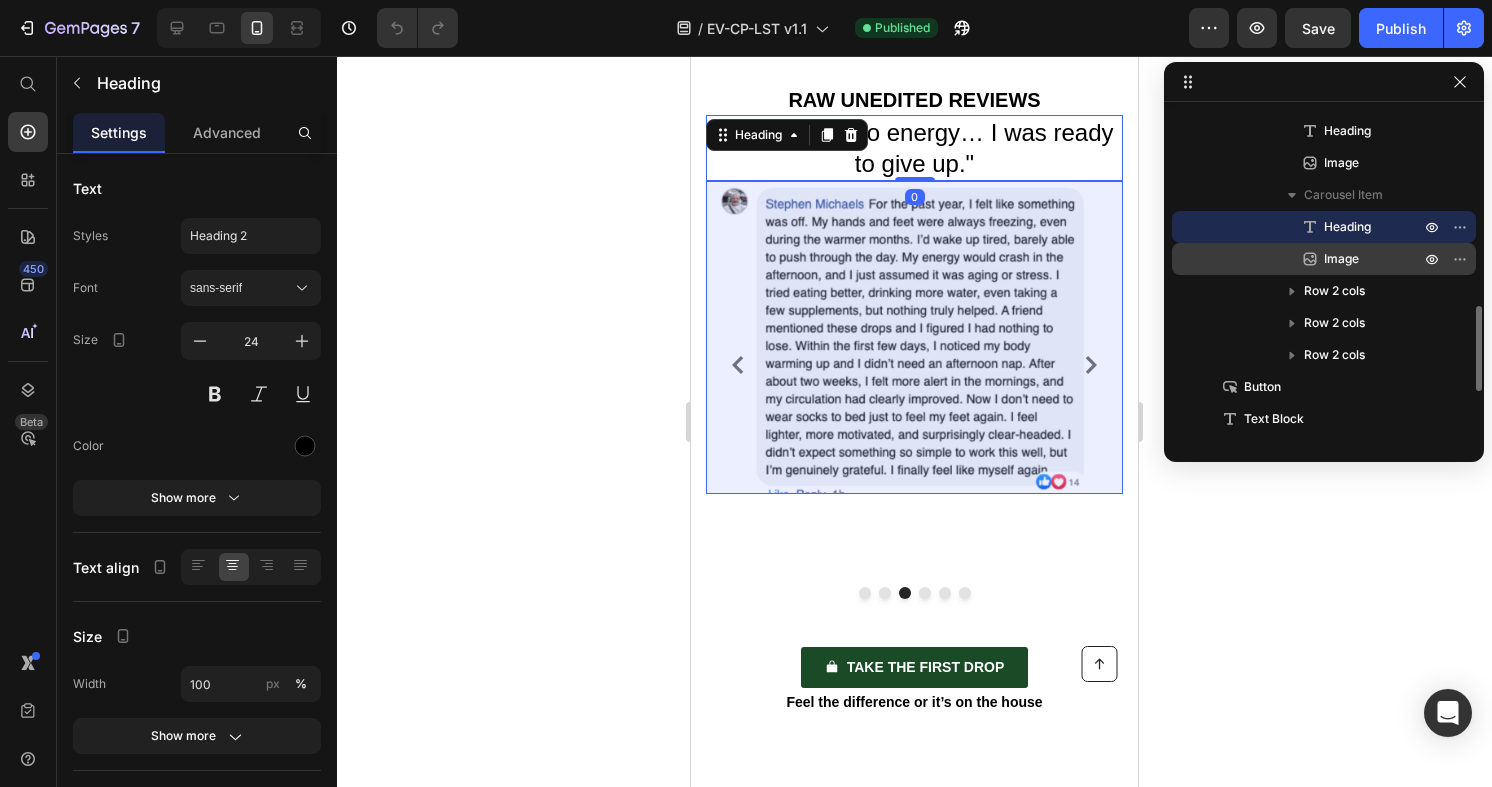 click on "Image" at bounding box center [1350, 259] 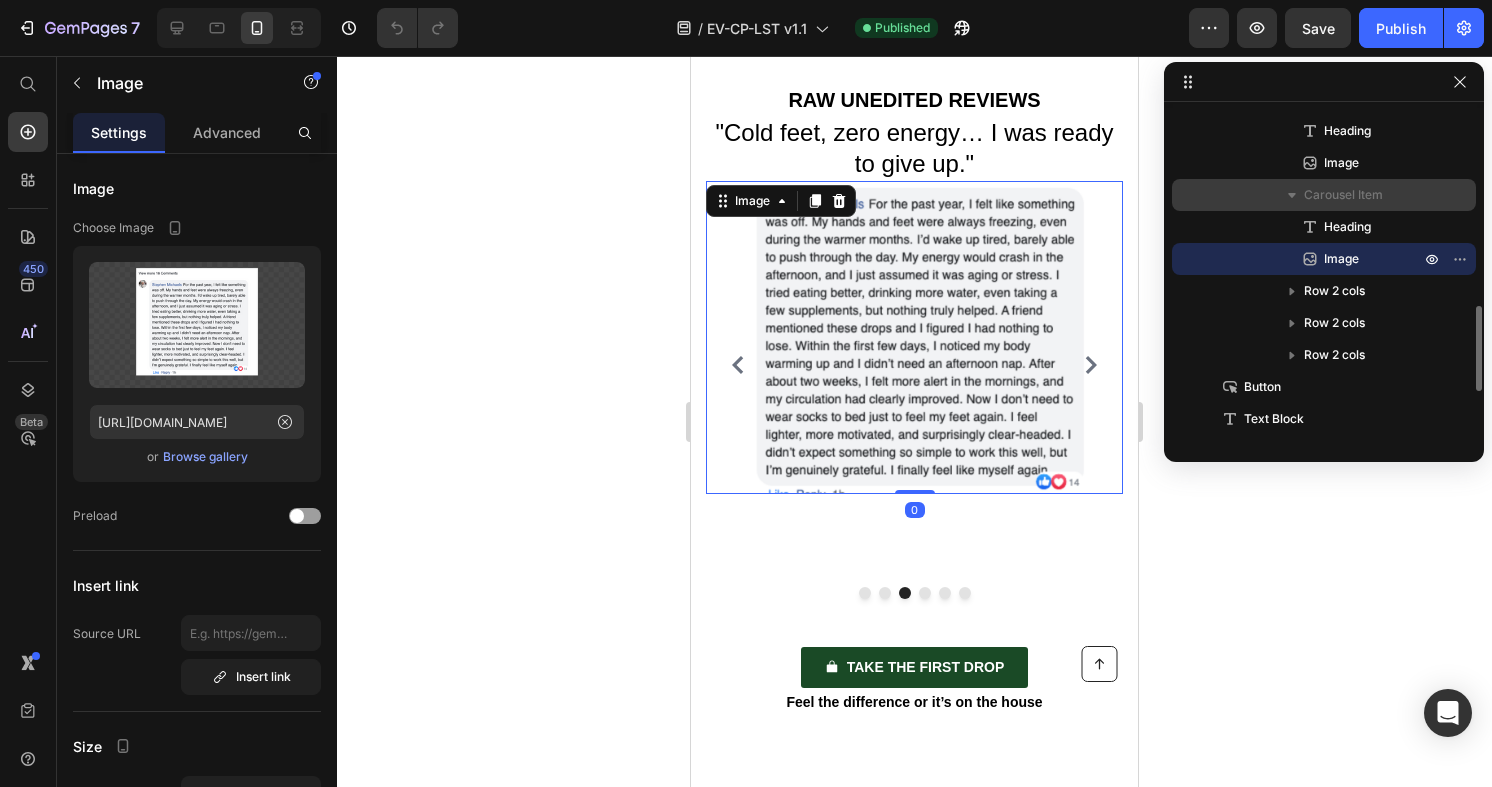 click on "Carousel Item" at bounding box center (1343, 195) 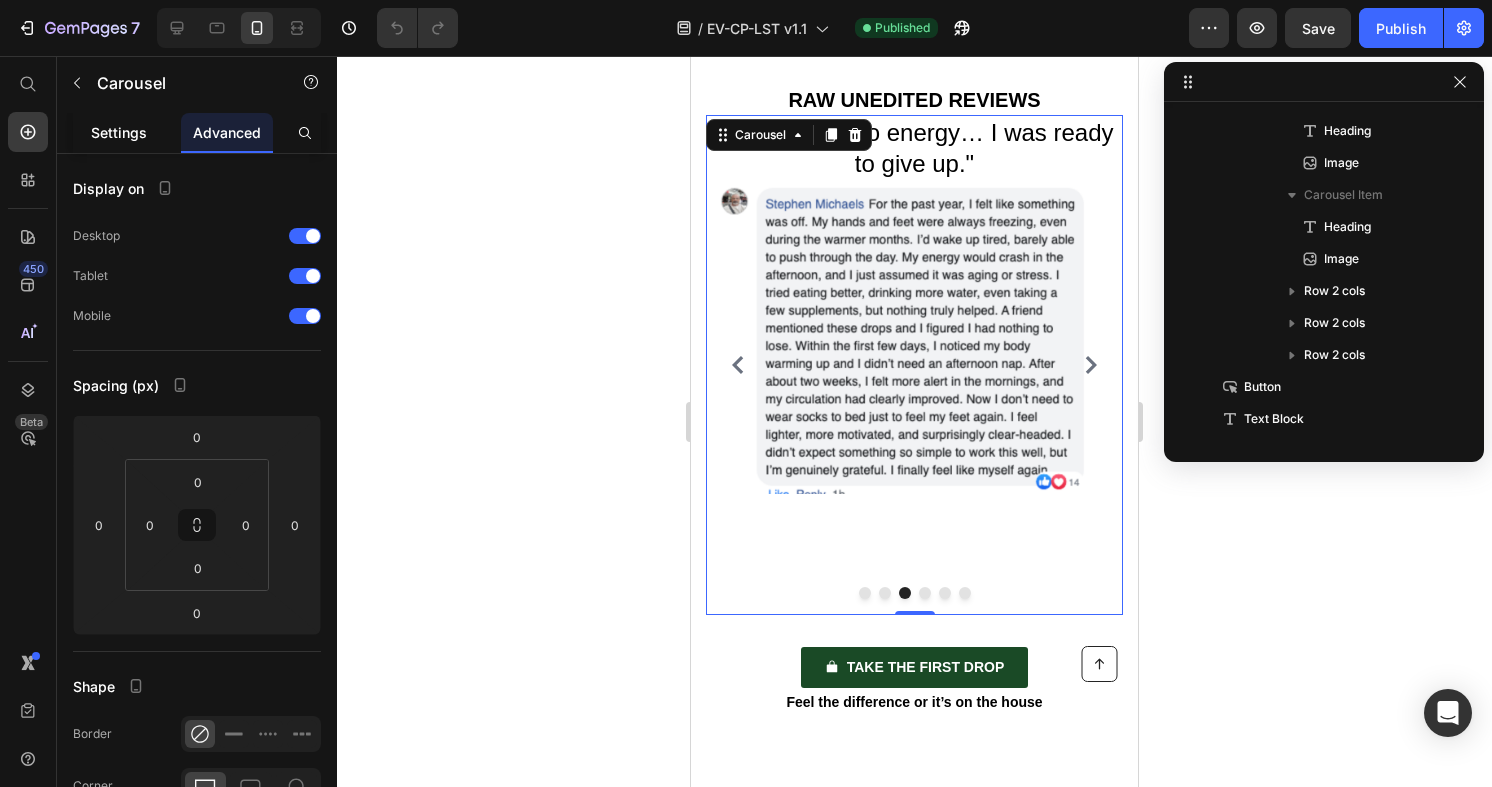 click on "Settings" 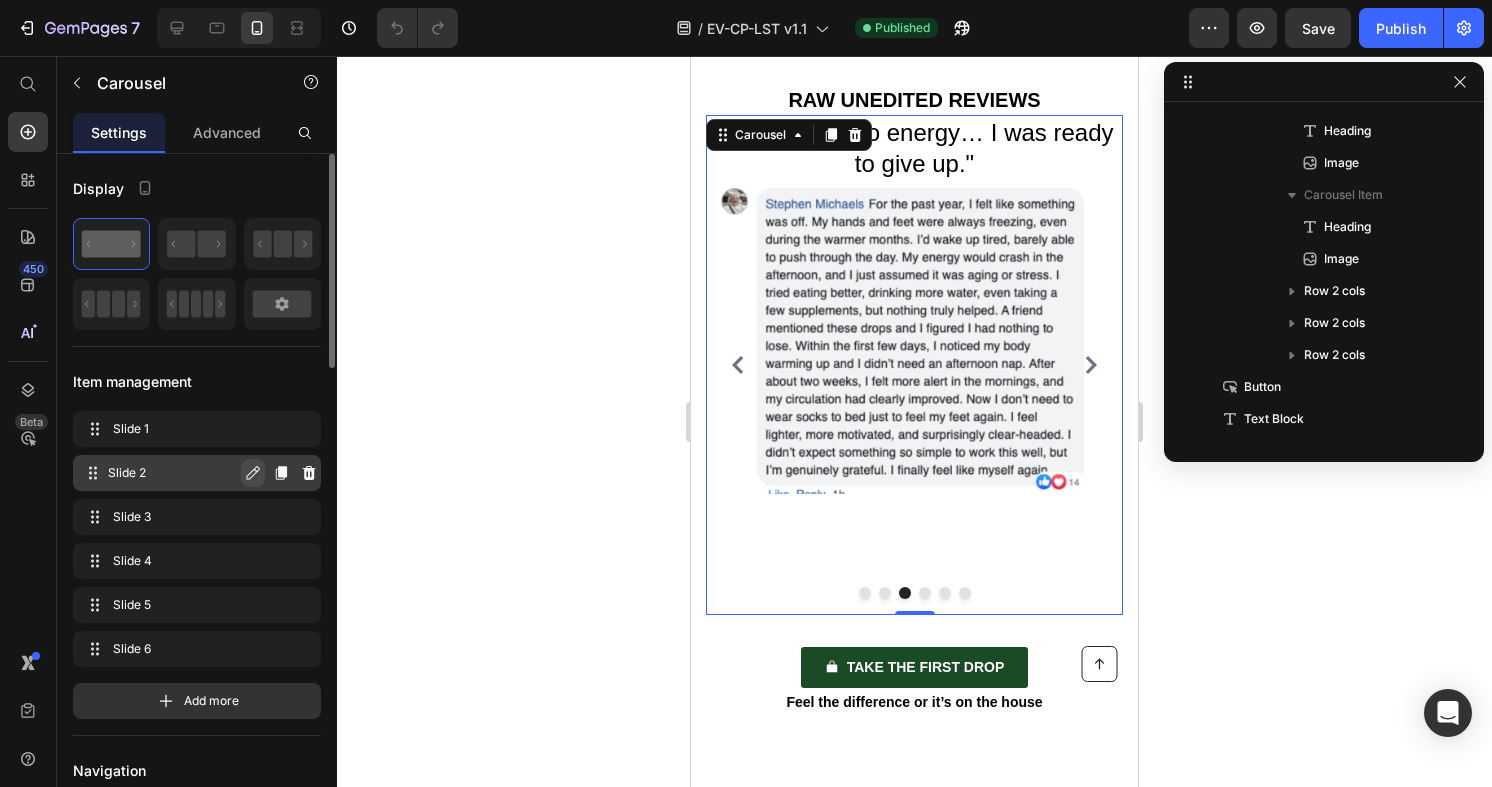 click 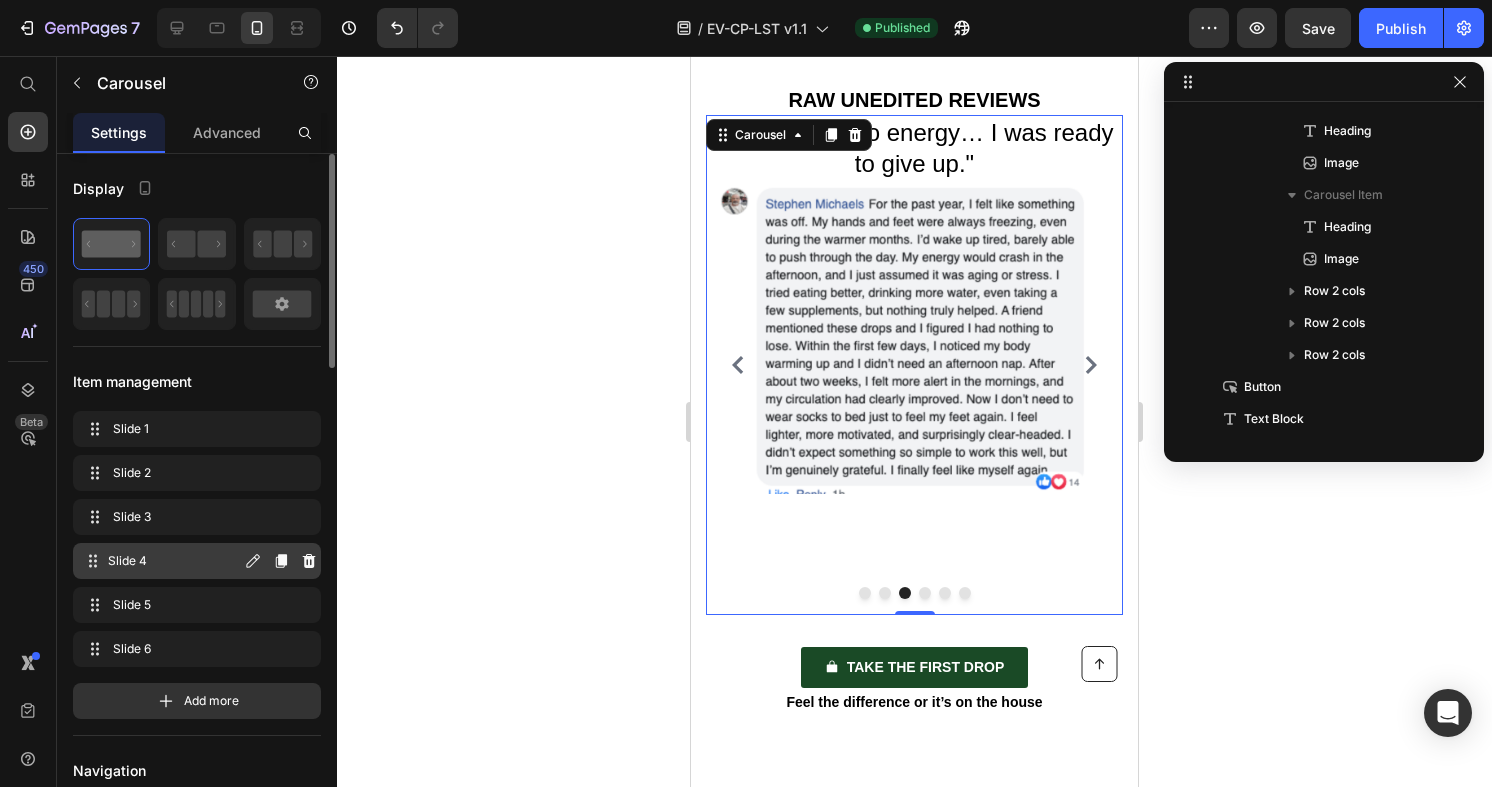 click on "Slide 4" at bounding box center [174, 561] 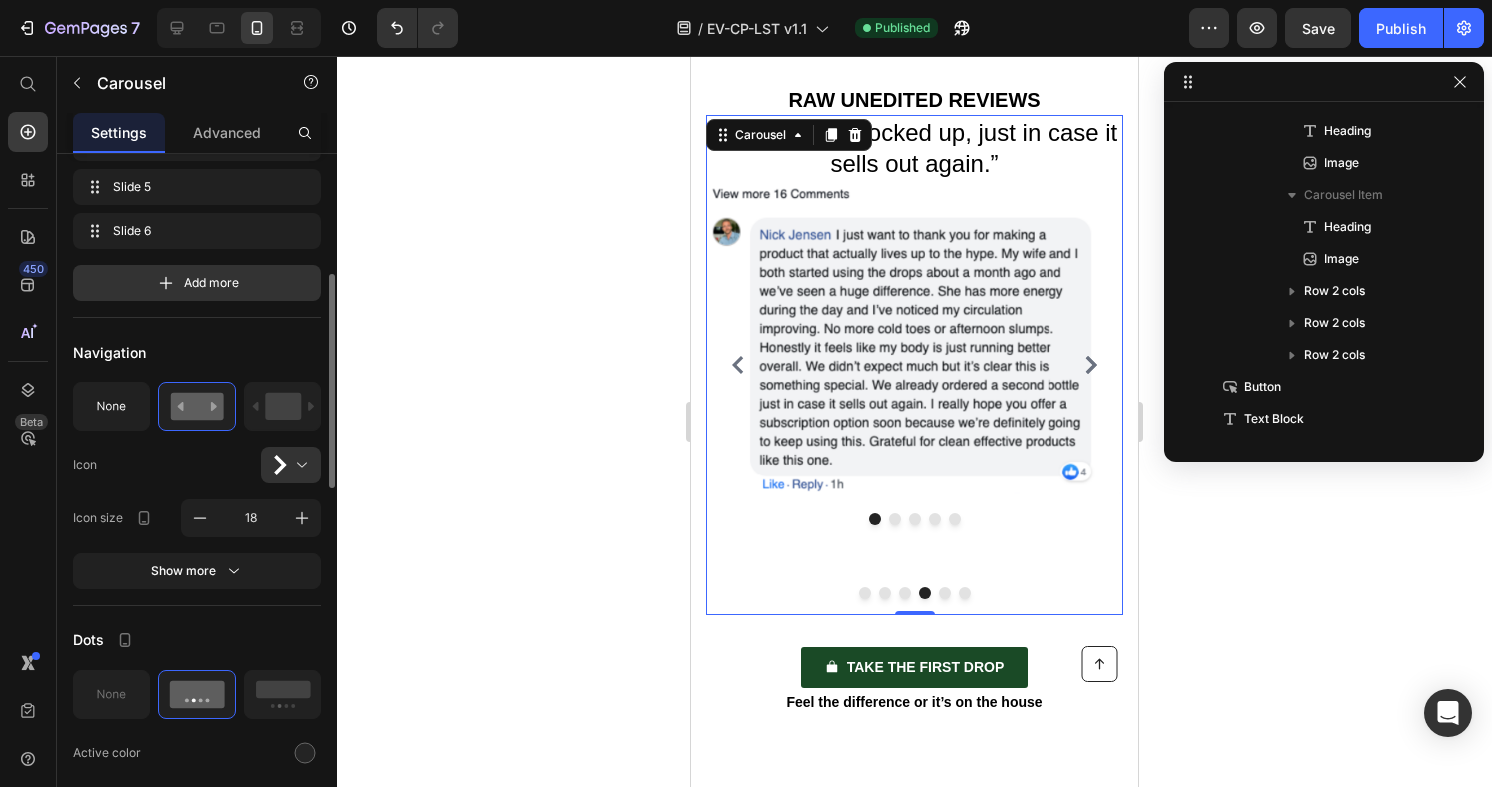 scroll, scrollTop: 419, scrollLeft: 0, axis: vertical 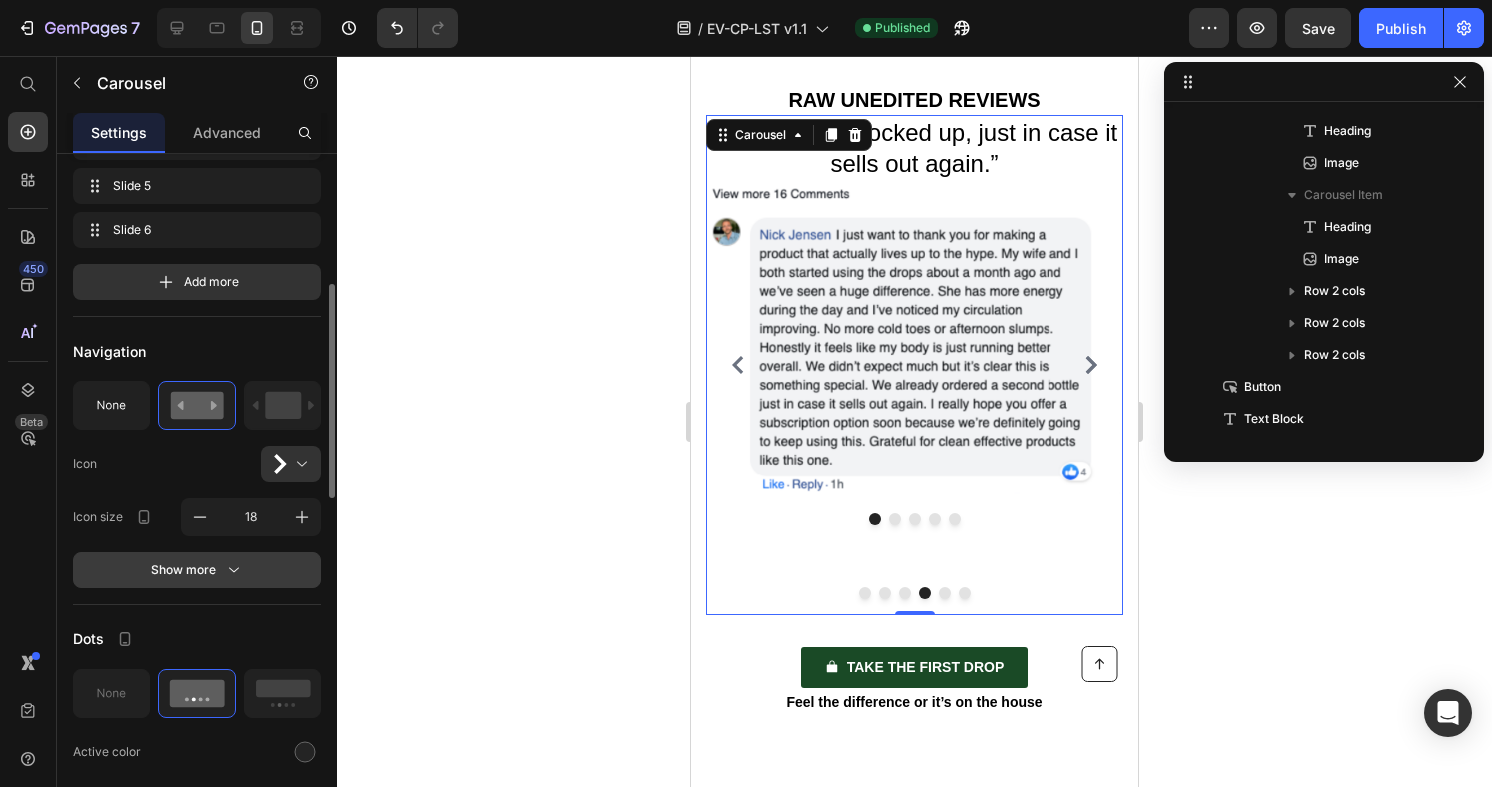 click on "Show more" at bounding box center (197, 570) 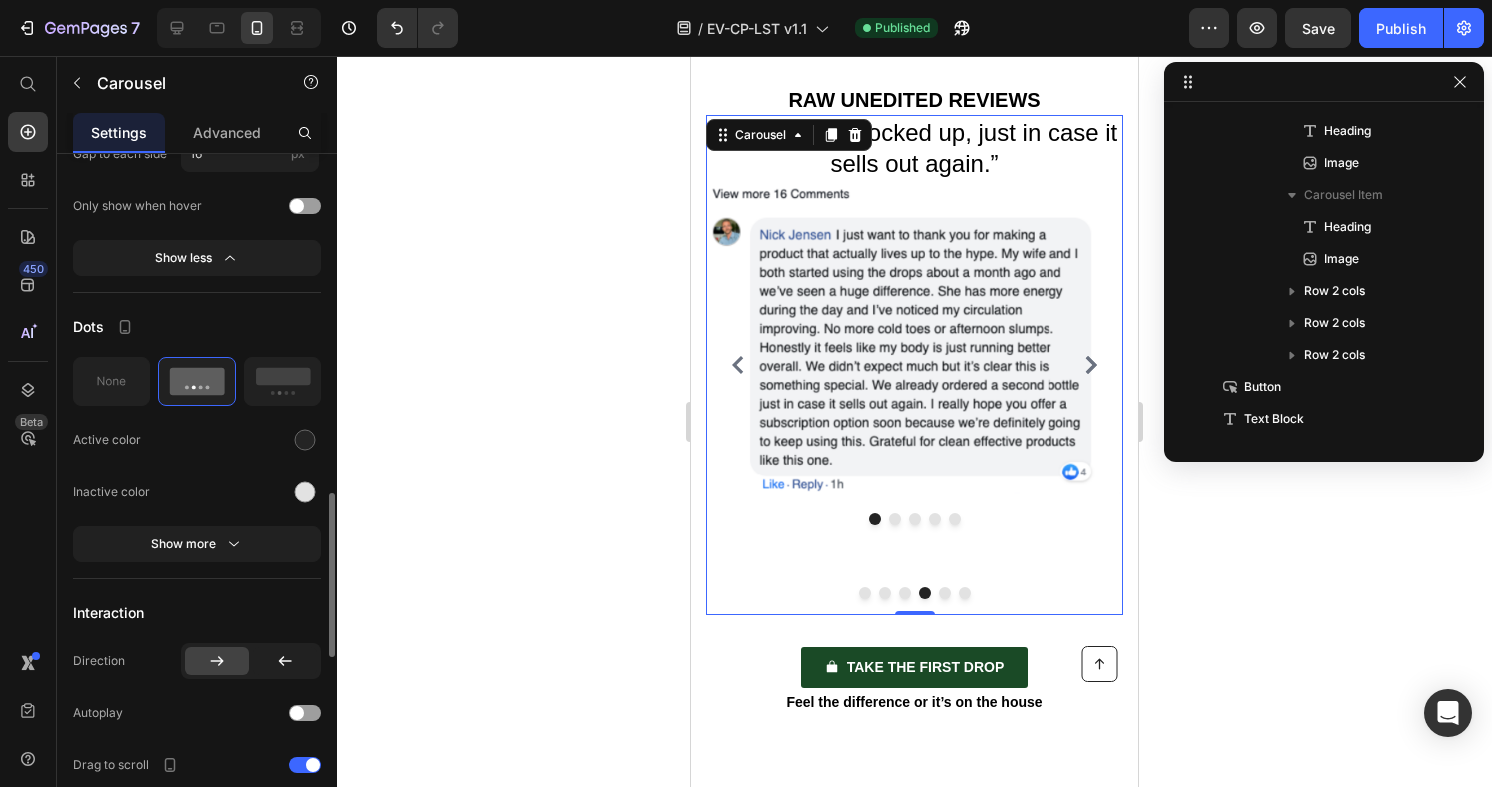 scroll, scrollTop: 1412, scrollLeft: 0, axis: vertical 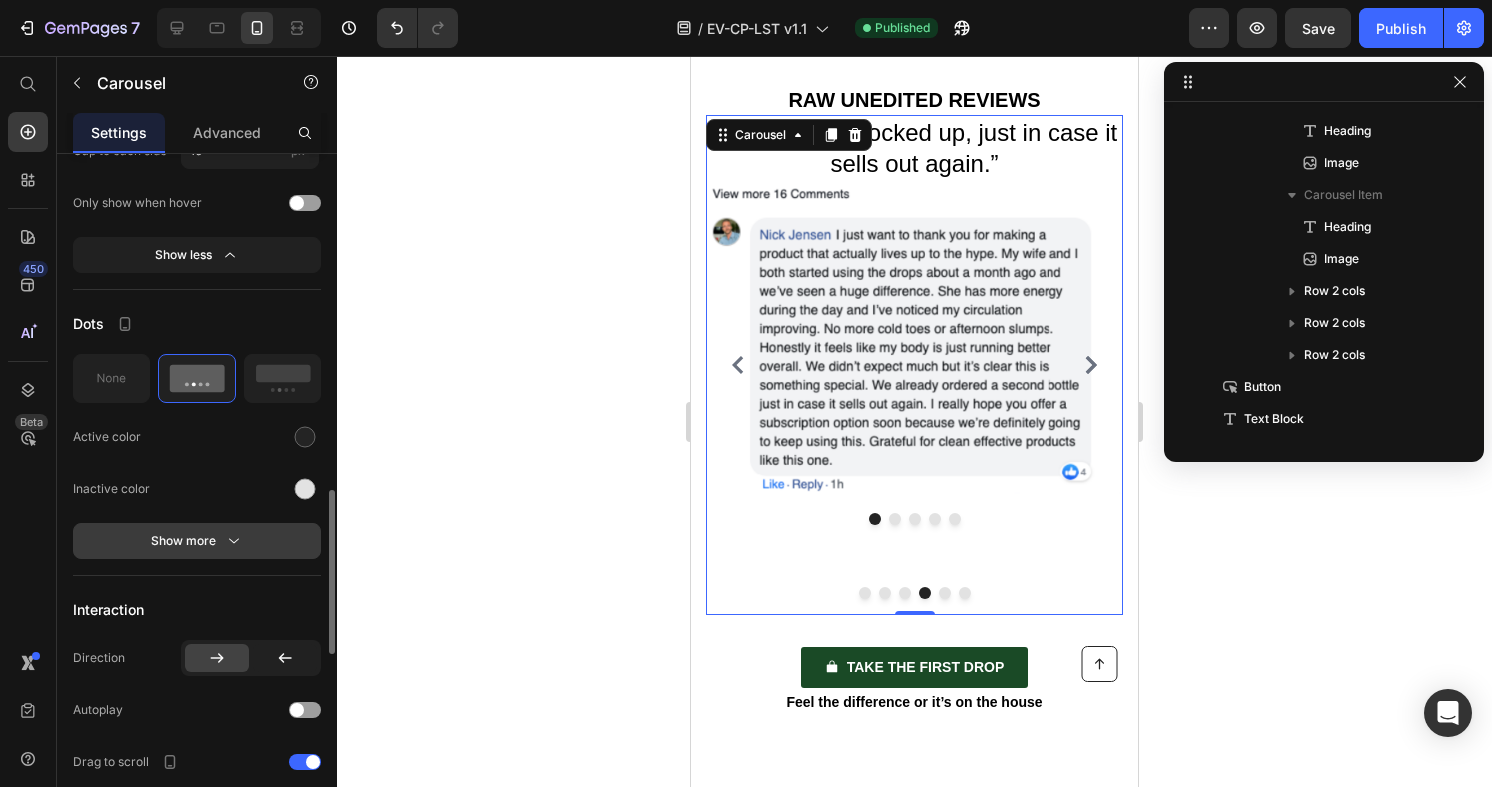 click on "Show more" at bounding box center (197, 541) 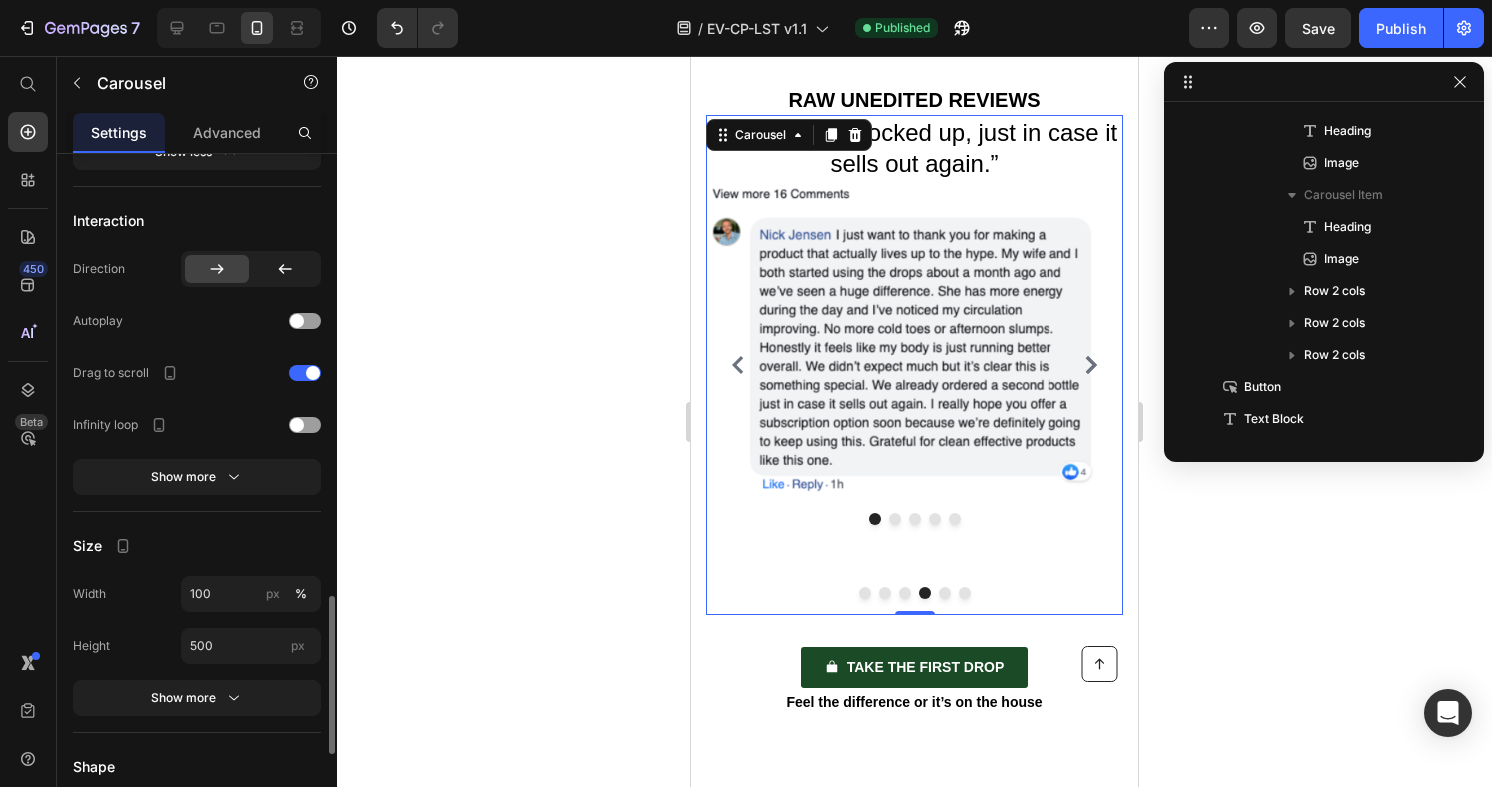 scroll, scrollTop: 1910, scrollLeft: 0, axis: vertical 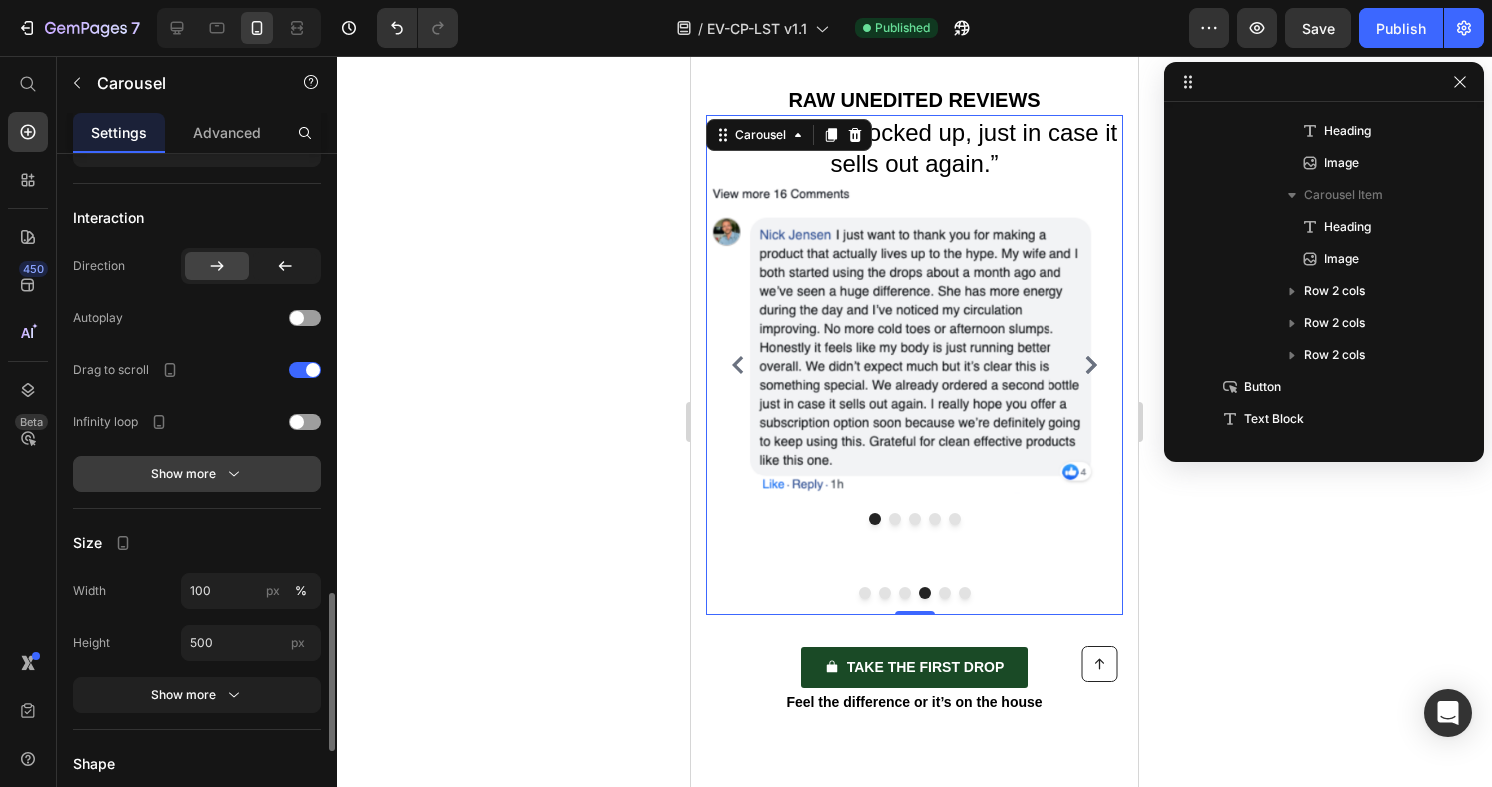 click on "Show more" at bounding box center [197, 474] 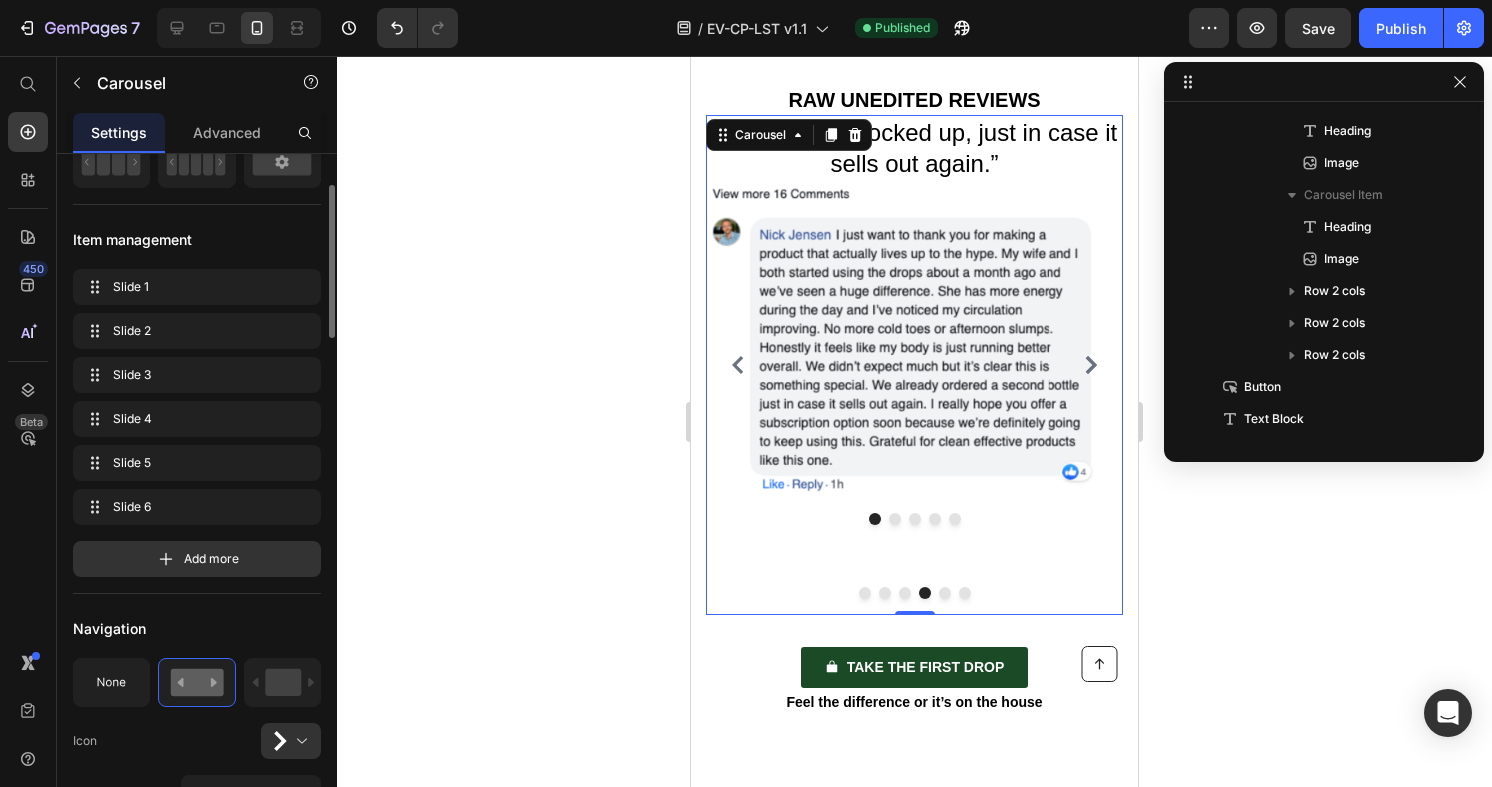 scroll, scrollTop: 0, scrollLeft: 0, axis: both 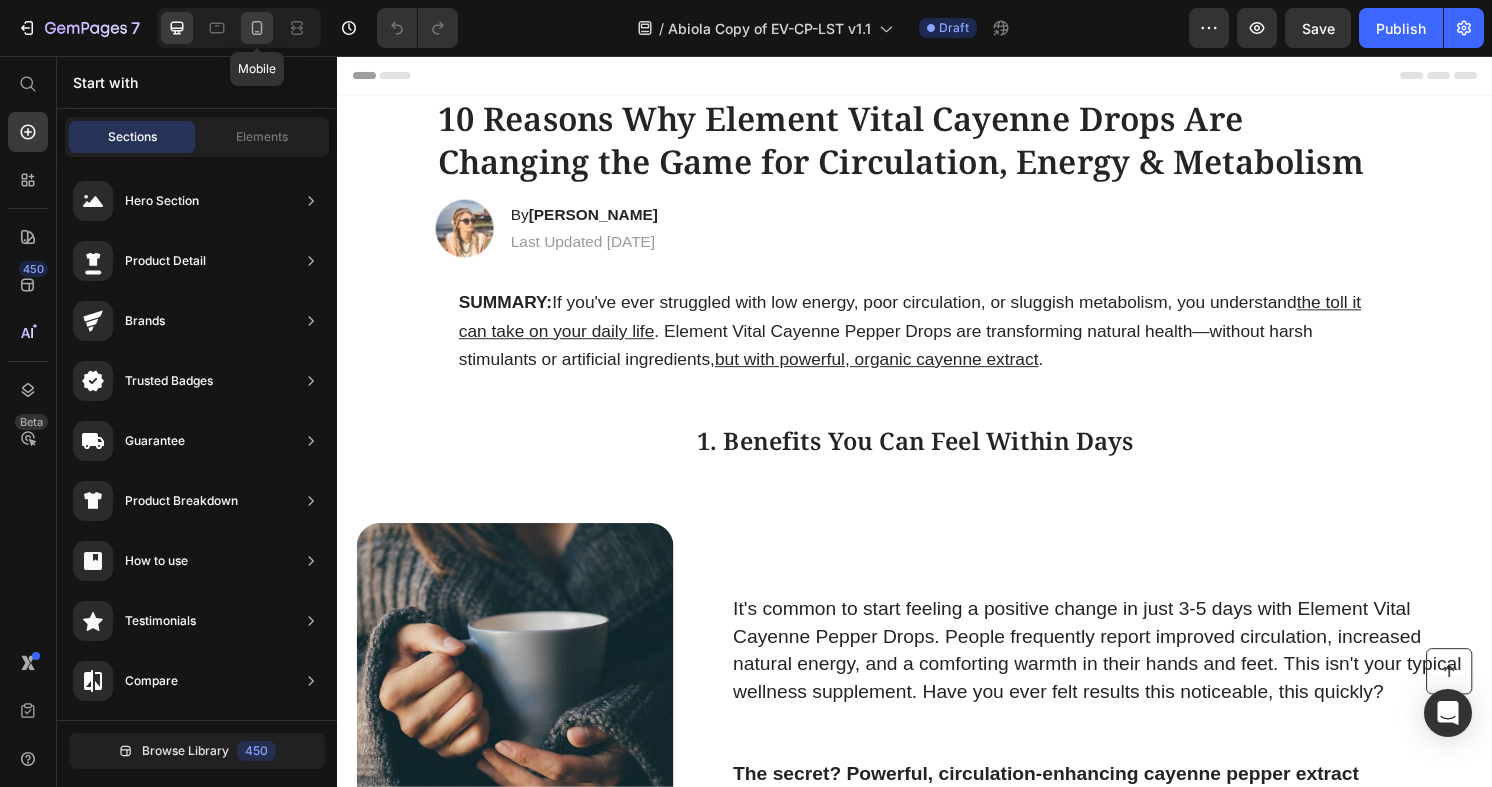 click 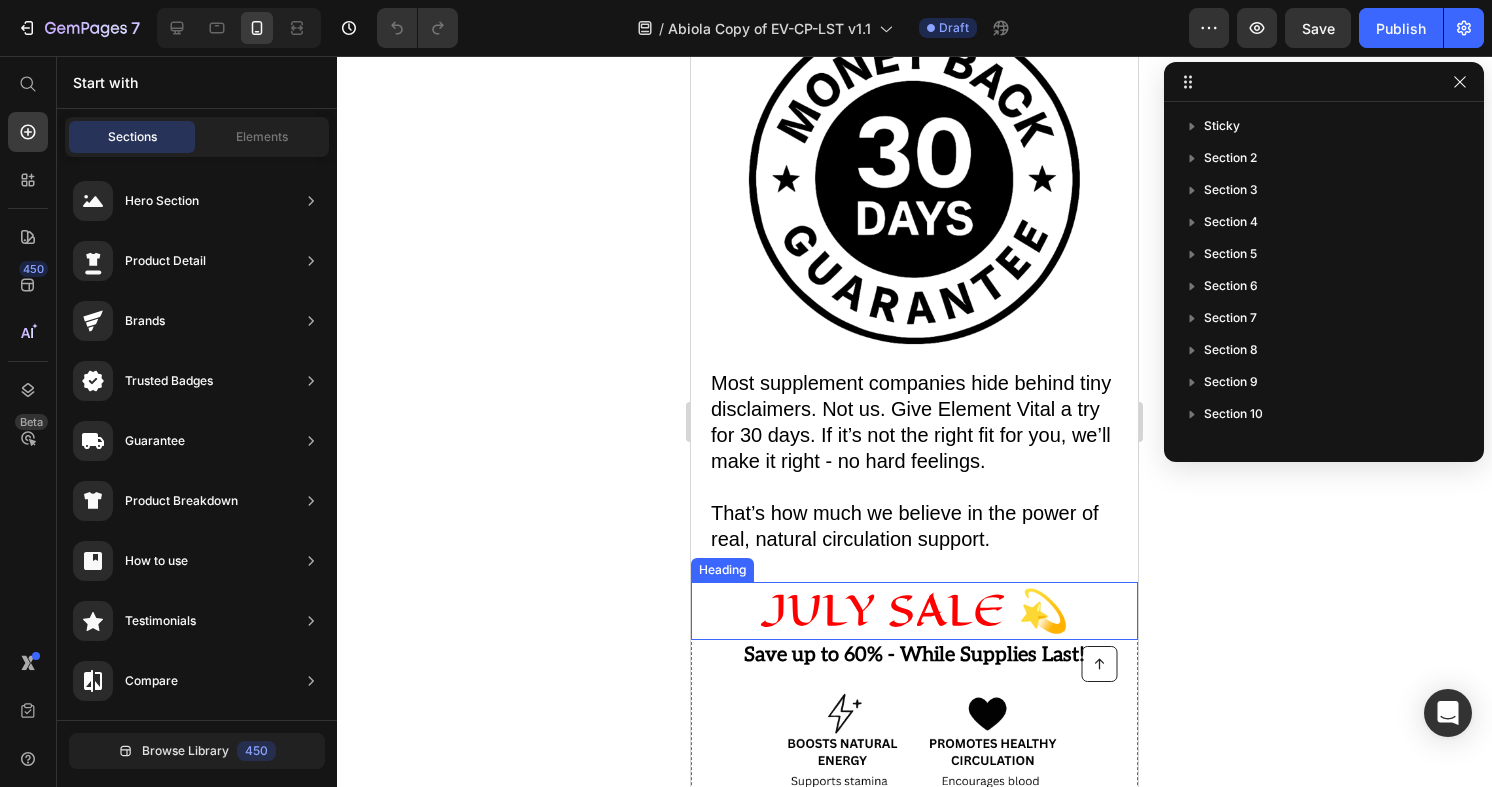 scroll, scrollTop: 9785, scrollLeft: 0, axis: vertical 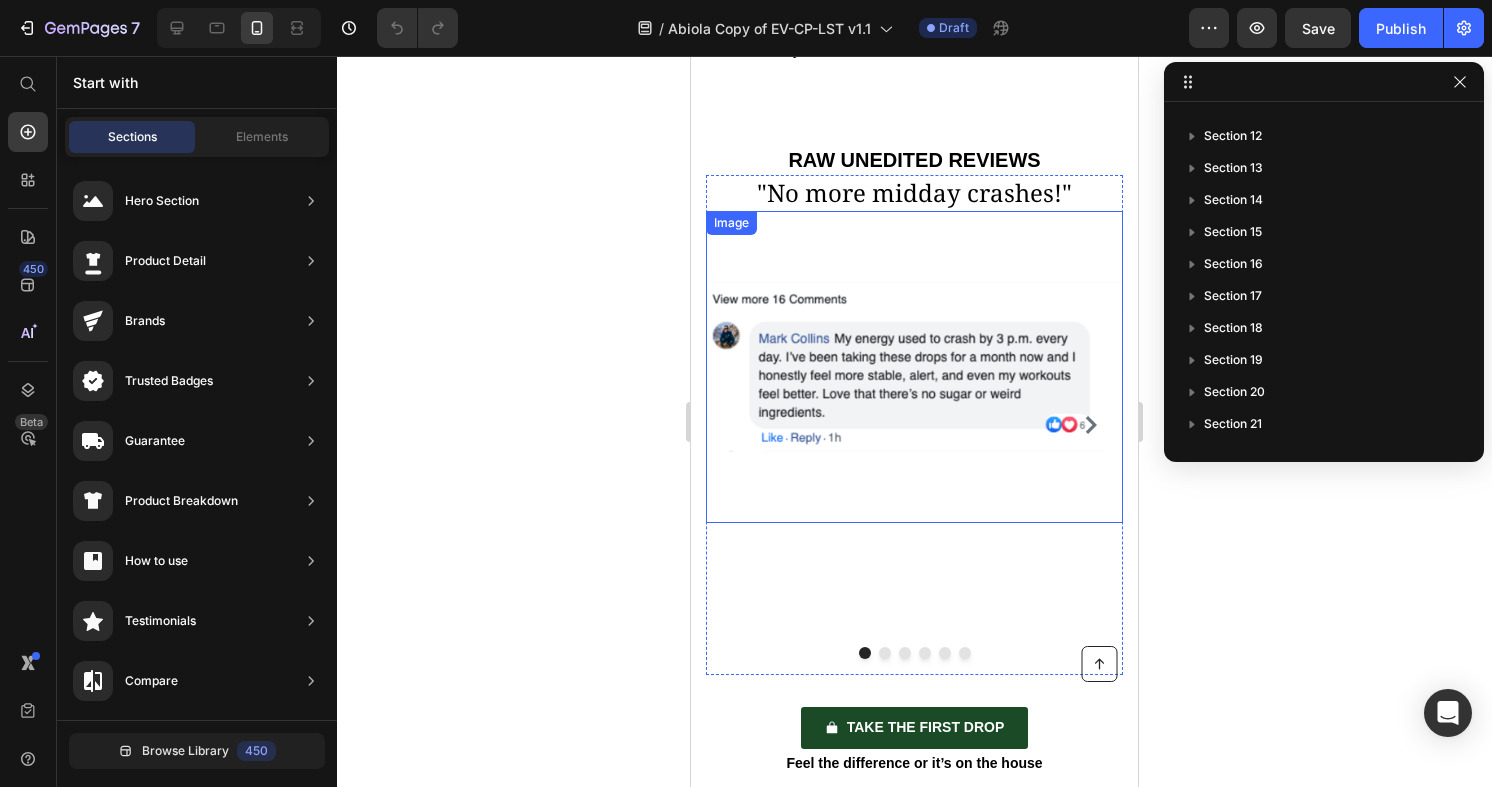 click at bounding box center [914, 367] 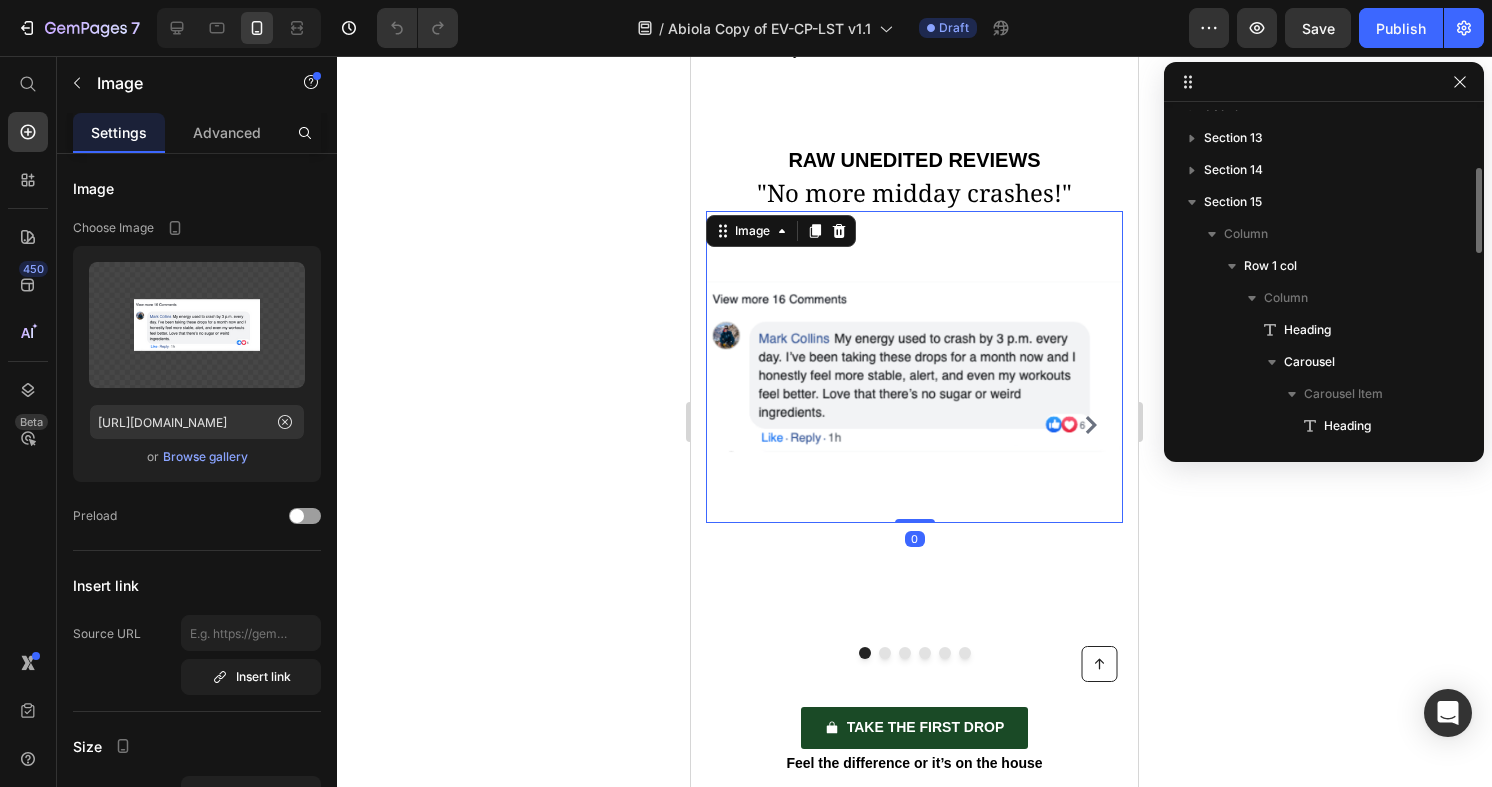 scroll, scrollTop: 342, scrollLeft: 0, axis: vertical 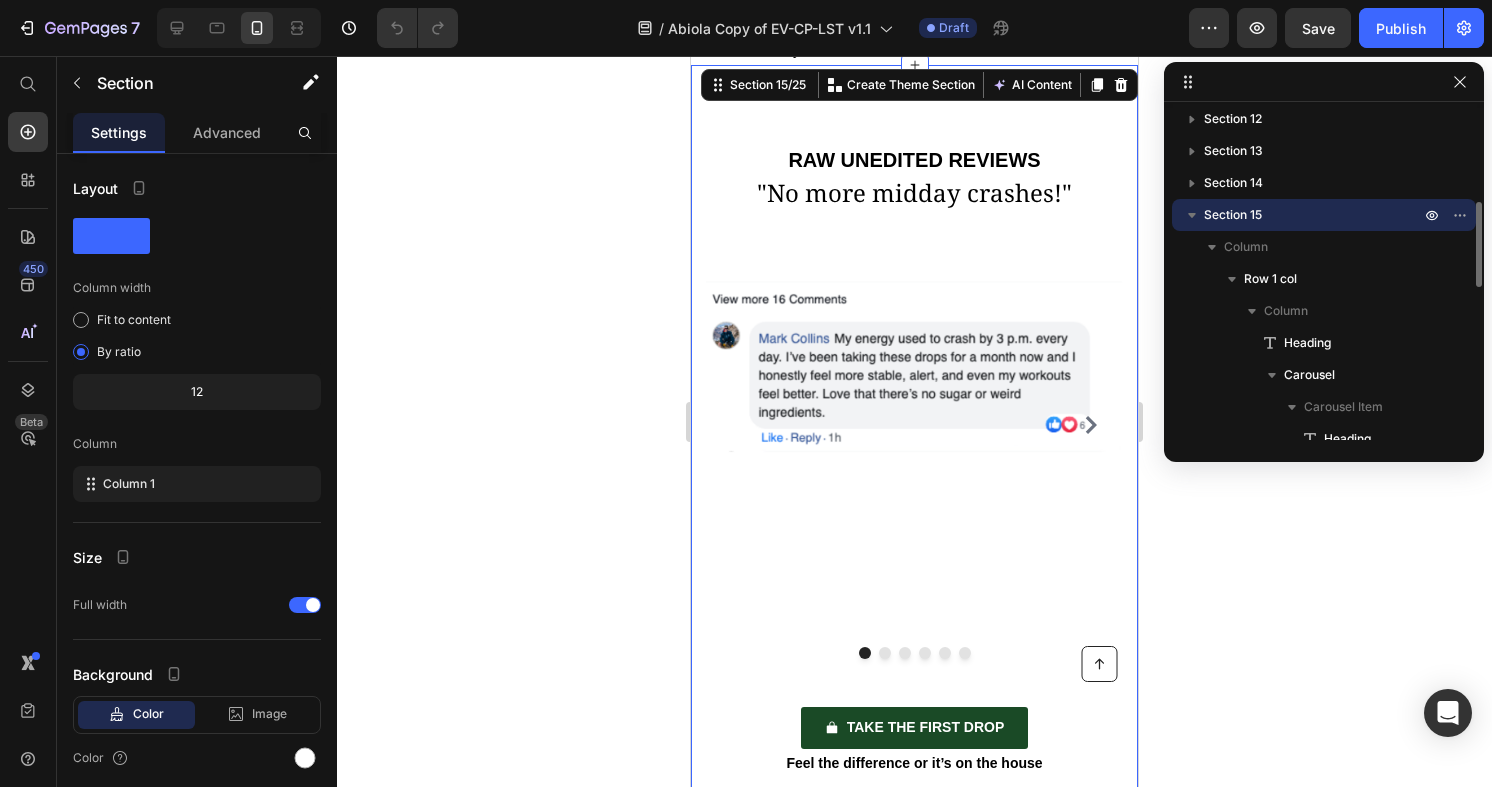 click 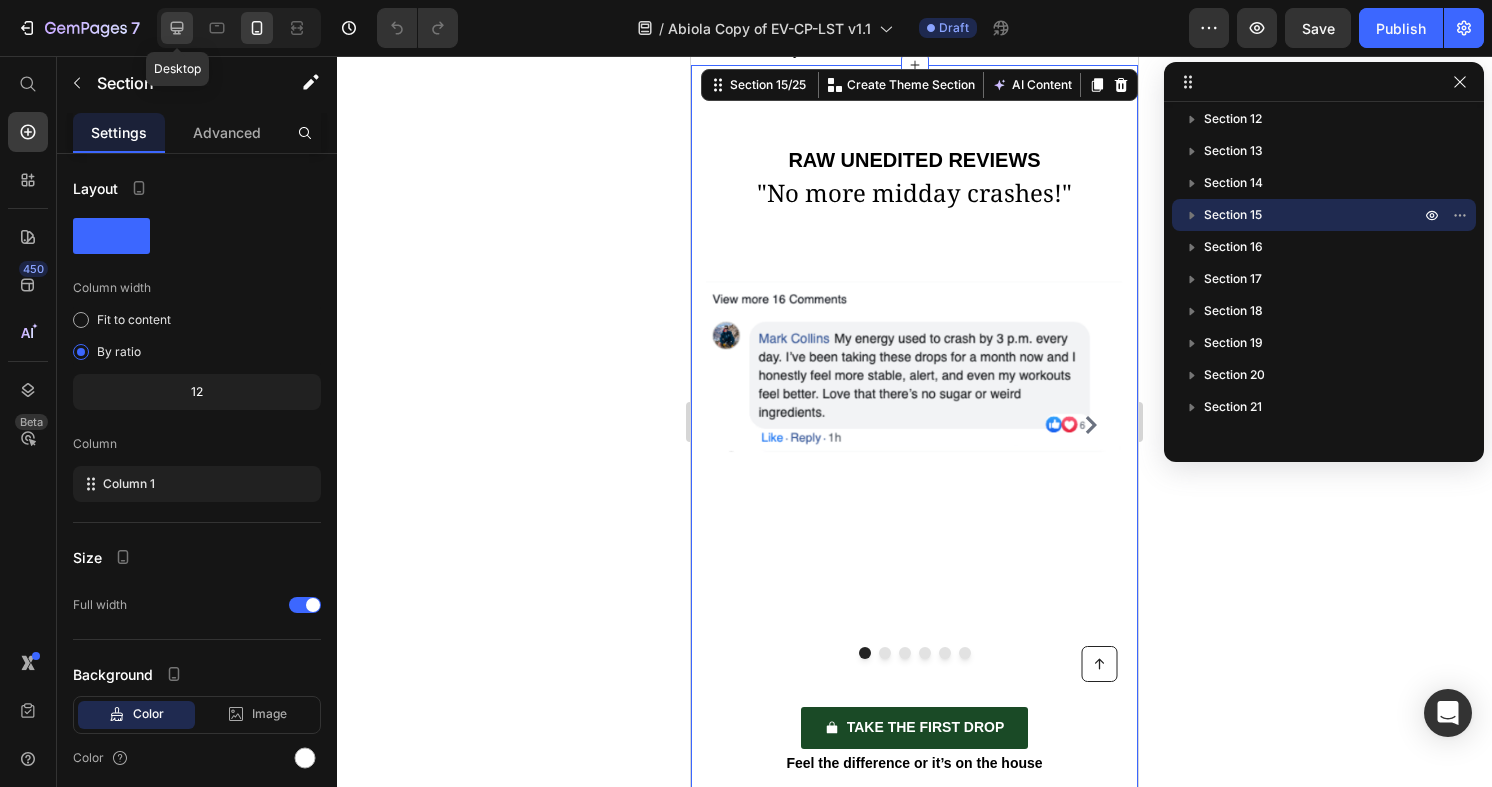 click 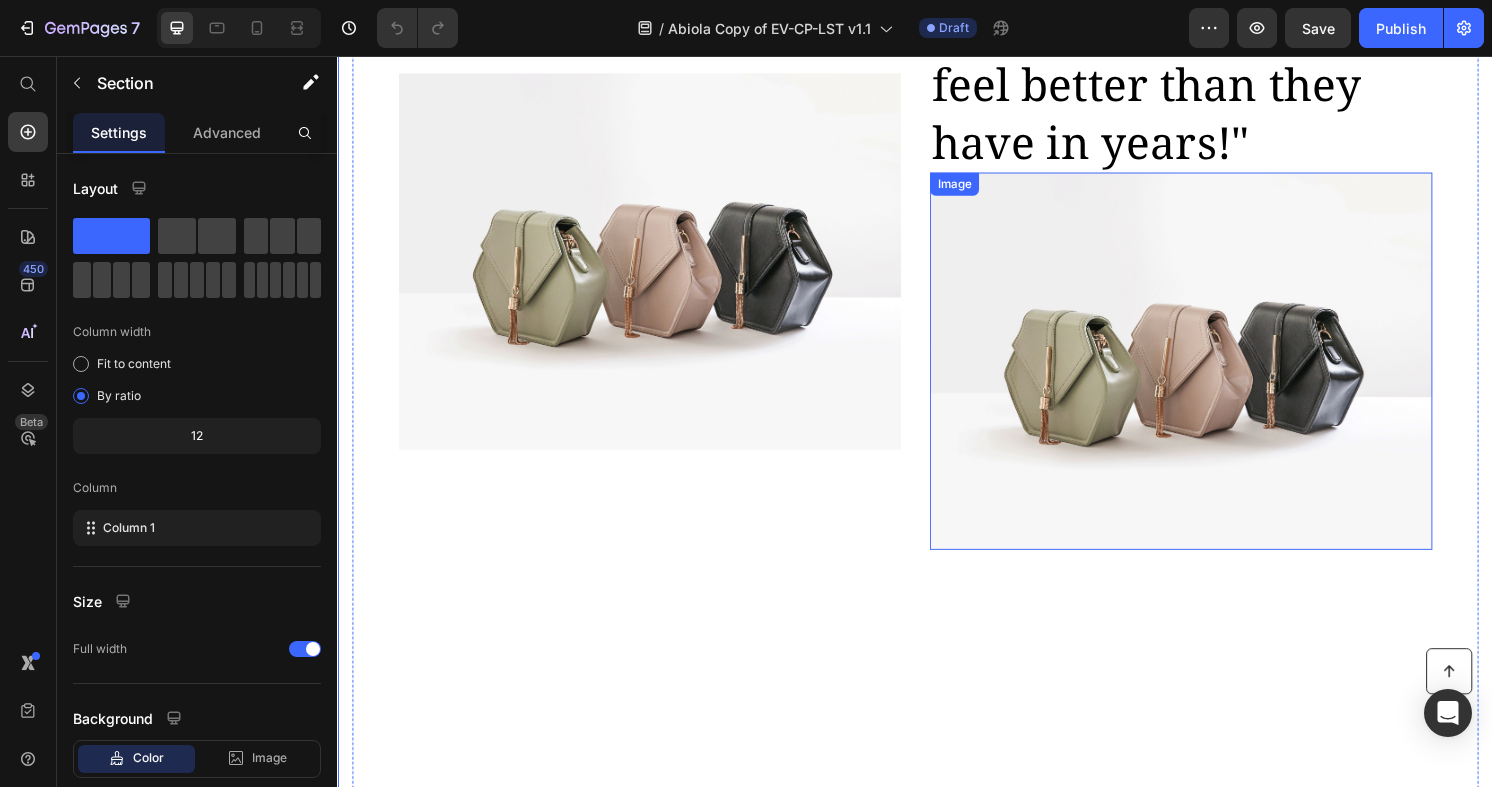 scroll, scrollTop: 8527, scrollLeft: 0, axis: vertical 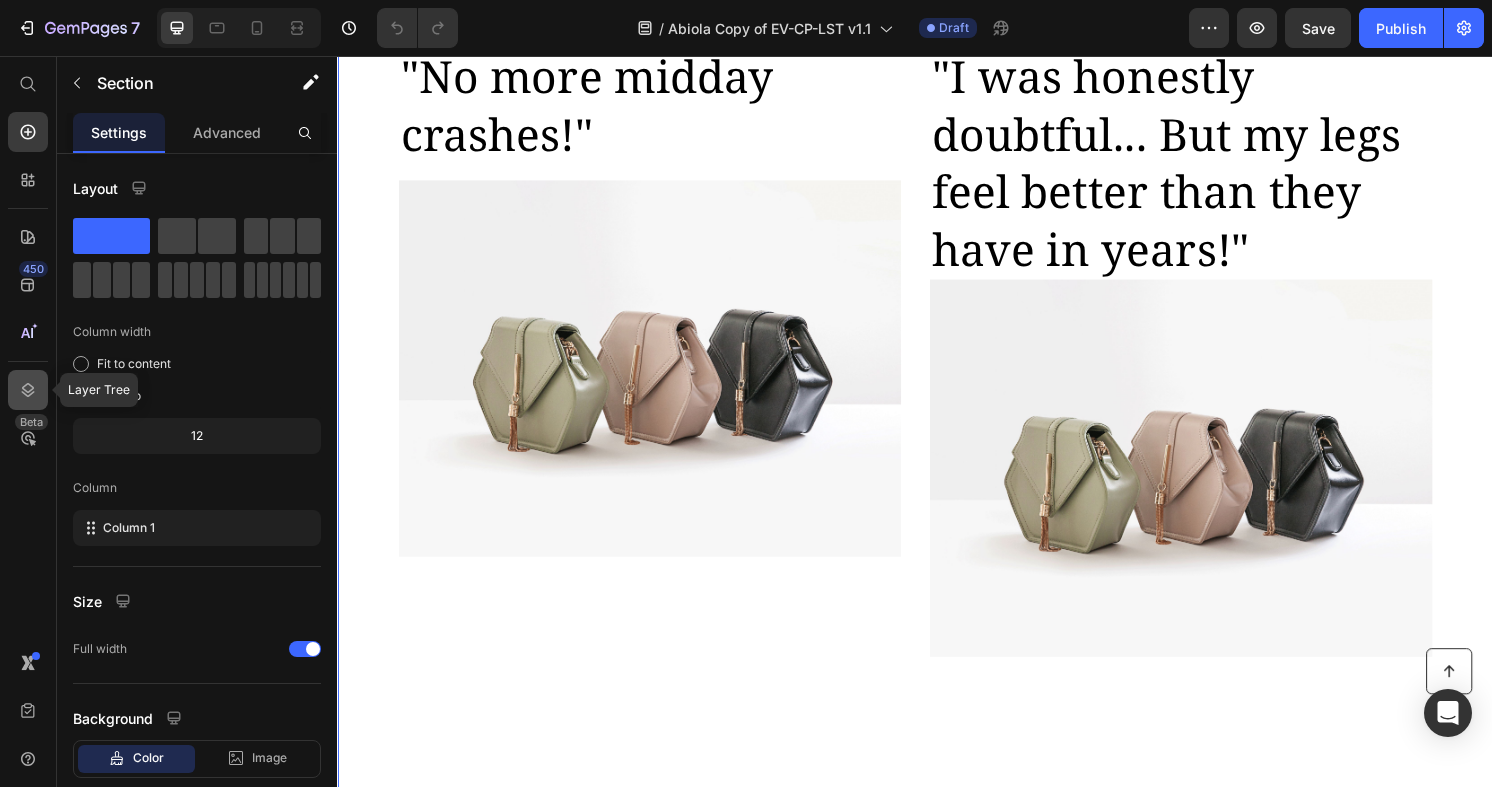 click 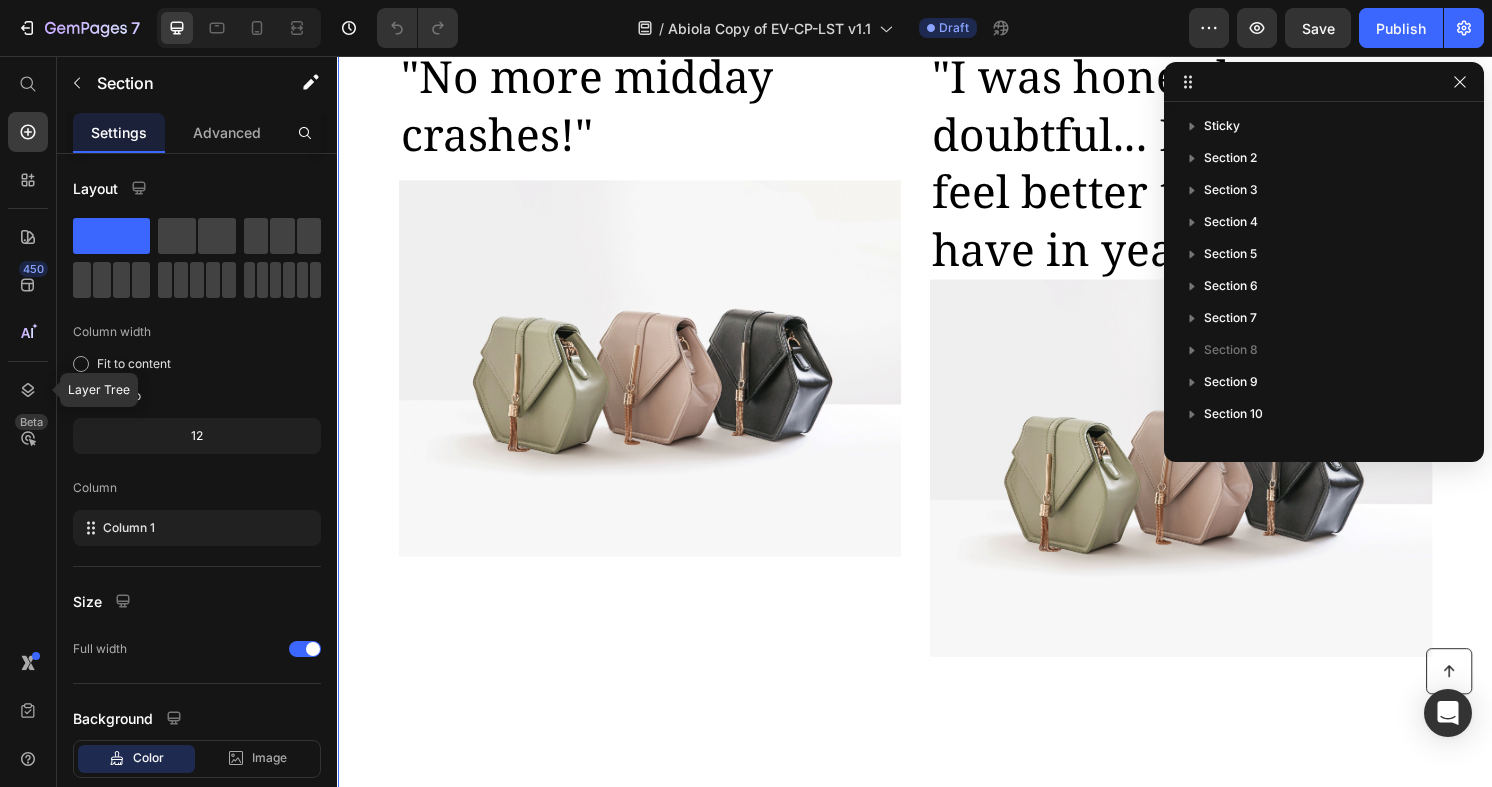 scroll, scrollTop: 315, scrollLeft: 0, axis: vertical 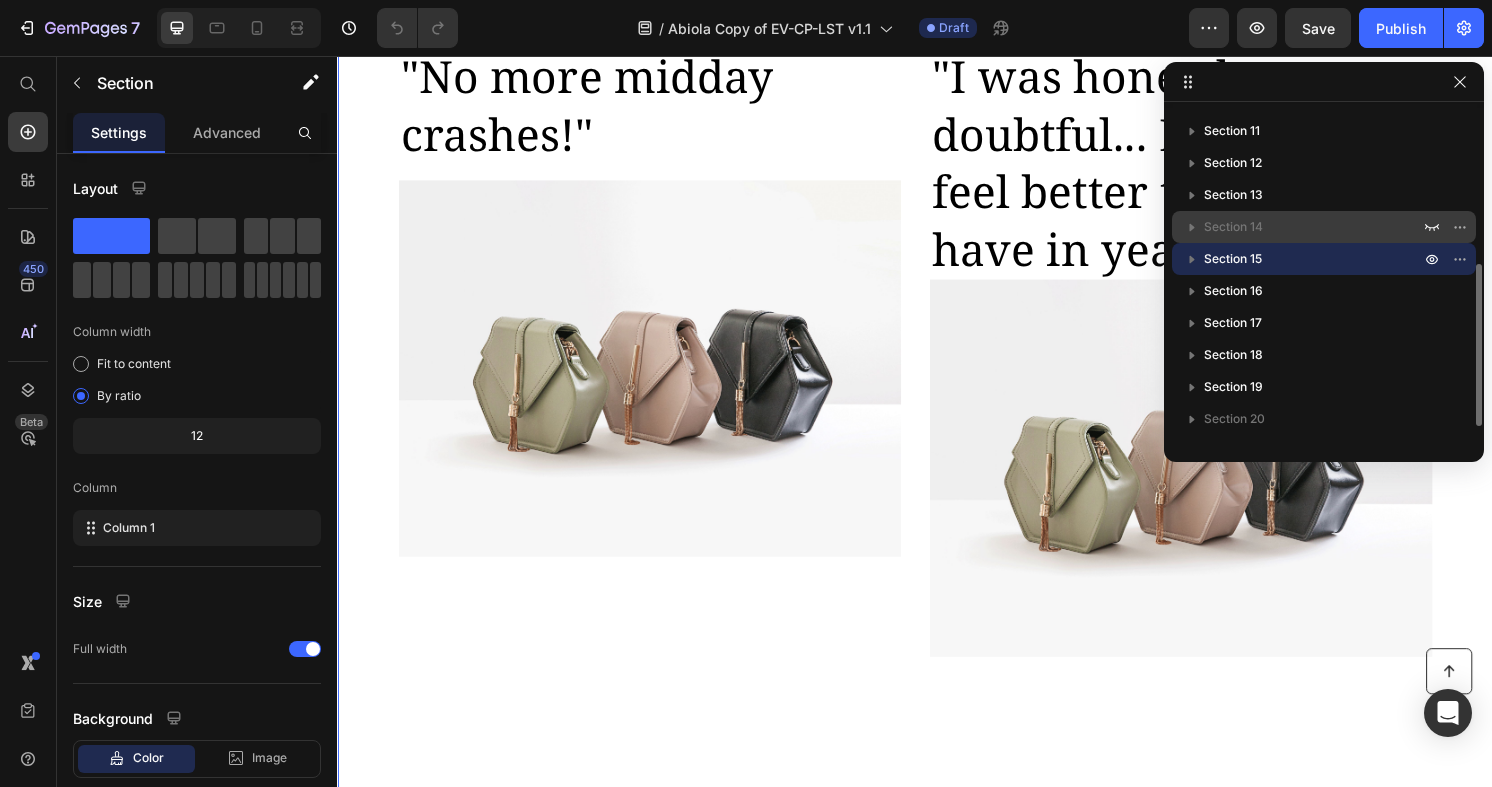click on "Section 14" at bounding box center [1314, 227] 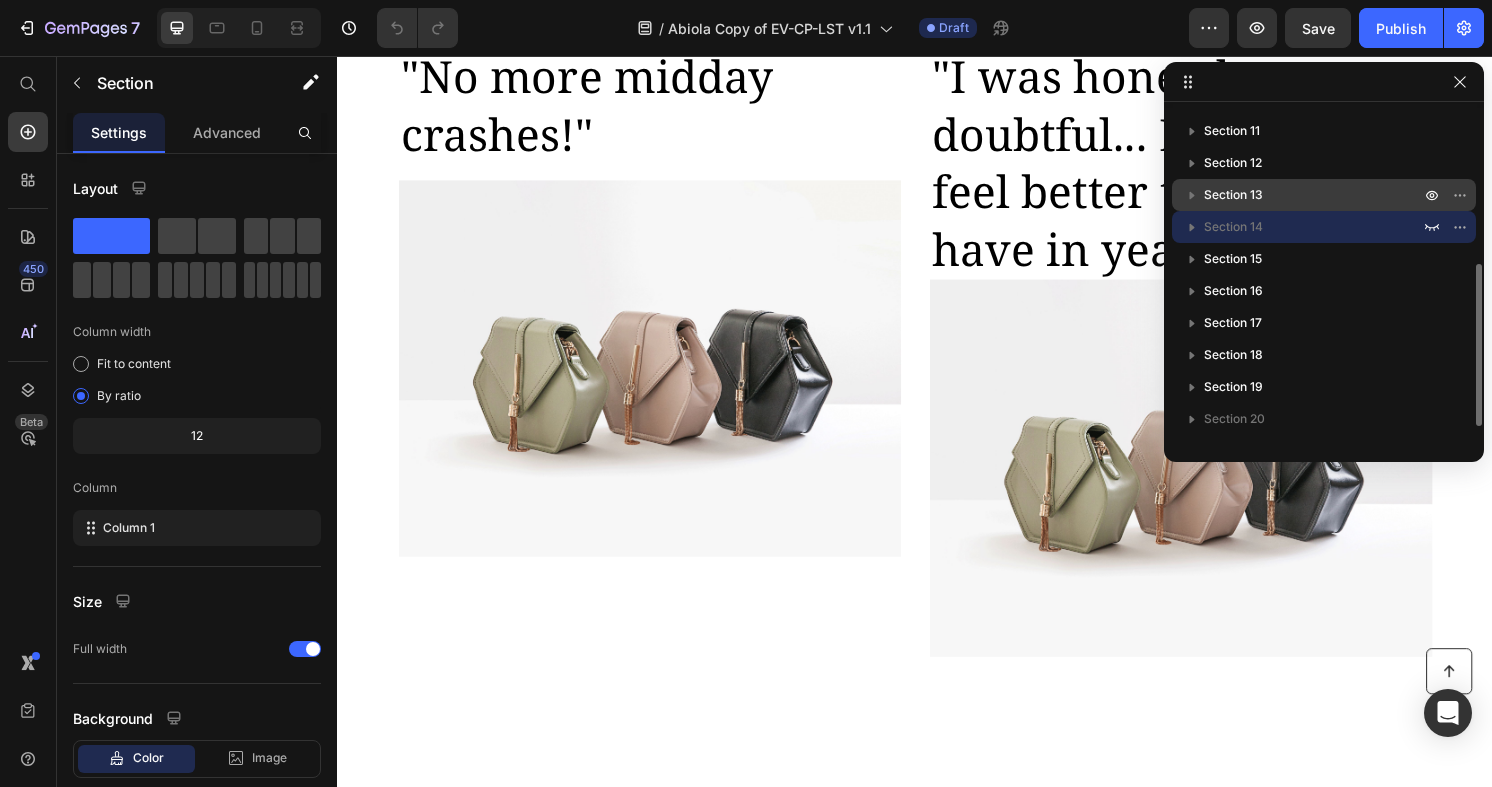 click on "Section 13" at bounding box center [1324, 195] 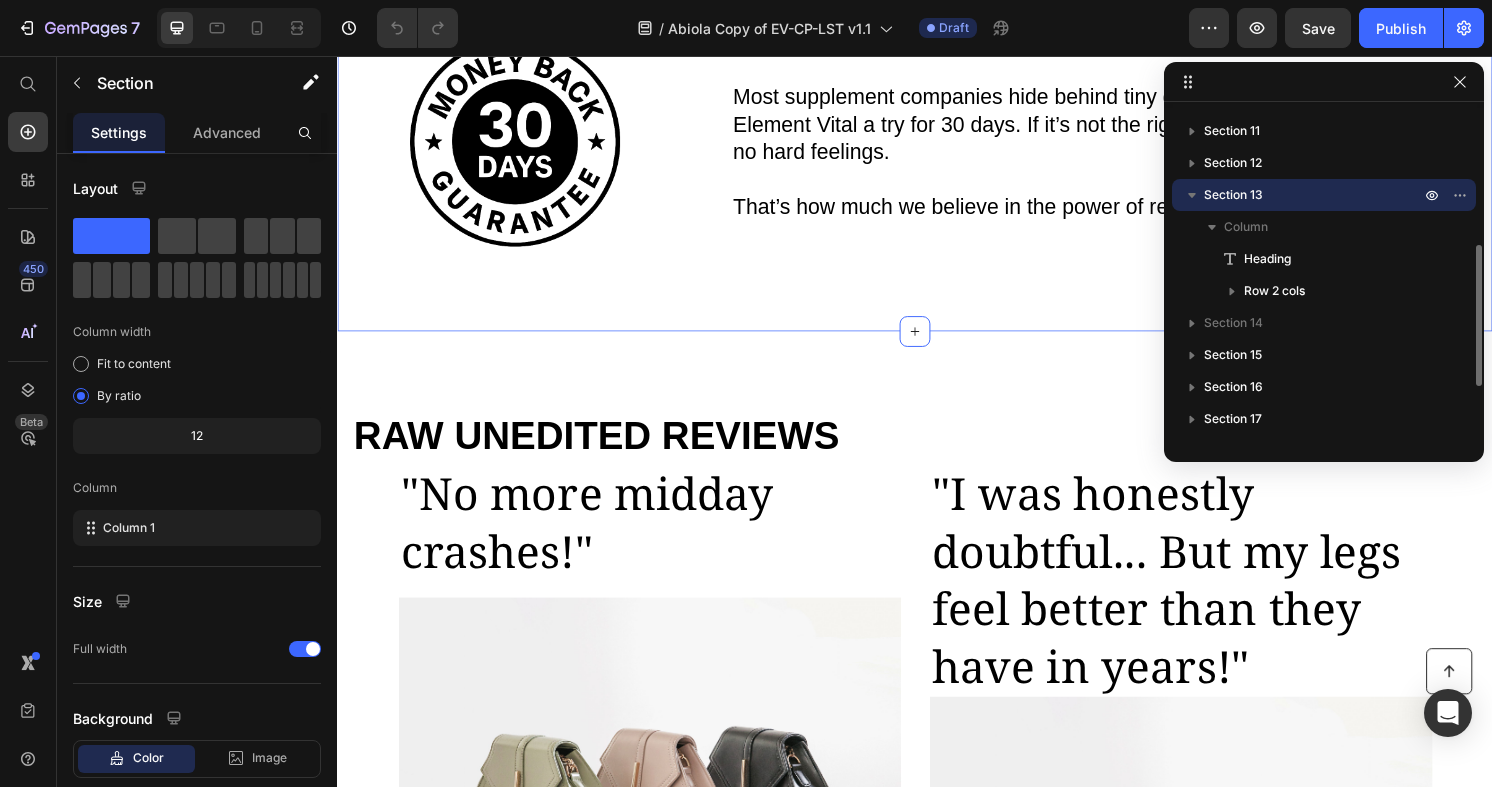 scroll, scrollTop: 7859, scrollLeft: 0, axis: vertical 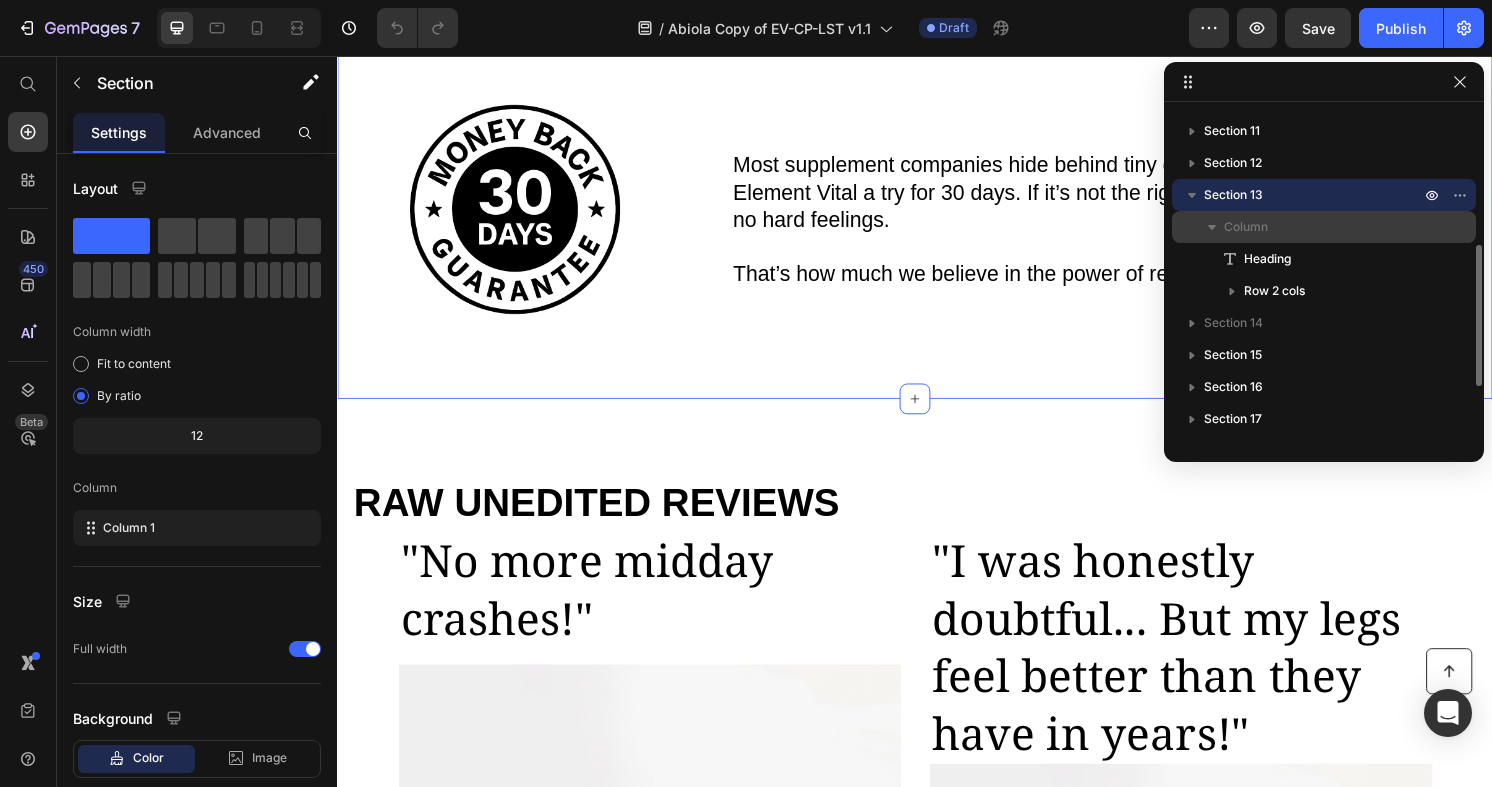 click on "Column" at bounding box center [1324, 227] 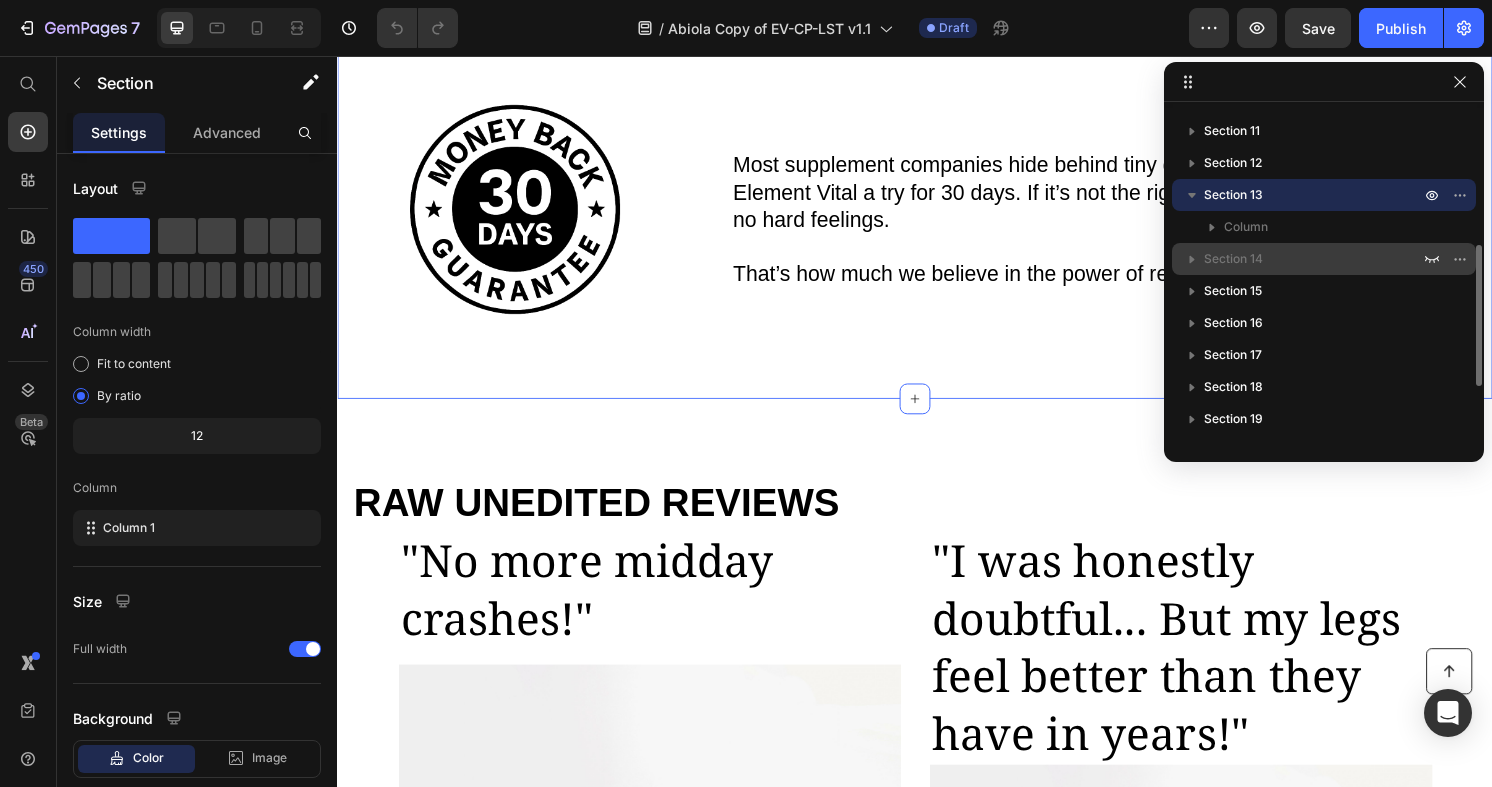 click on "Section 14" at bounding box center (1314, 259) 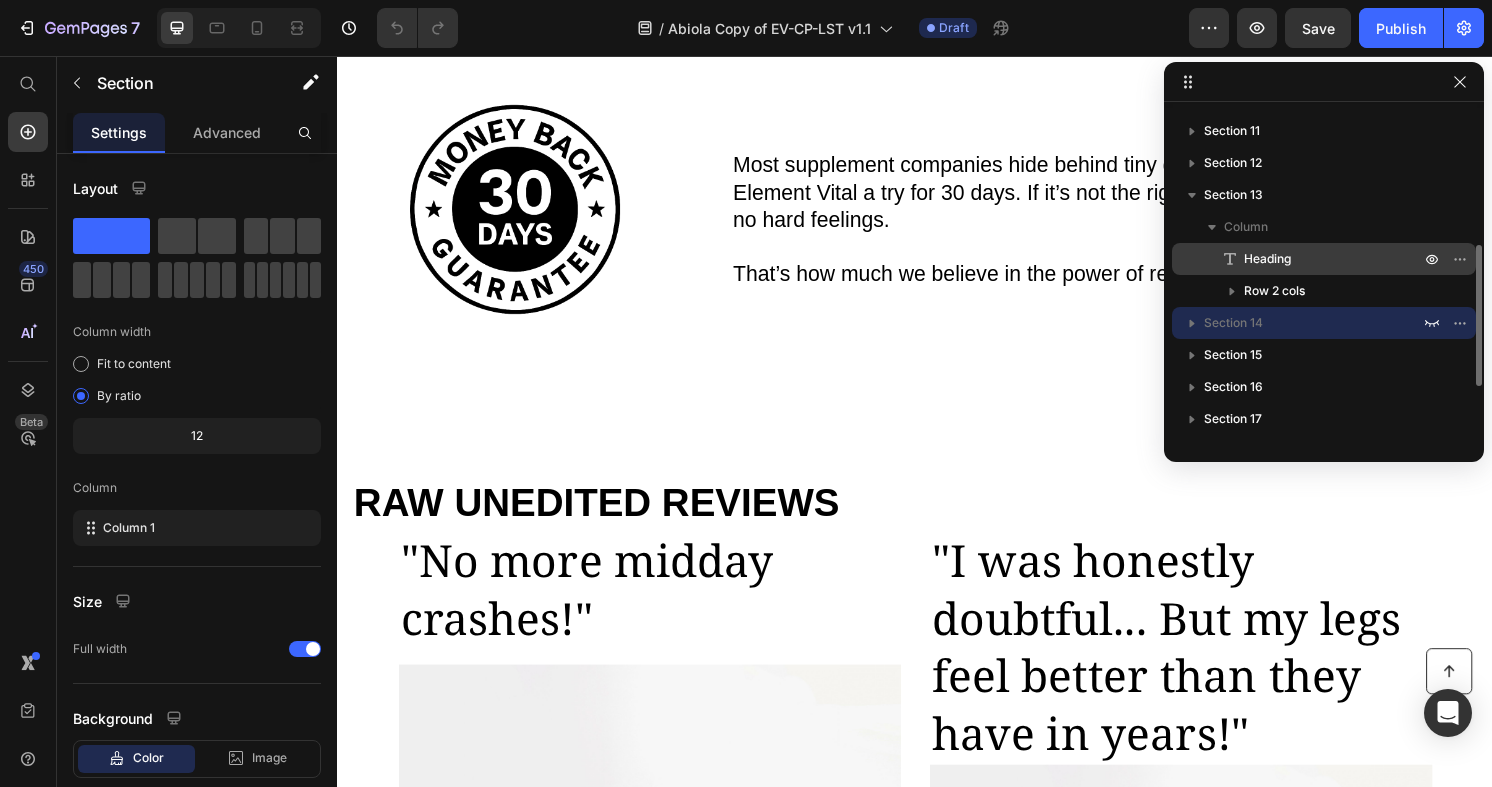 click on "Heading" at bounding box center [1267, 259] 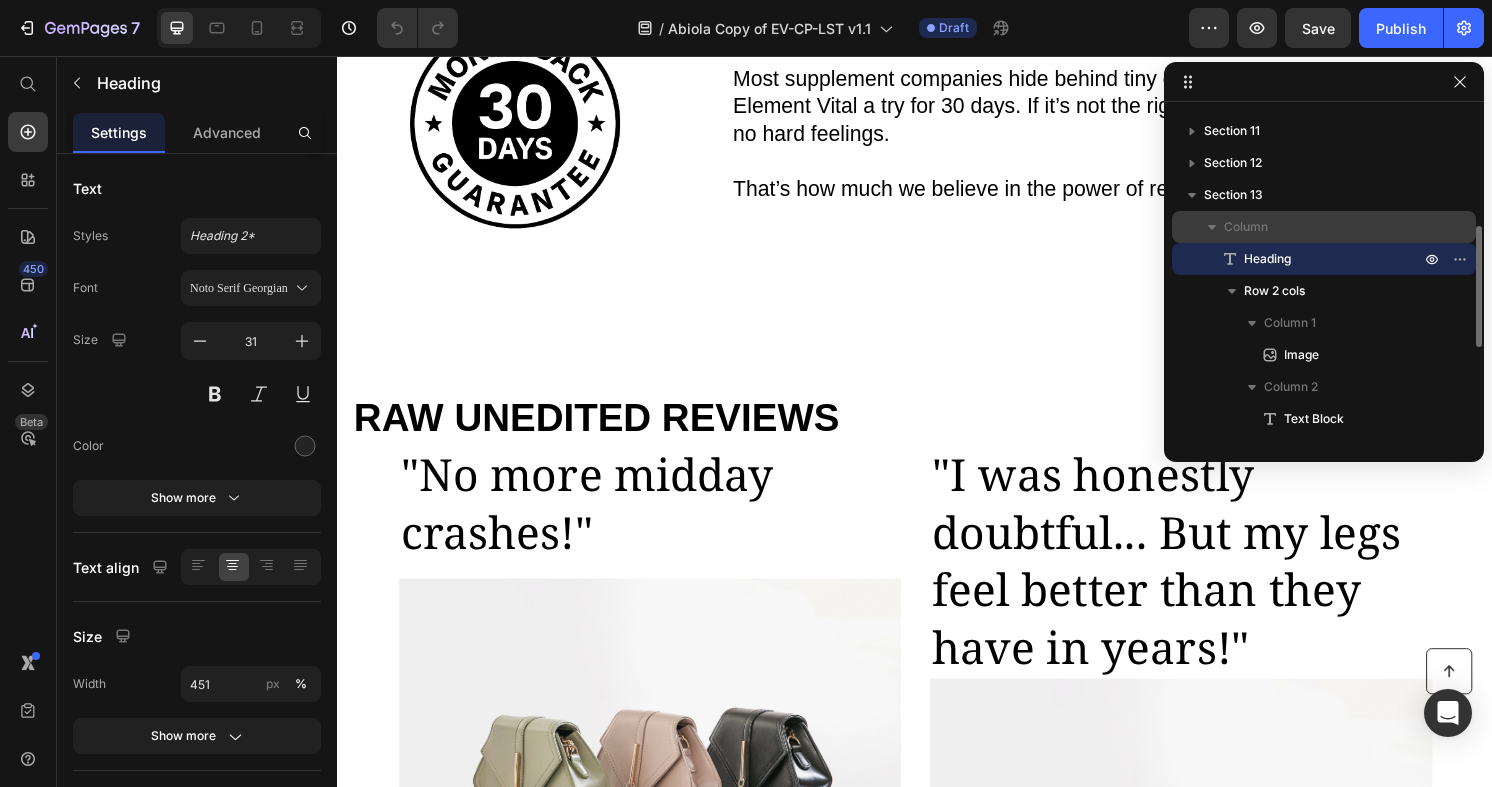 scroll, scrollTop: 7694, scrollLeft: 0, axis: vertical 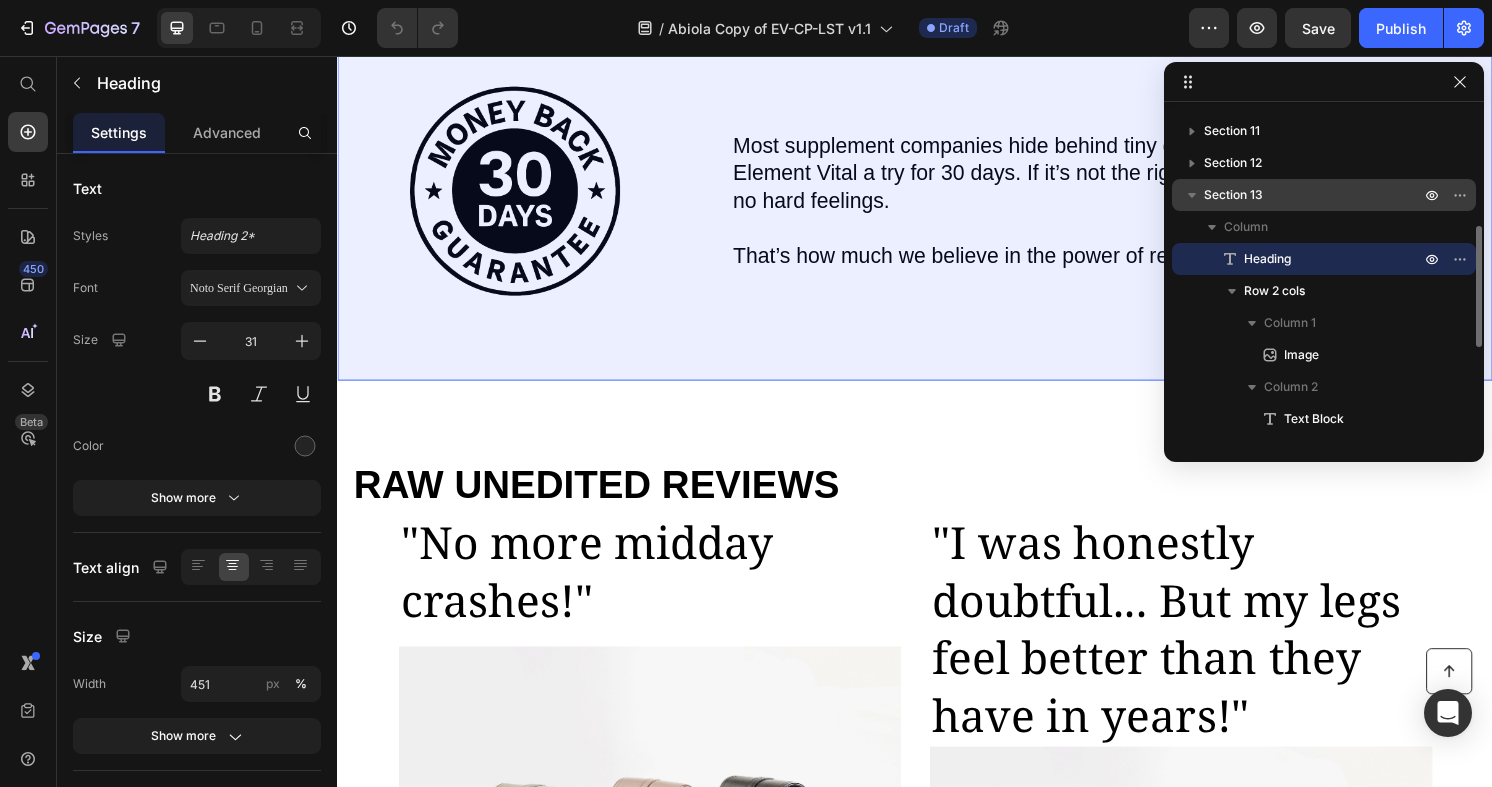 click on "Section 13" at bounding box center (1233, 195) 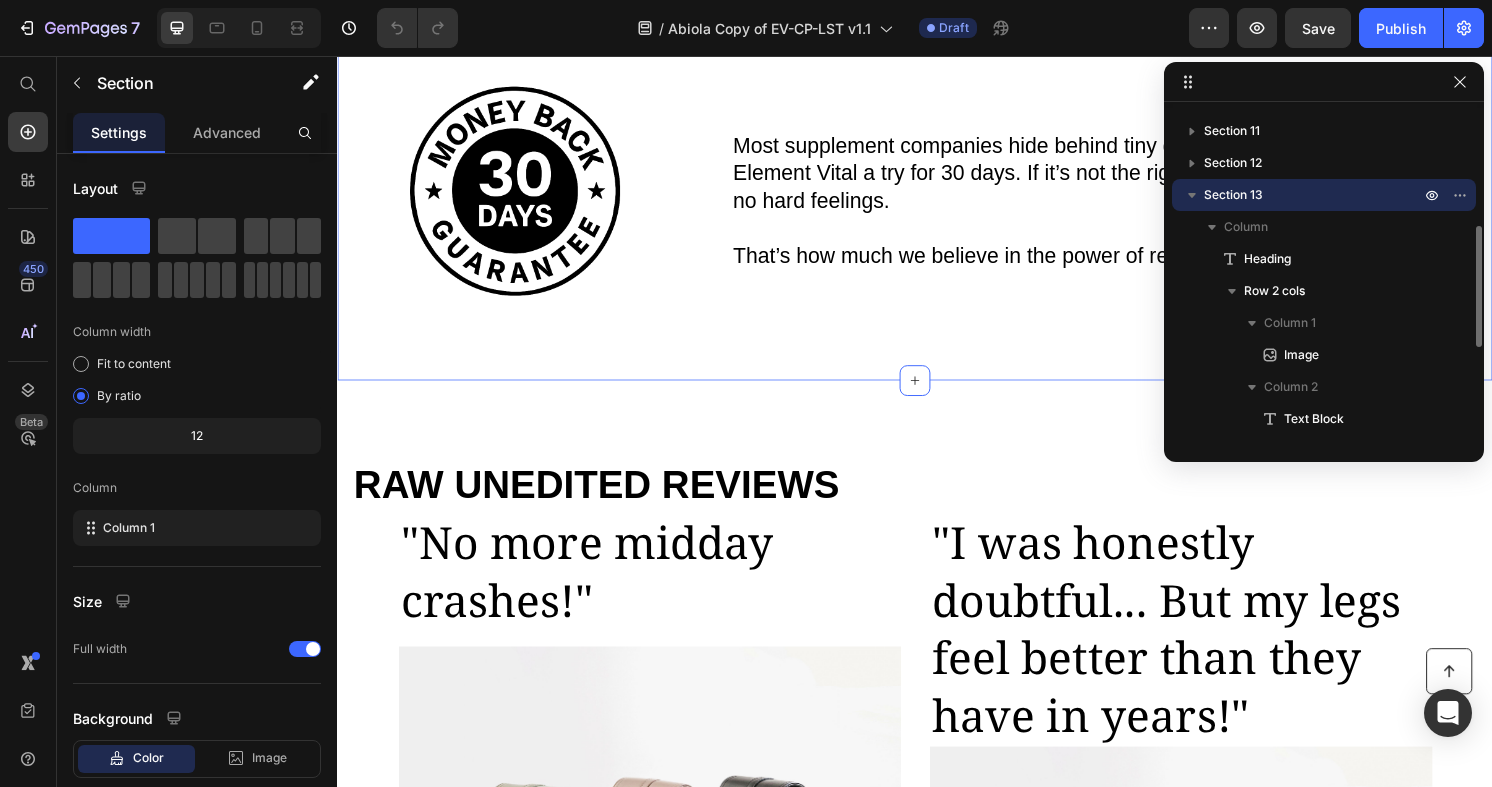 click 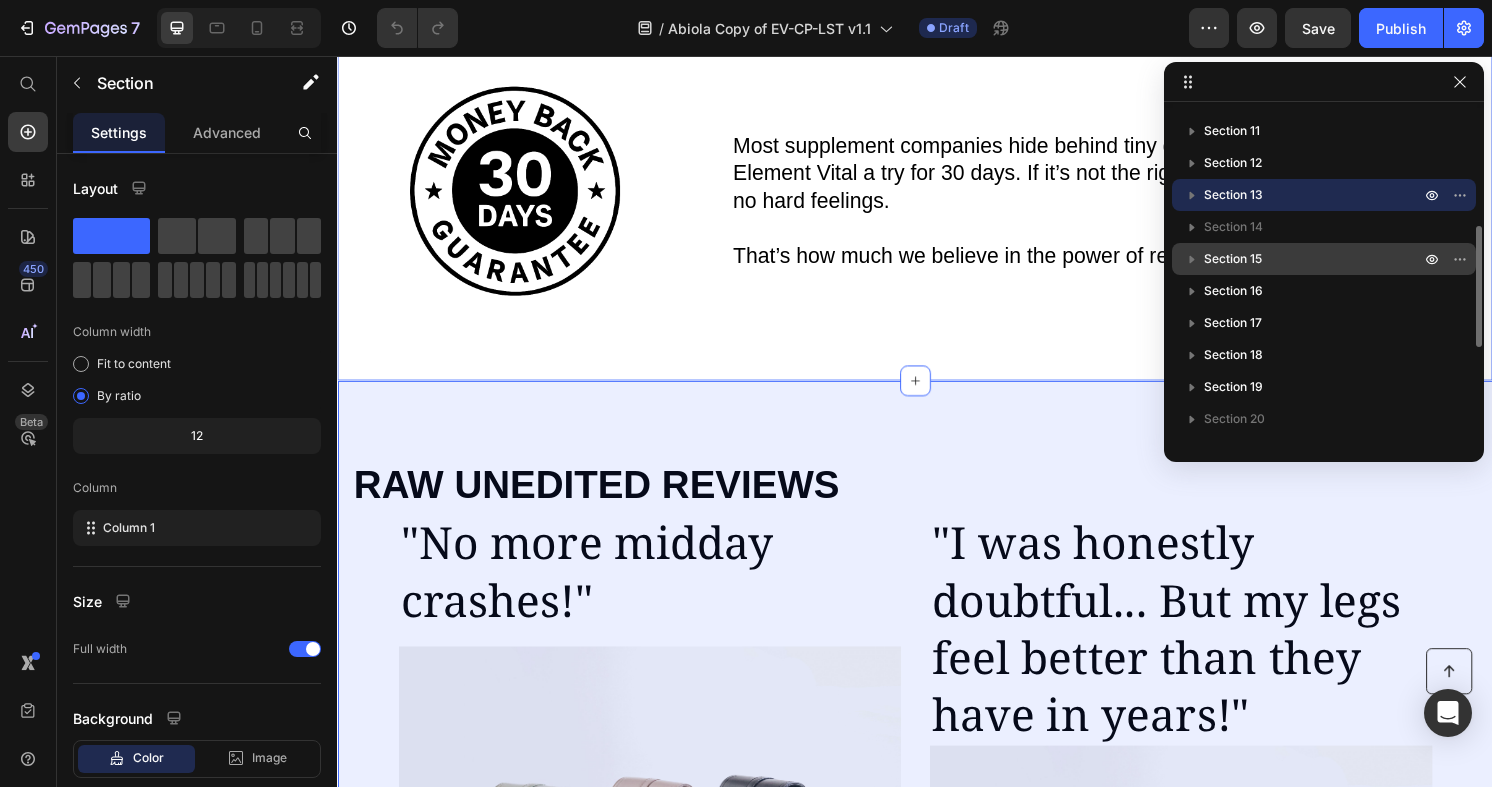 click on "Section 15" at bounding box center (1314, 259) 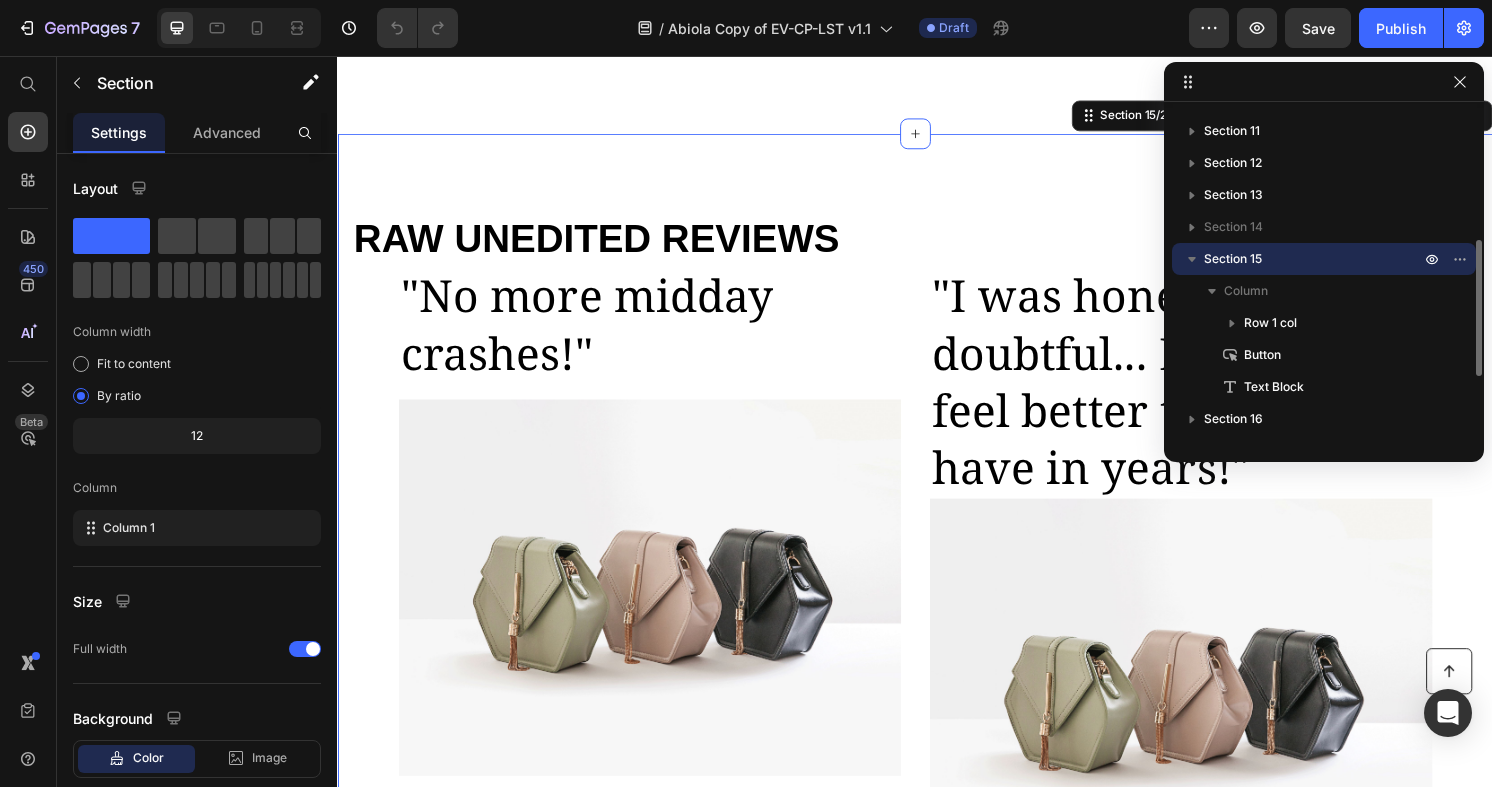 scroll, scrollTop: 7961, scrollLeft: 0, axis: vertical 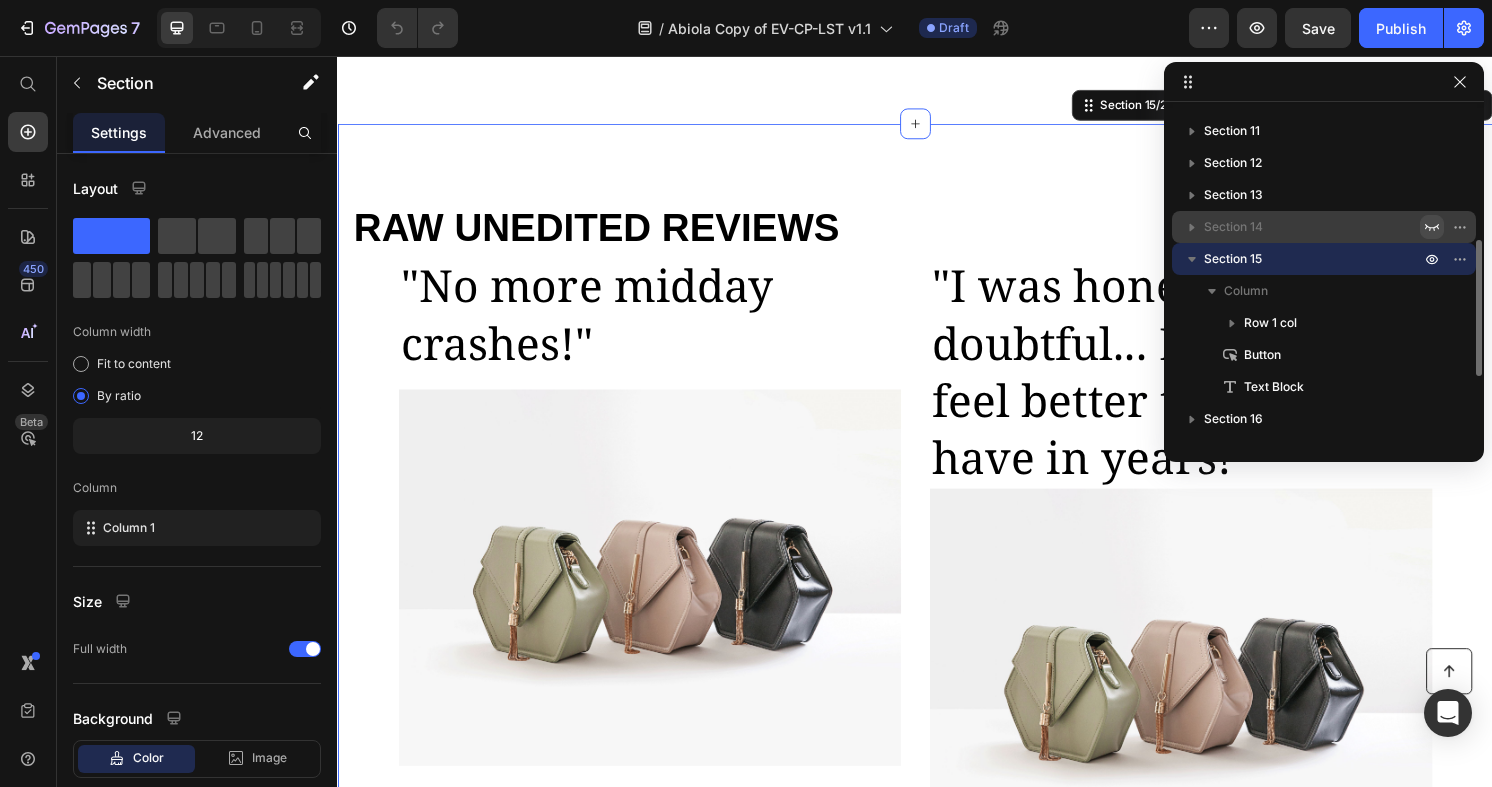 click 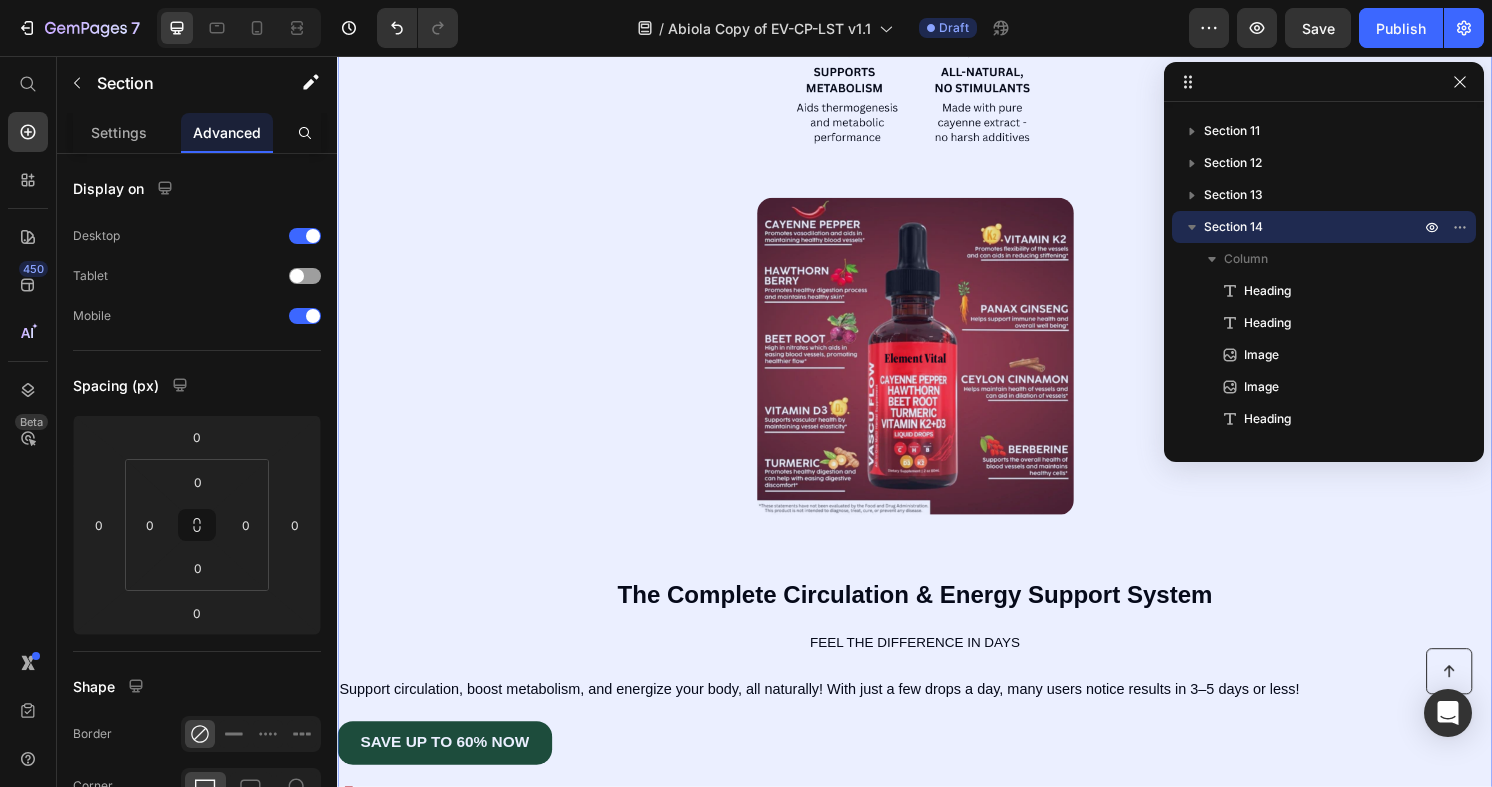 scroll, scrollTop: 8391, scrollLeft: 0, axis: vertical 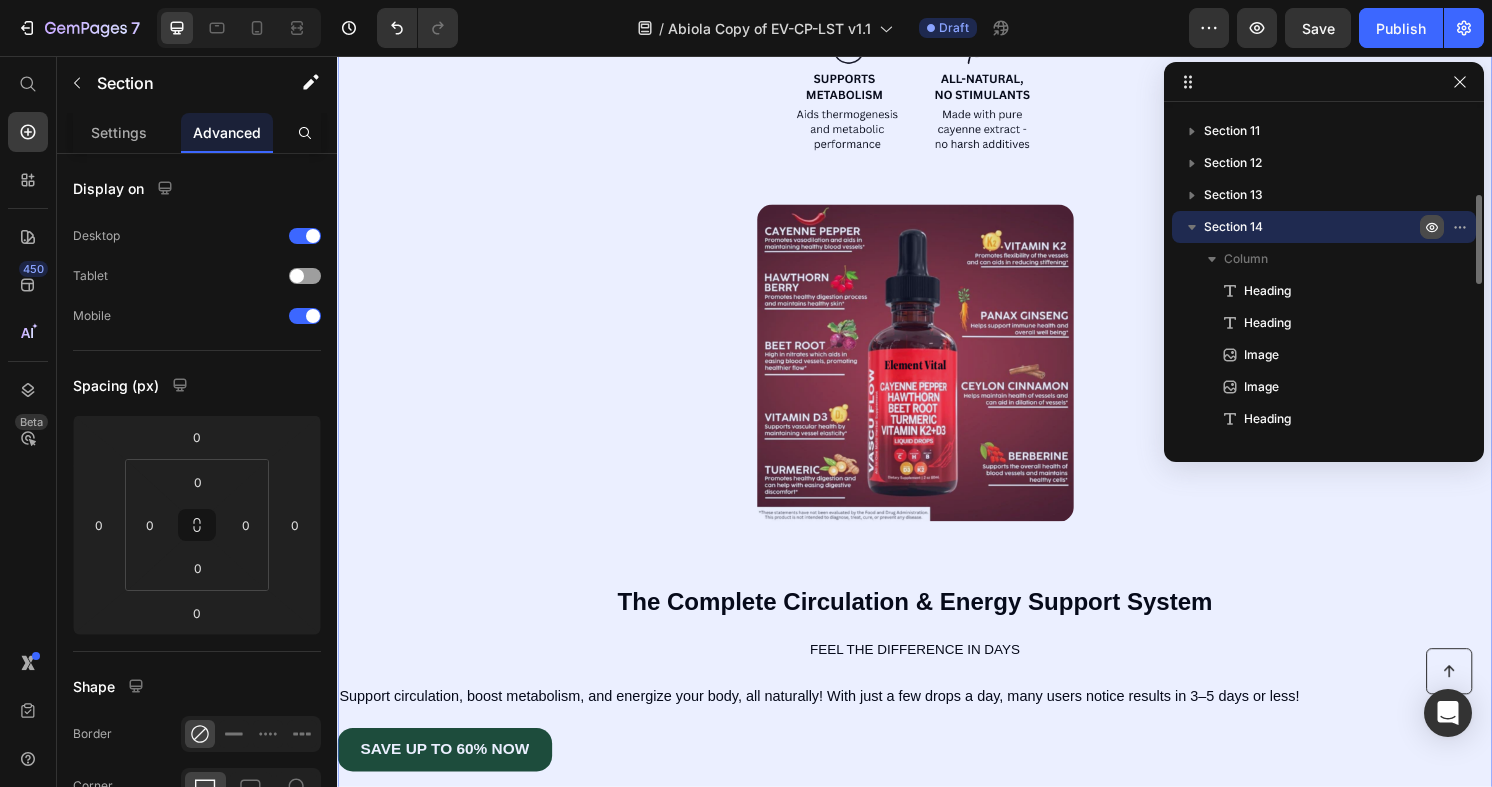 click 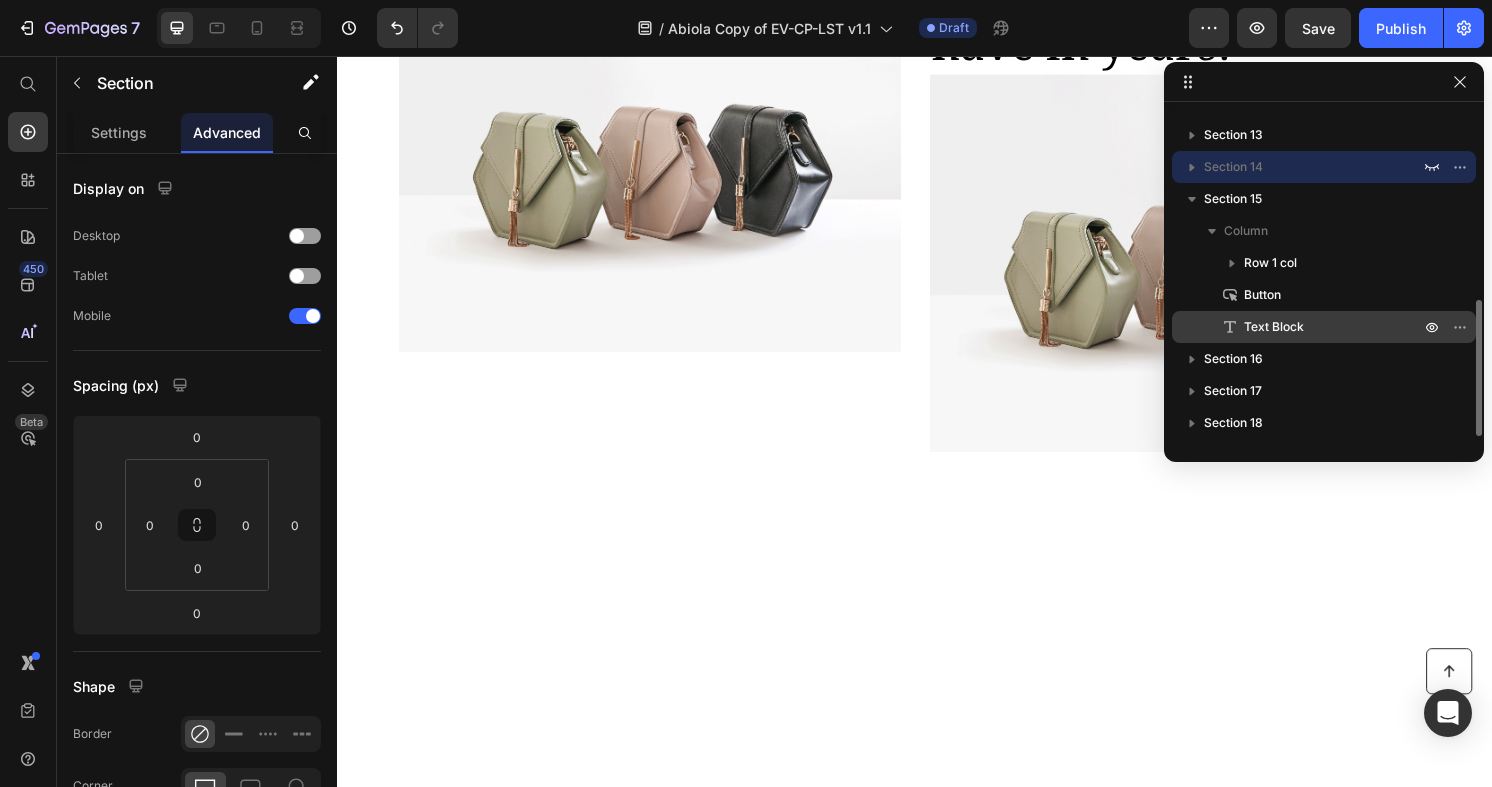 scroll, scrollTop: 401, scrollLeft: 0, axis: vertical 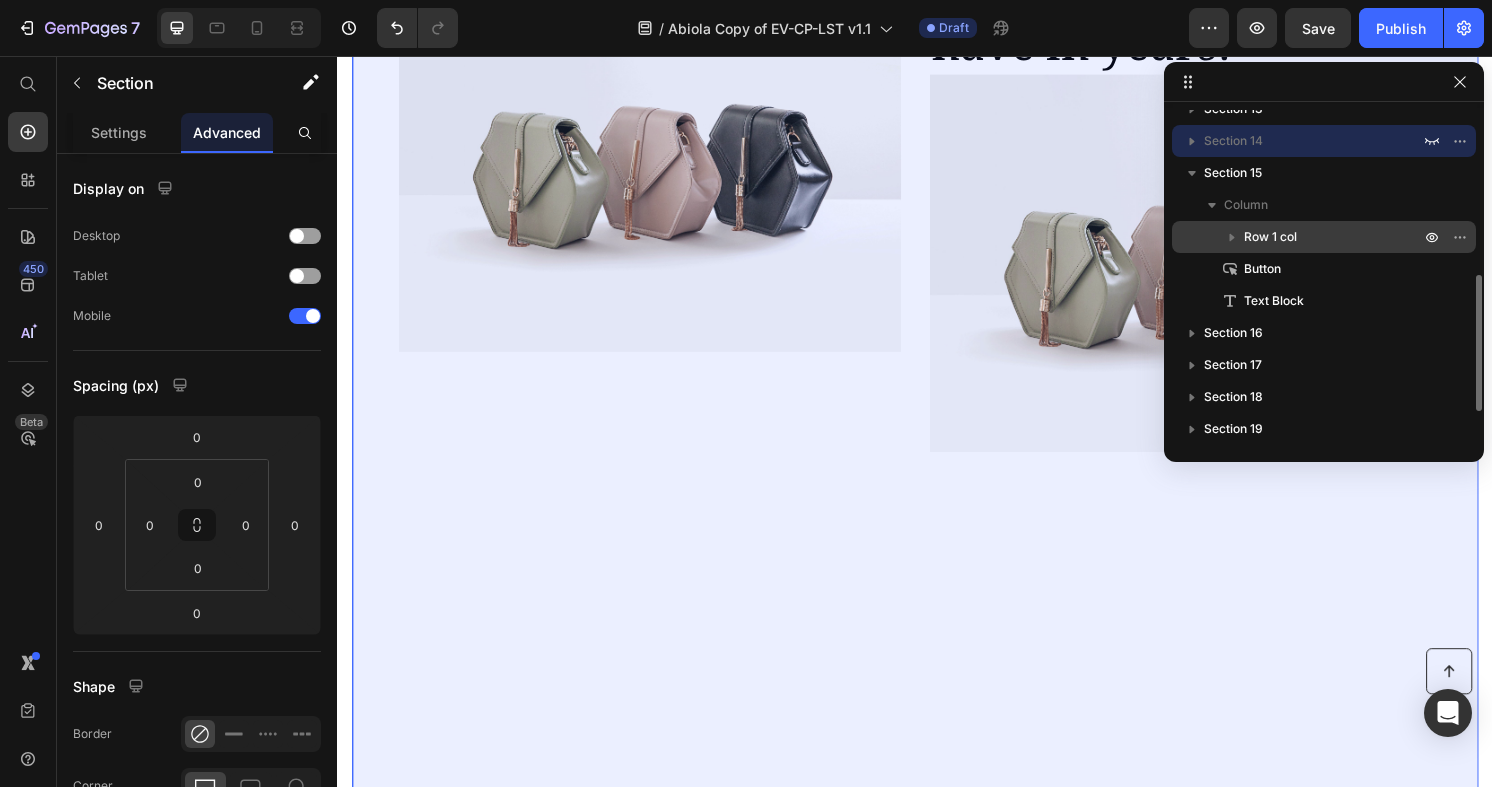 click on "Row 1 col" at bounding box center (1334, 237) 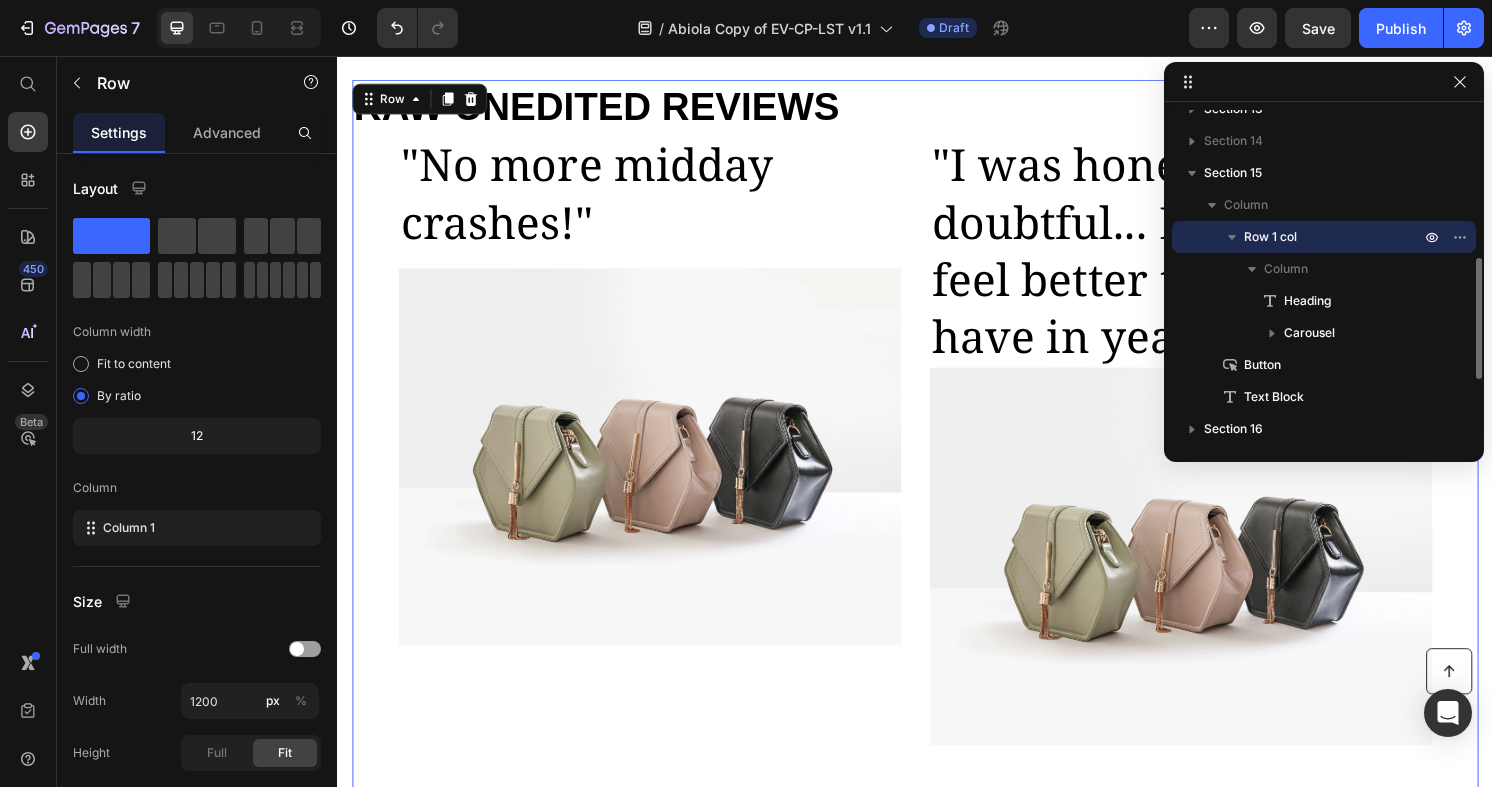 scroll, scrollTop: 8041, scrollLeft: 0, axis: vertical 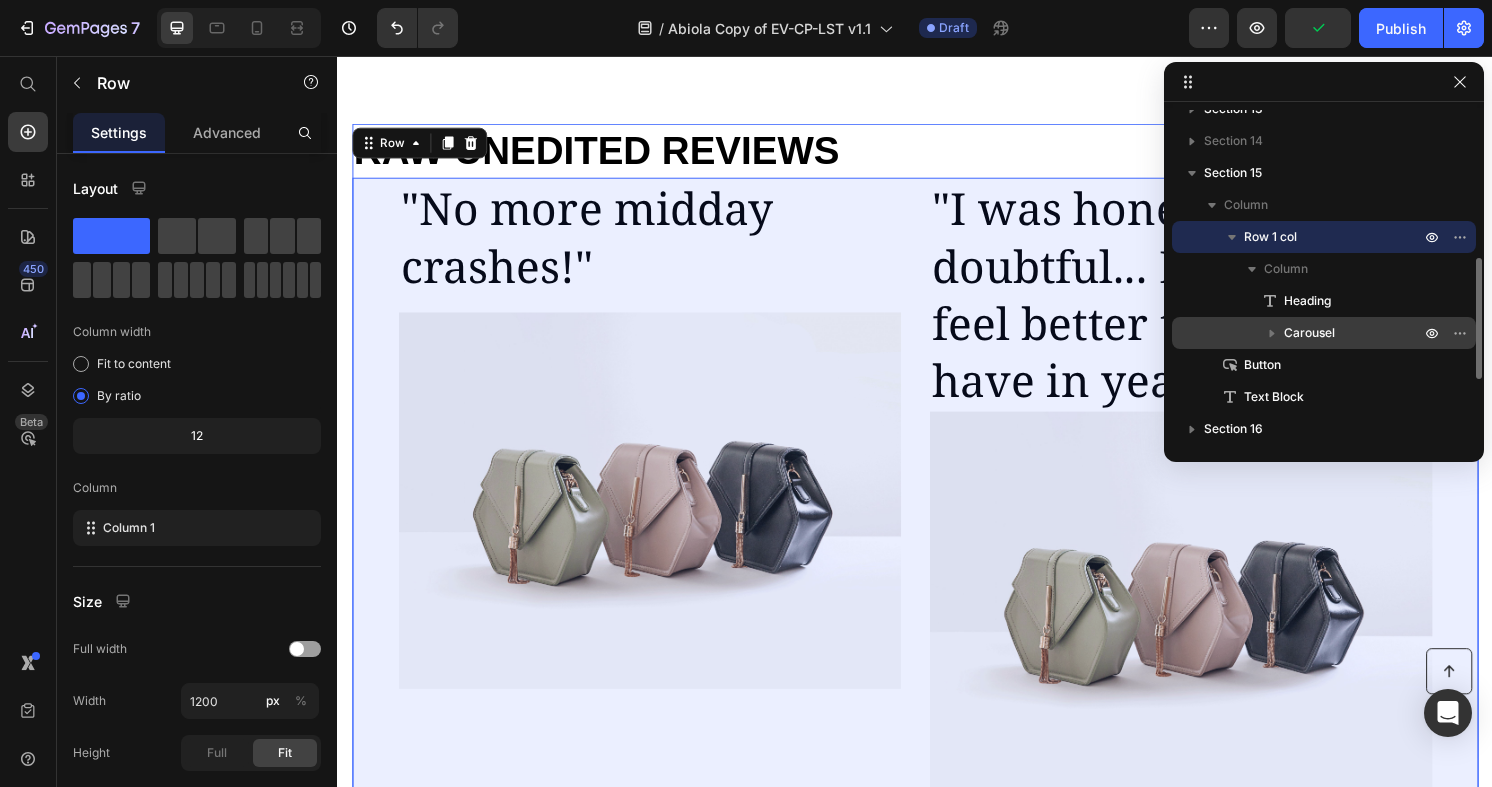 click on "Carousel" at bounding box center [1309, 333] 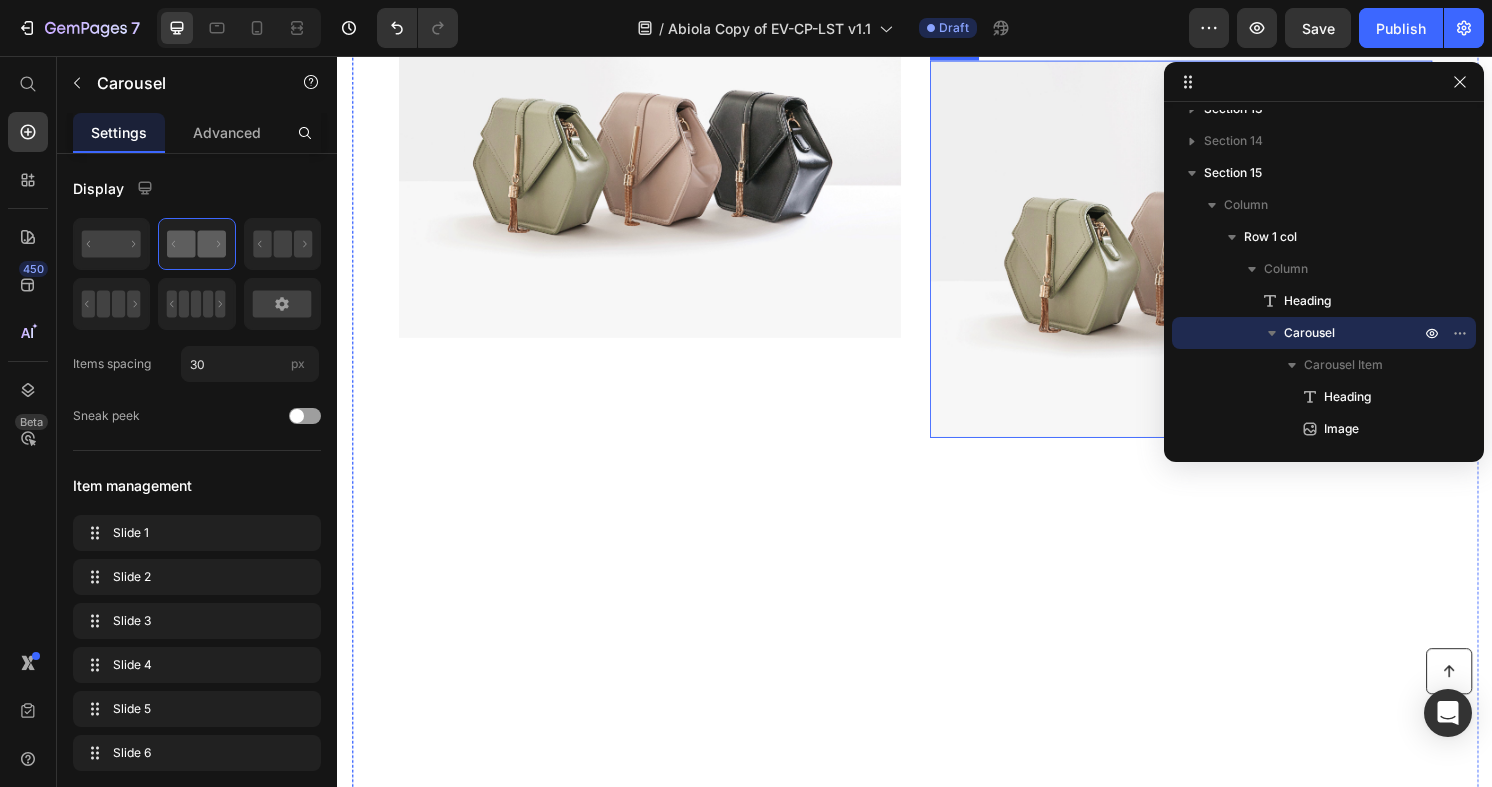 scroll, scrollTop: 8278, scrollLeft: 0, axis: vertical 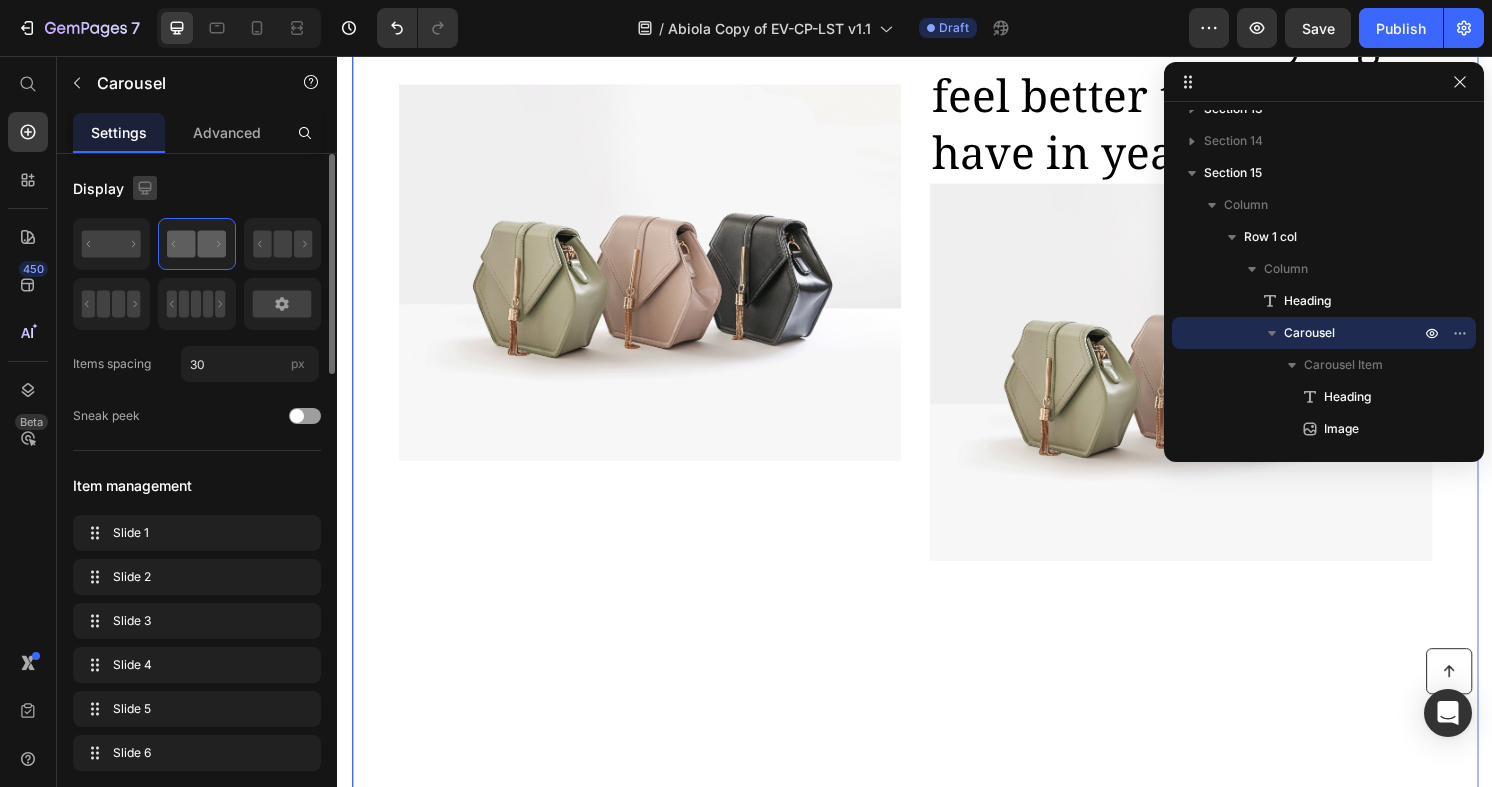click 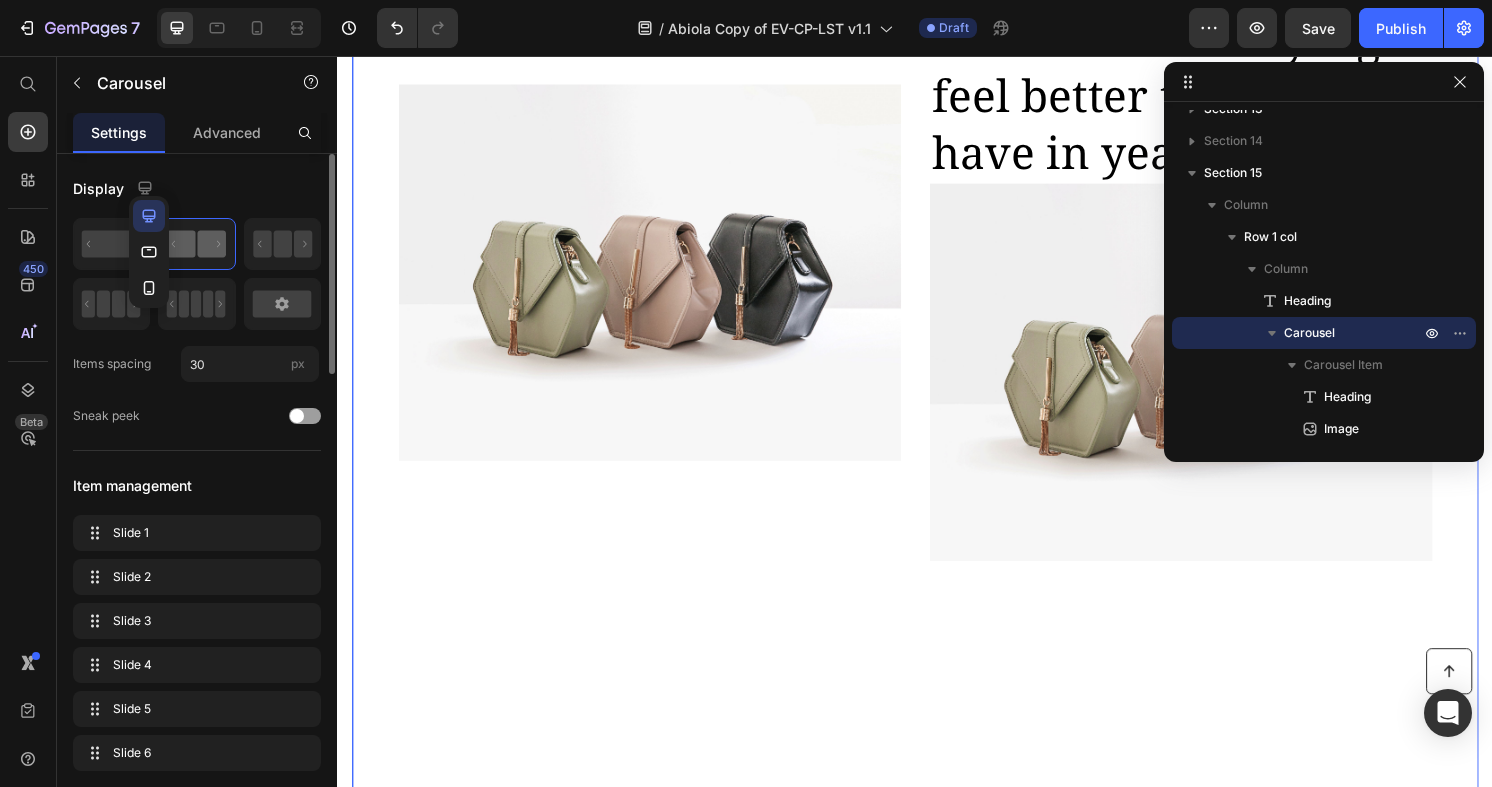 click at bounding box center [149, 252] 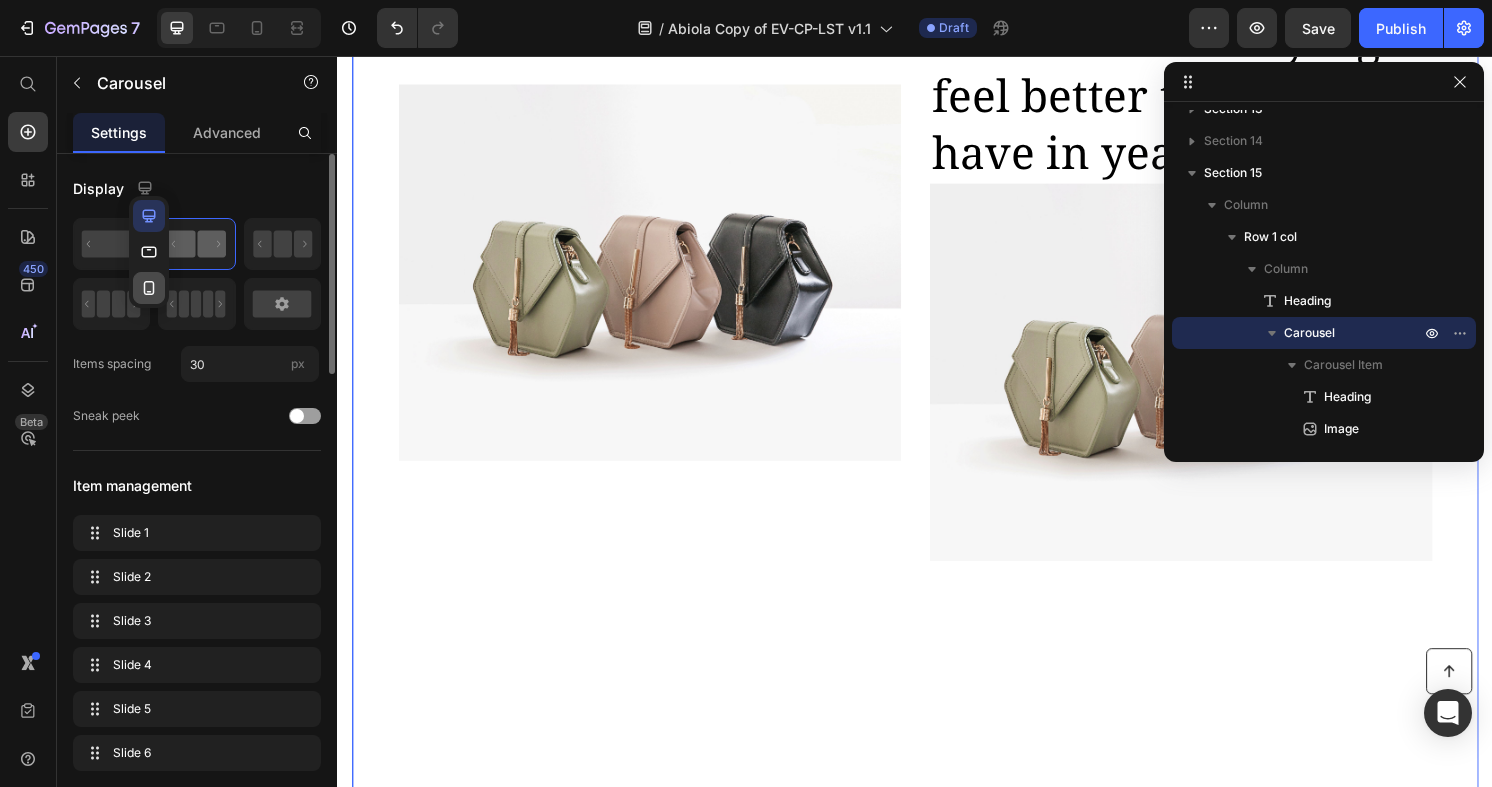 click 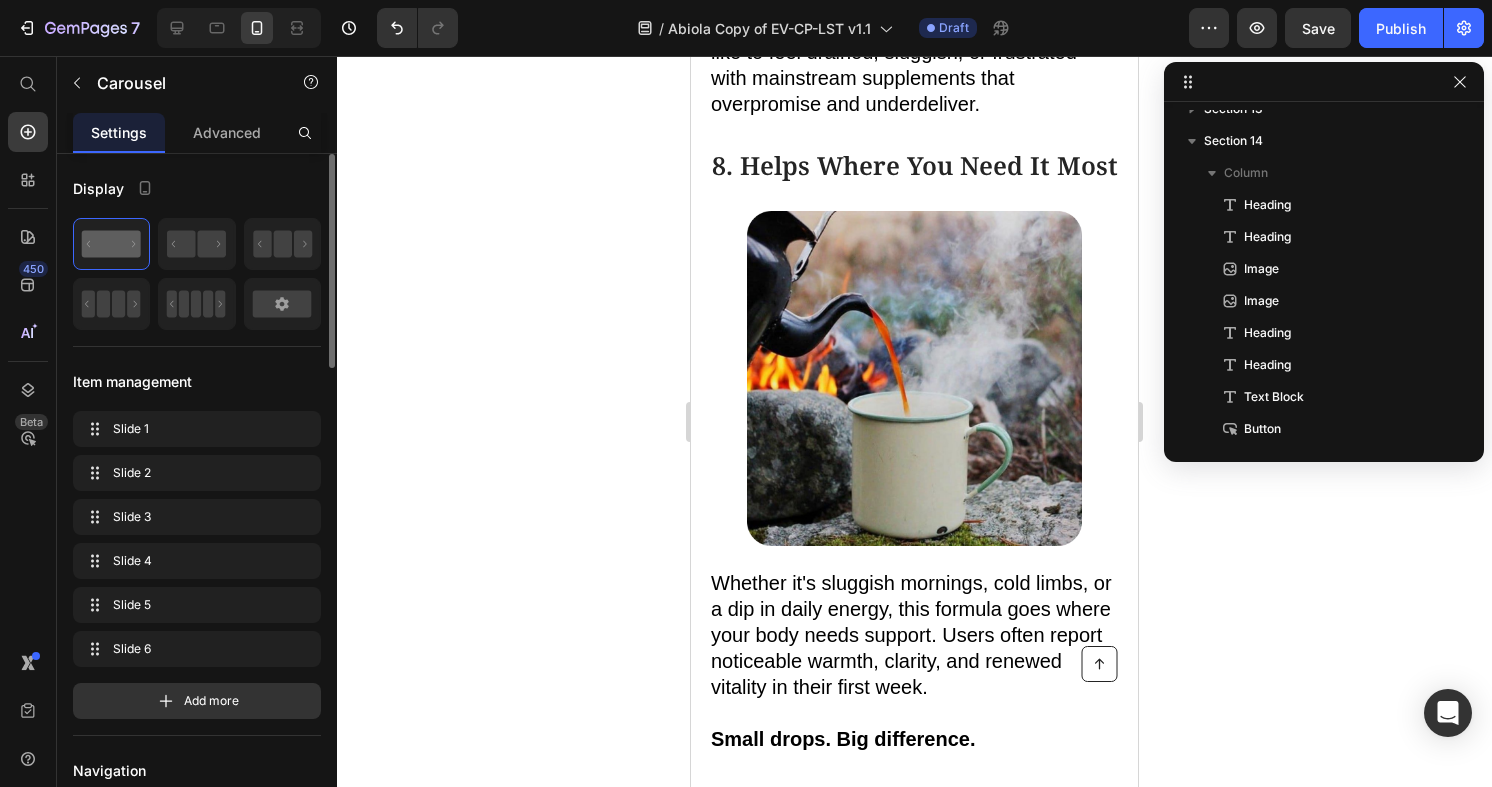 scroll, scrollTop: 8341, scrollLeft: 0, axis: vertical 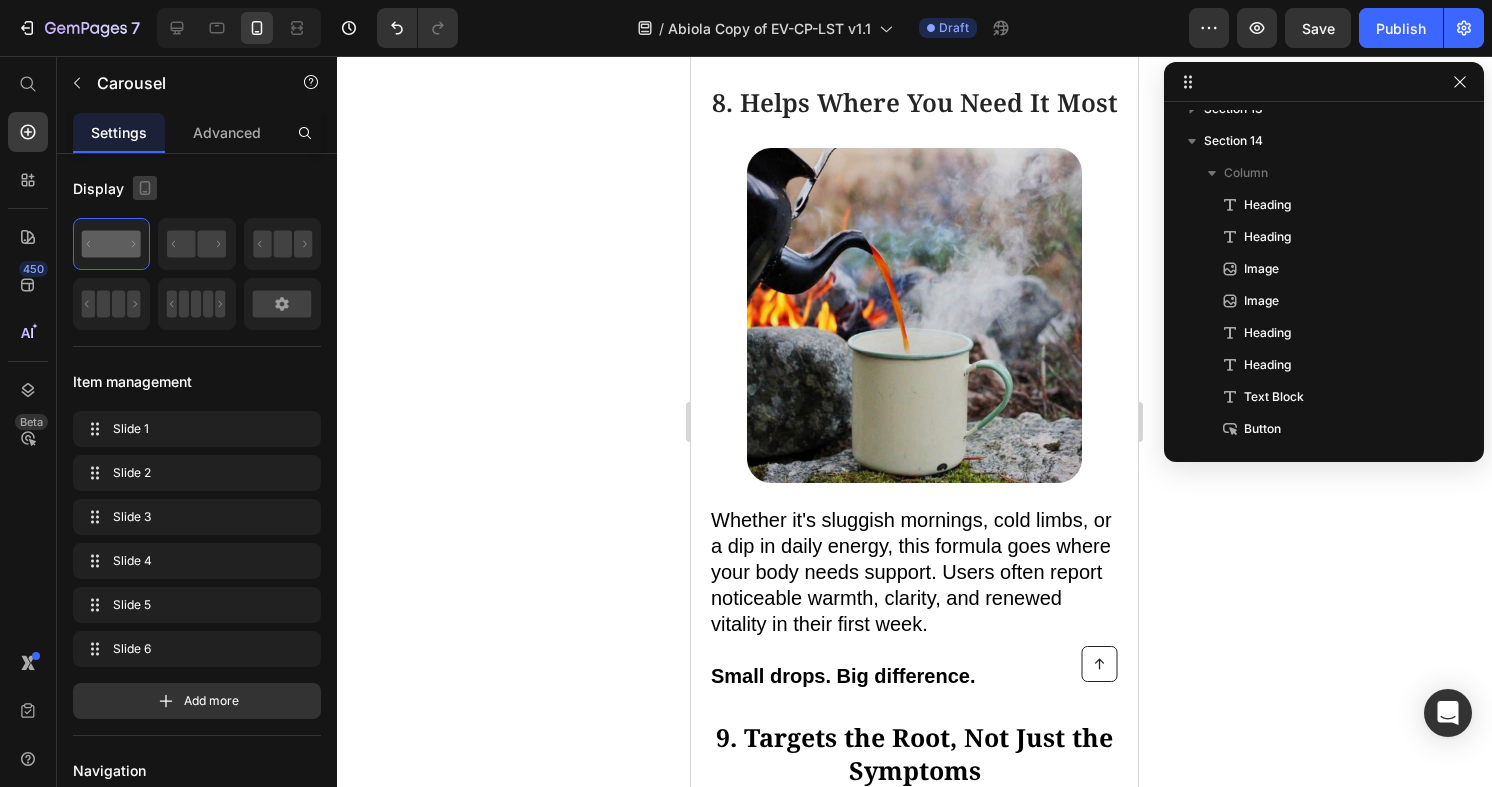 click 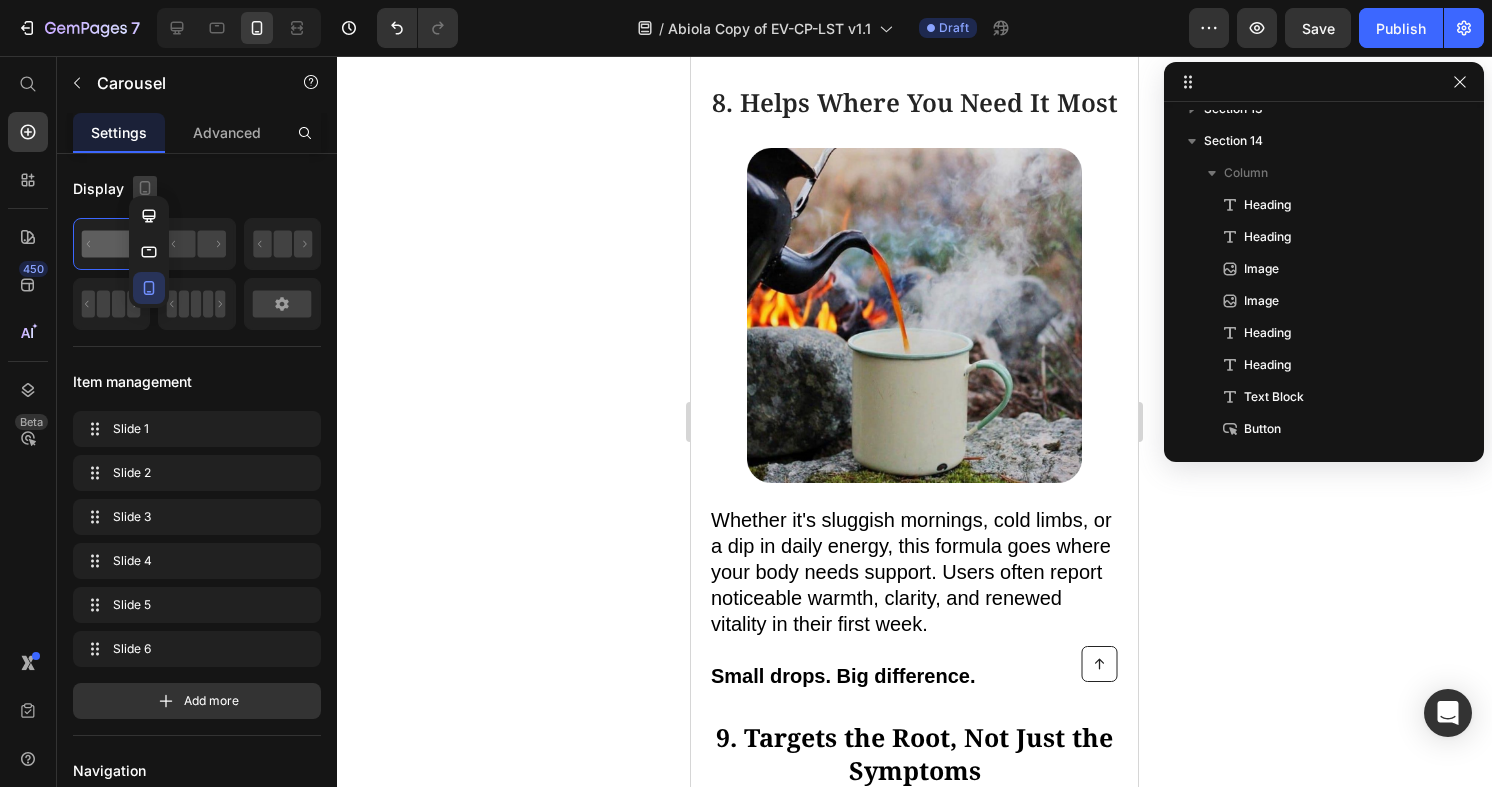click 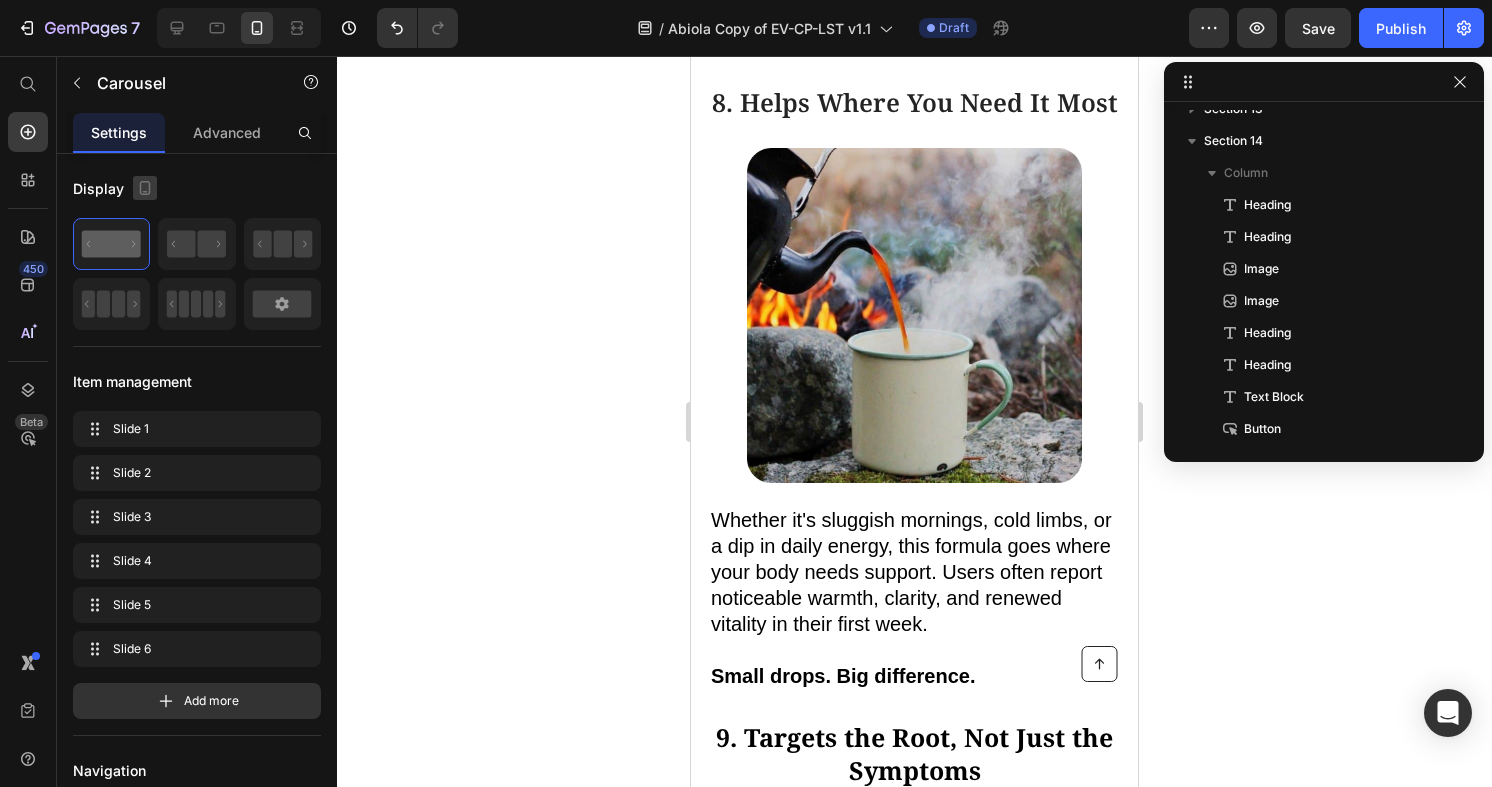click 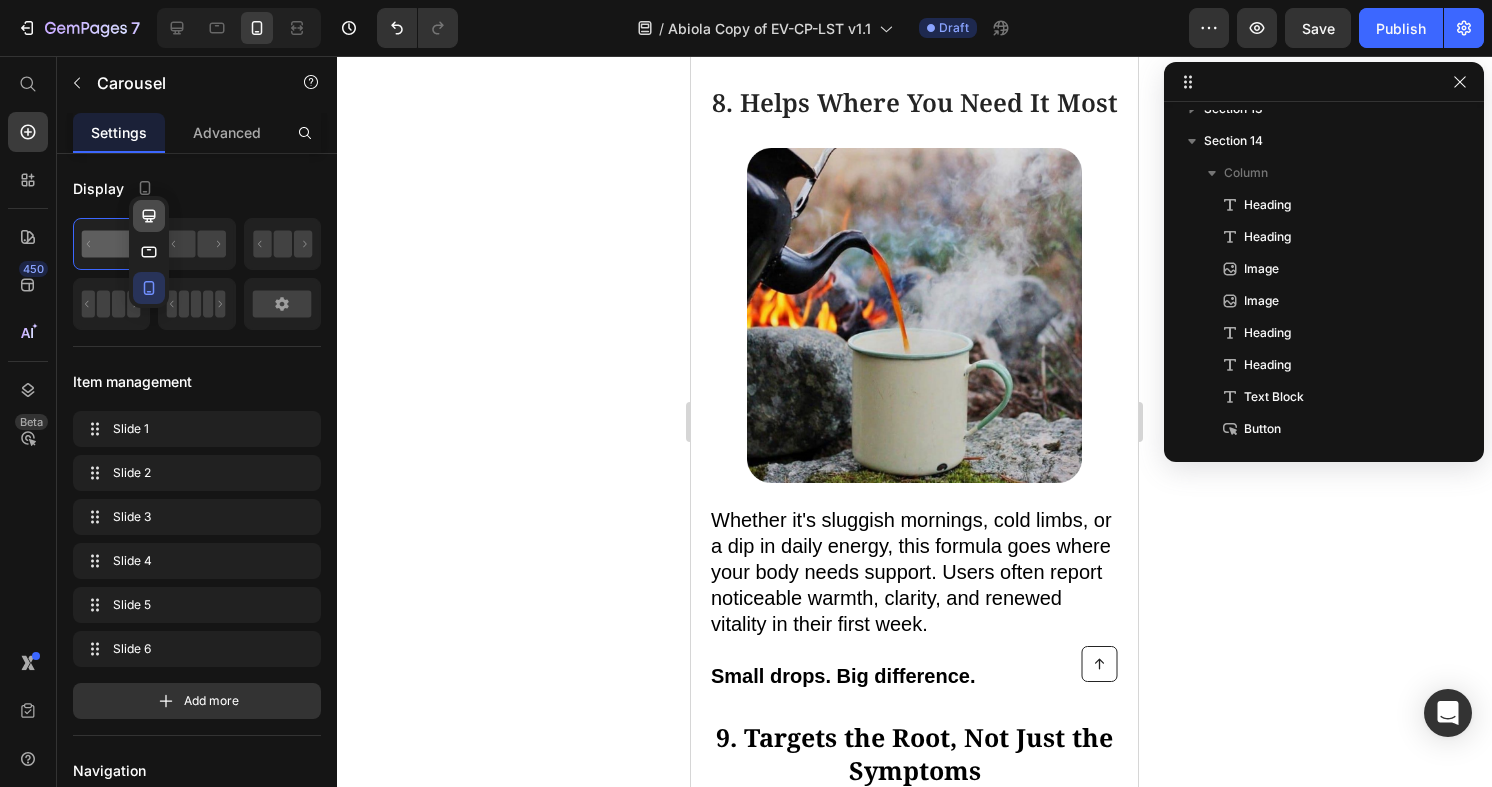 click 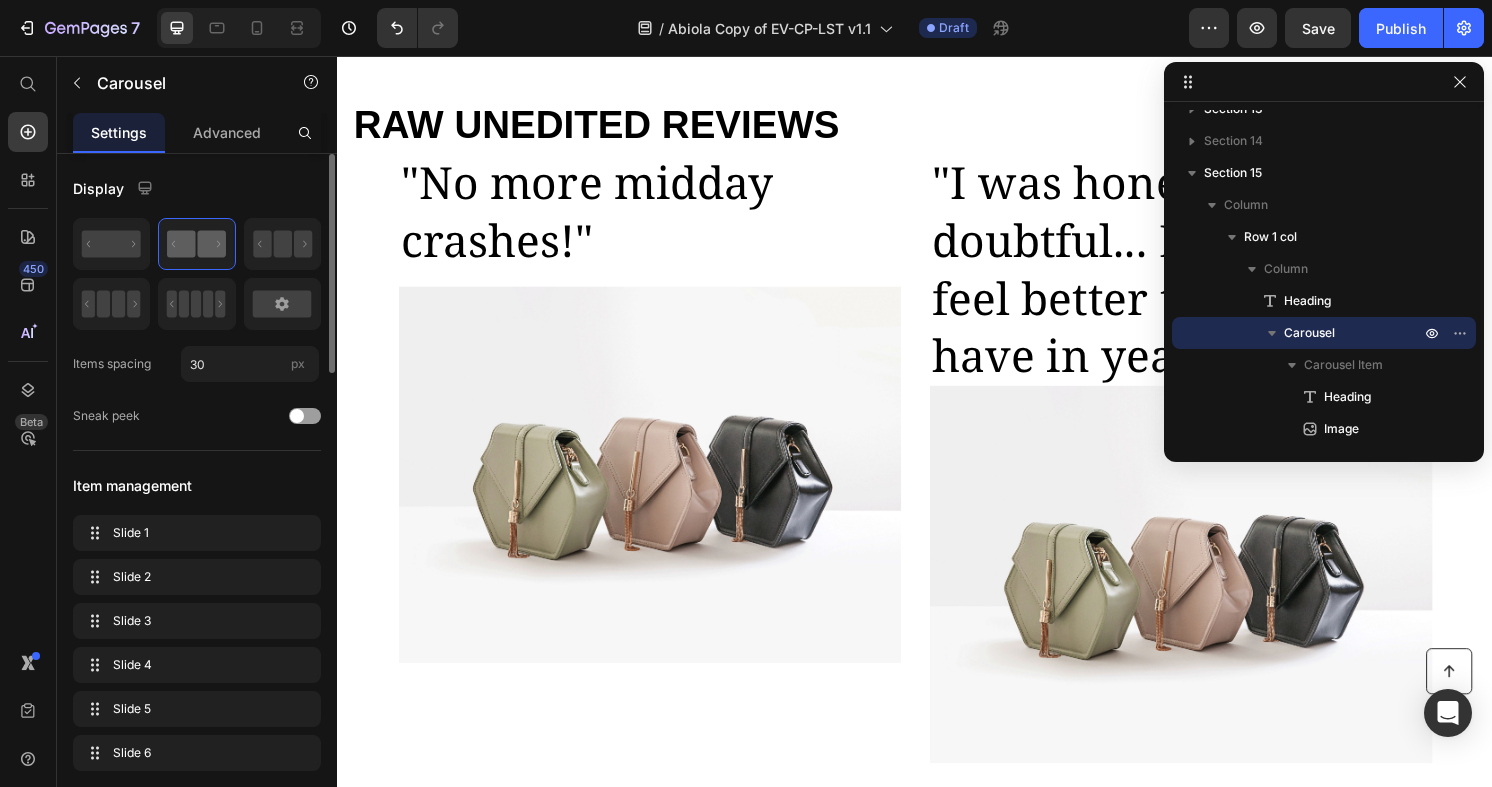 scroll, scrollTop: 7932, scrollLeft: 0, axis: vertical 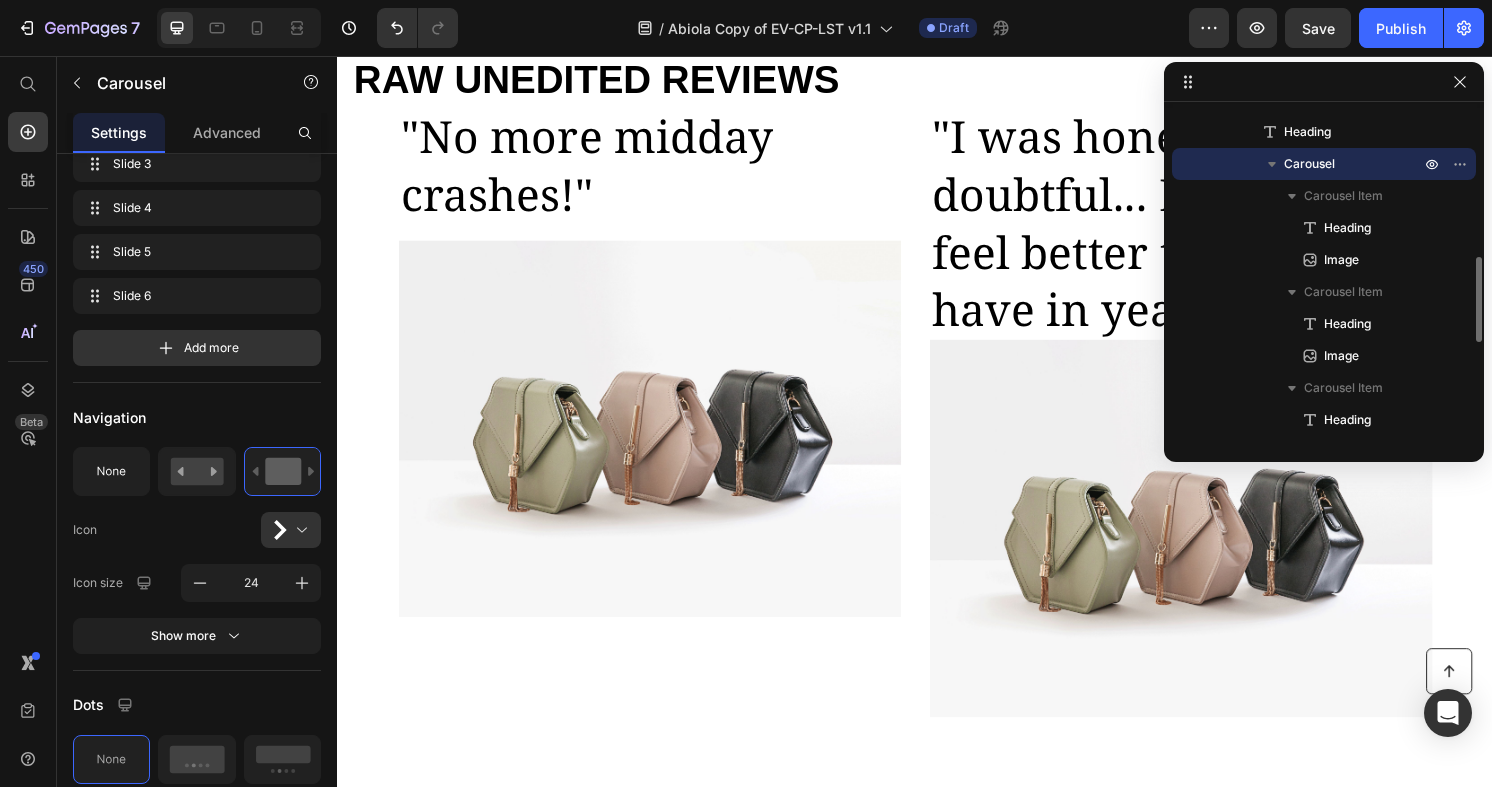 click on "Carousel" at bounding box center (1354, 164) 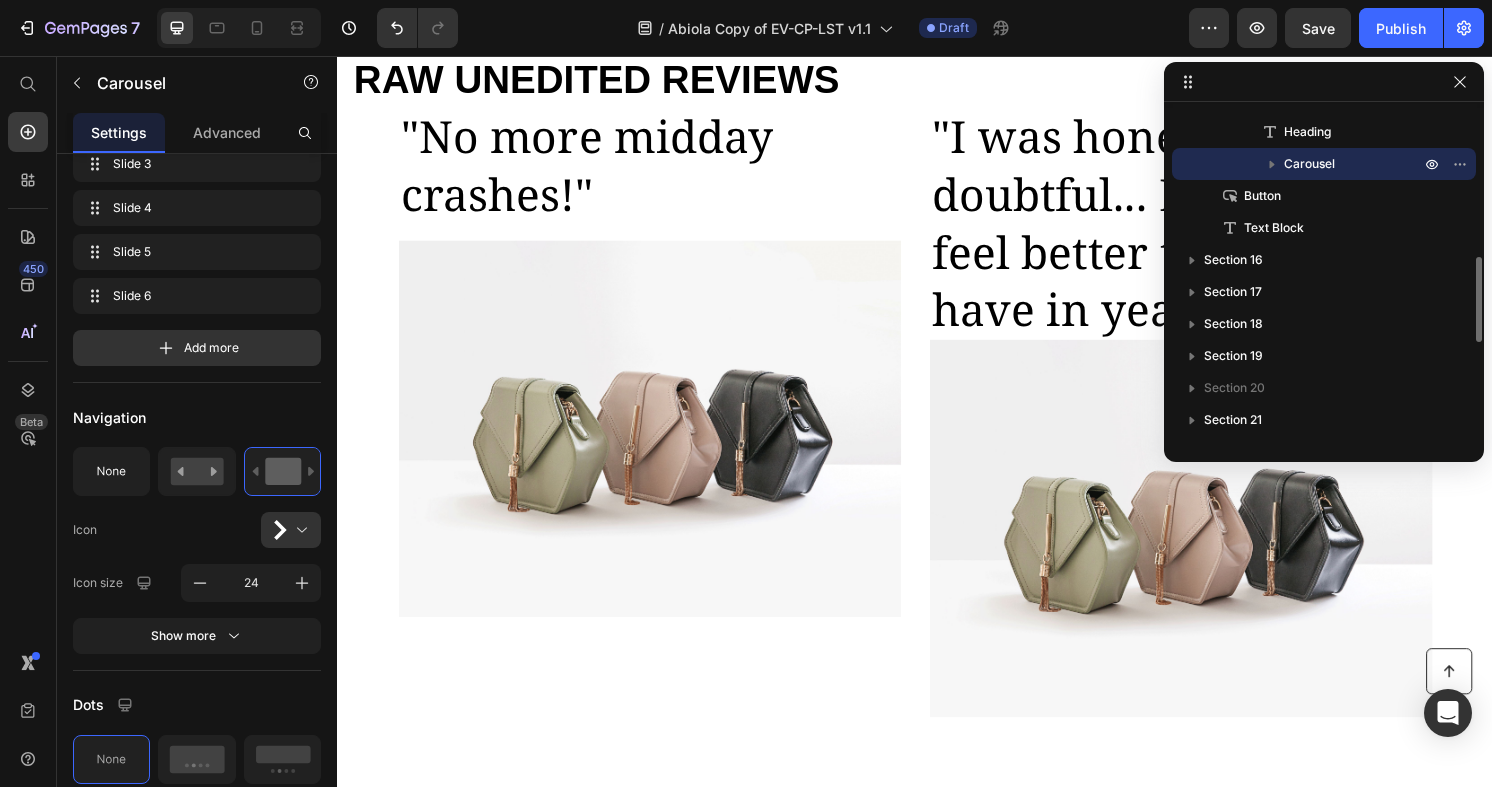 scroll, scrollTop: 7932, scrollLeft: 0, axis: vertical 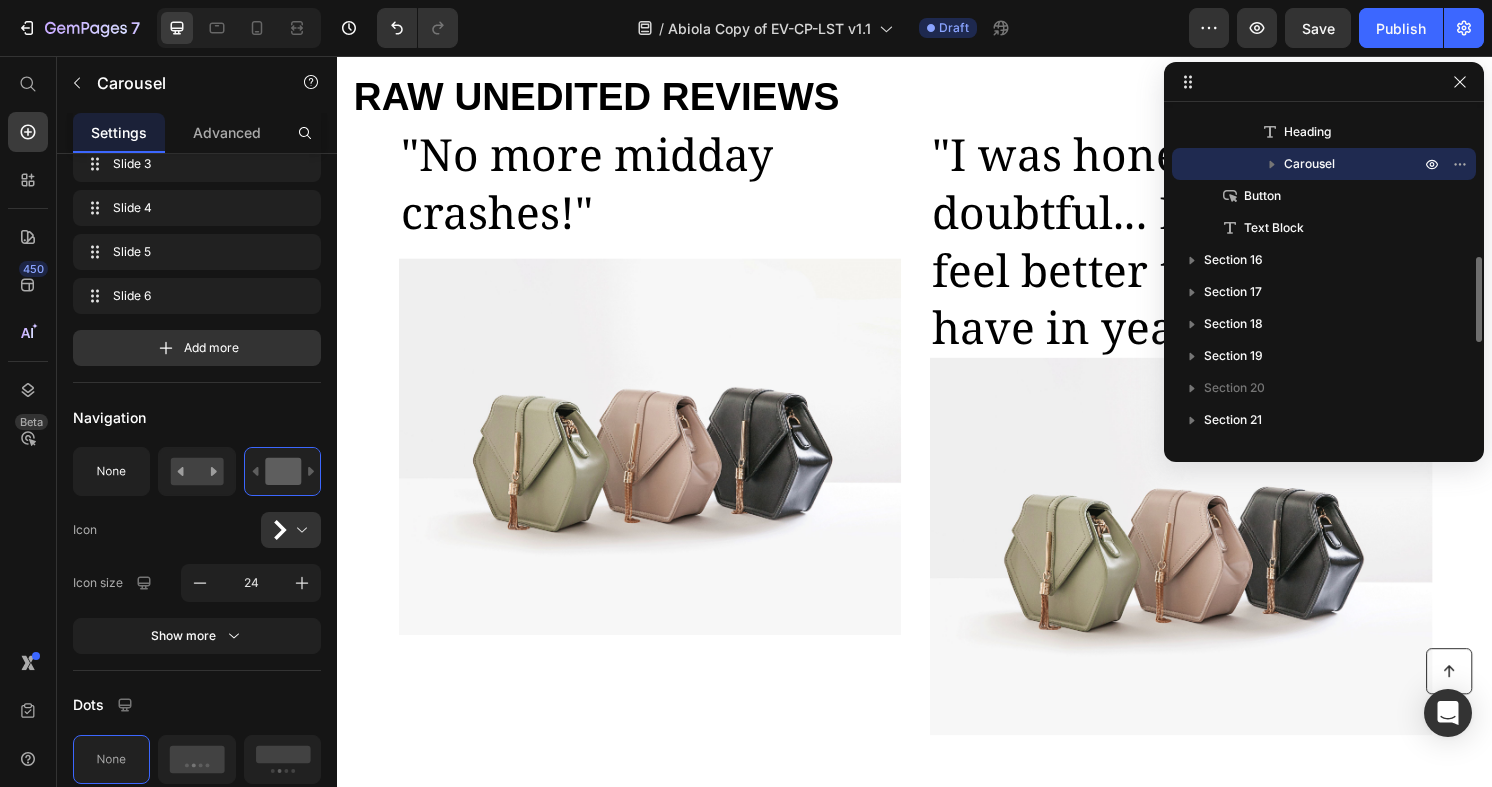 click on "Carousel" at bounding box center [1324, 164] 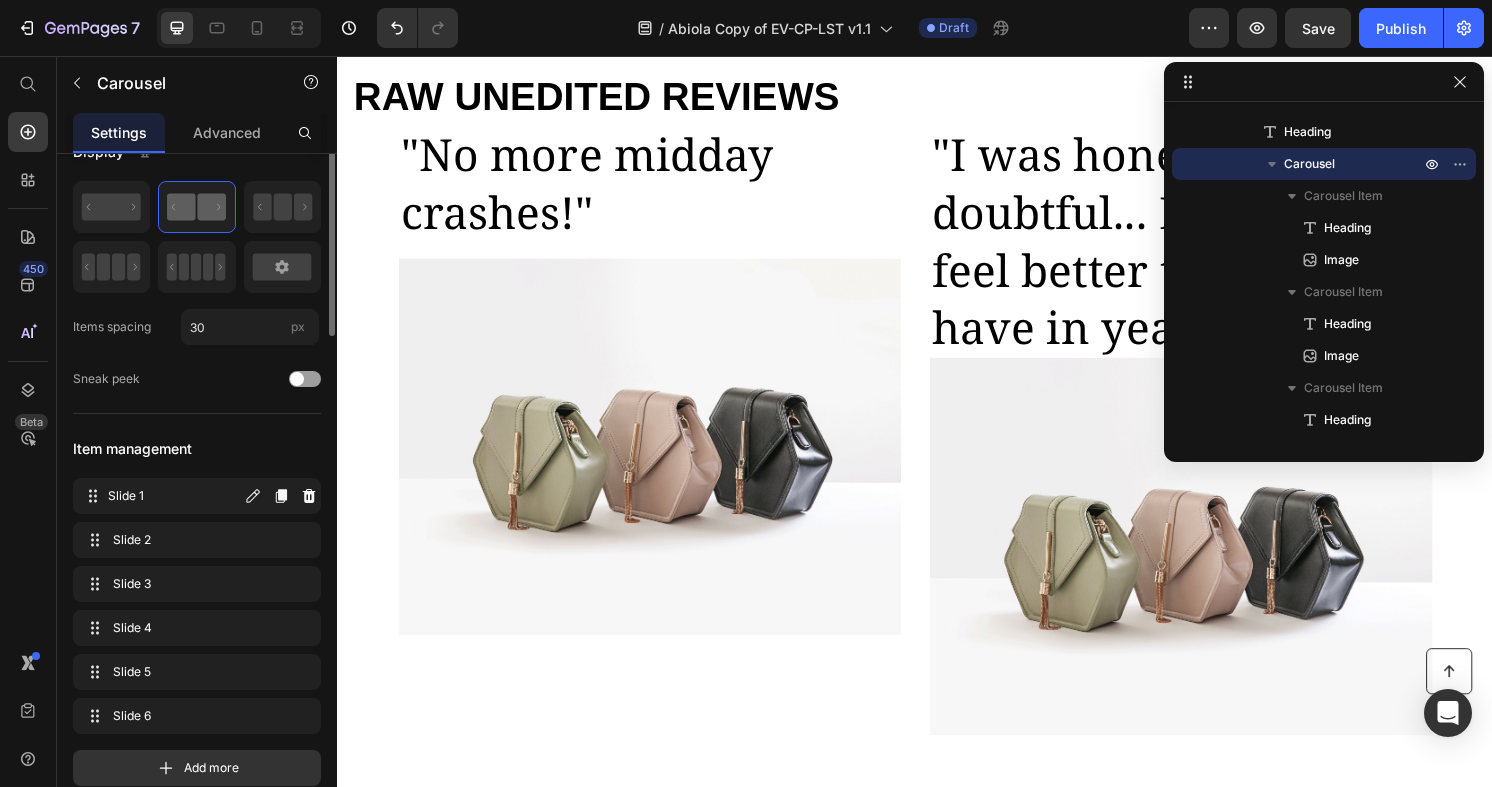 scroll, scrollTop: 0, scrollLeft: 0, axis: both 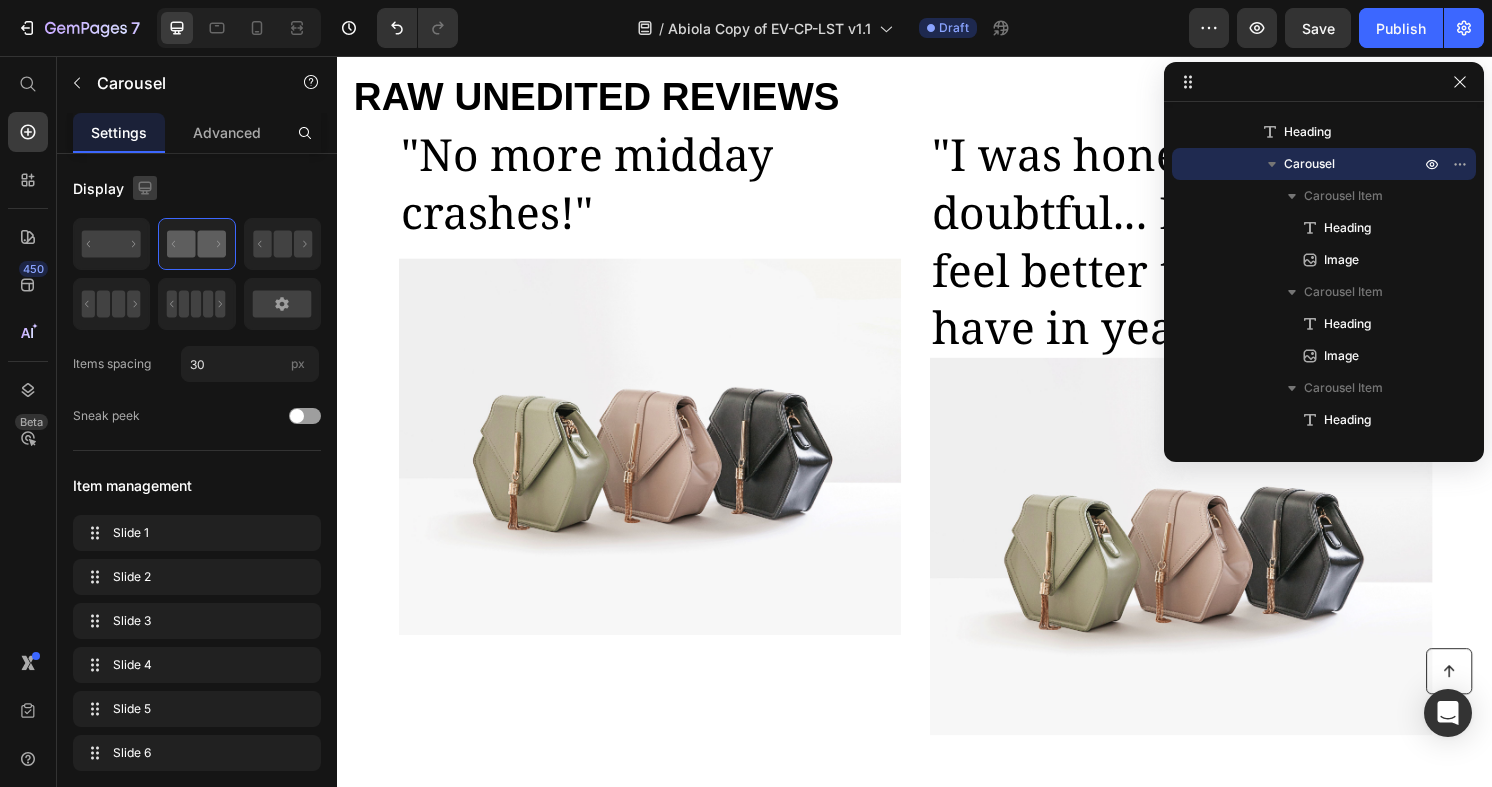 click 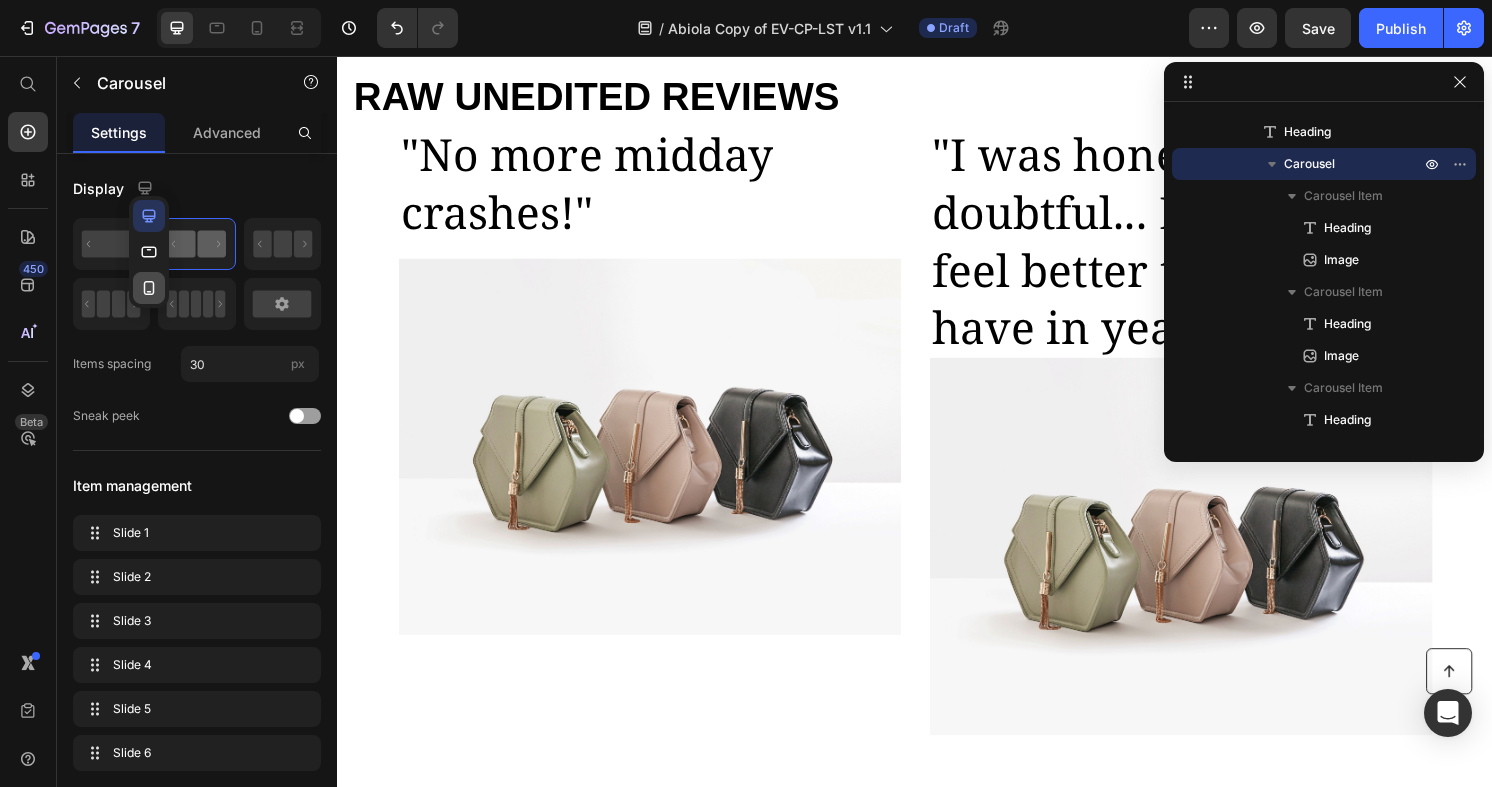 click 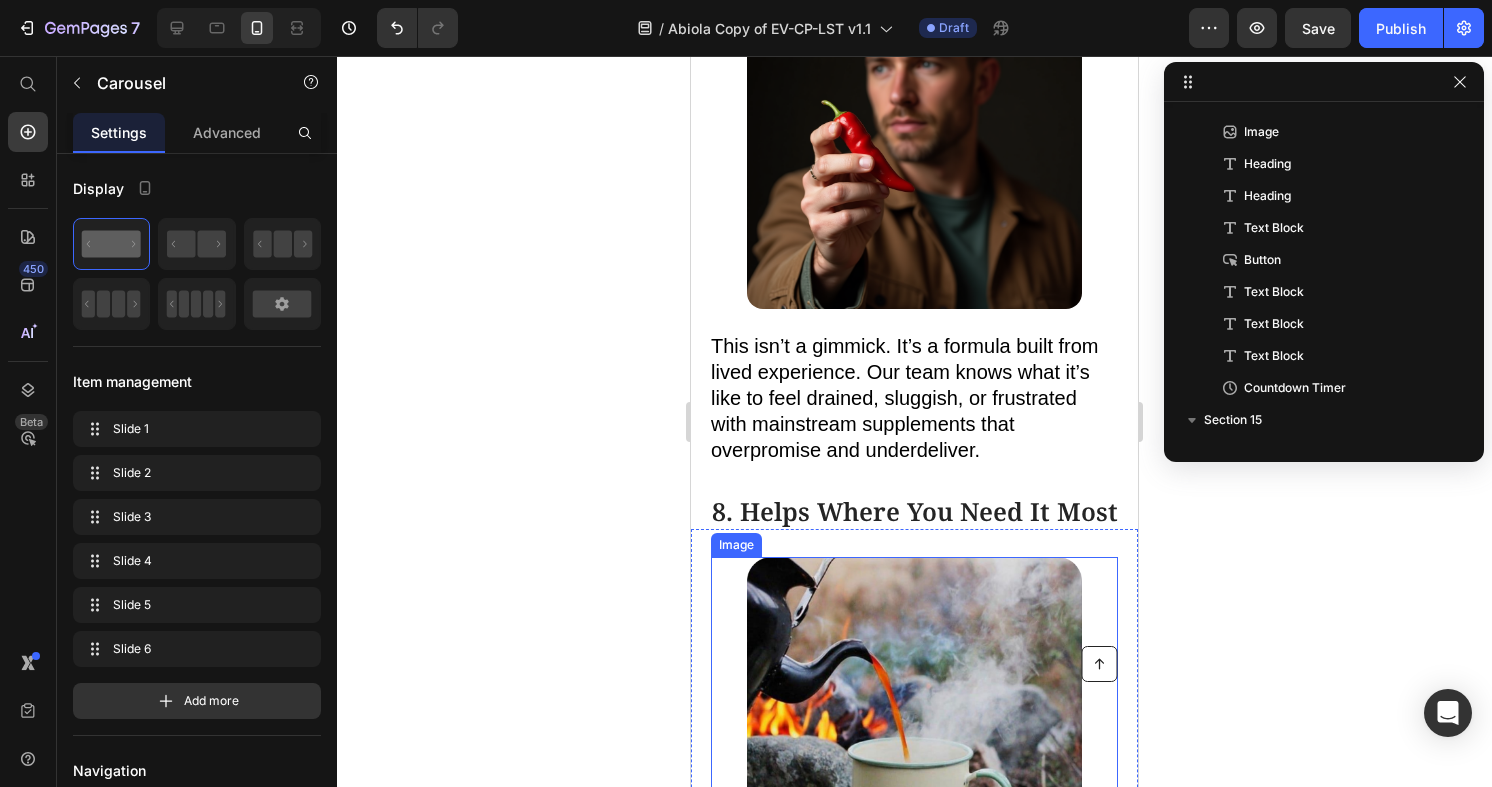scroll, scrollTop: 7983, scrollLeft: 0, axis: vertical 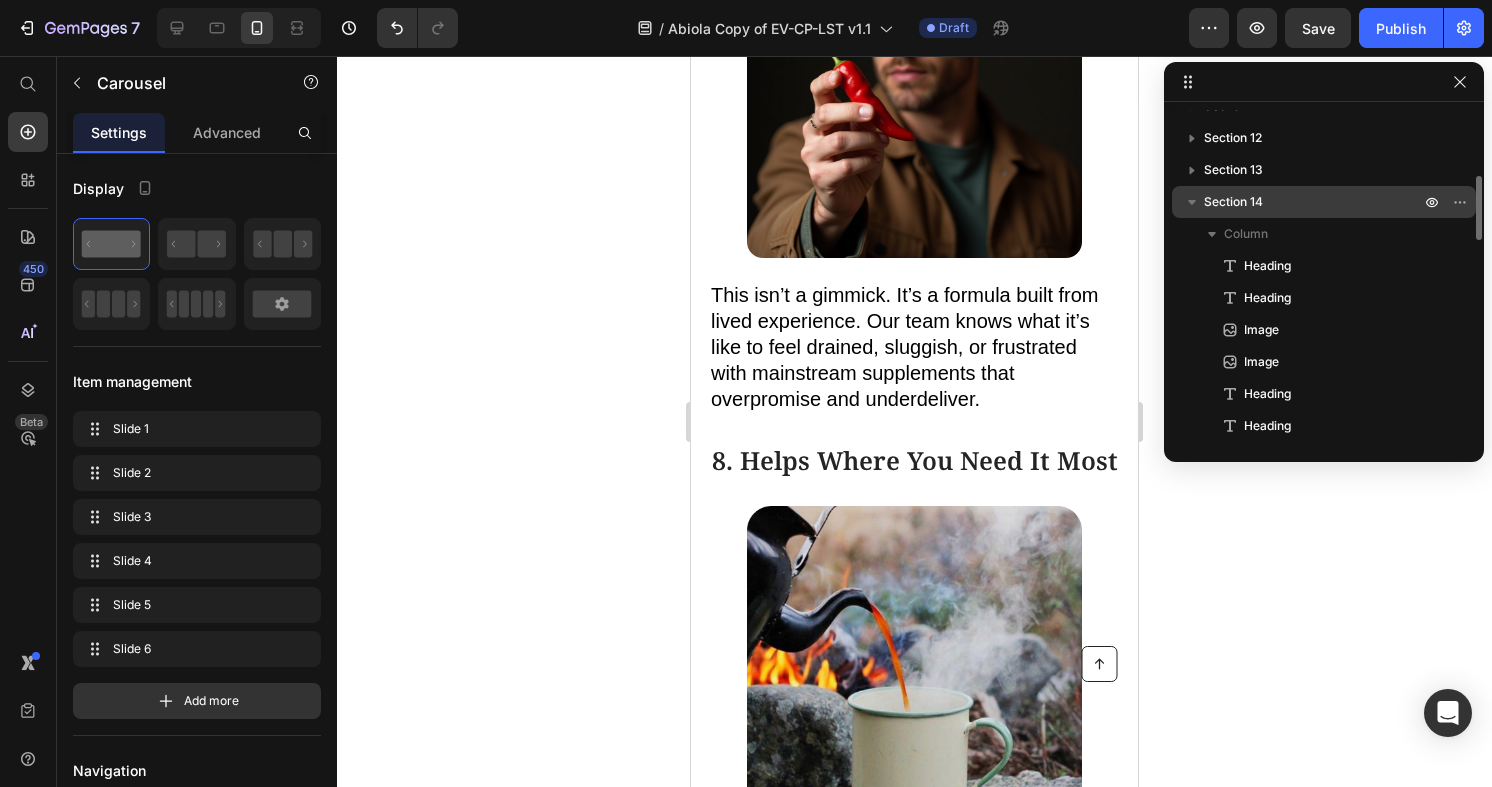 click on "Section 14" at bounding box center (1324, 202) 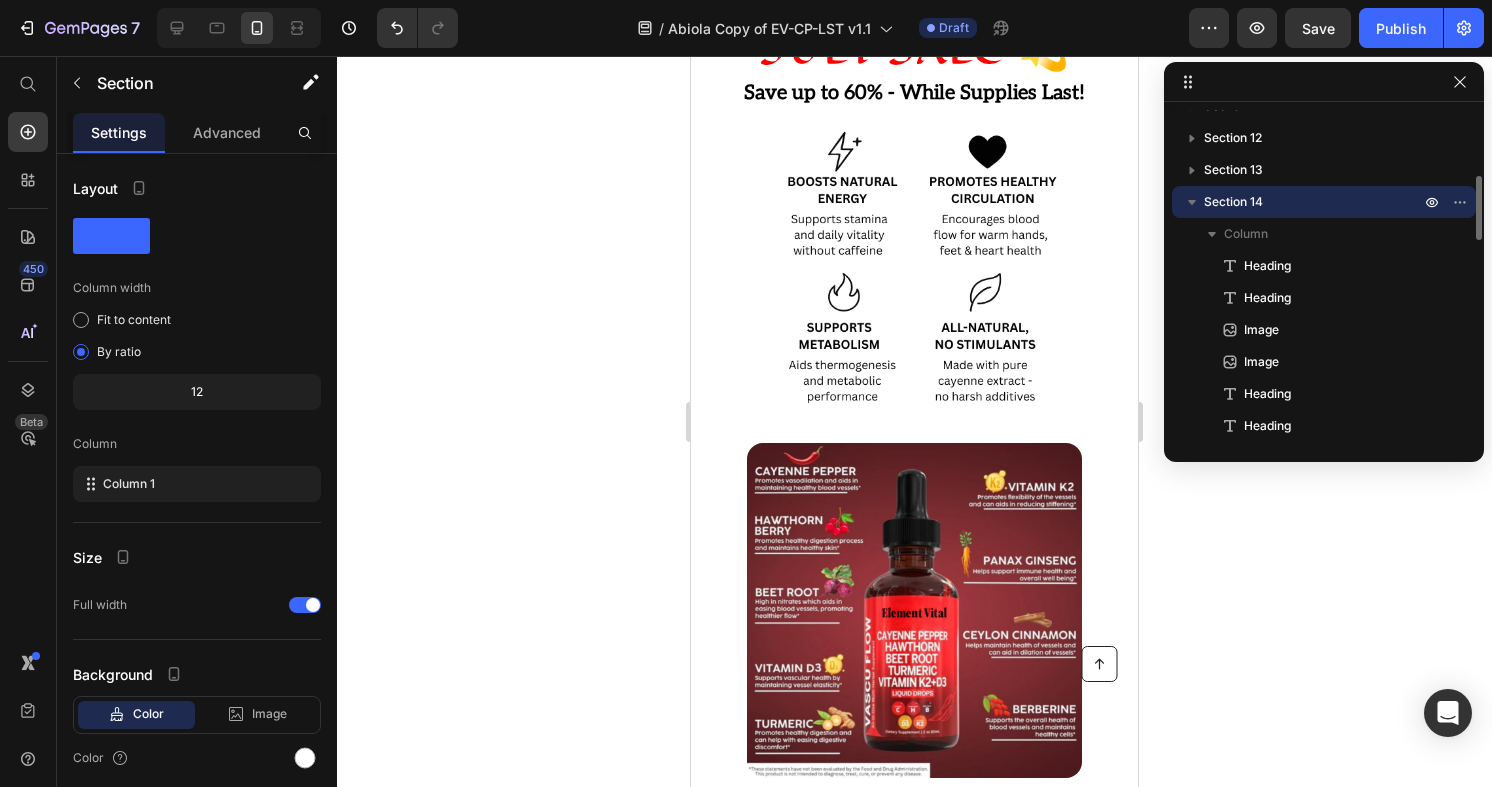 scroll, scrollTop: 10659, scrollLeft: 0, axis: vertical 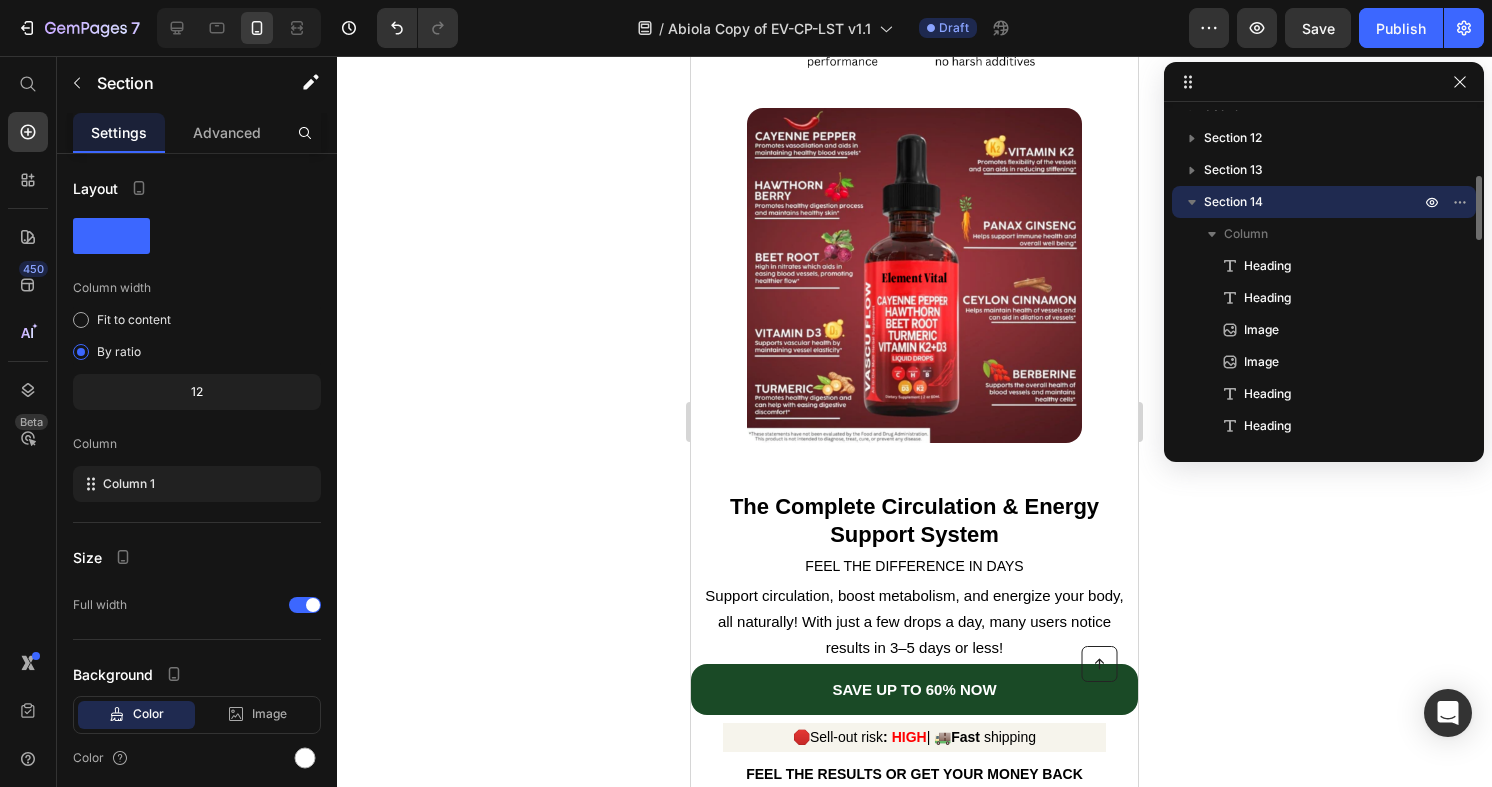 click 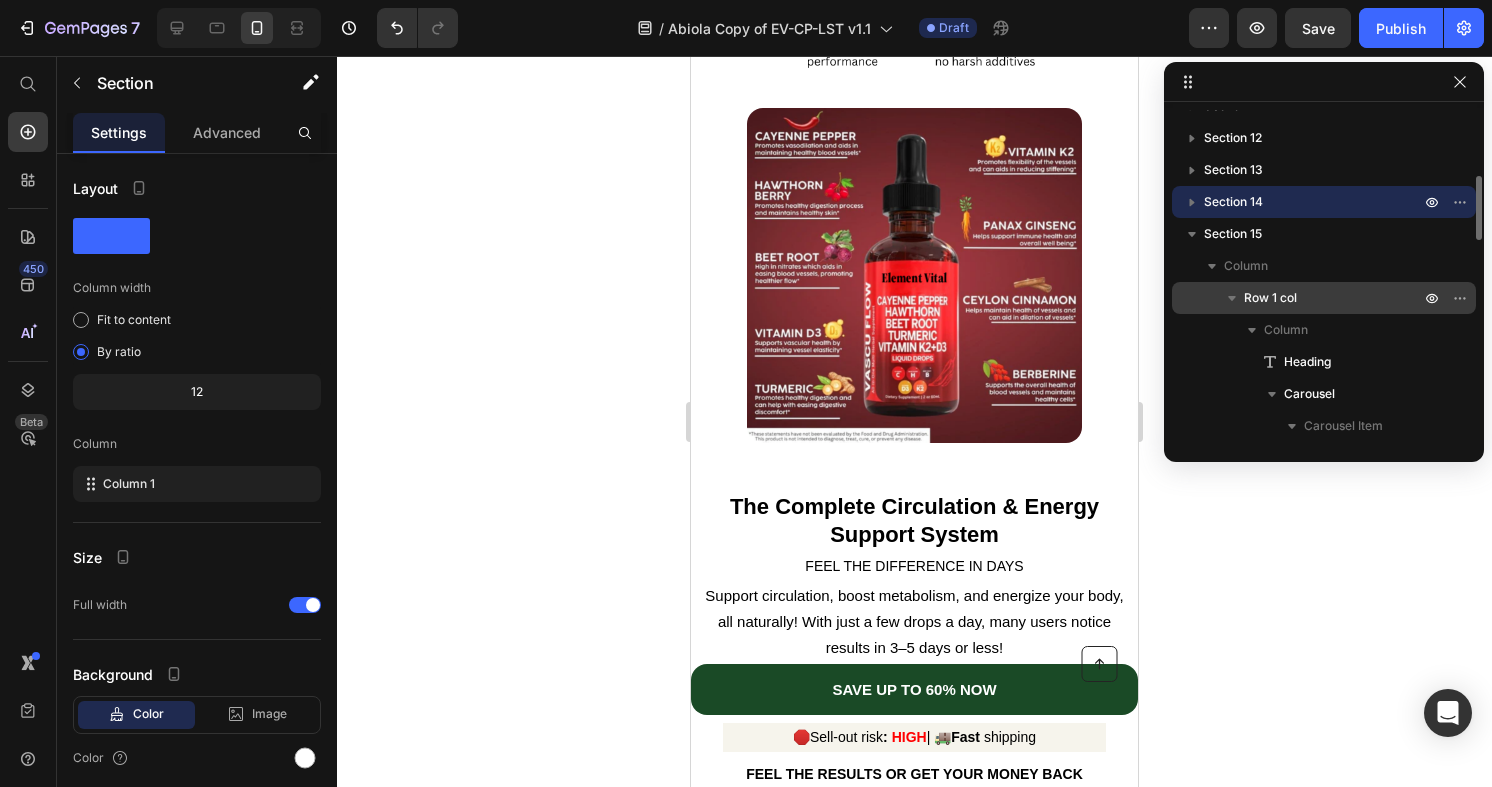 click 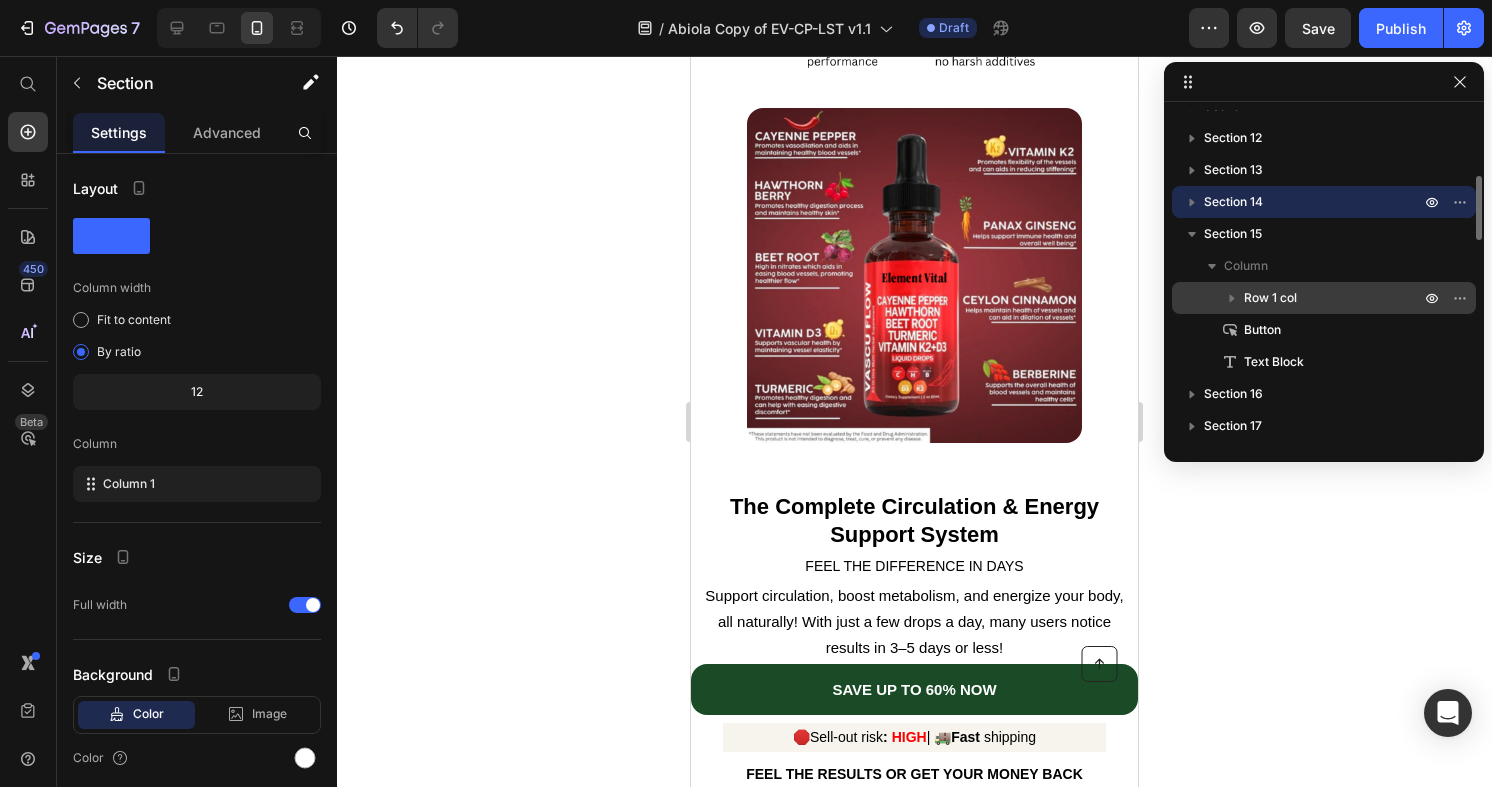 click at bounding box center [1232, 298] 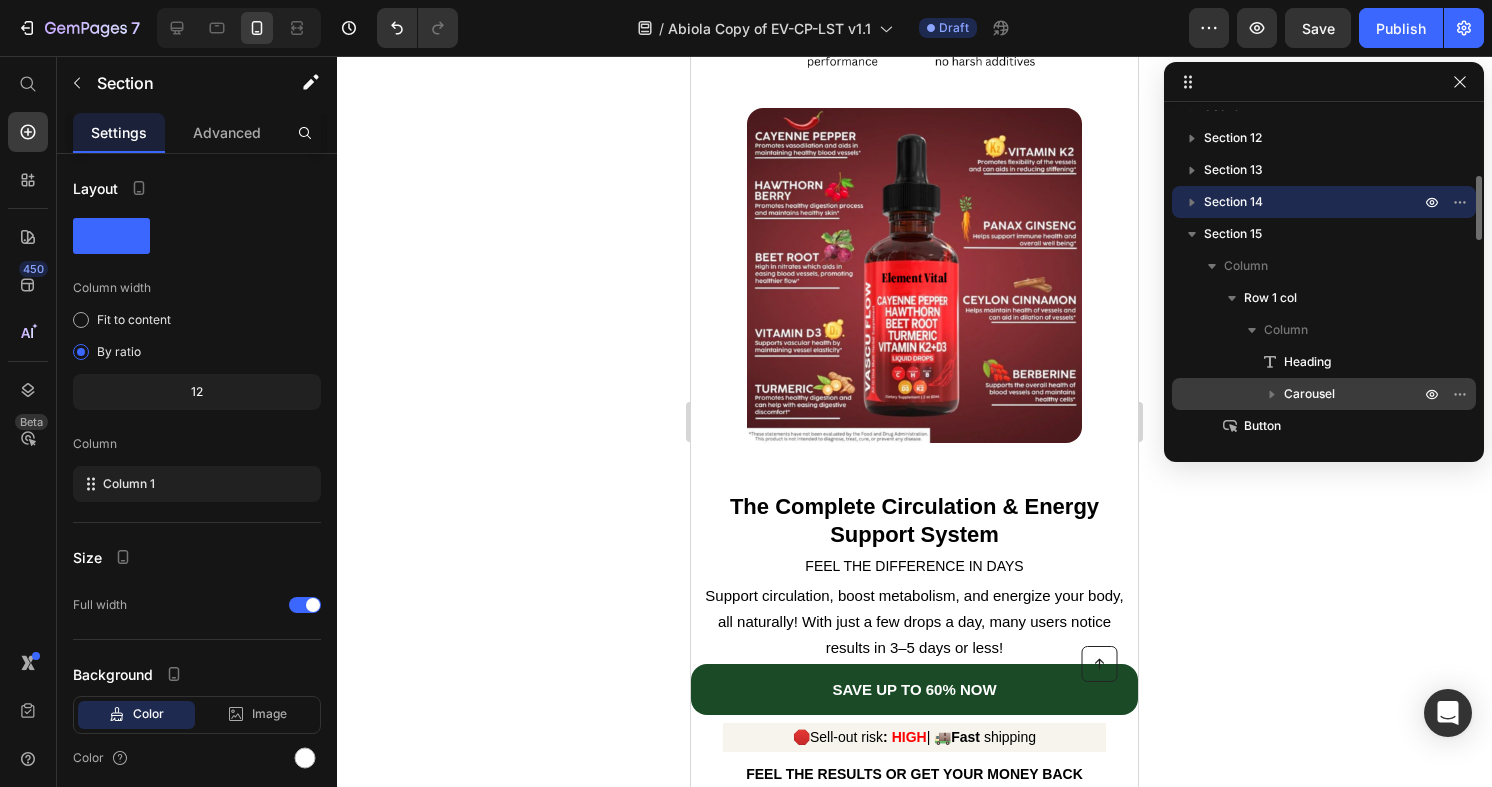 click on "Carousel" at bounding box center [1309, 394] 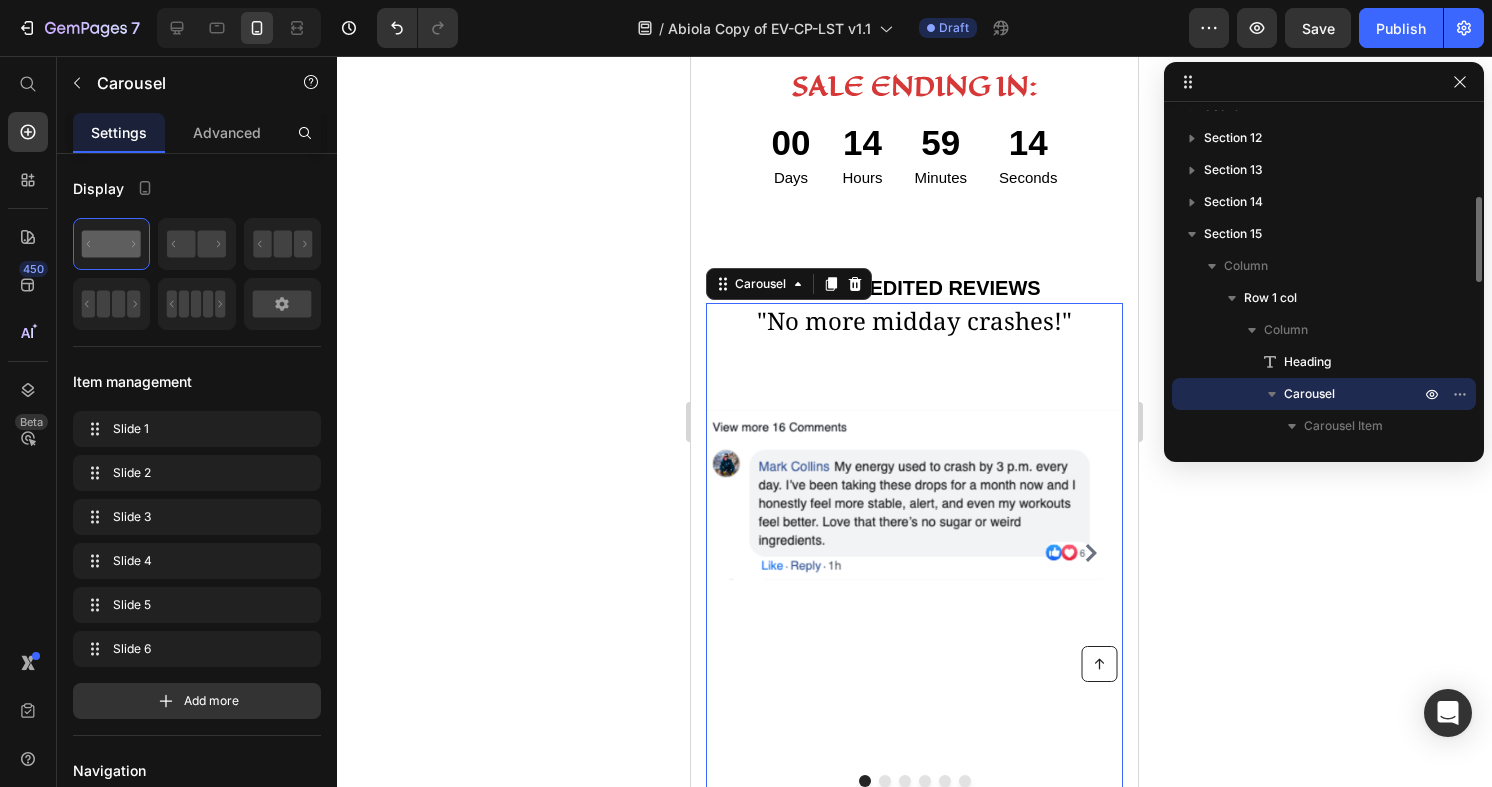 scroll, scrollTop: 11572, scrollLeft: 0, axis: vertical 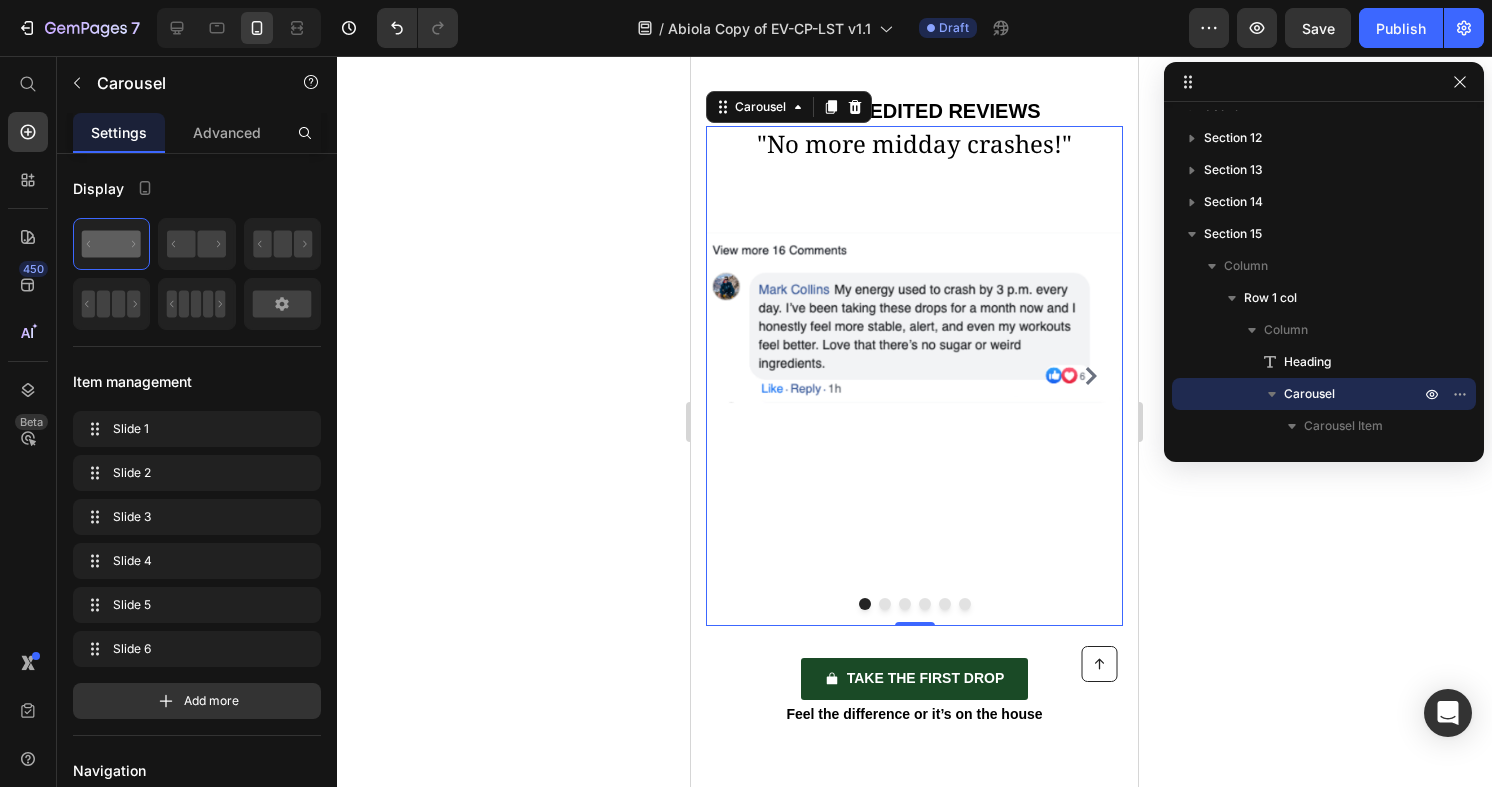 click 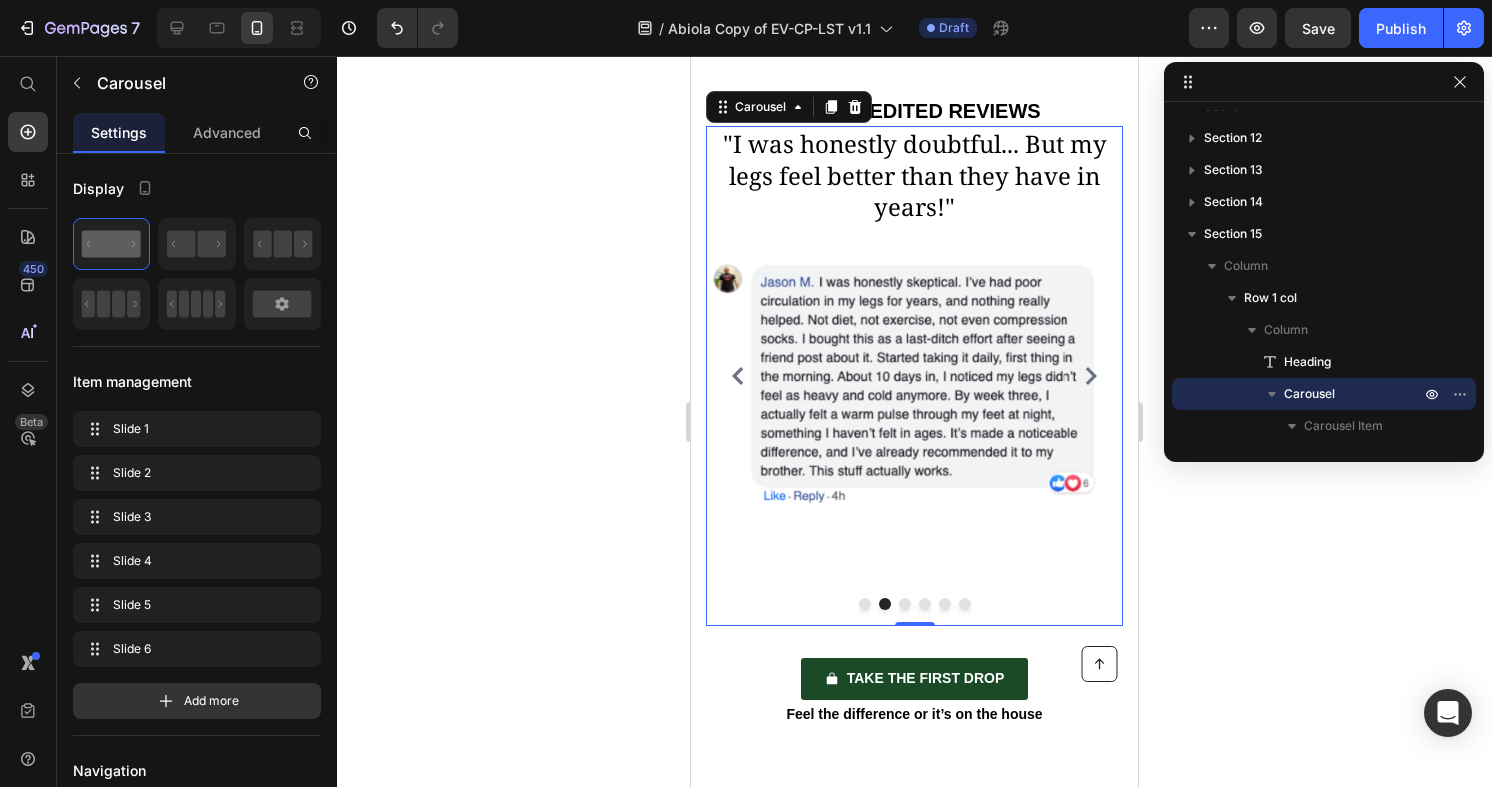 click 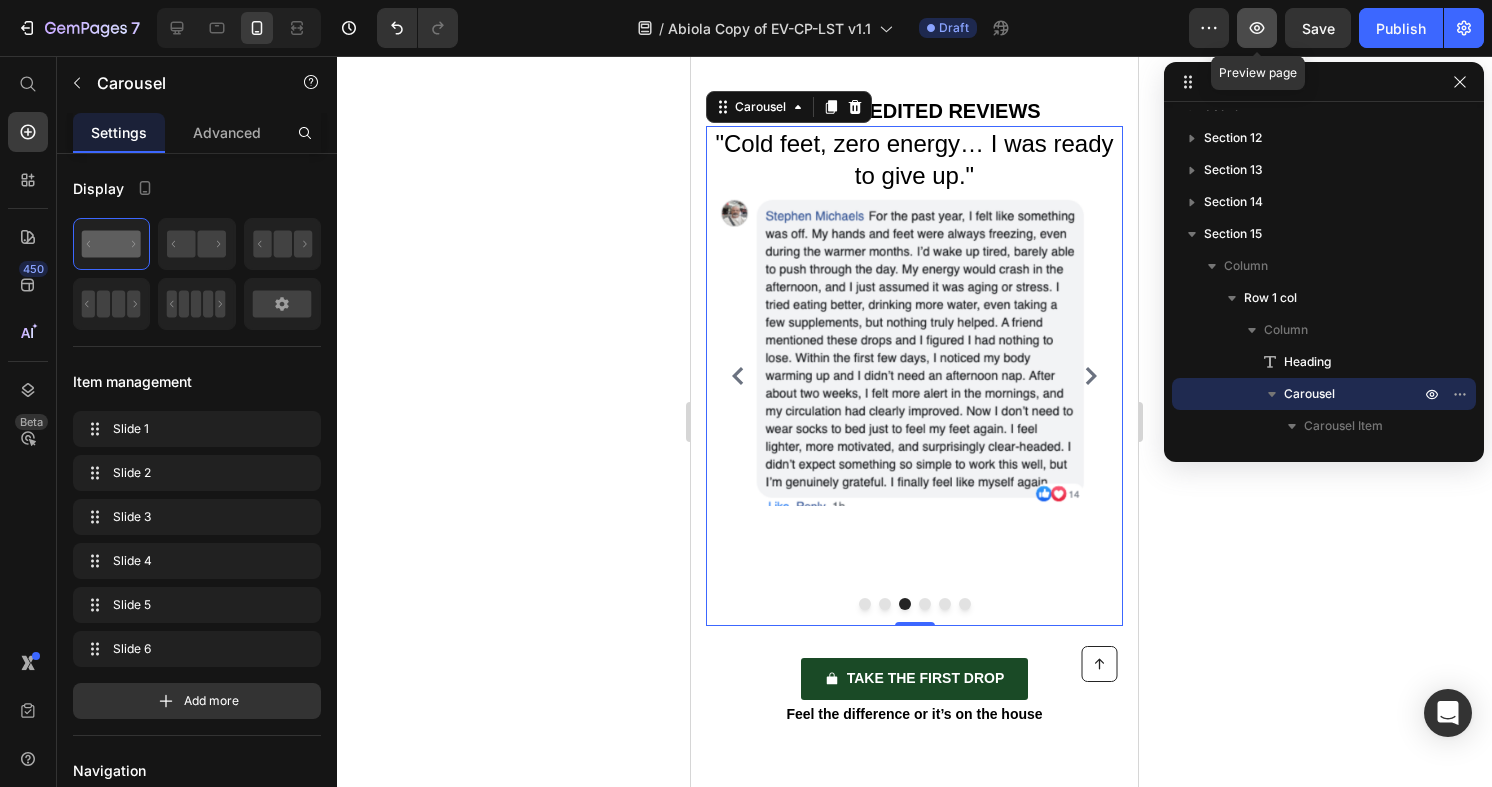 click 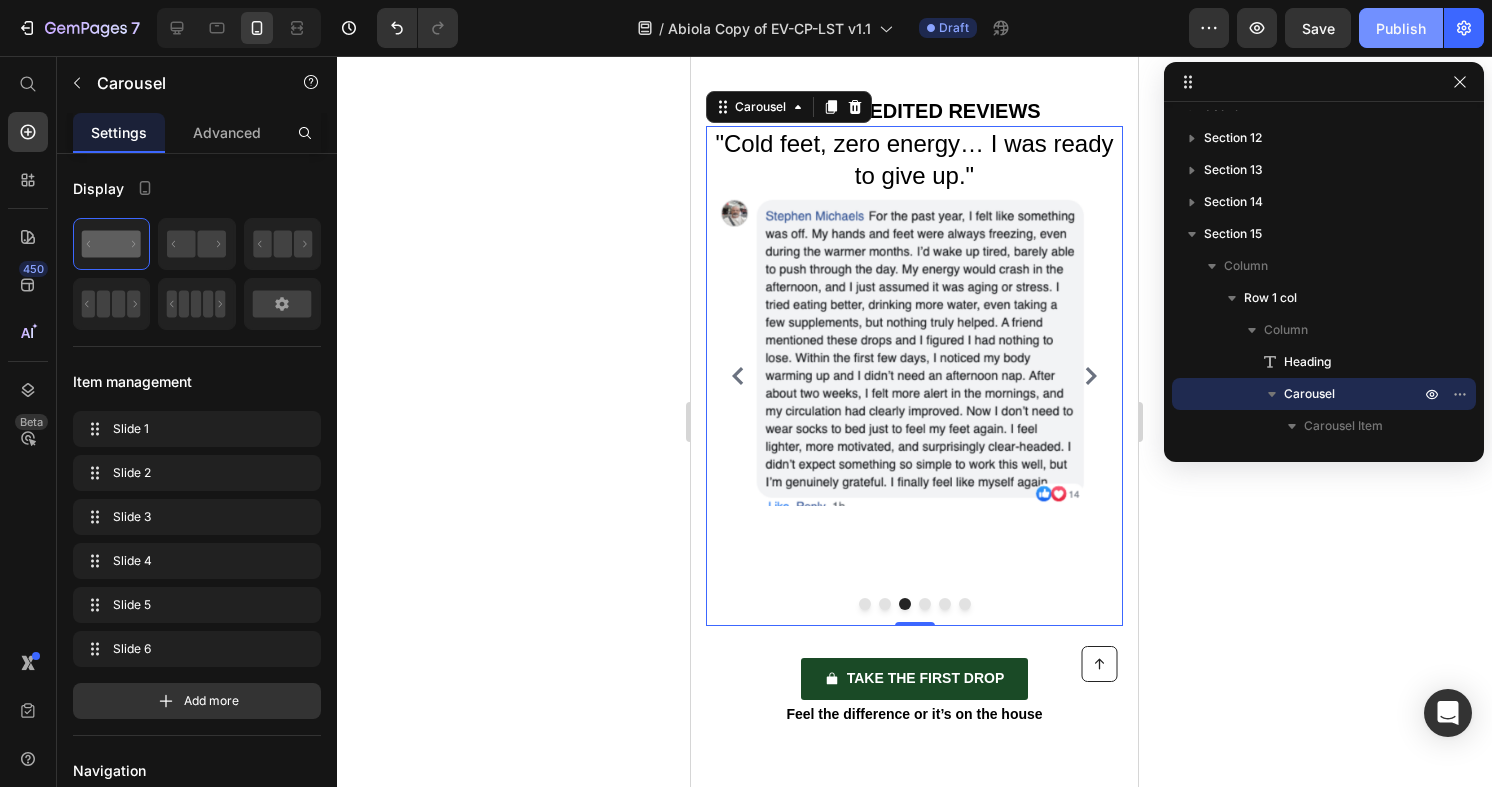 click on "Publish" at bounding box center (1401, 28) 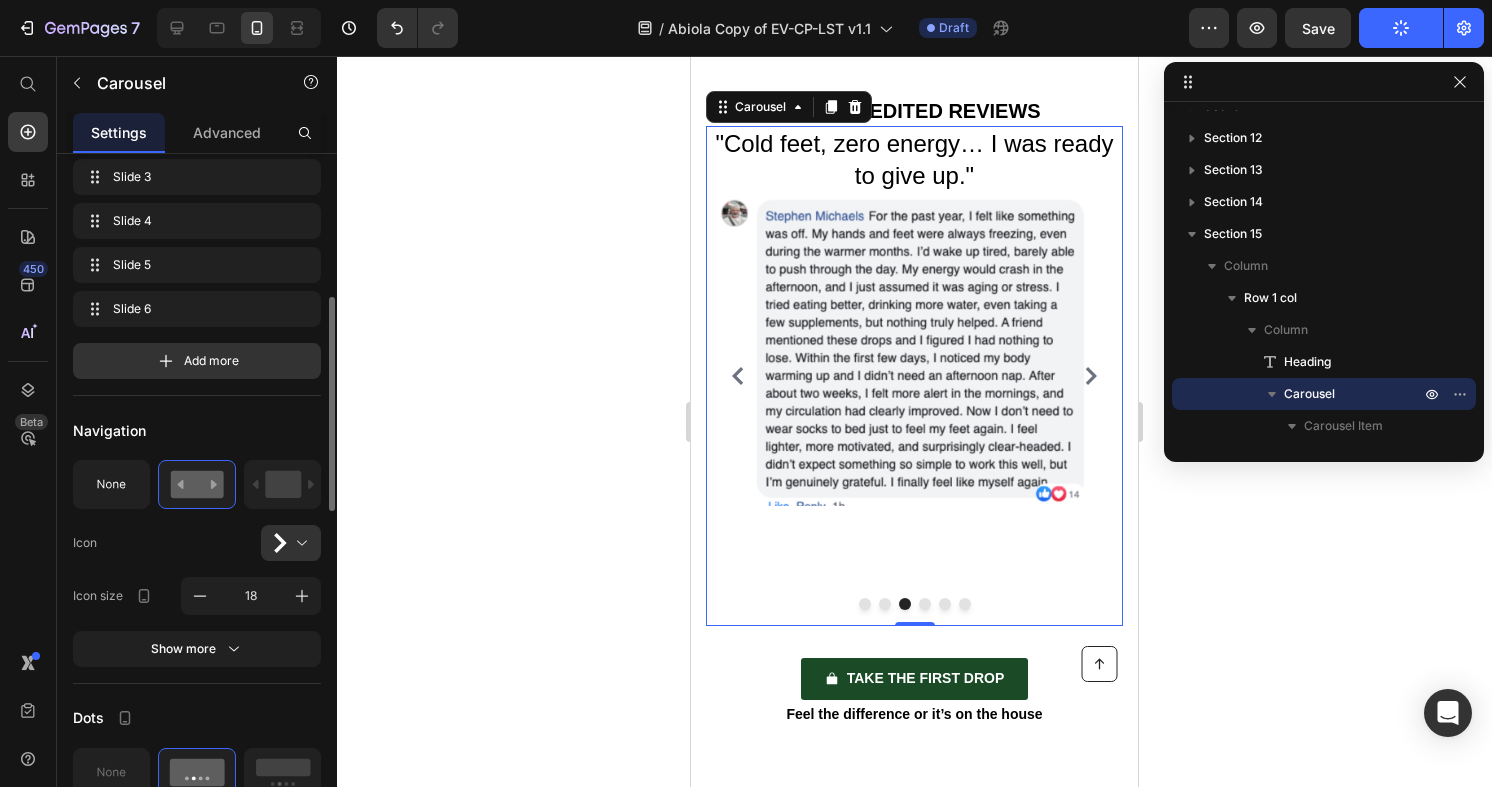 scroll, scrollTop: 371, scrollLeft: 0, axis: vertical 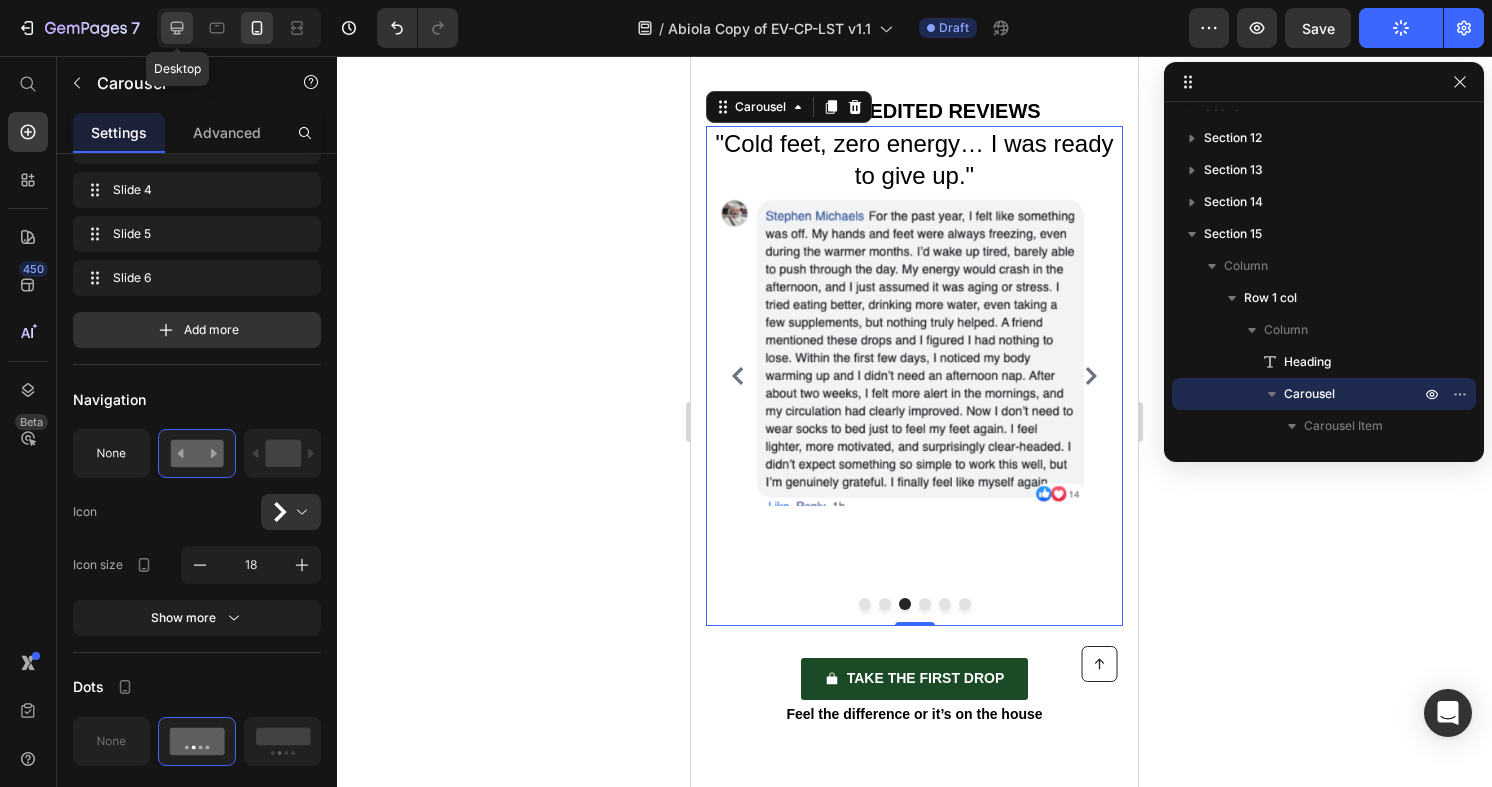 click 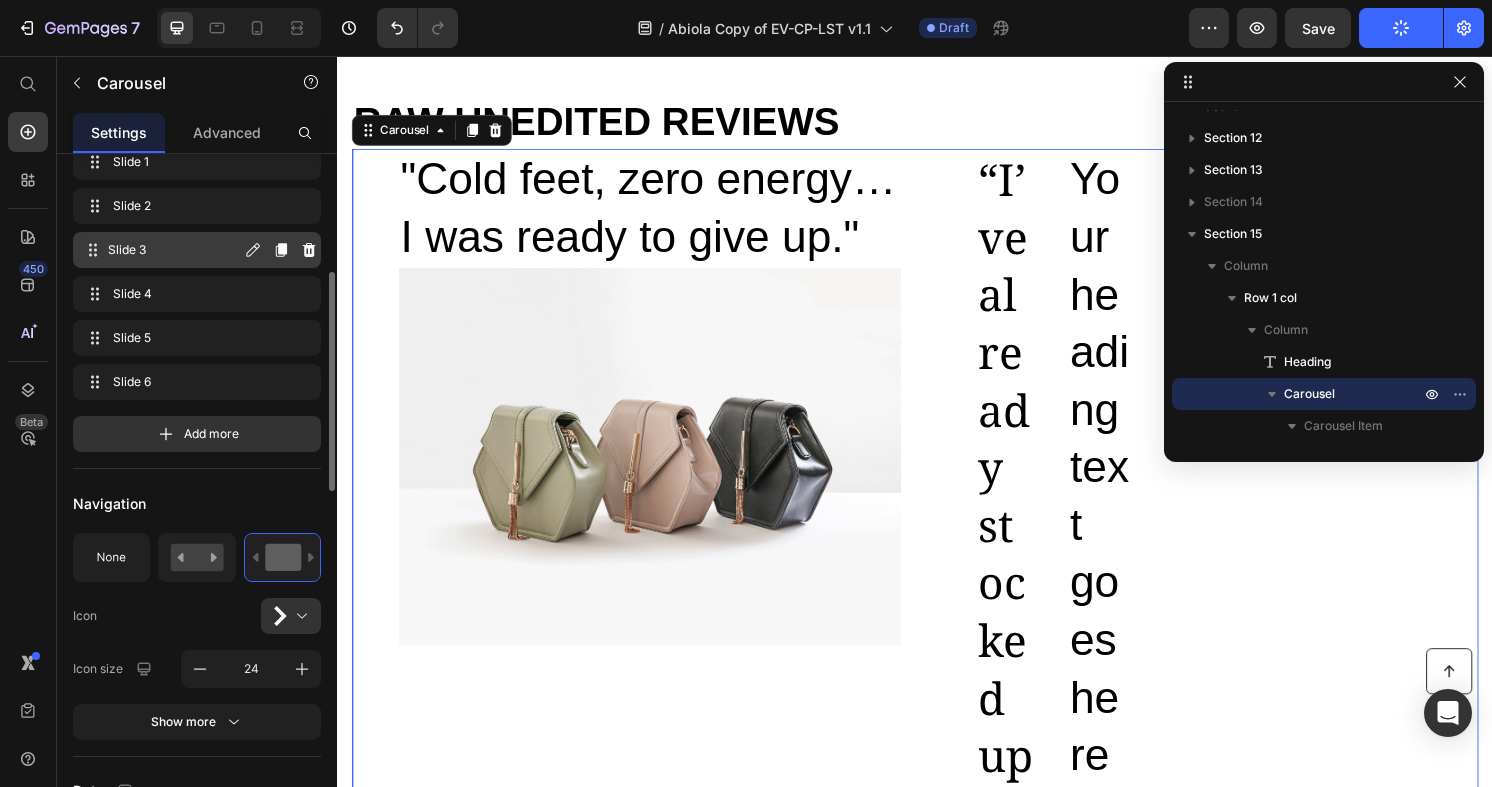 scroll, scrollTop: 8281, scrollLeft: 0, axis: vertical 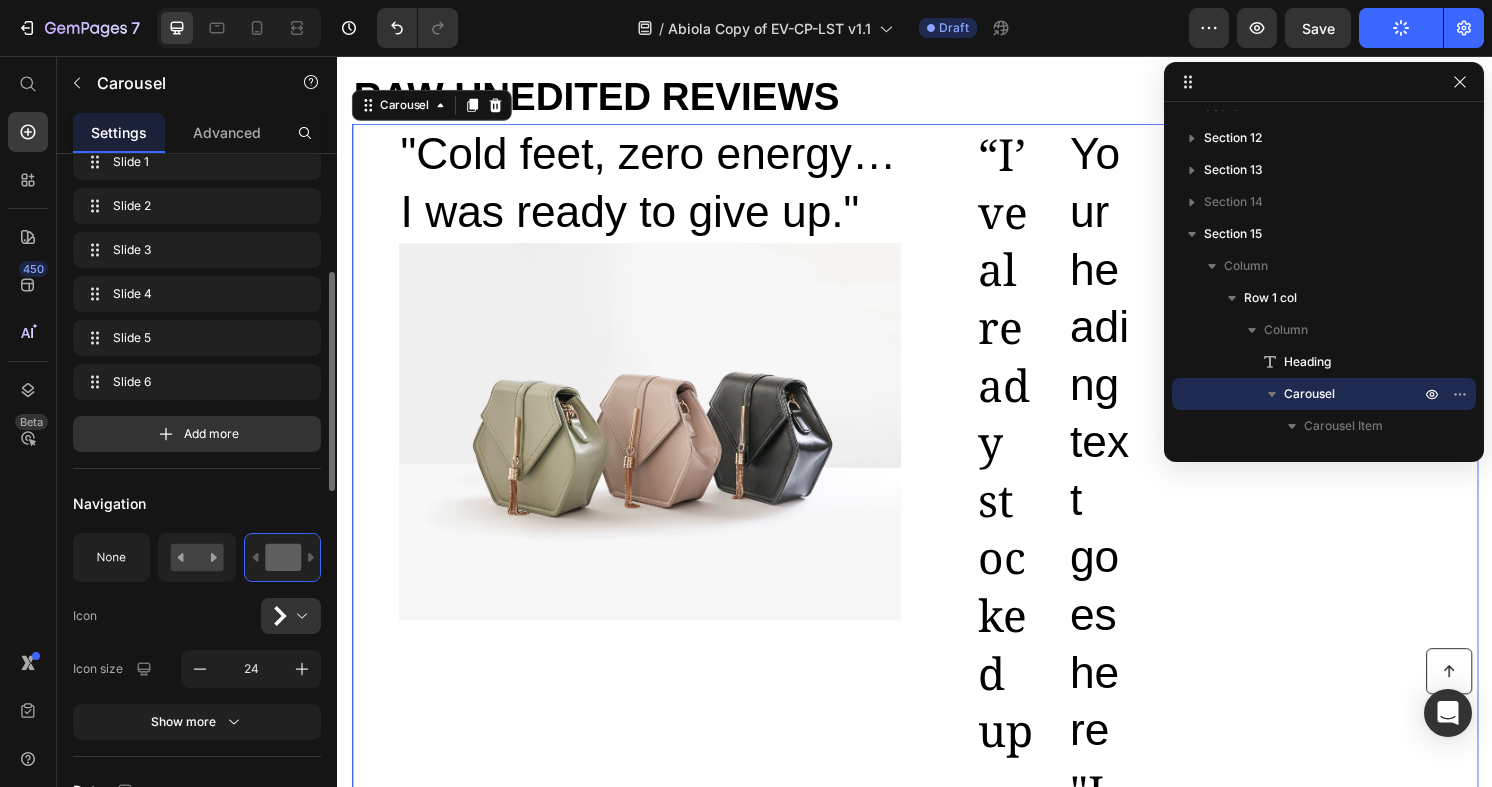 click on "Slide 1 Slide 1 Slide 2 Slide 2 Slide 3 Slide 3 Slide 4 Slide 4 Slide 5 Slide 5 Slide 6 Slide 6" at bounding box center [197, 272] 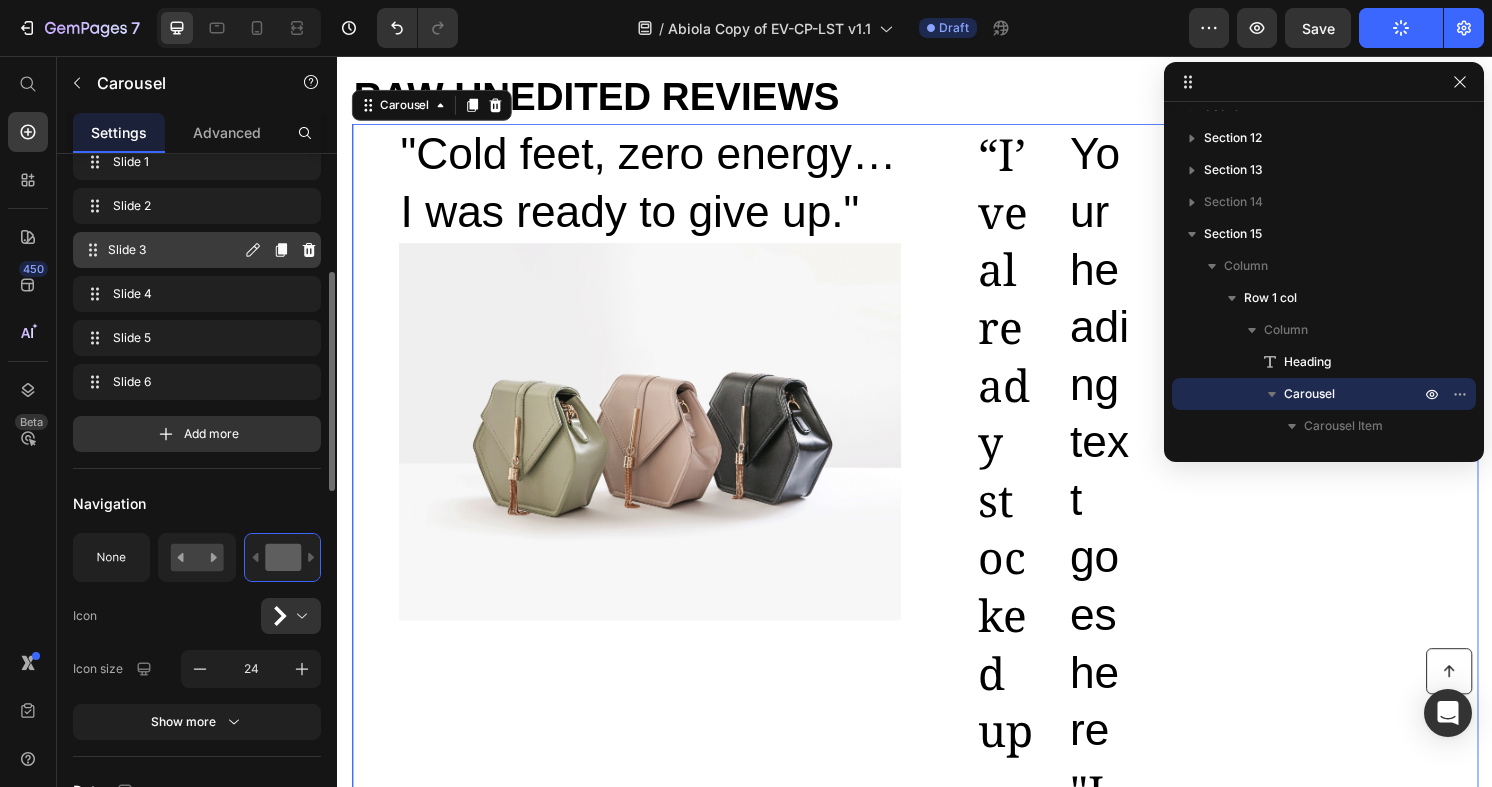 click on "Slide 3 Slide 3" at bounding box center (161, 250) 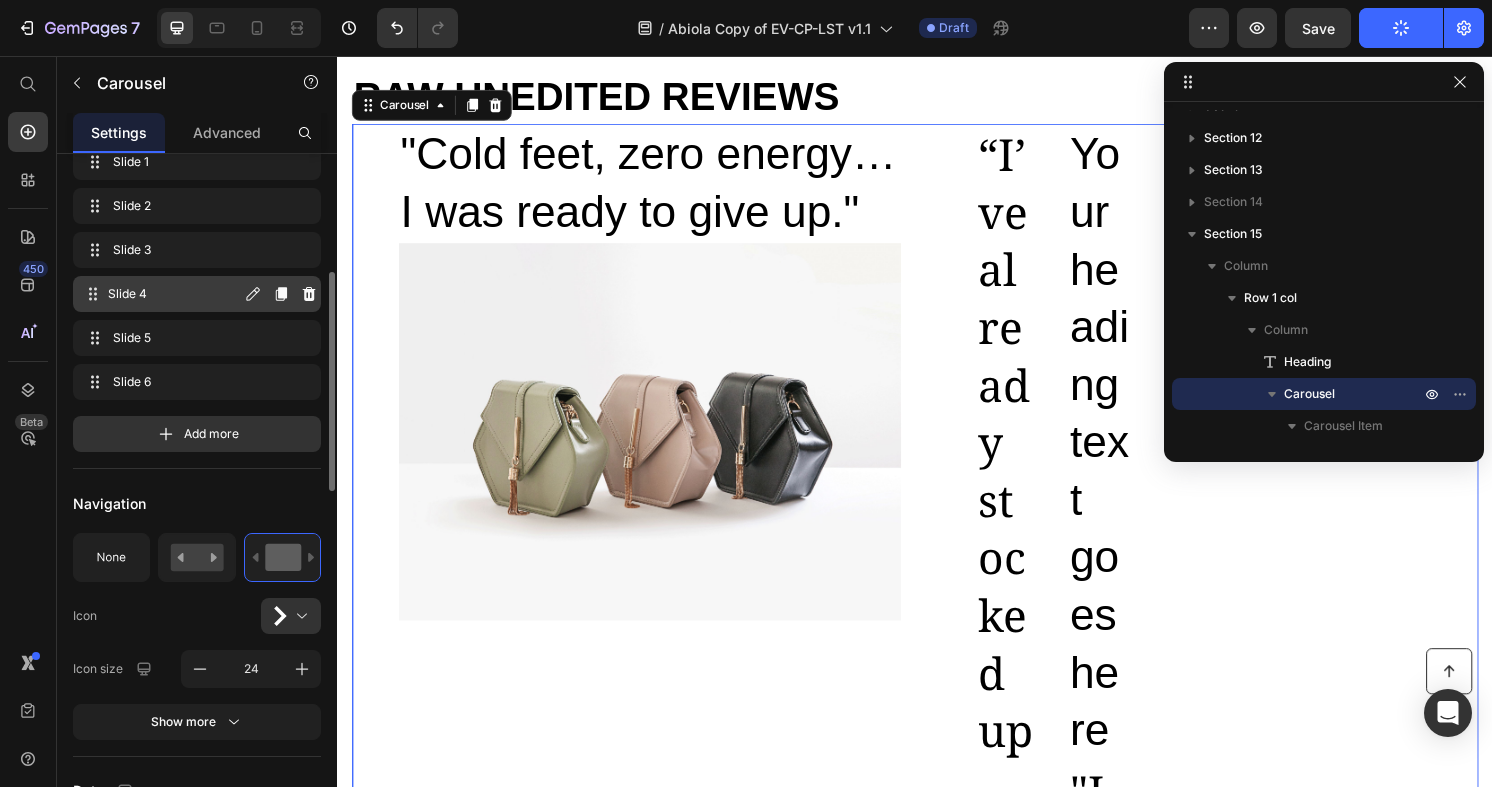 click on "Slide 4" at bounding box center [174, 294] 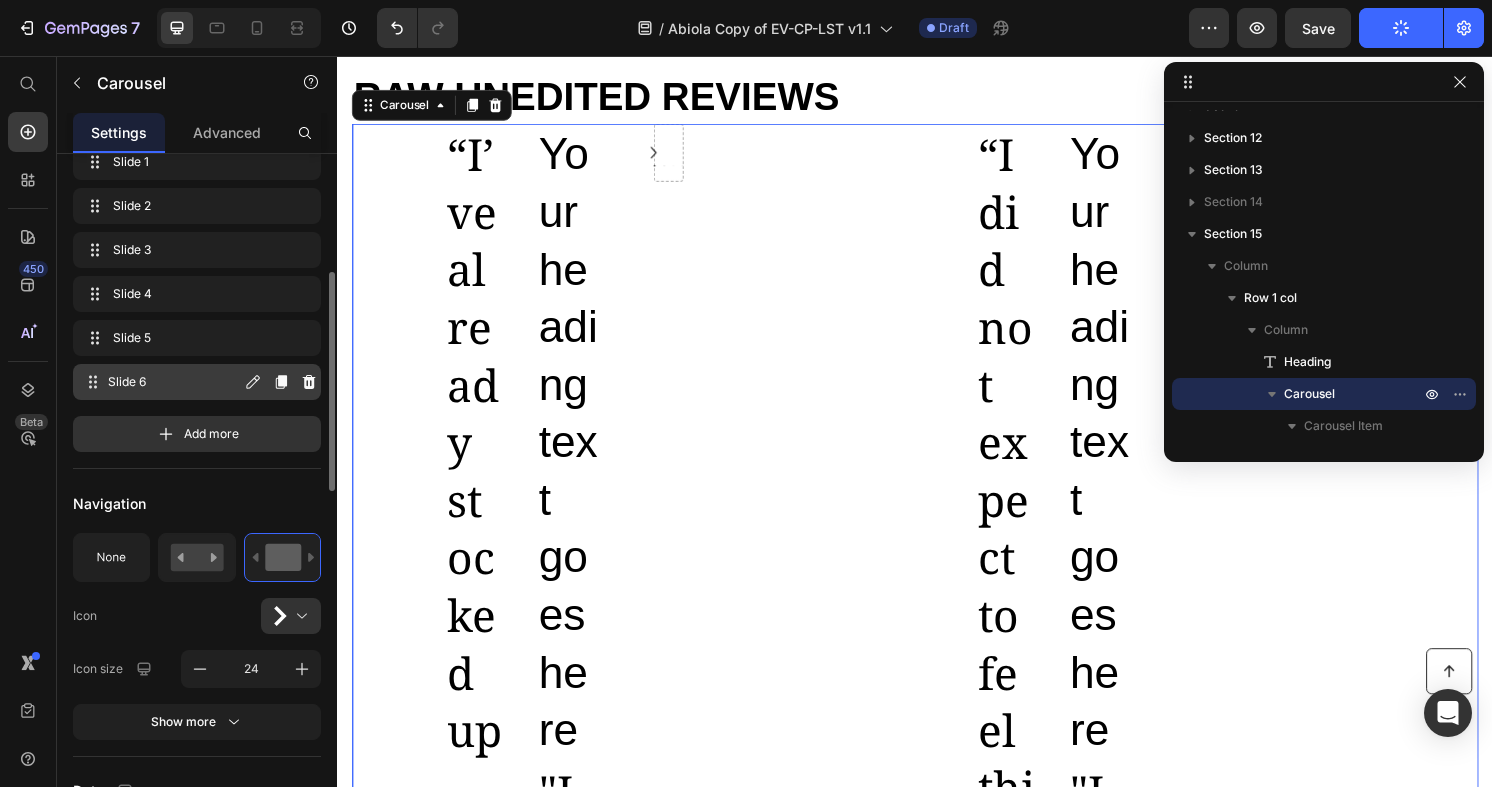 click on "Slide 6" at bounding box center [174, 382] 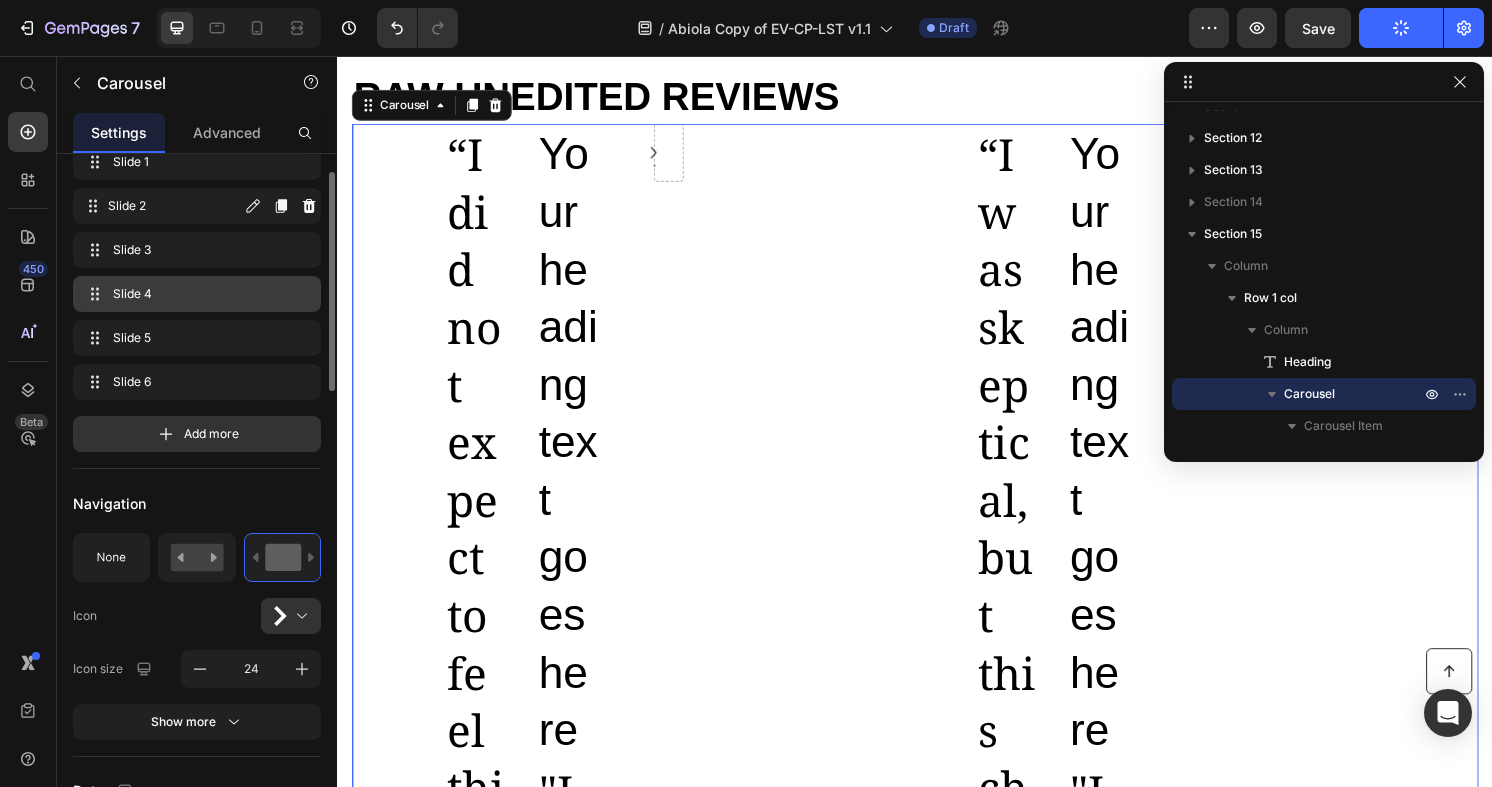 scroll, scrollTop: 0, scrollLeft: 0, axis: both 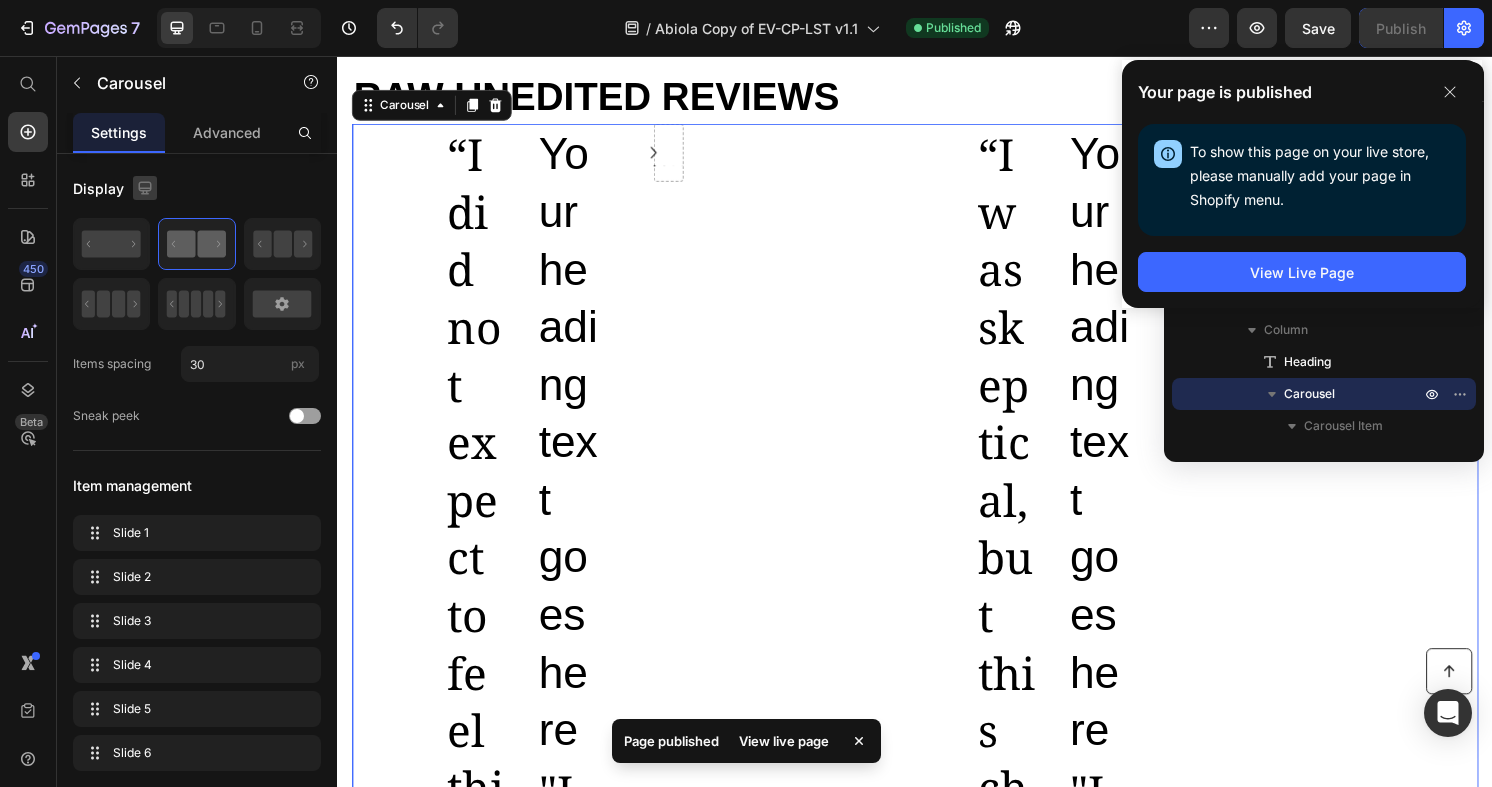 click 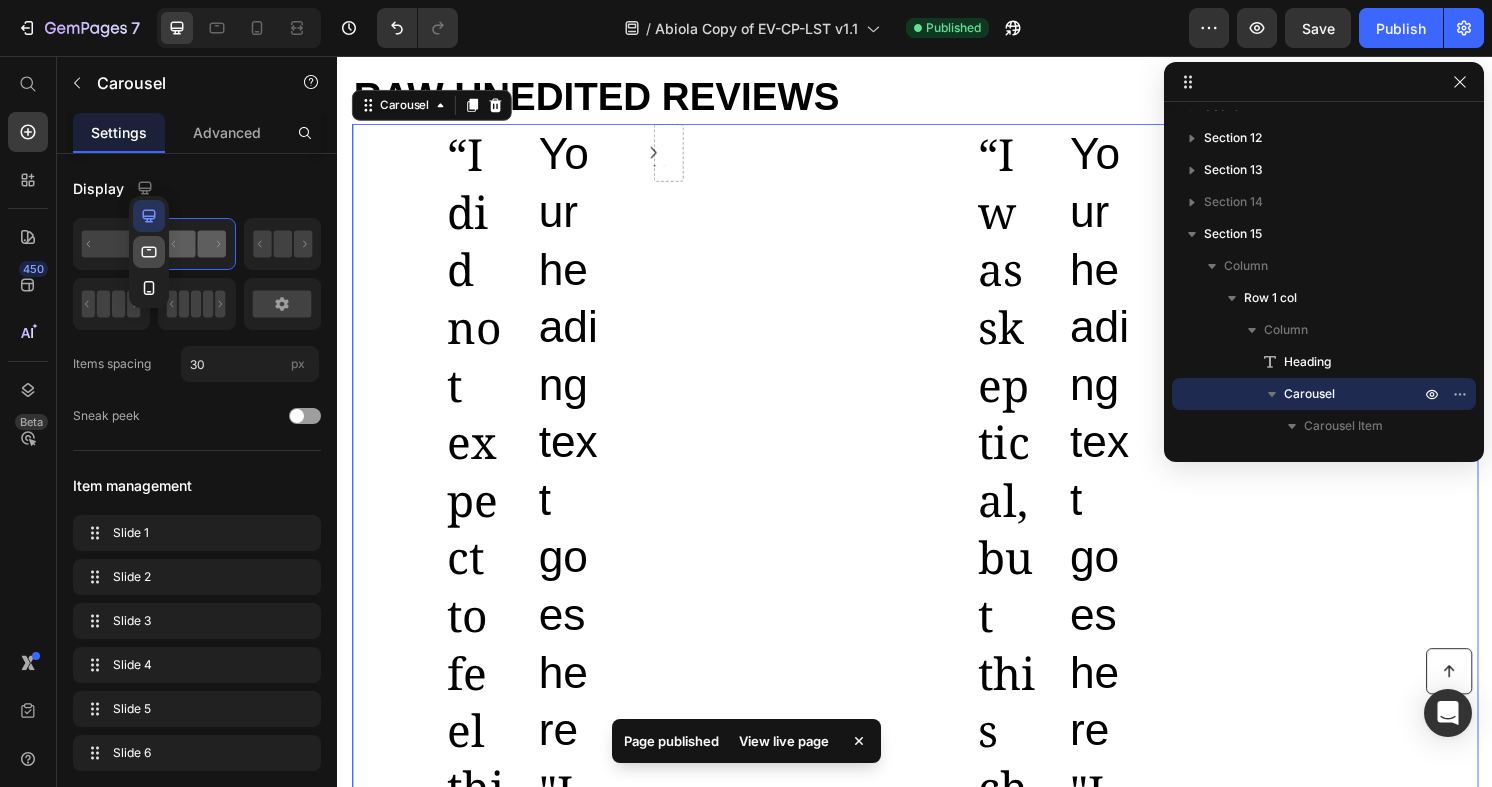 click 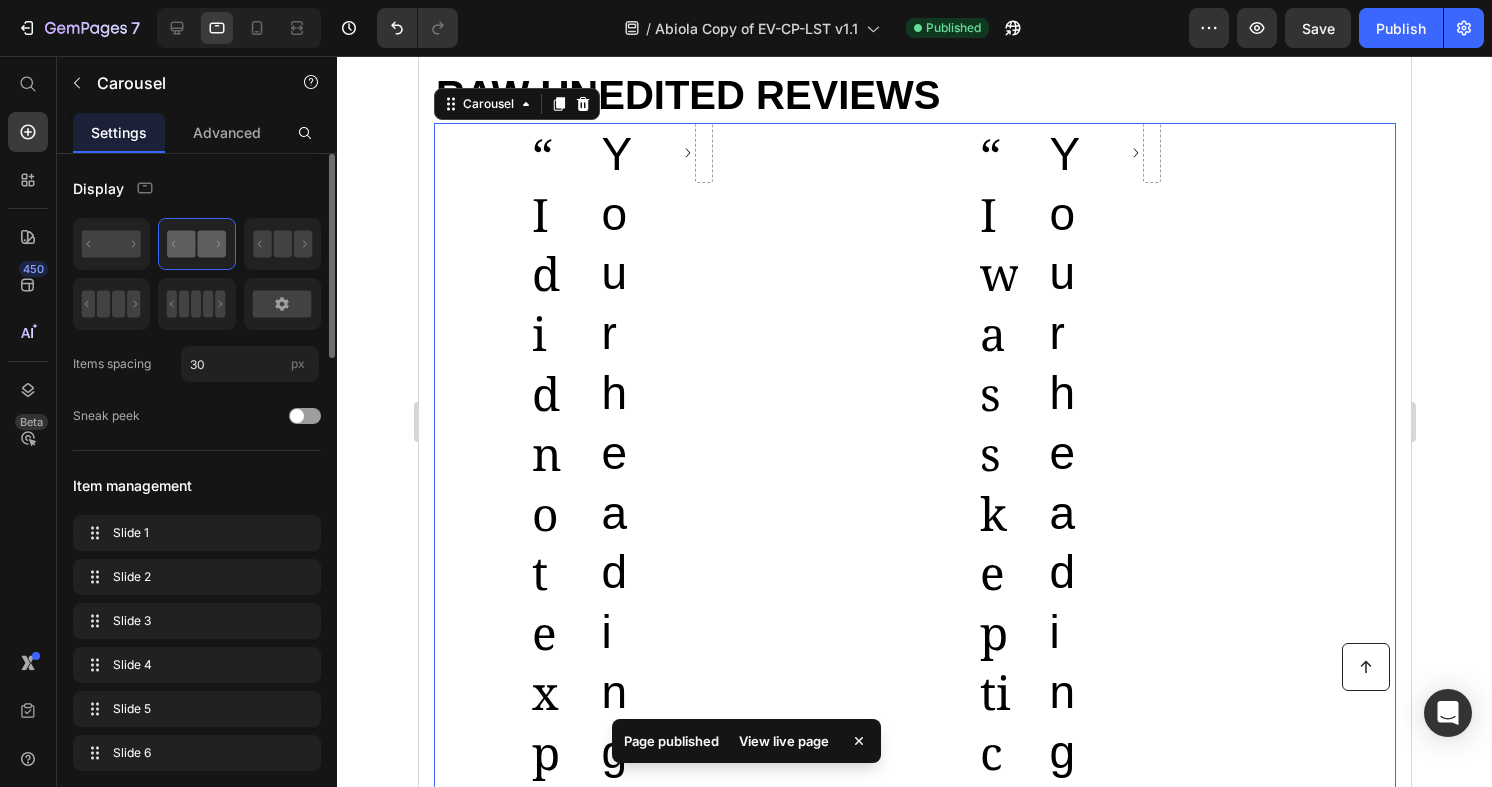 scroll, scrollTop: 8278, scrollLeft: 0, axis: vertical 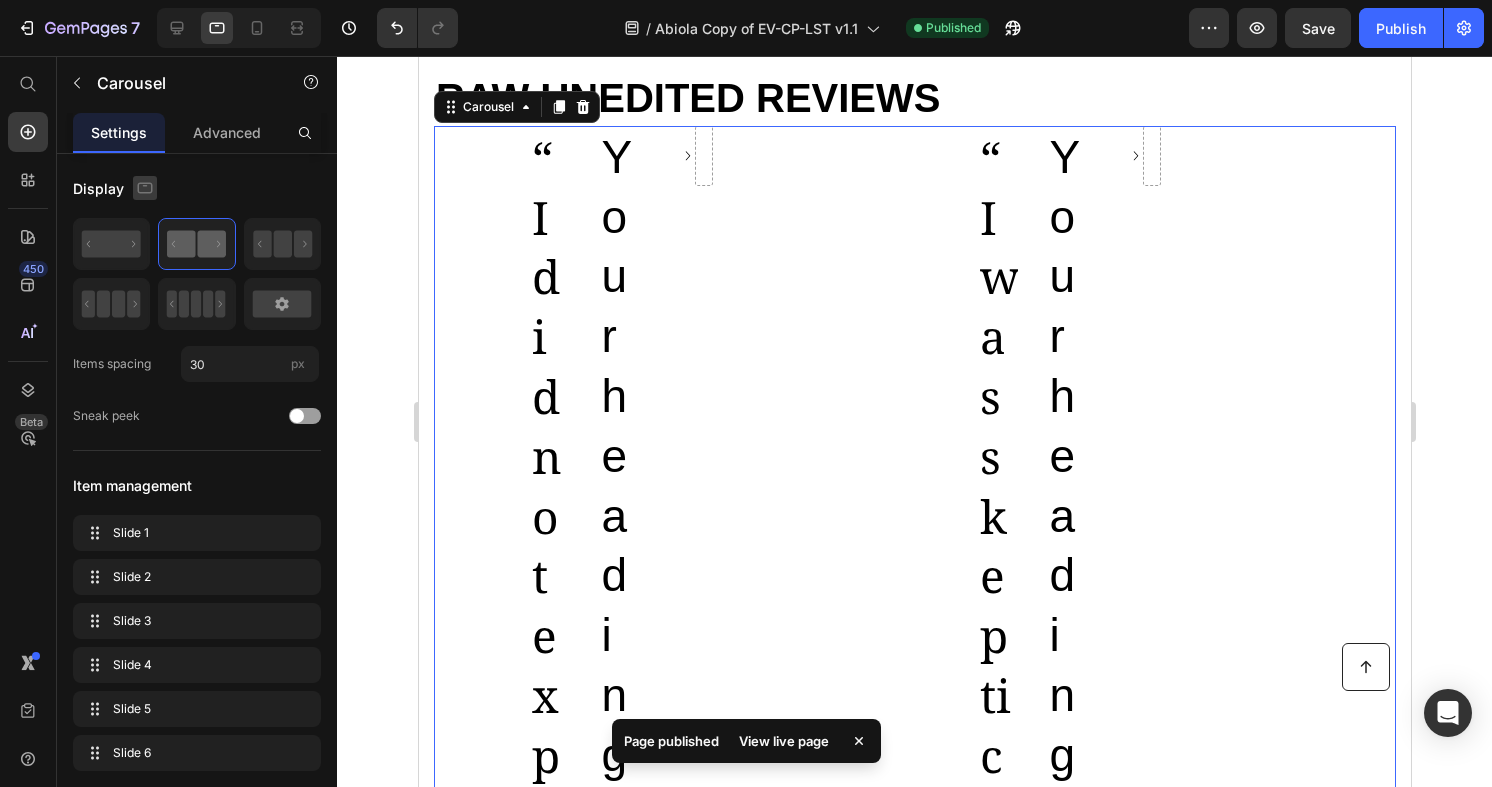 click 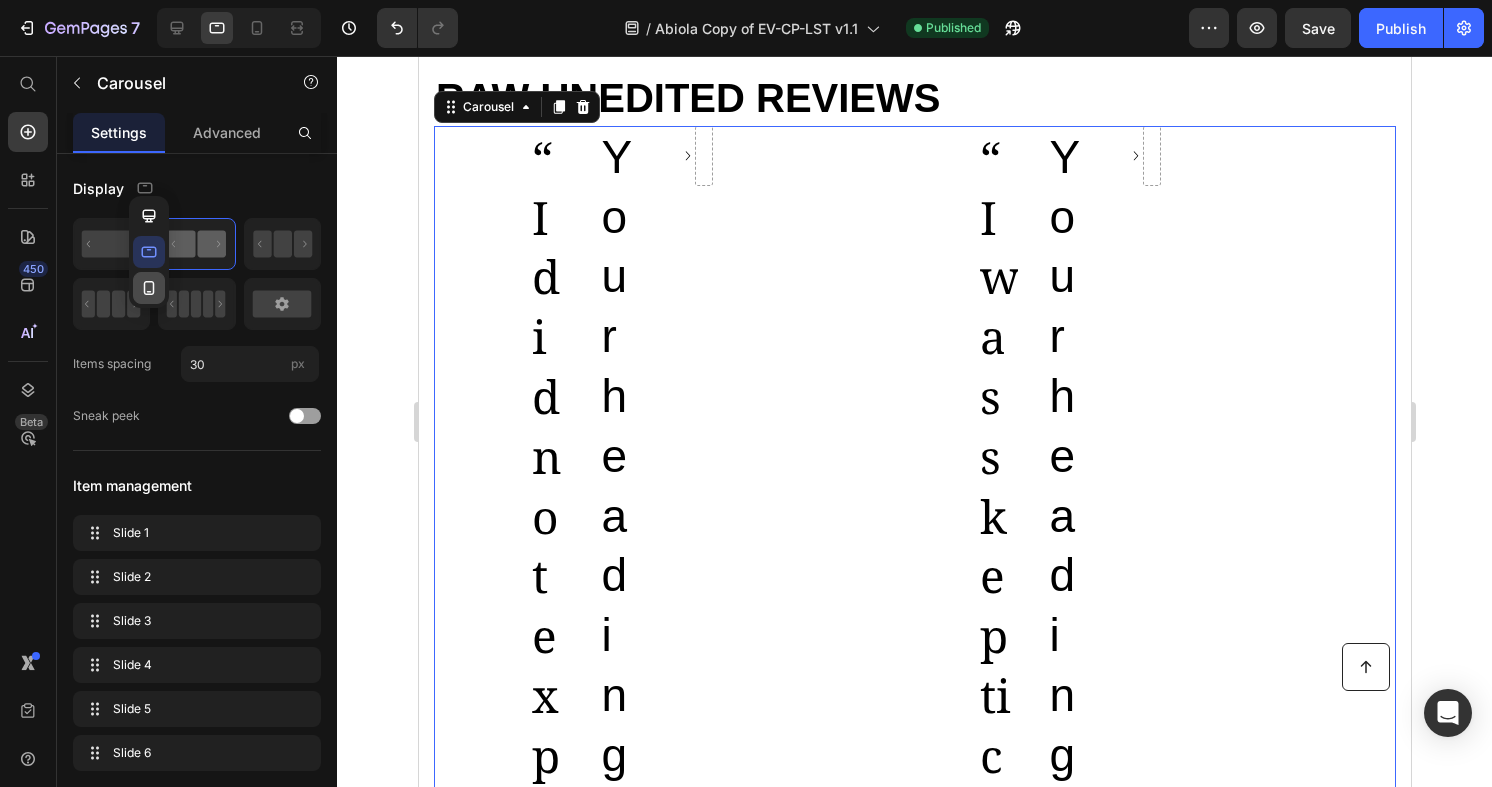 click 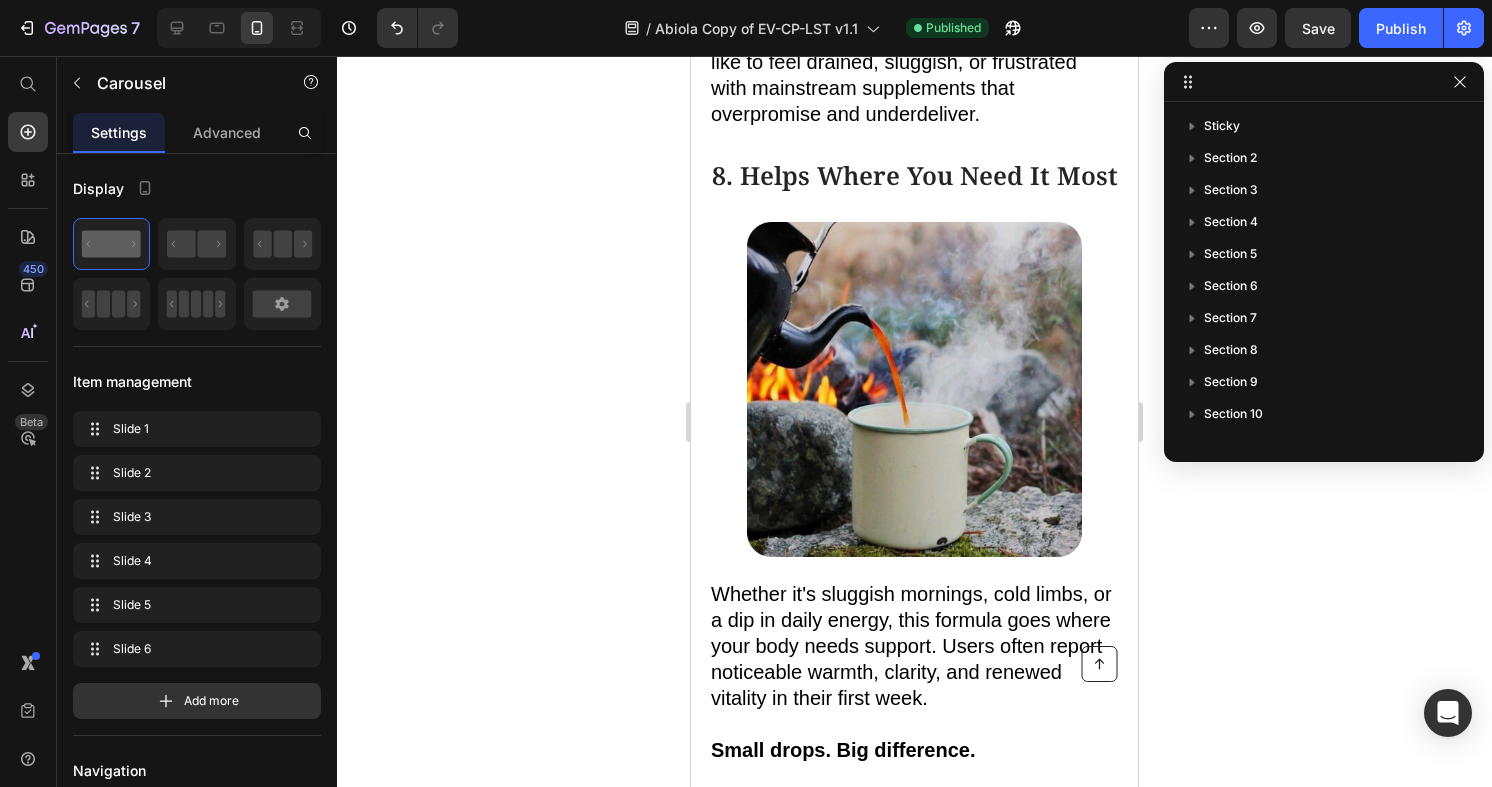 scroll, scrollTop: 475, scrollLeft: 0, axis: vertical 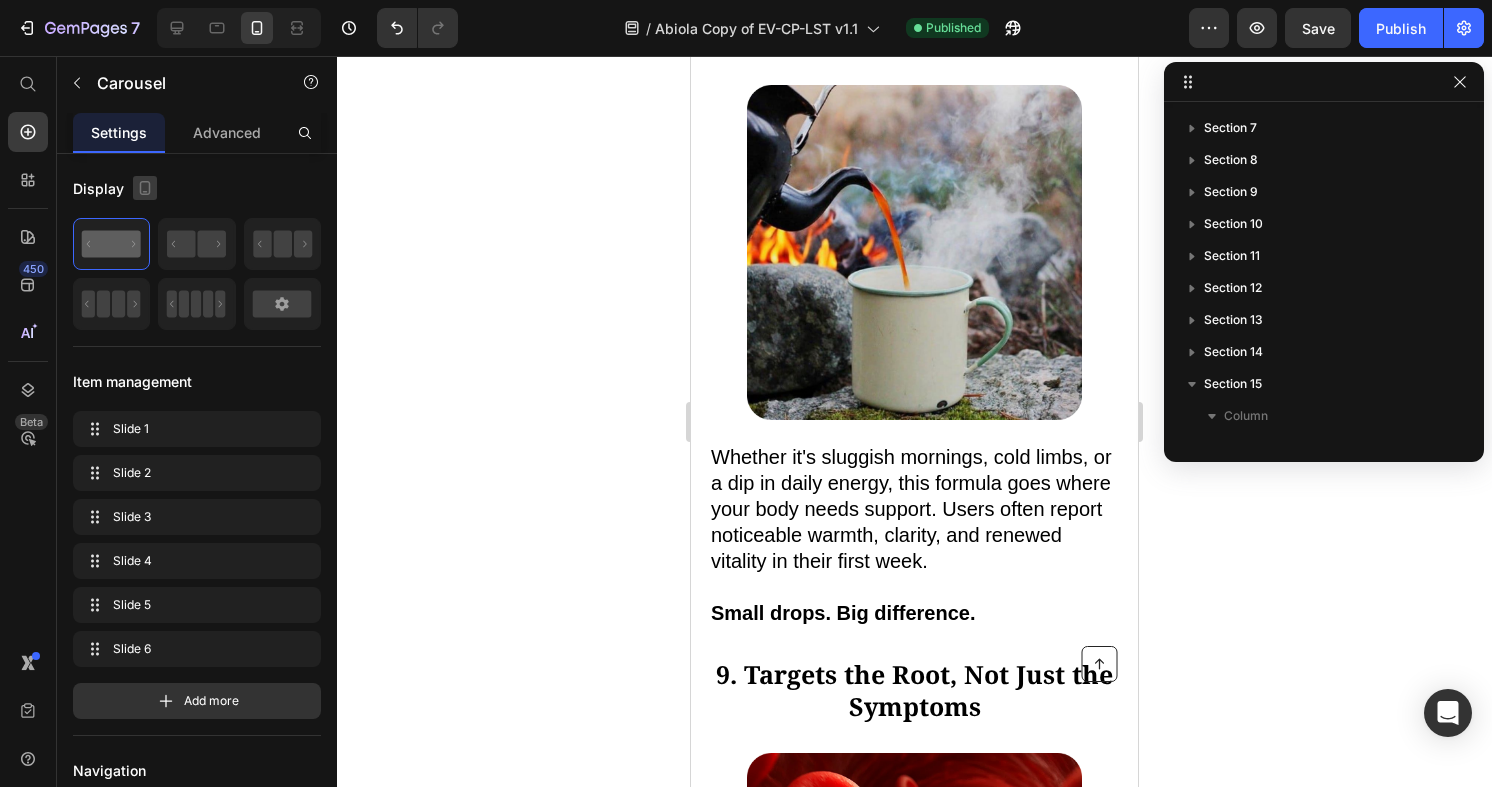 click 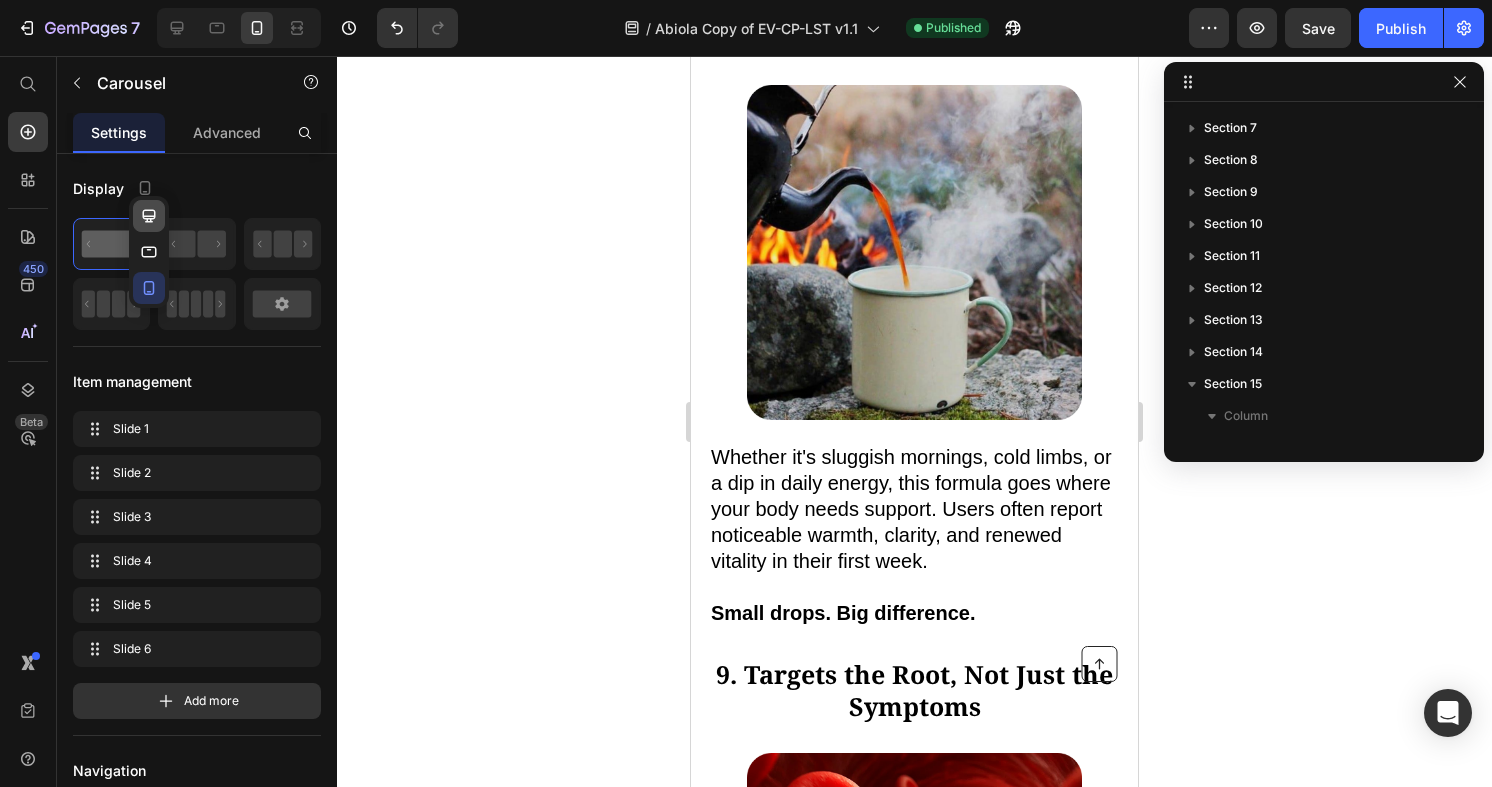 click 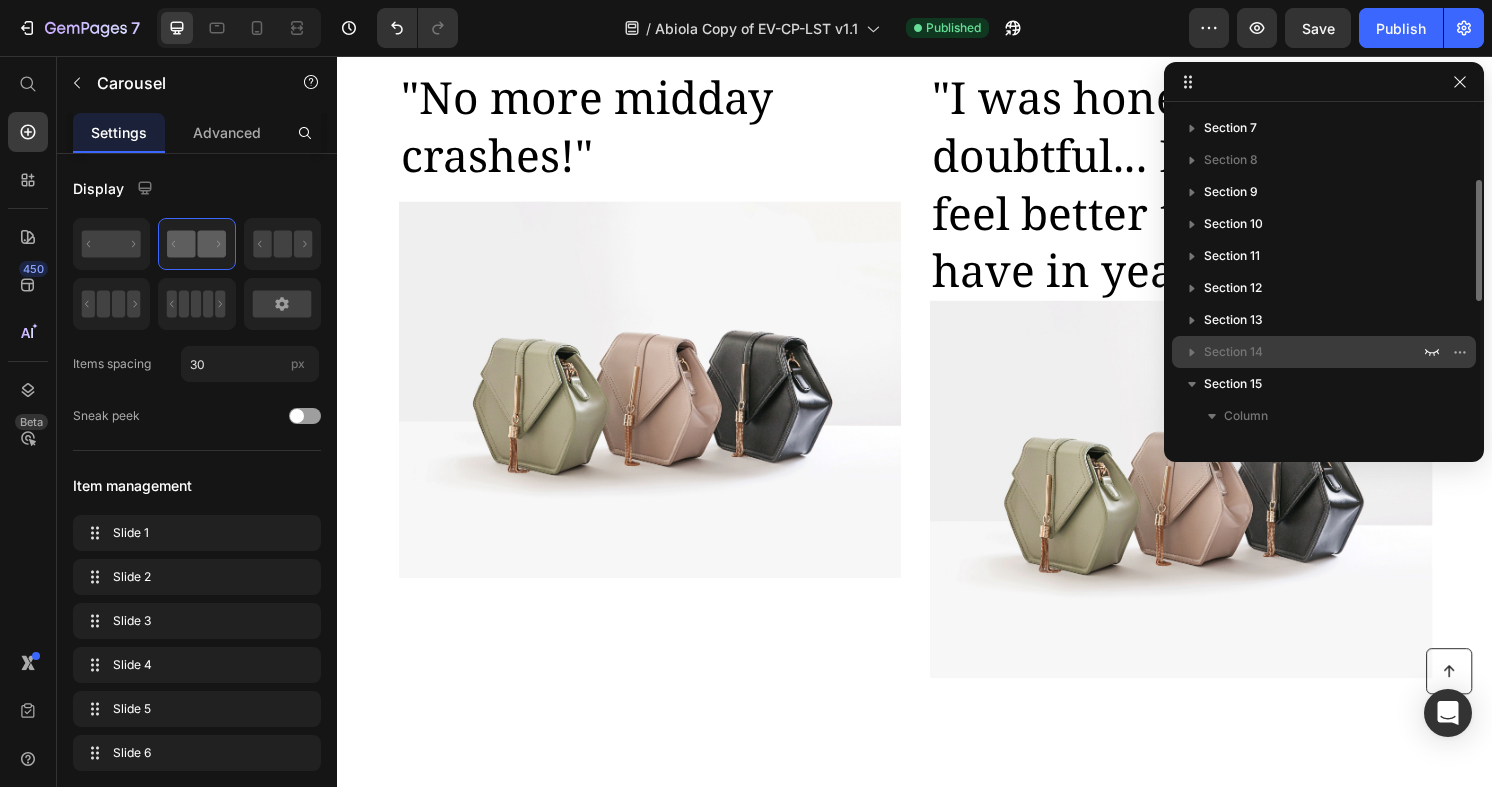 scroll, scrollTop: 7932, scrollLeft: 0, axis: vertical 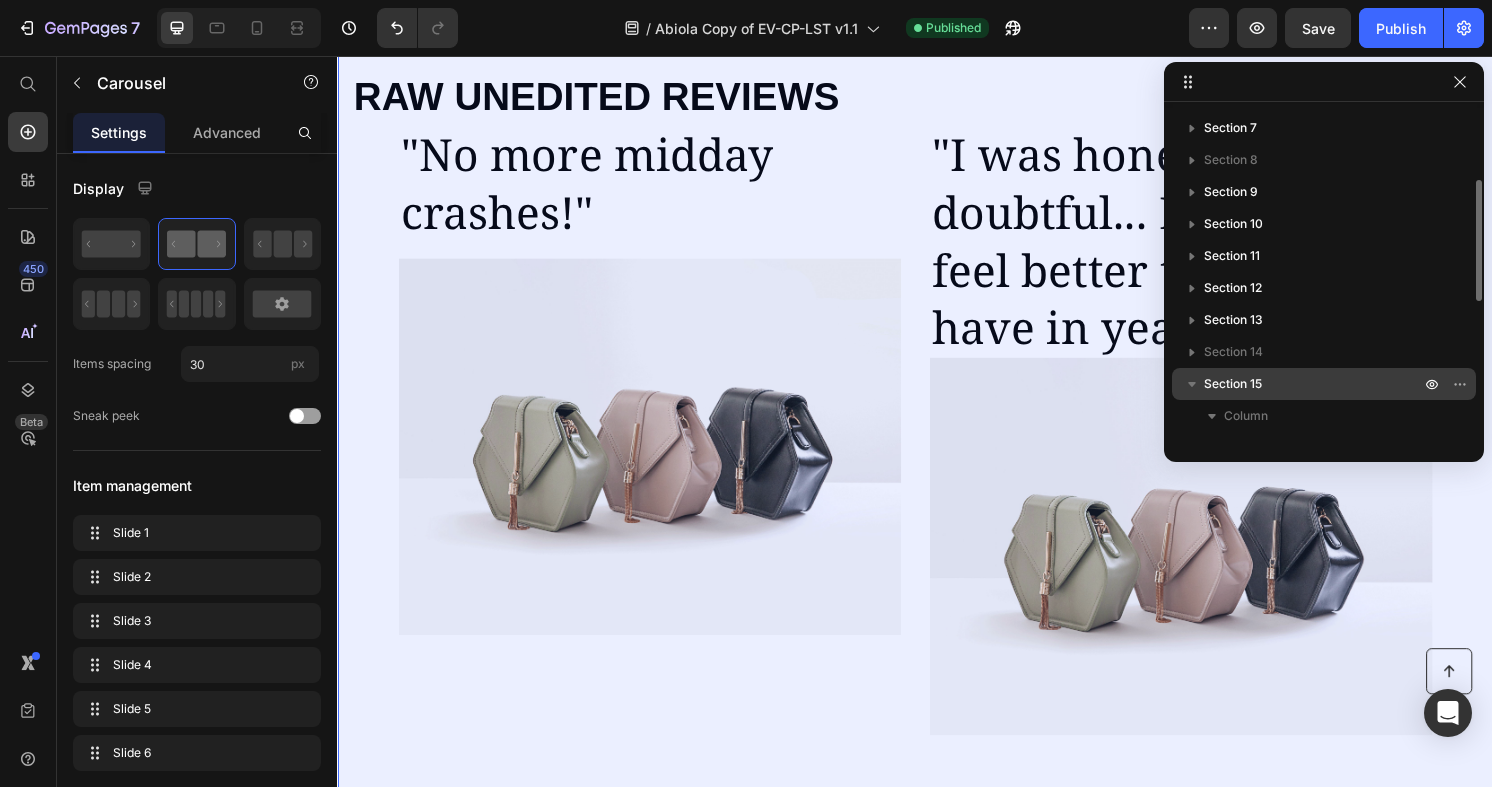 click on "Section 15" at bounding box center (1324, 384) 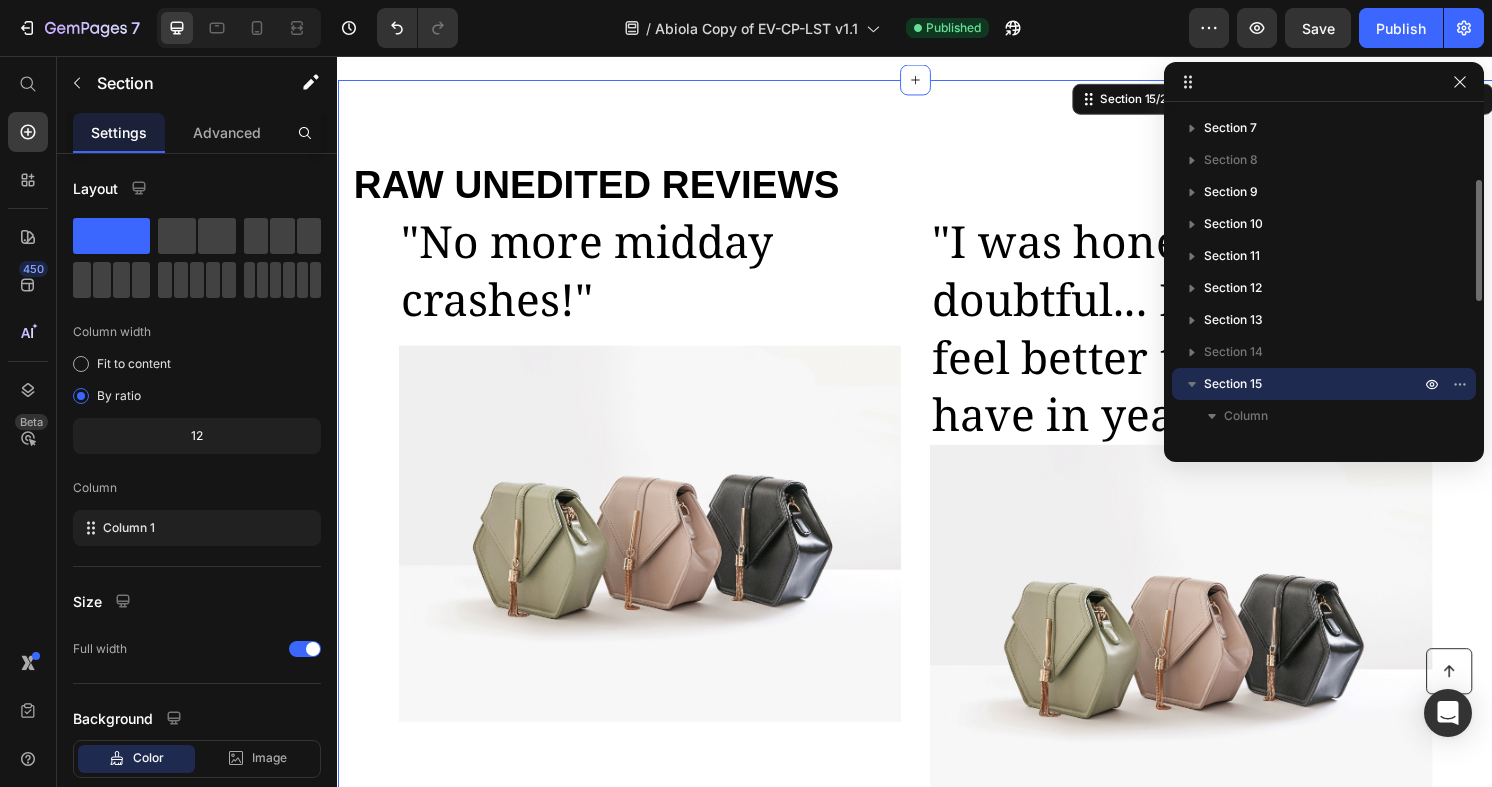 scroll, scrollTop: 7796, scrollLeft: 0, axis: vertical 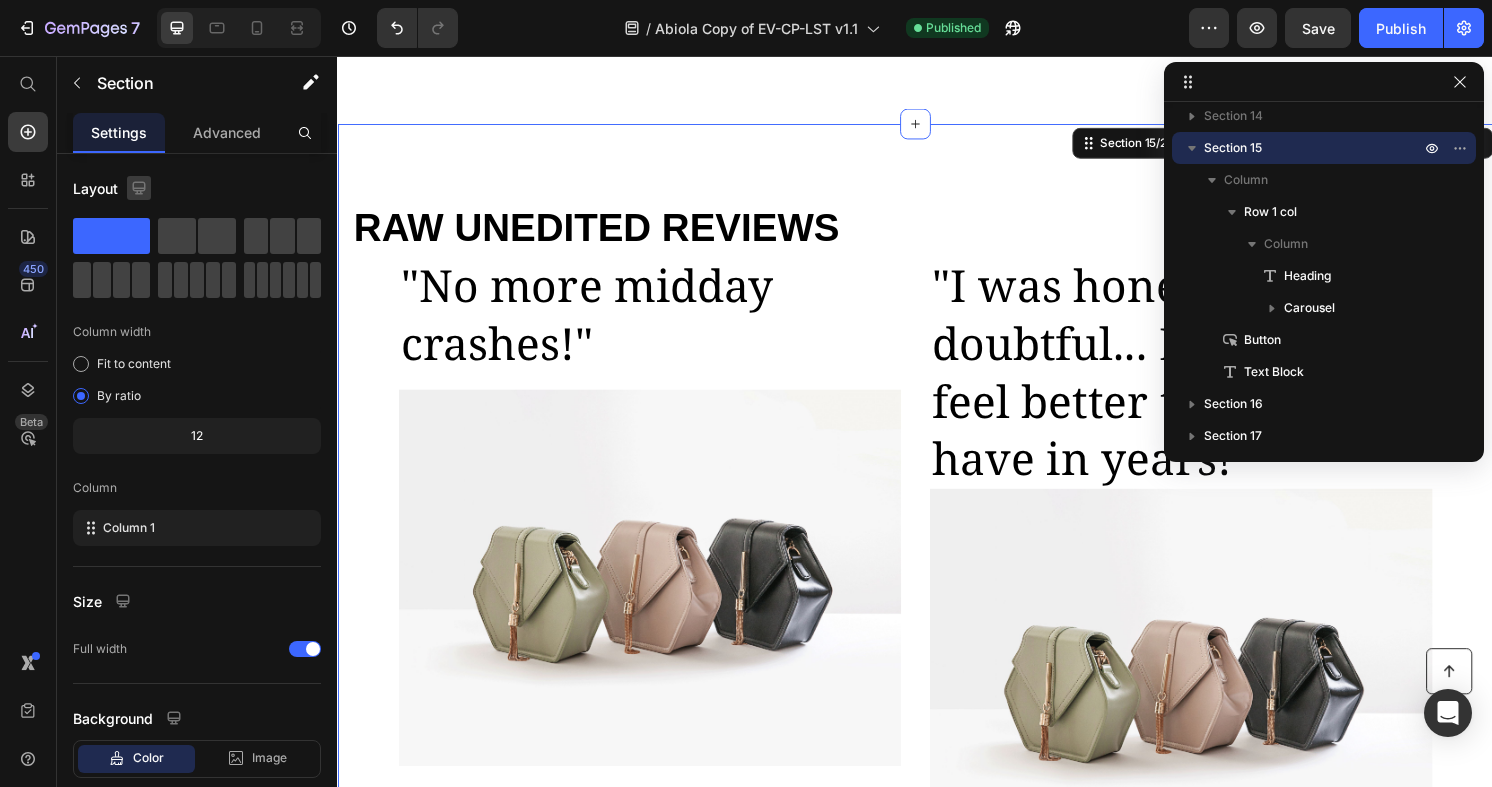 click at bounding box center (139, 188) 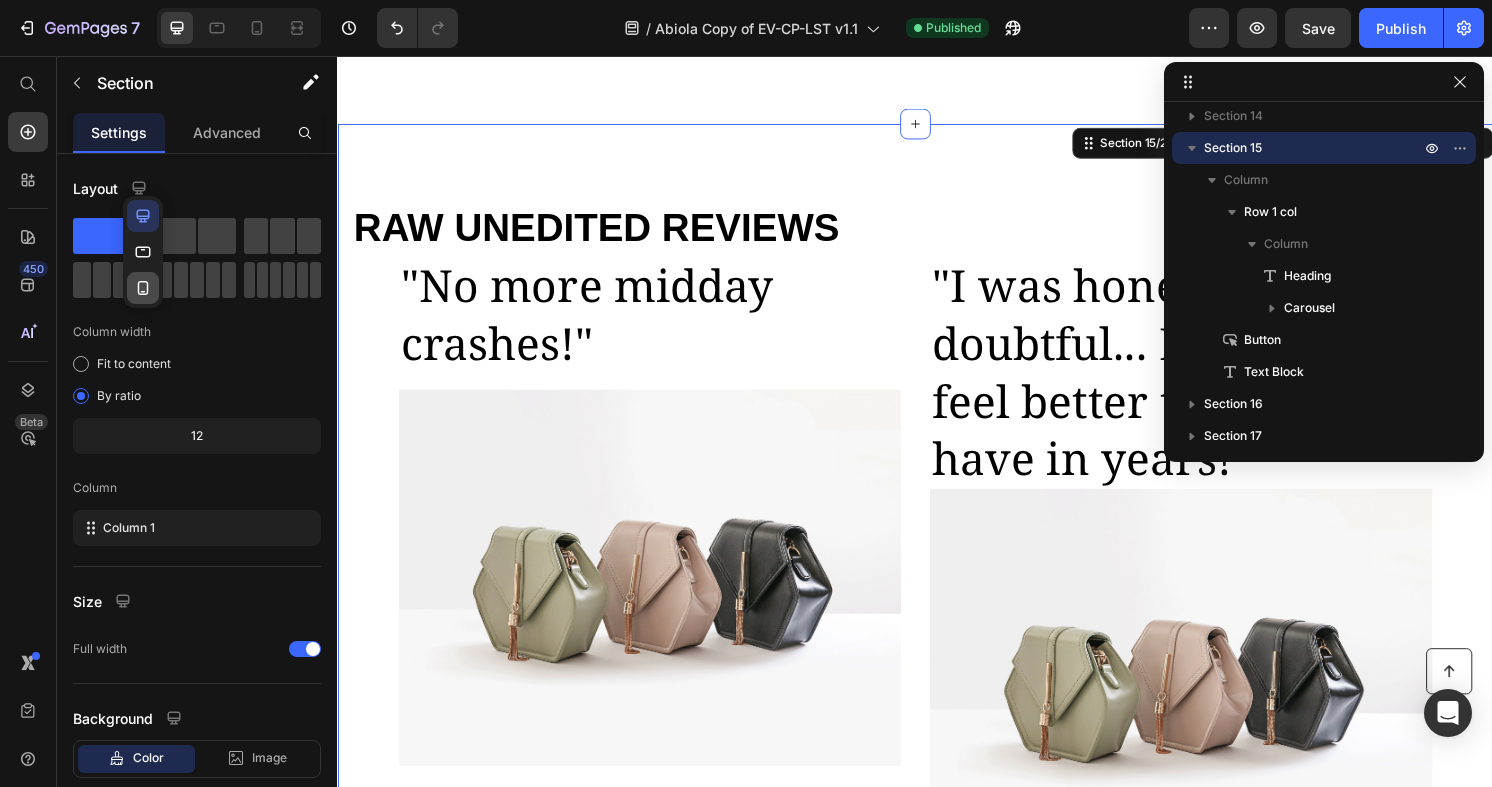 click 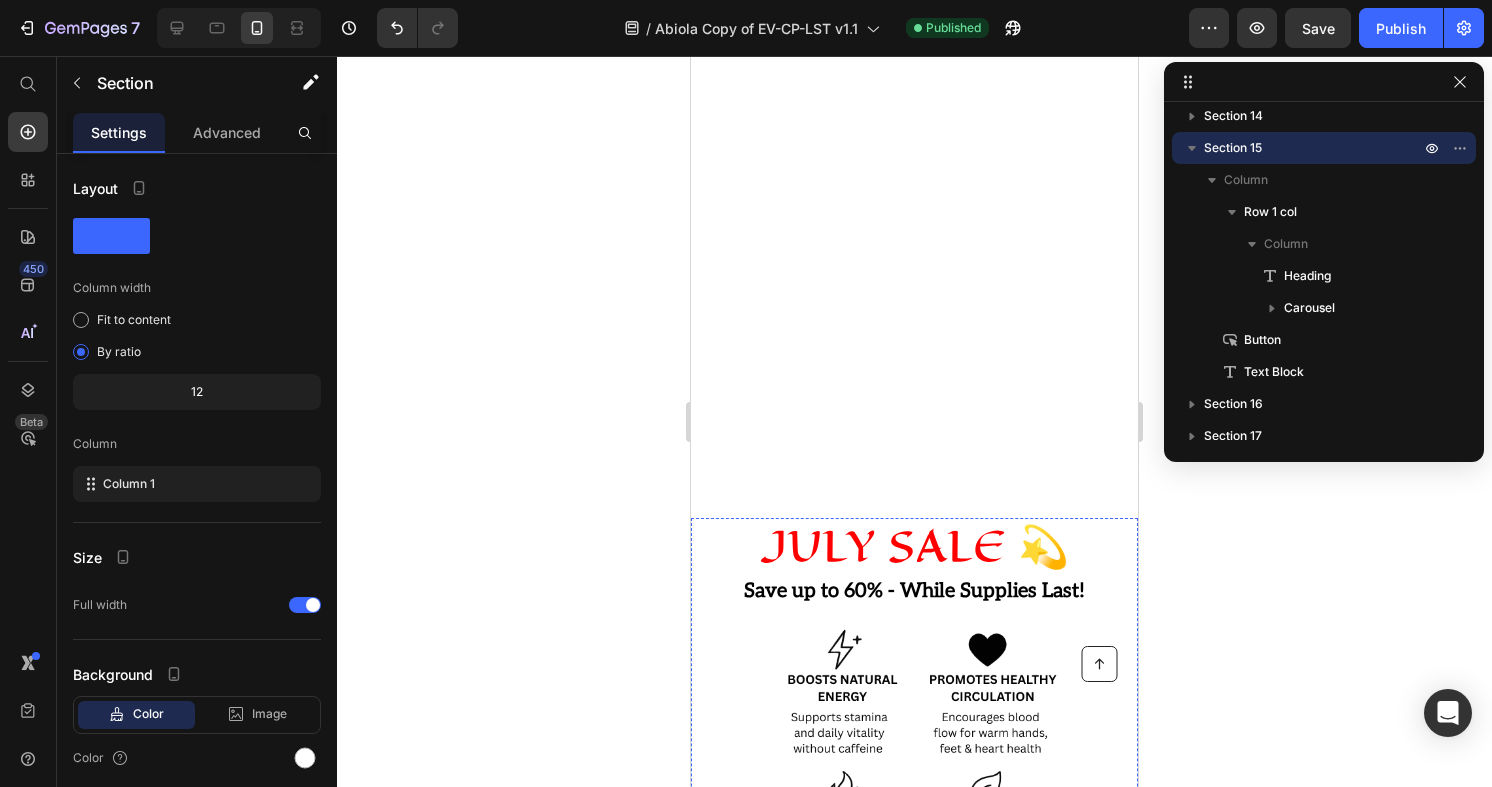 scroll, scrollTop: 11355, scrollLeft: 0, axis: vertical 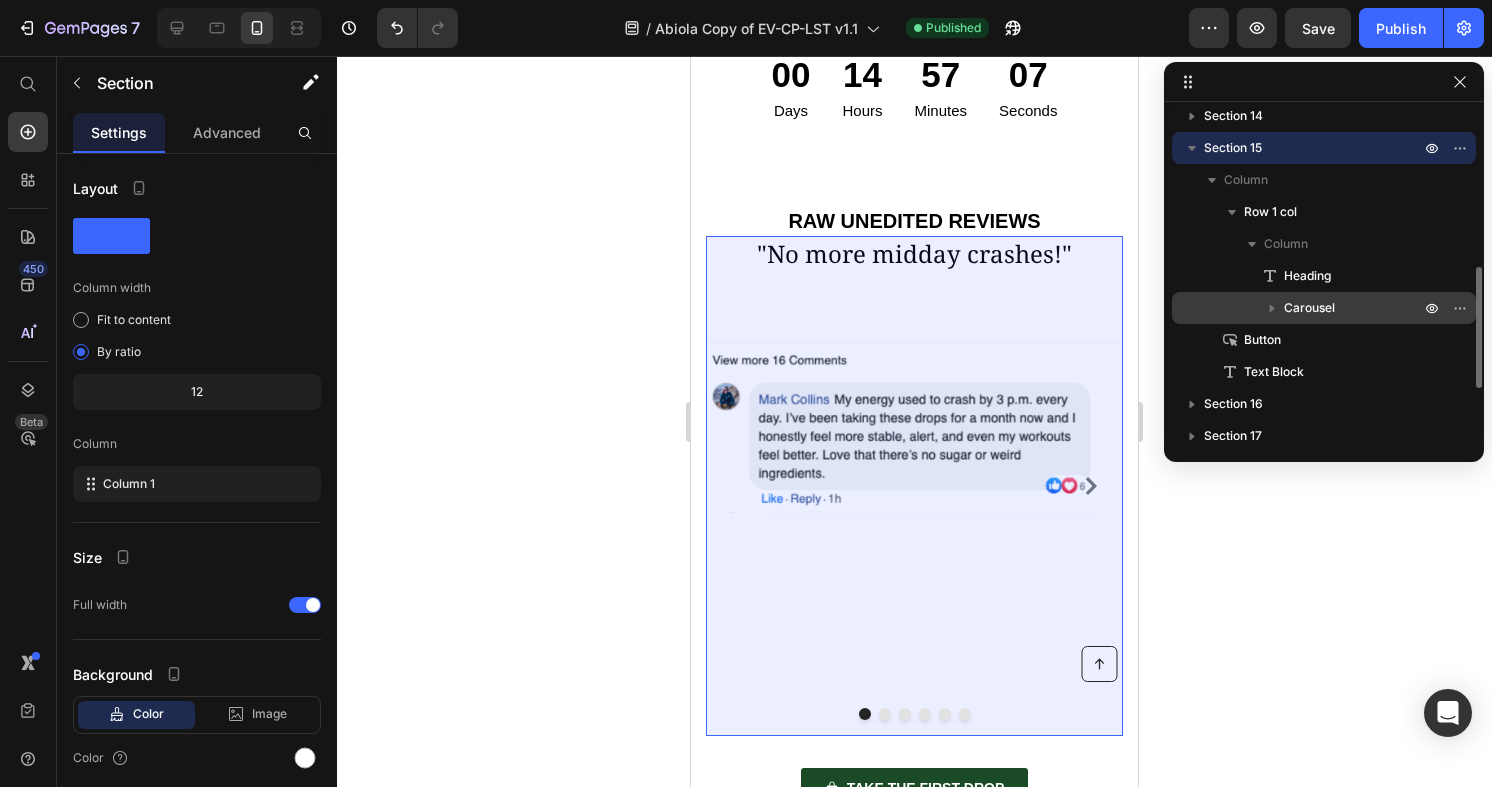 click on "Carousel" at bounding box center (1324, 308) 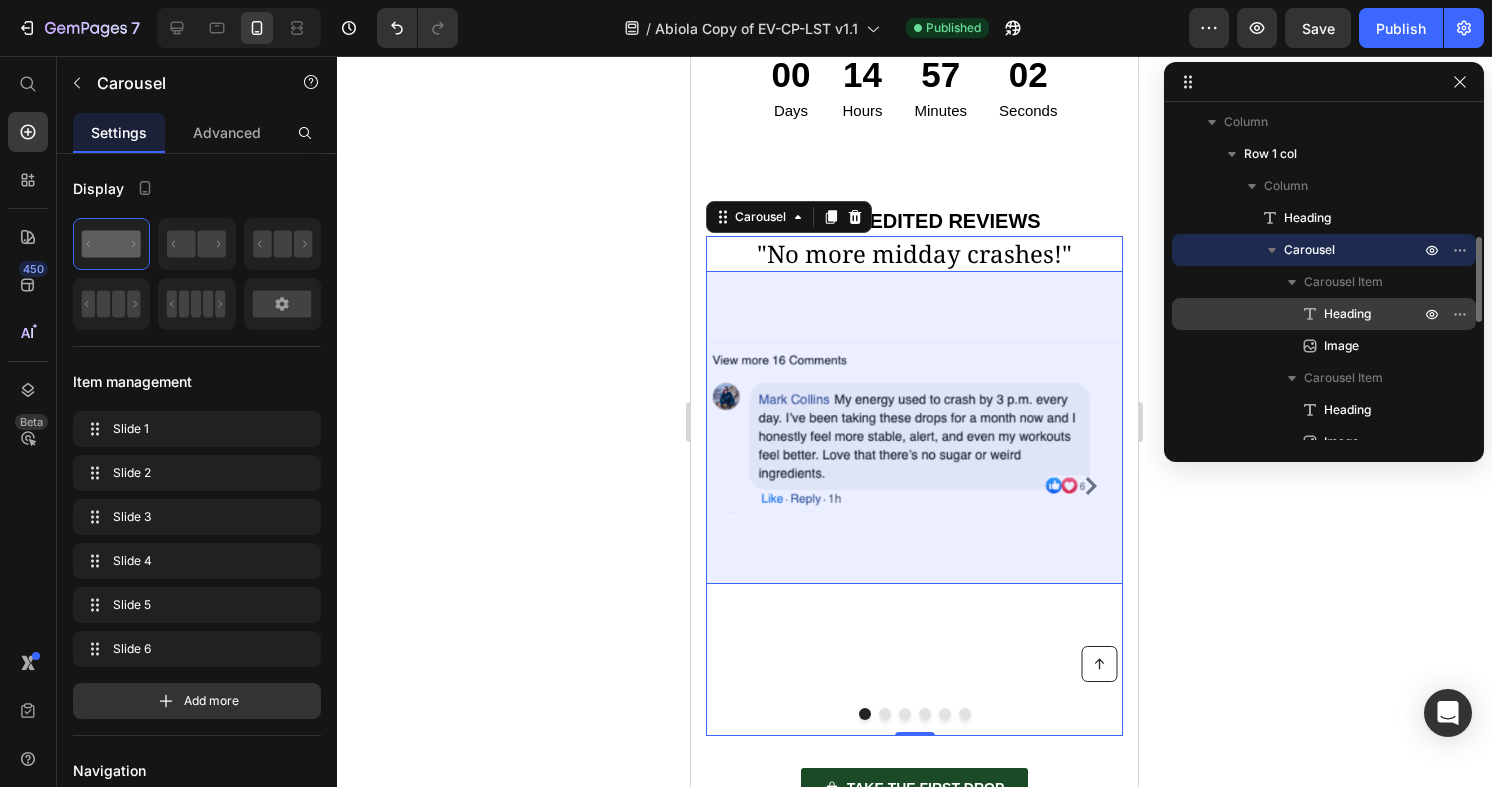 scroll, scrollTop: 488, scrollLeft: 0, axis: vertical 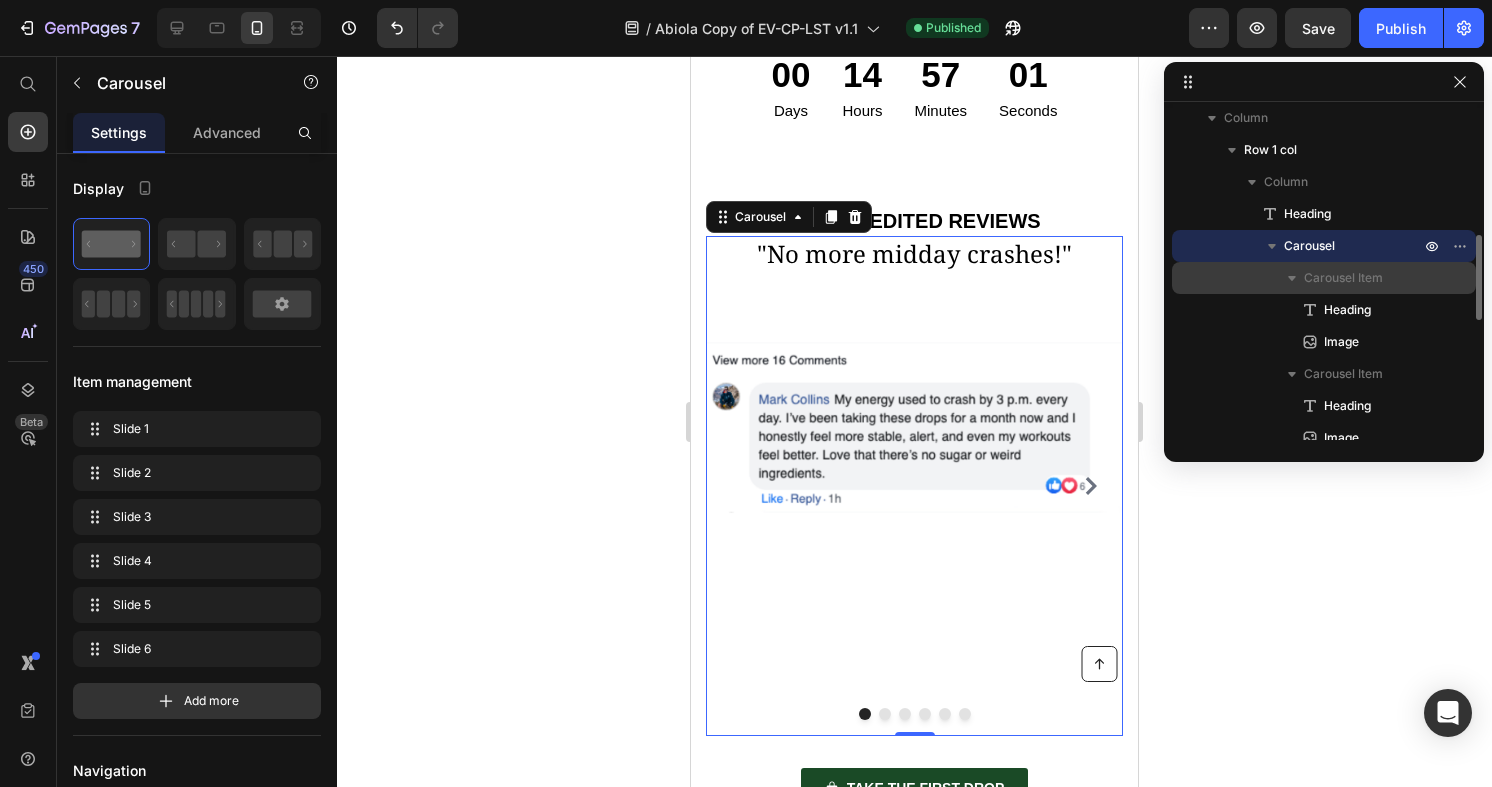 click on "Carousel Item" at bounding box center (1343, 278) 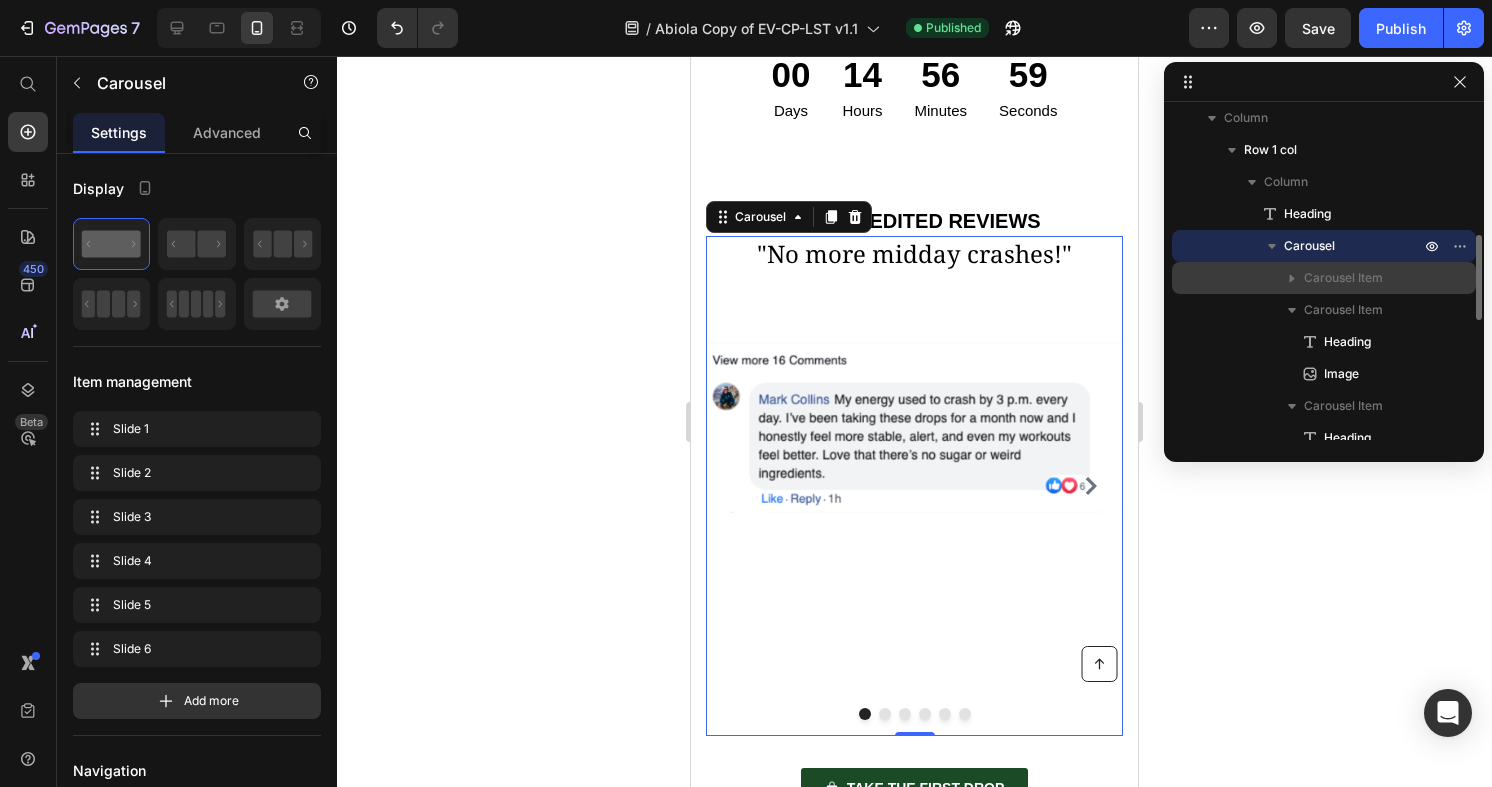 click on "Carousel Item" at bounding box center (1343, 278) 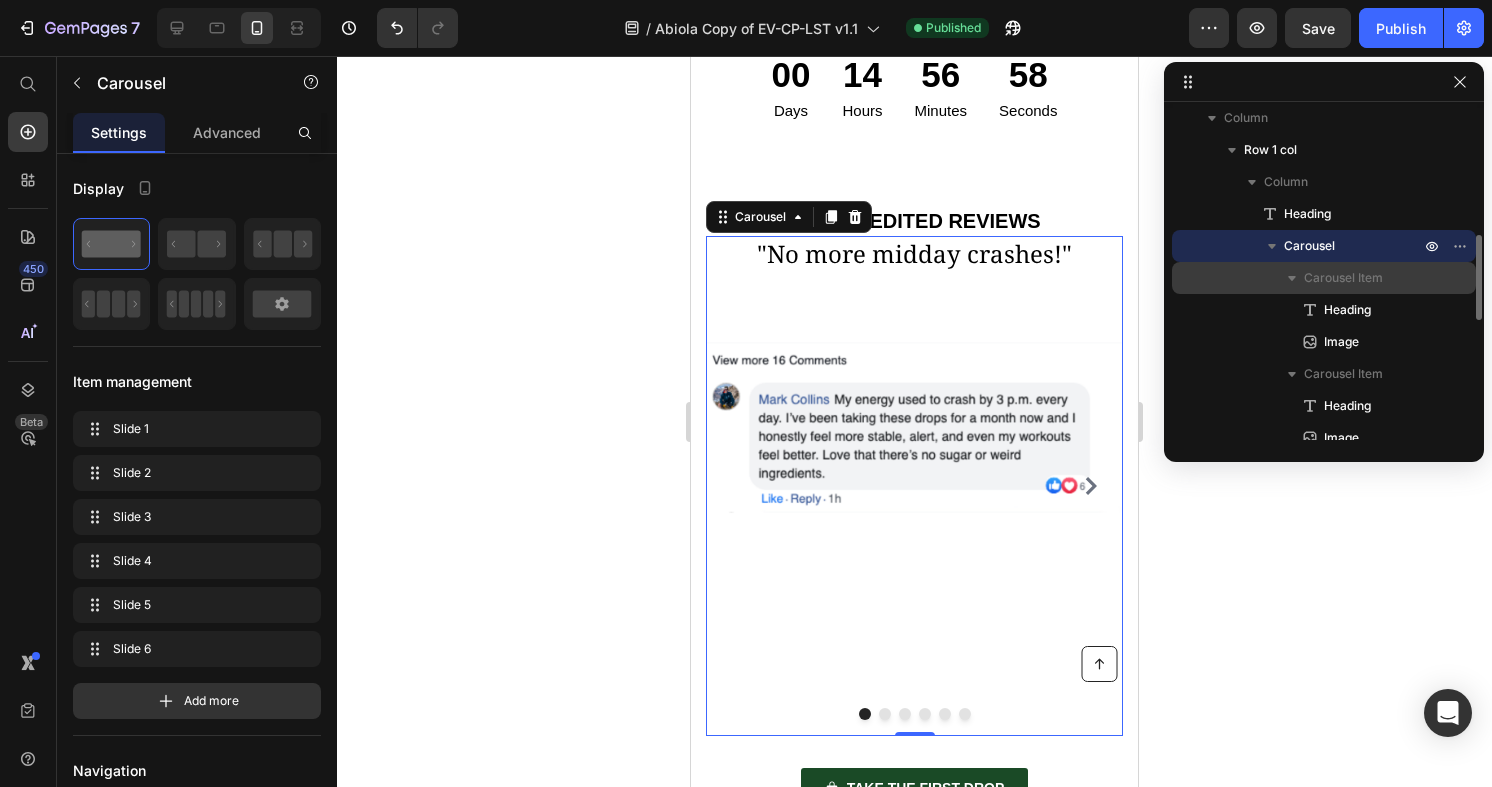 click on "Carousel Item" at bounding box center (1343, 278) 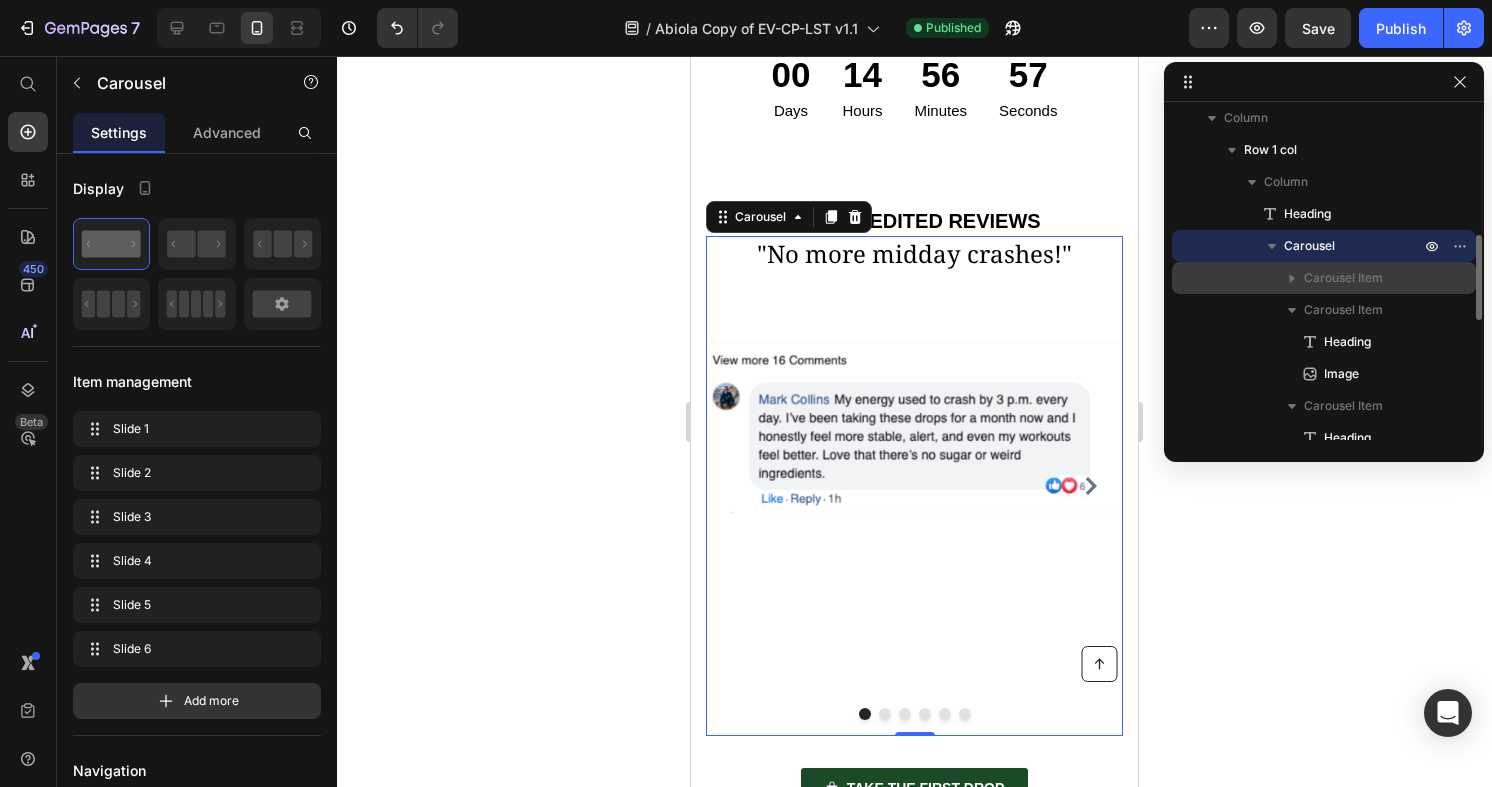 click on "Carousel Item" at bounding box center [1343, 278] 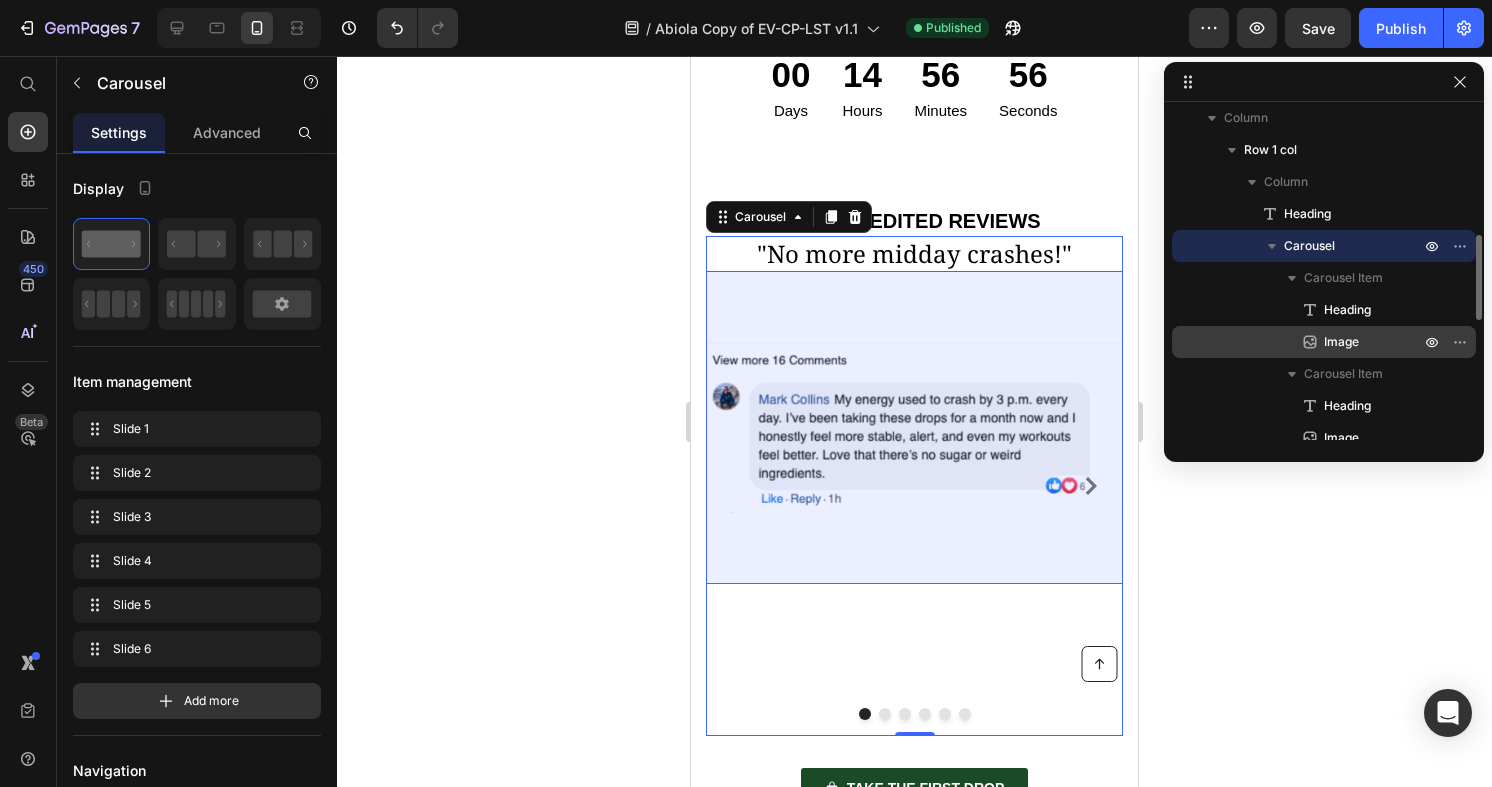 click on "Image" at bounding box center [1341, 342] 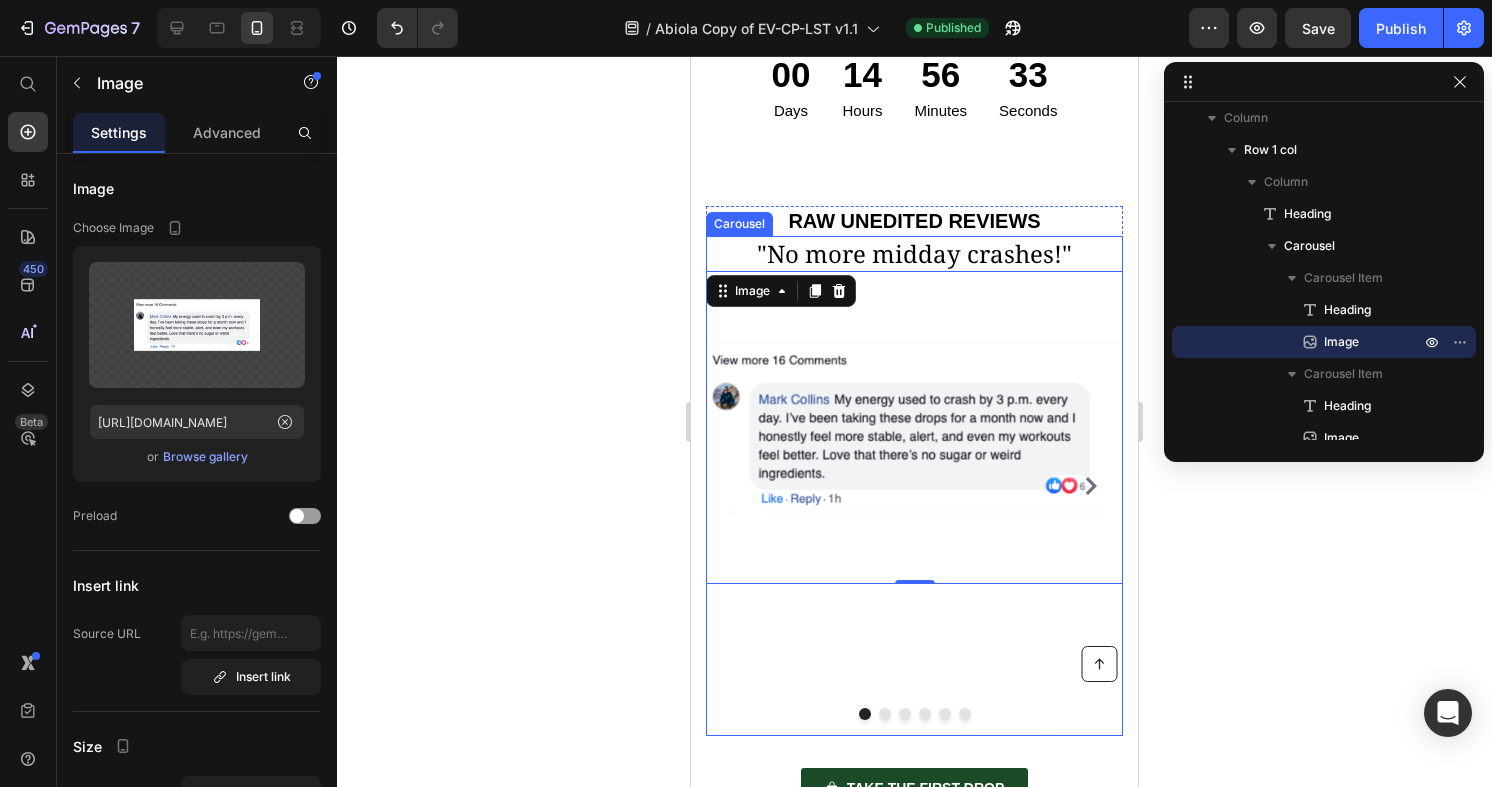 click 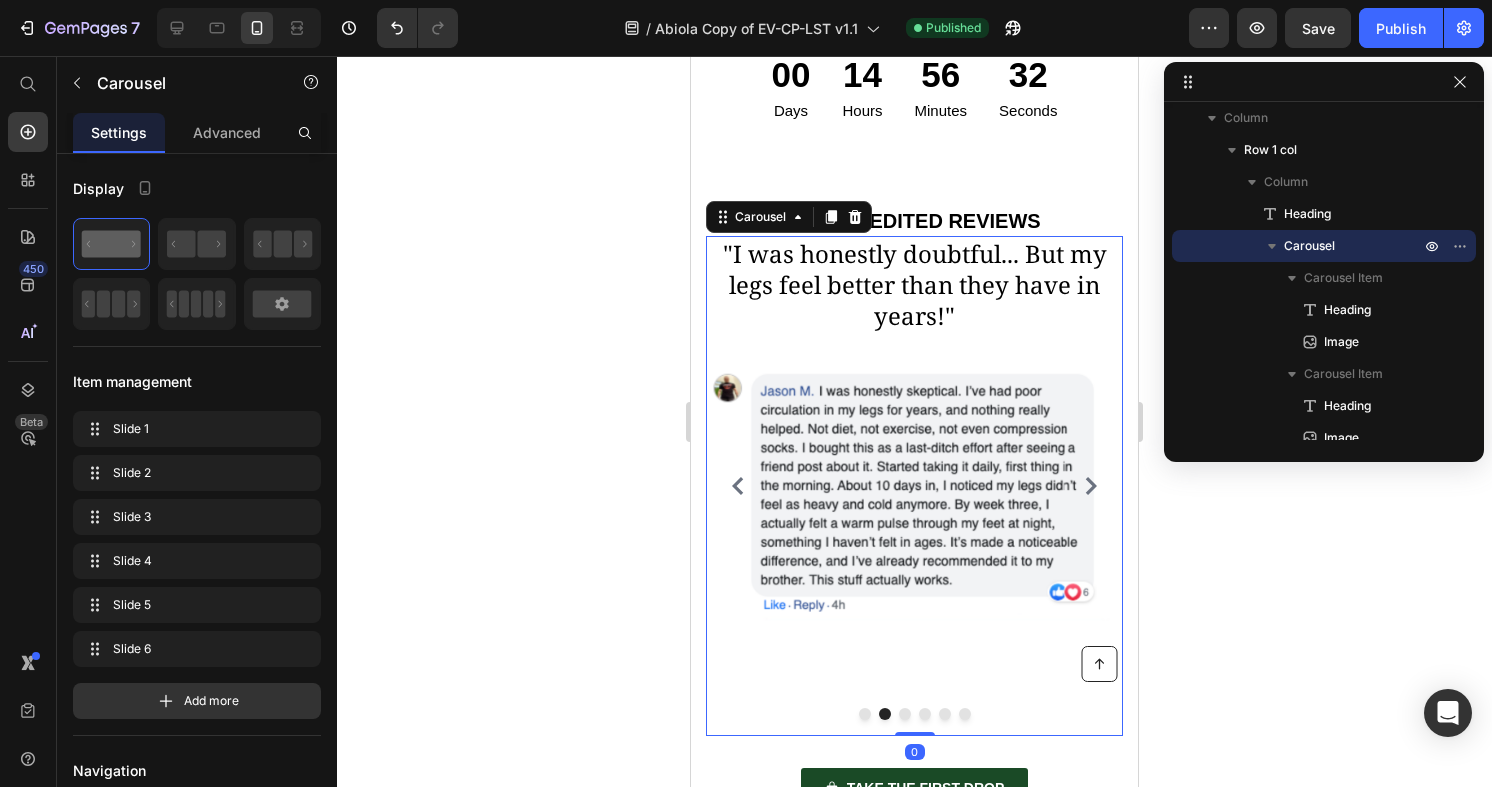 click 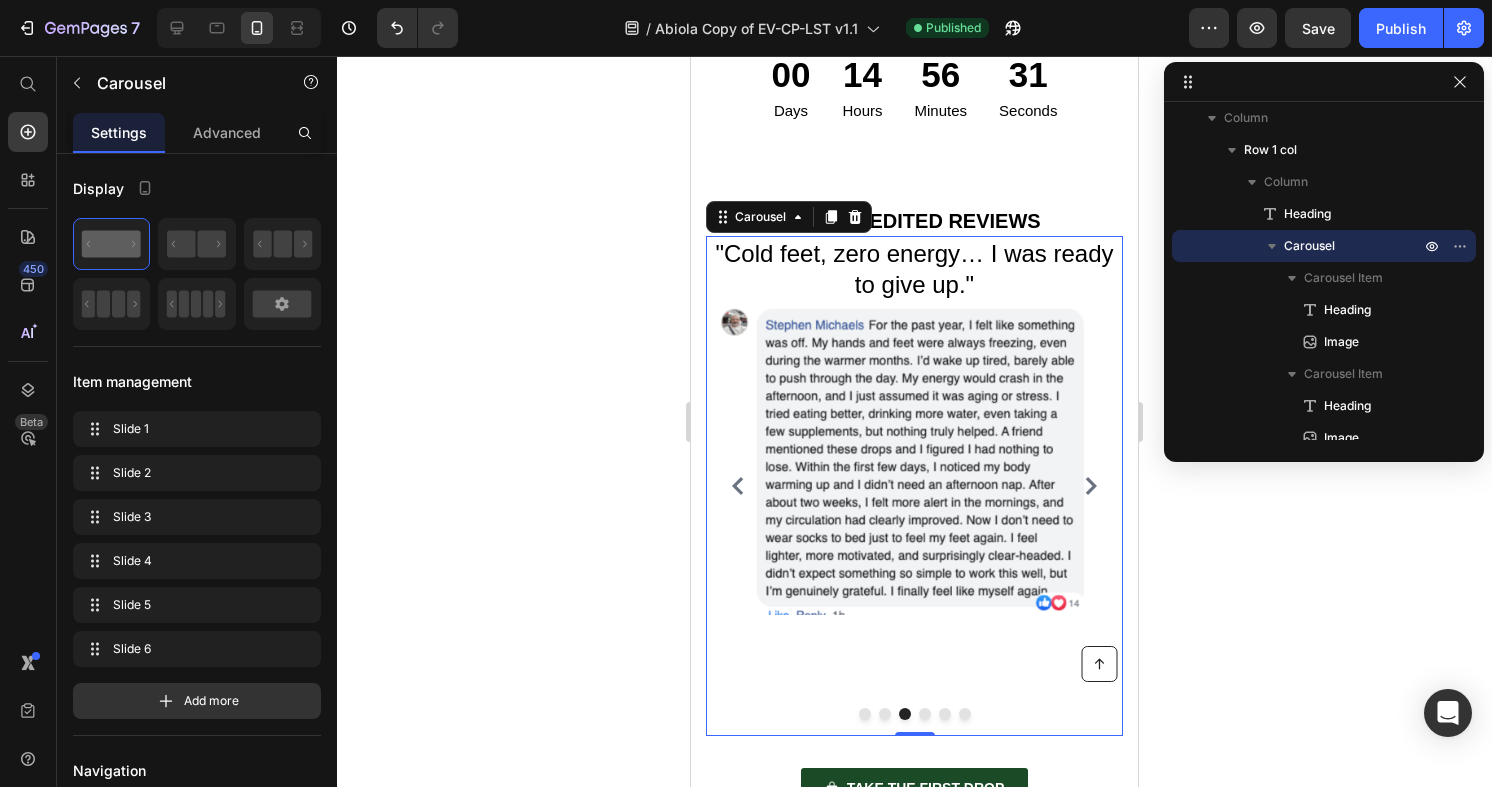click 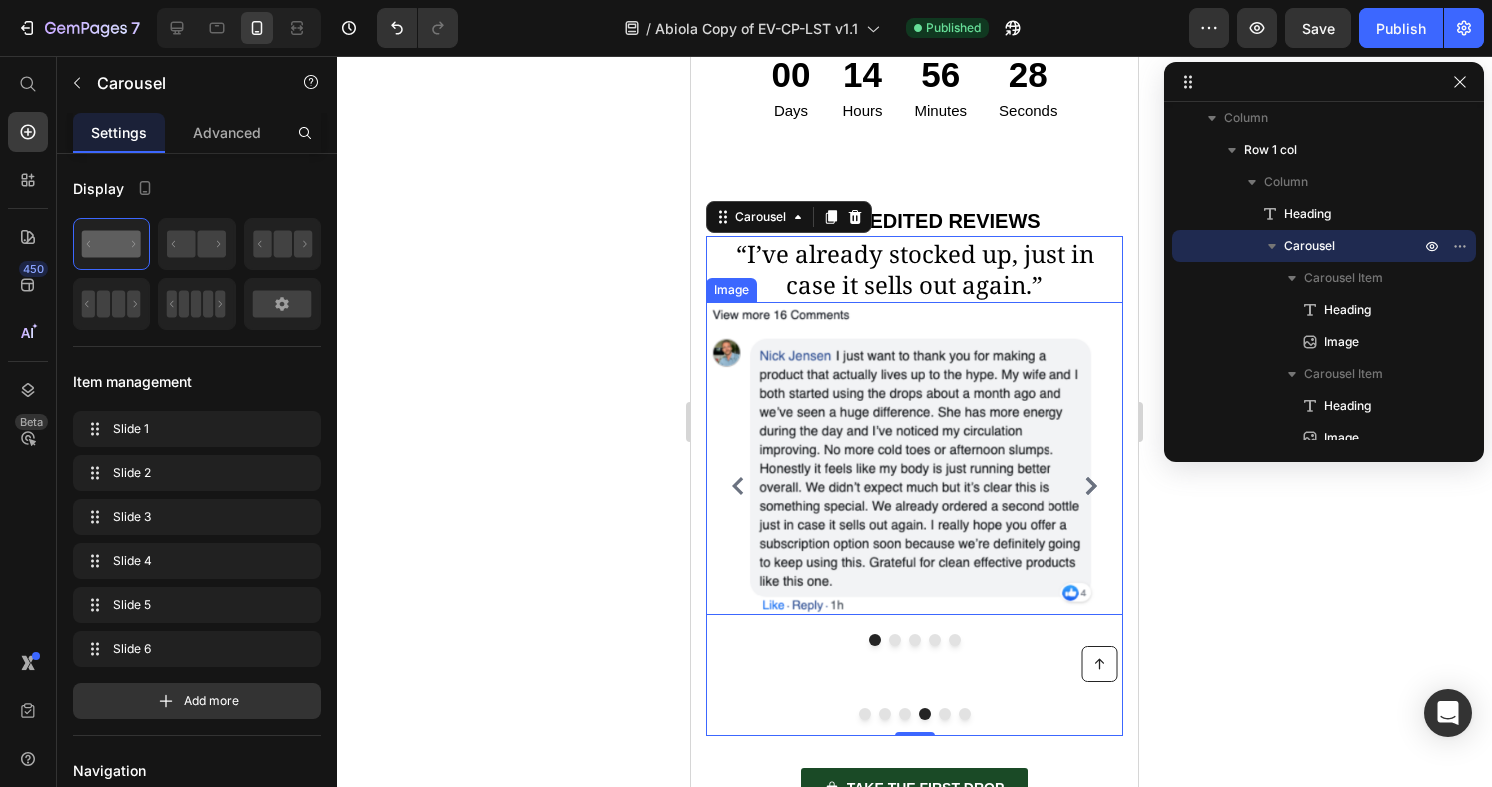 click at bounding box center (914, 458) 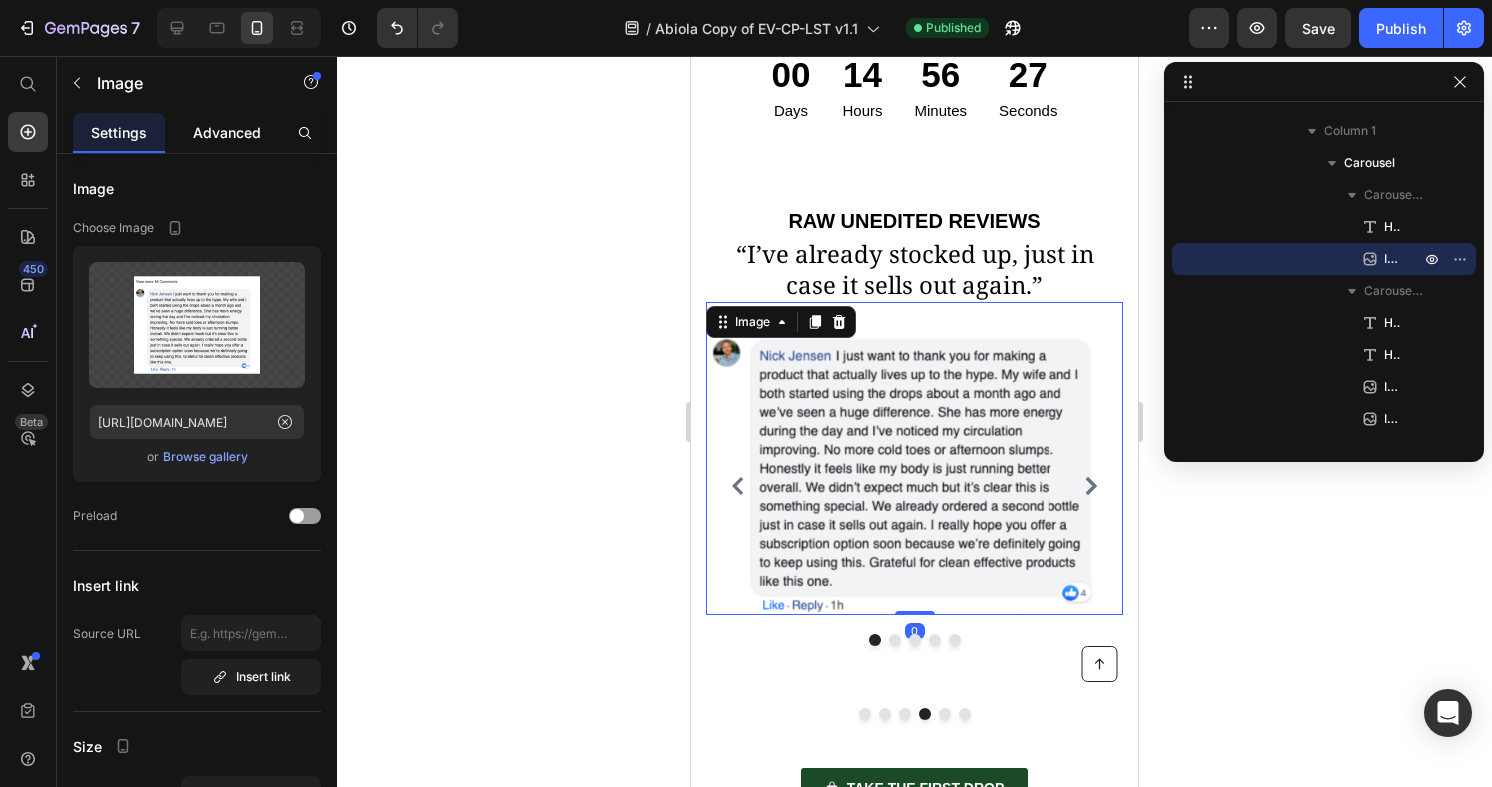 click on "Advanced" at bounding box center (227, 132) 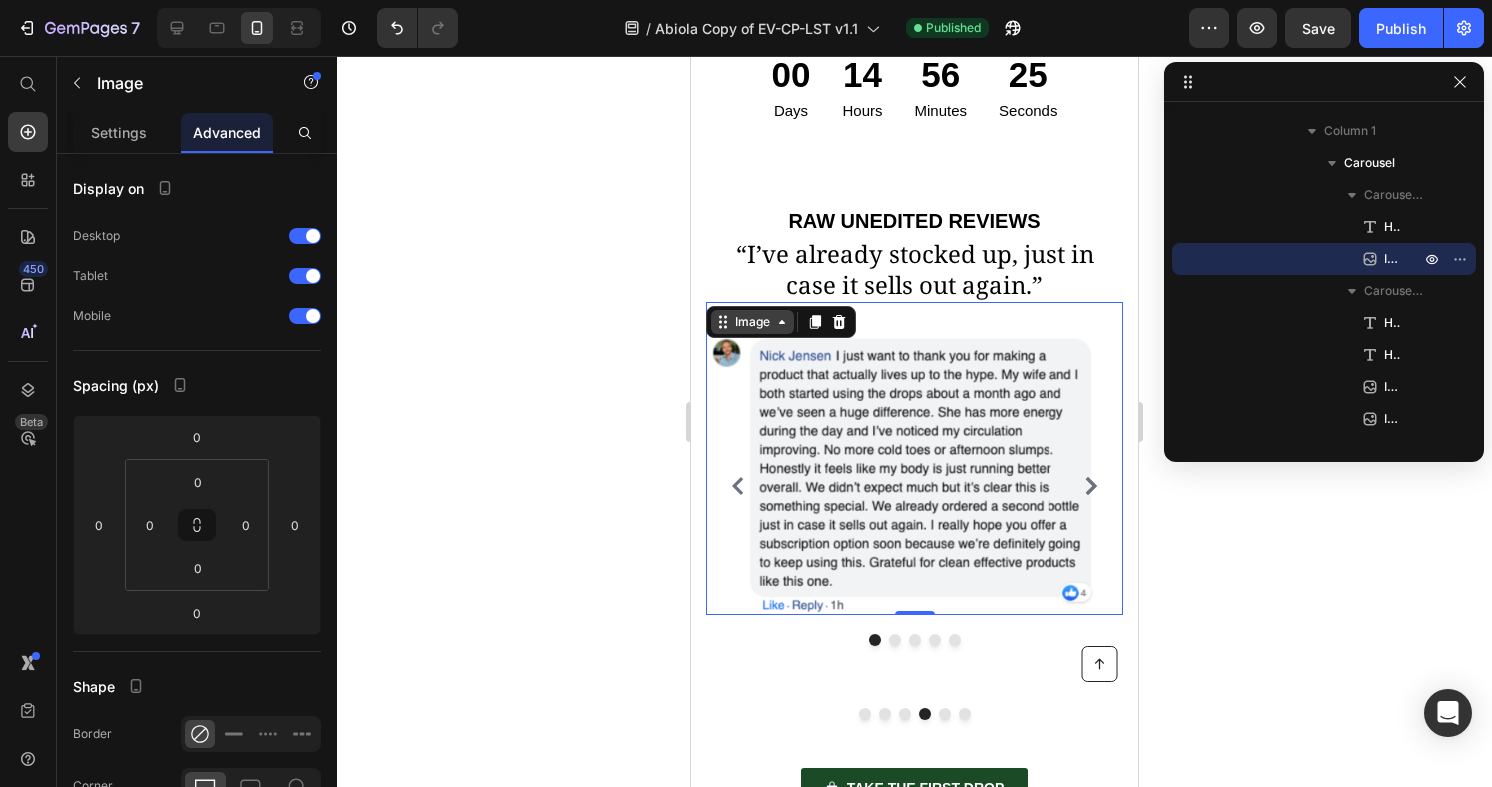 click on "Image" at bounding box center [752, 322] 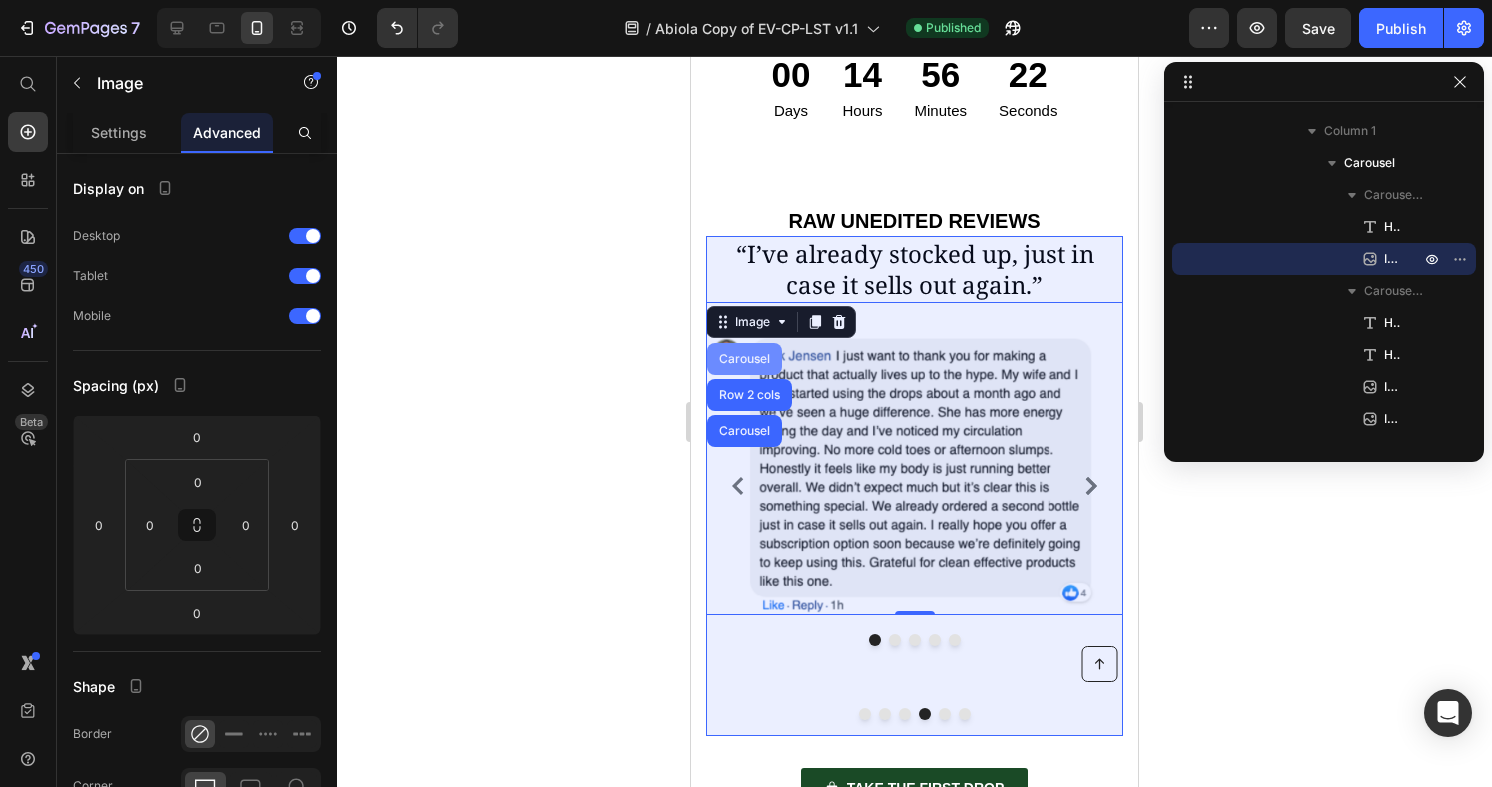 click on "Carousel" at bounding box center (744, 359) 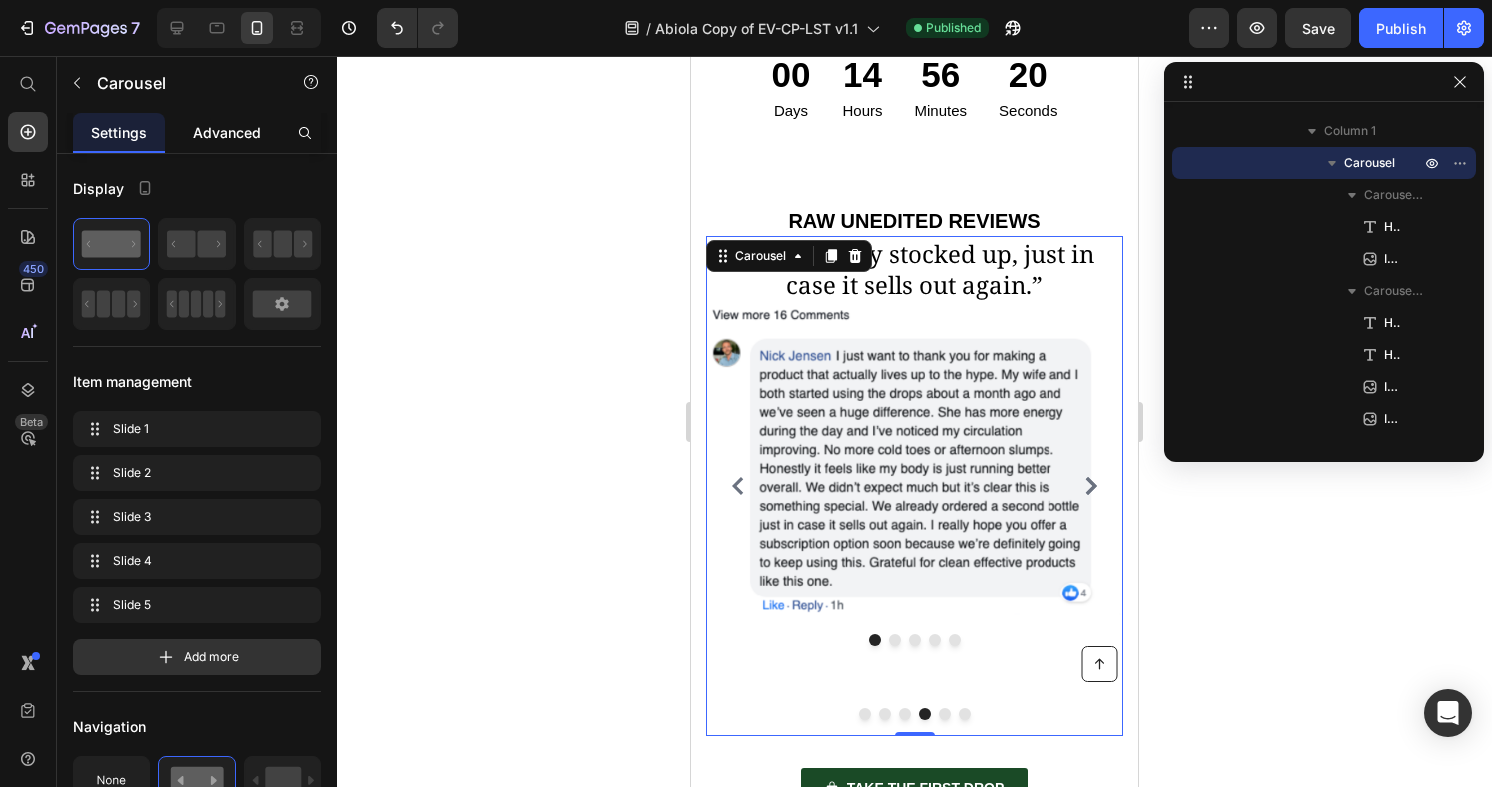 click on "Advanced" 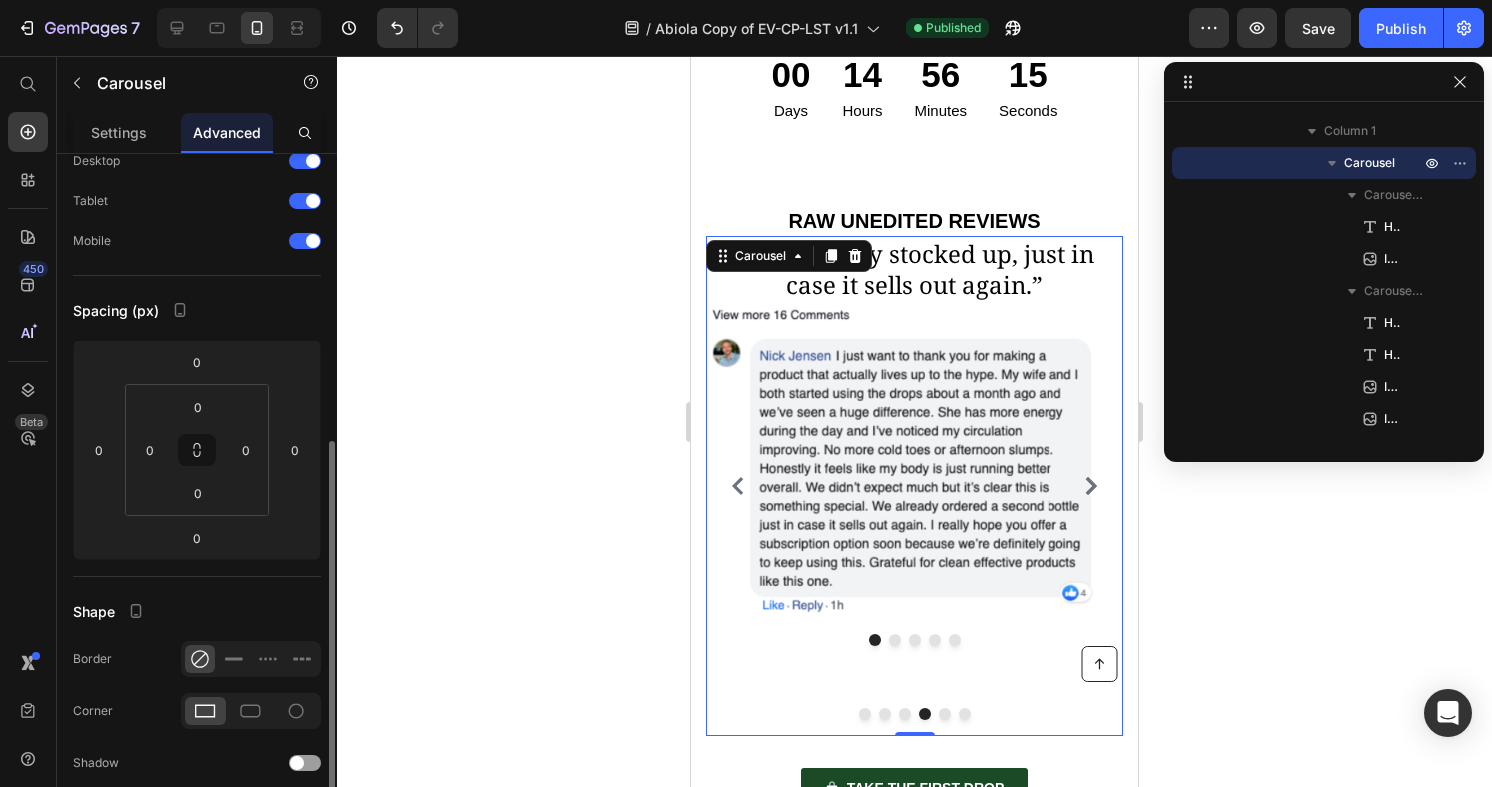 scroll, scrollTop: 0, scrollLeft: 0, axis: both 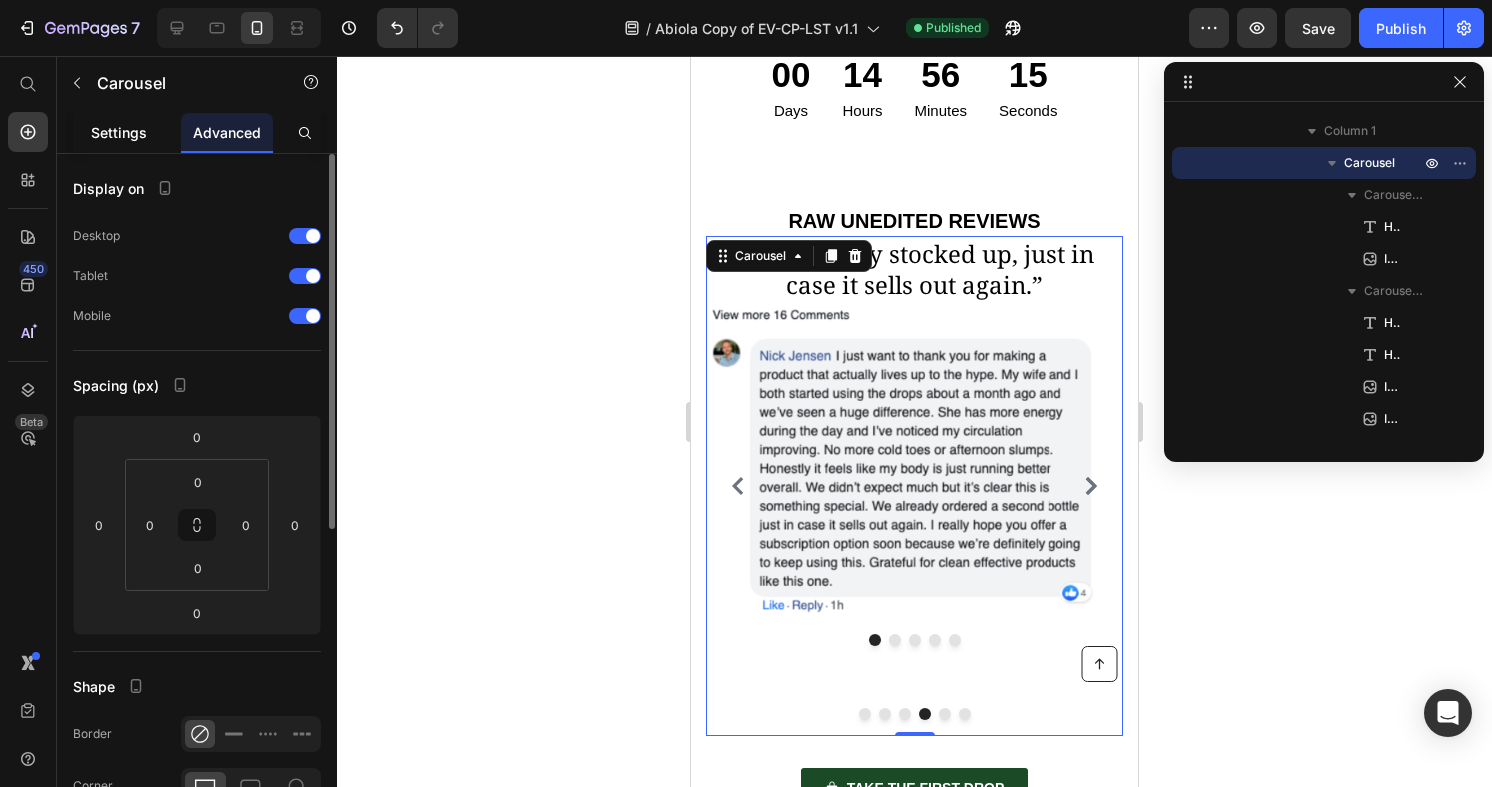 click on "Settings" 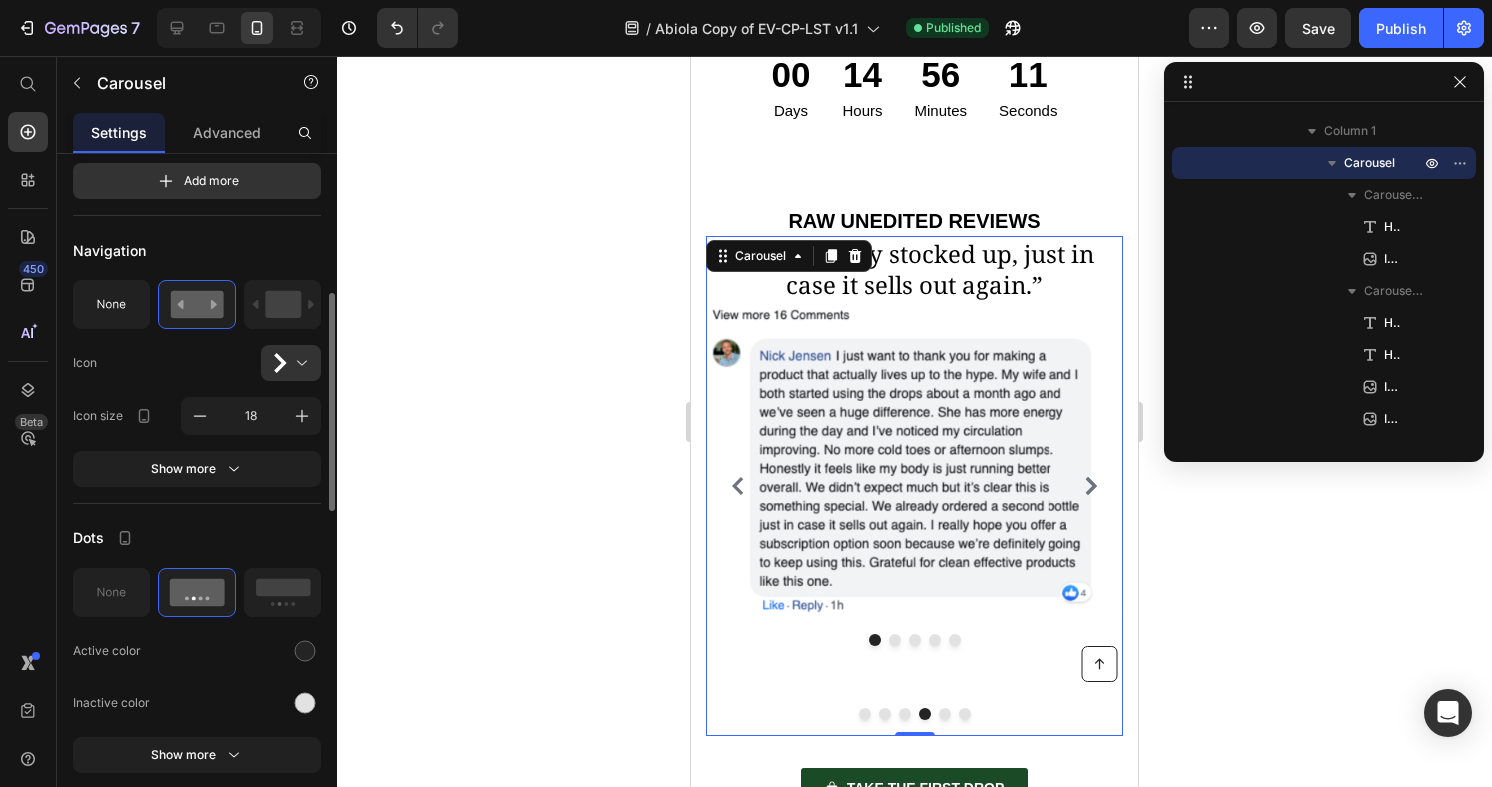scroll, scrollTop: 483, scrollLeft: 0, axis: vertical 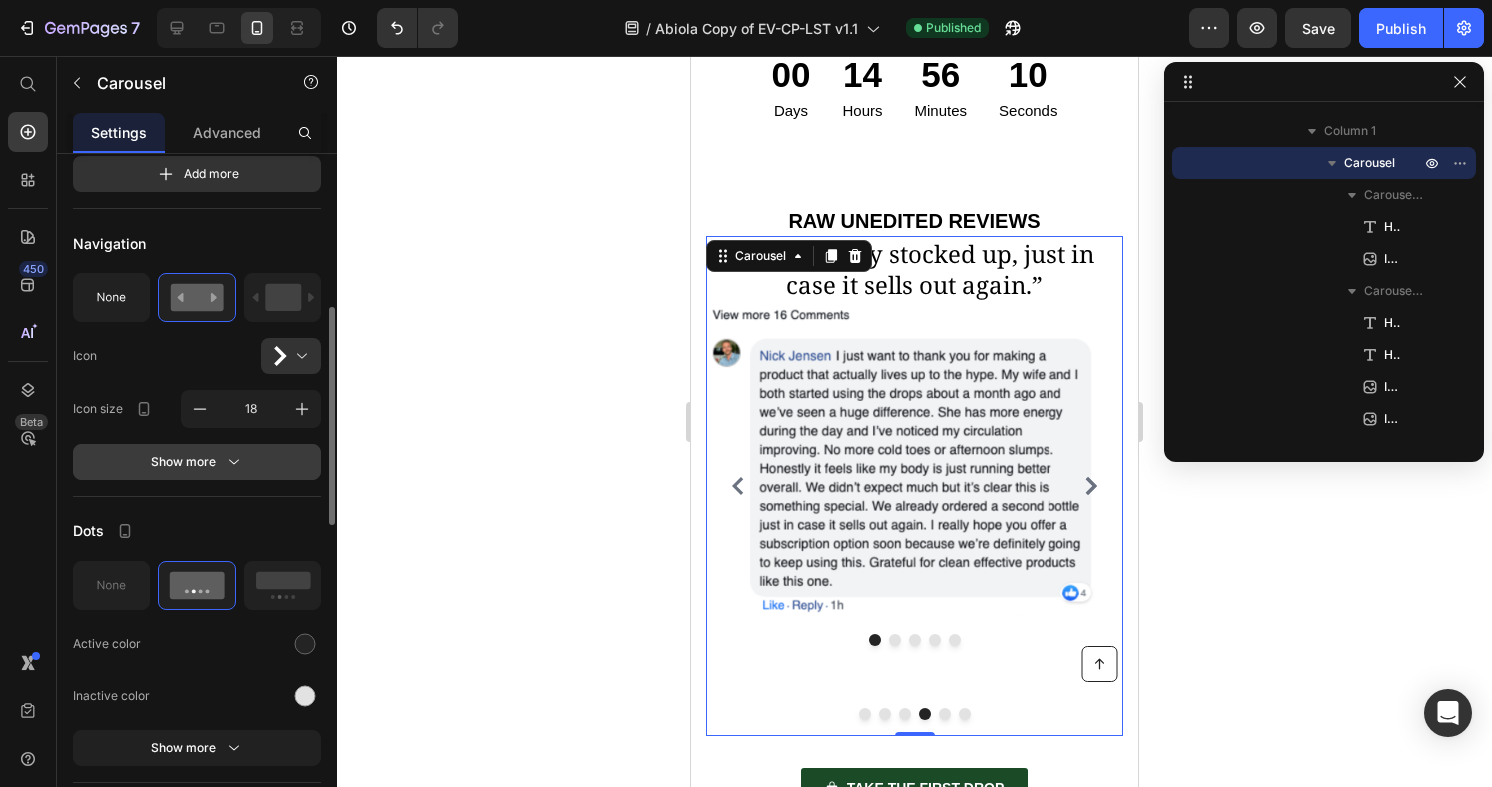 click on "Show more" at bounding box center [197, 462] 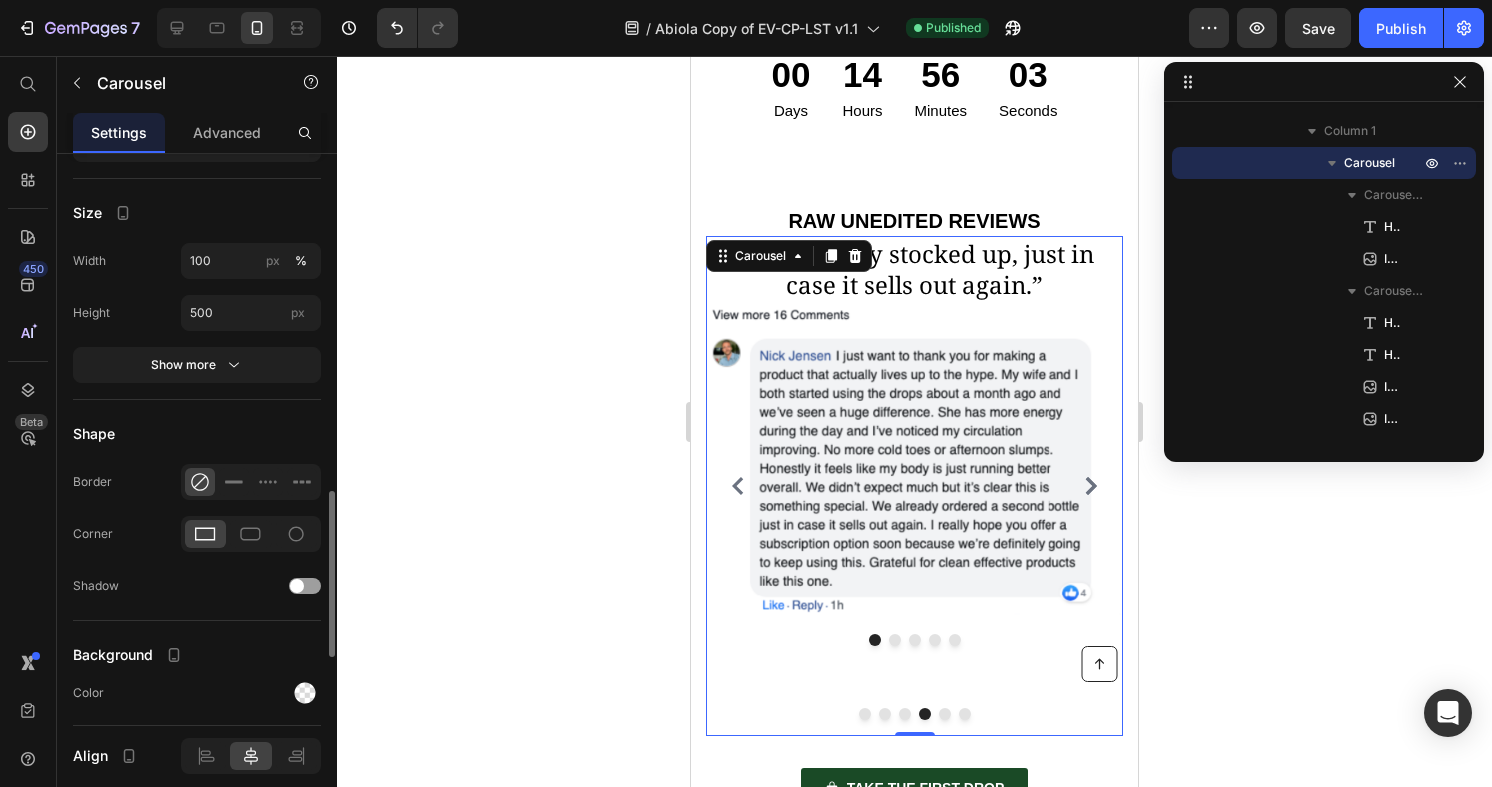 scroll, scrollTop: 2128, scrollLeft: 0, axis: vertical 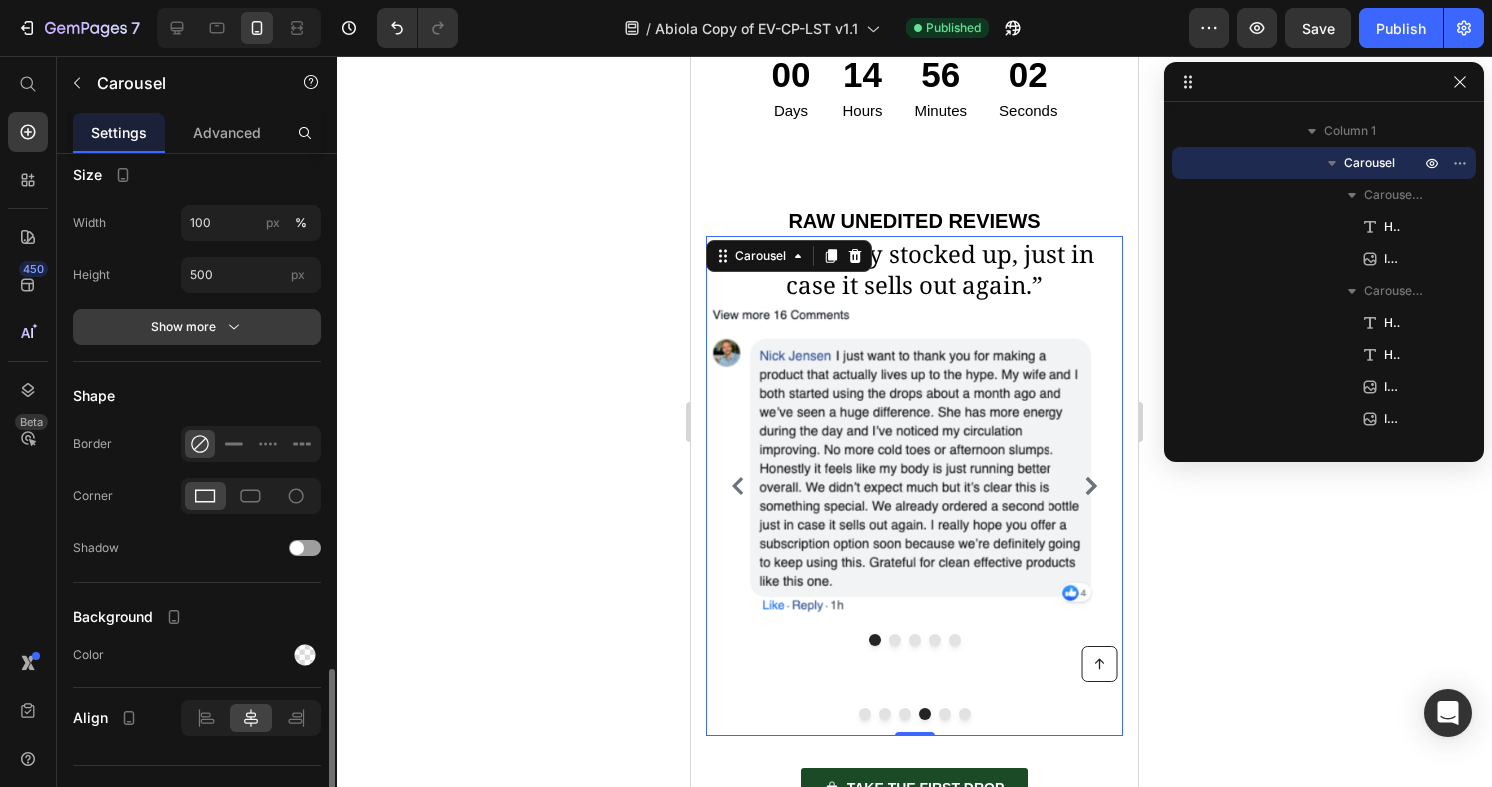 click on "Show more" at bounding box center [197, 327] 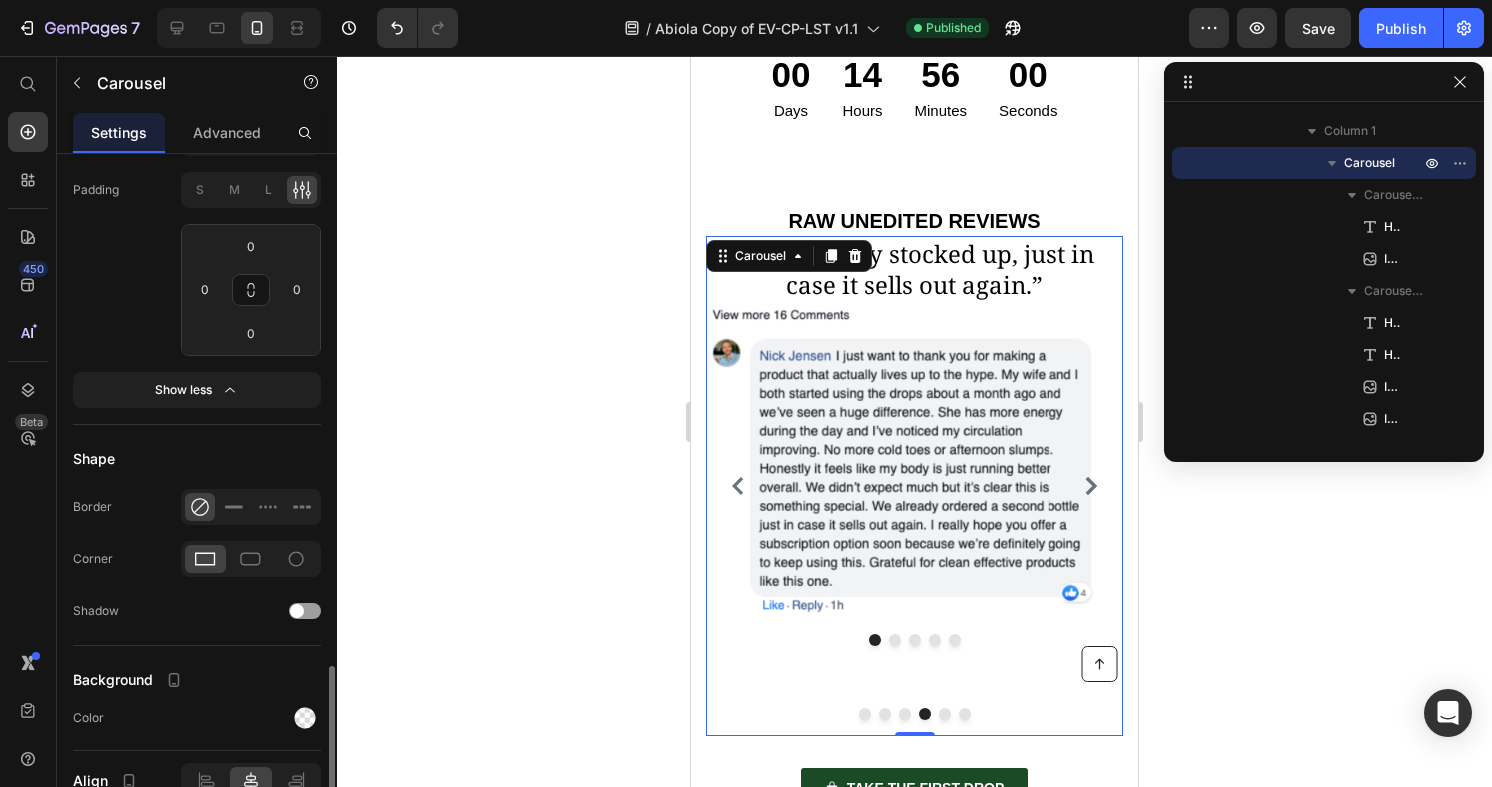 scroll, scrollTop: 2364, scrollLeft: 0, axis: vertical 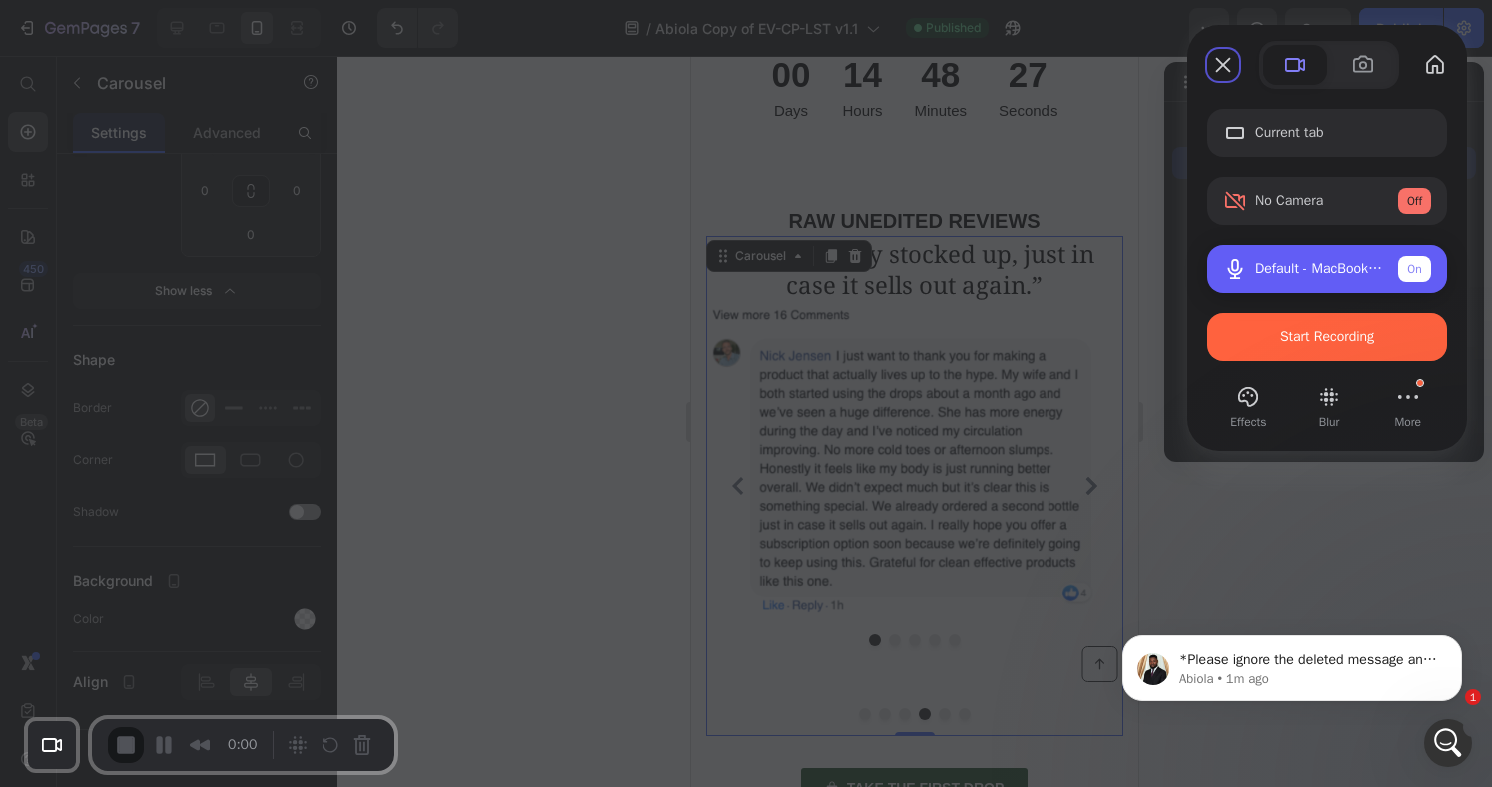 click on "On" at bounding box center [1414, 269] 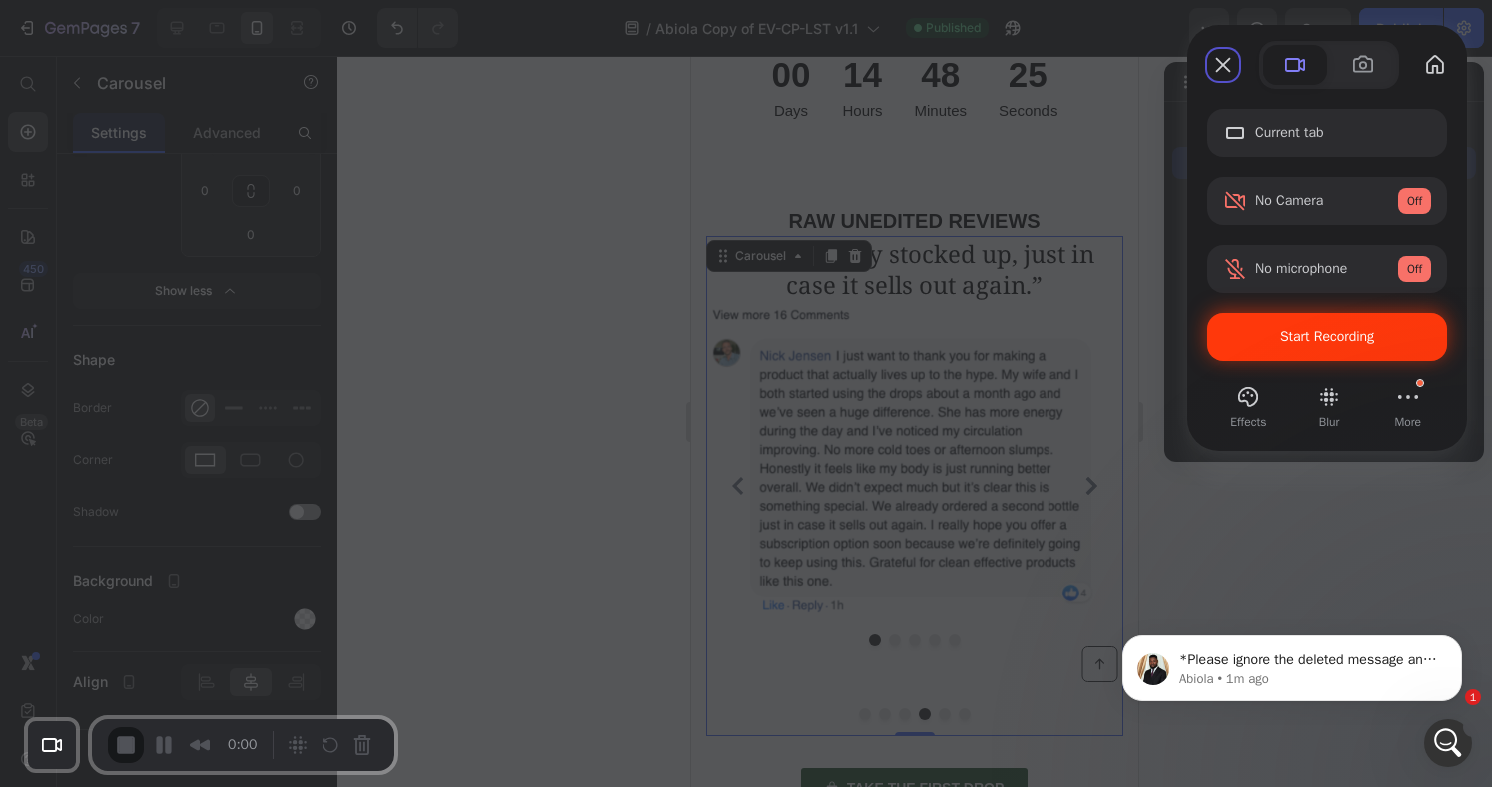 click on "Start Recording" at bounding box center (1327, 337) 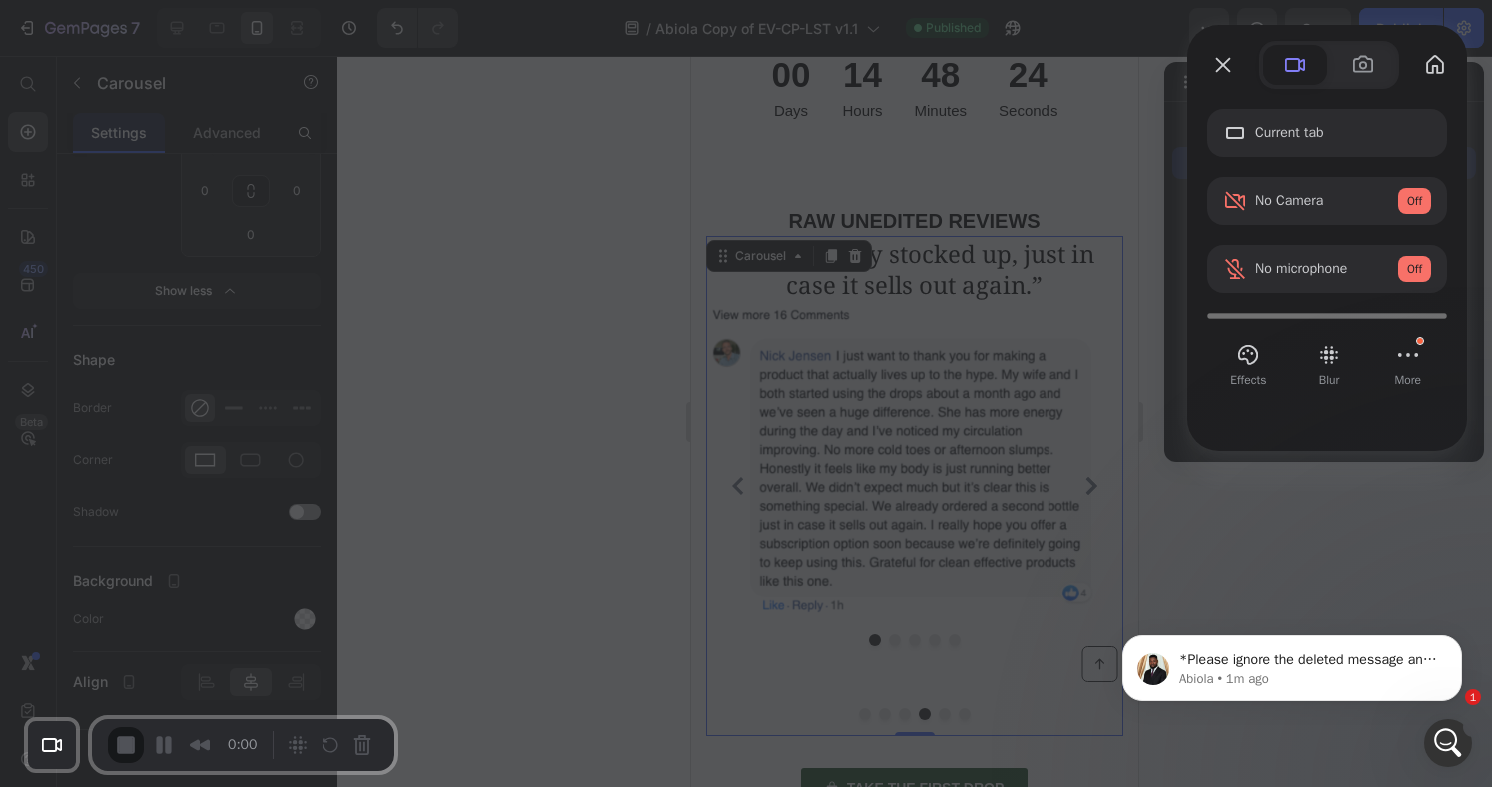 click on "Yes, proceed" at bounding box center (413, 1764) 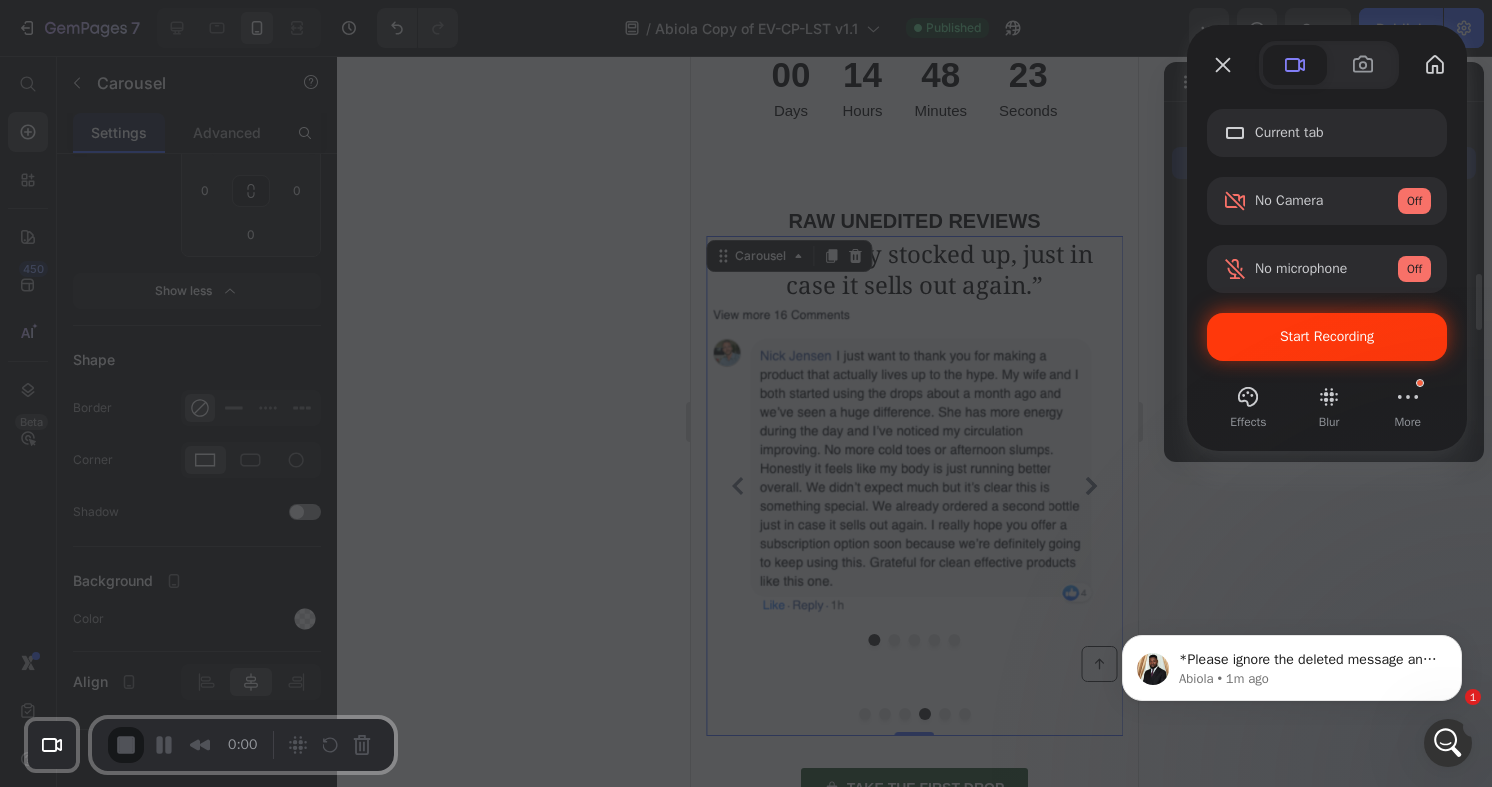 scroll, scrollTop: 2364, scrollLeft: 0, axis: vertical 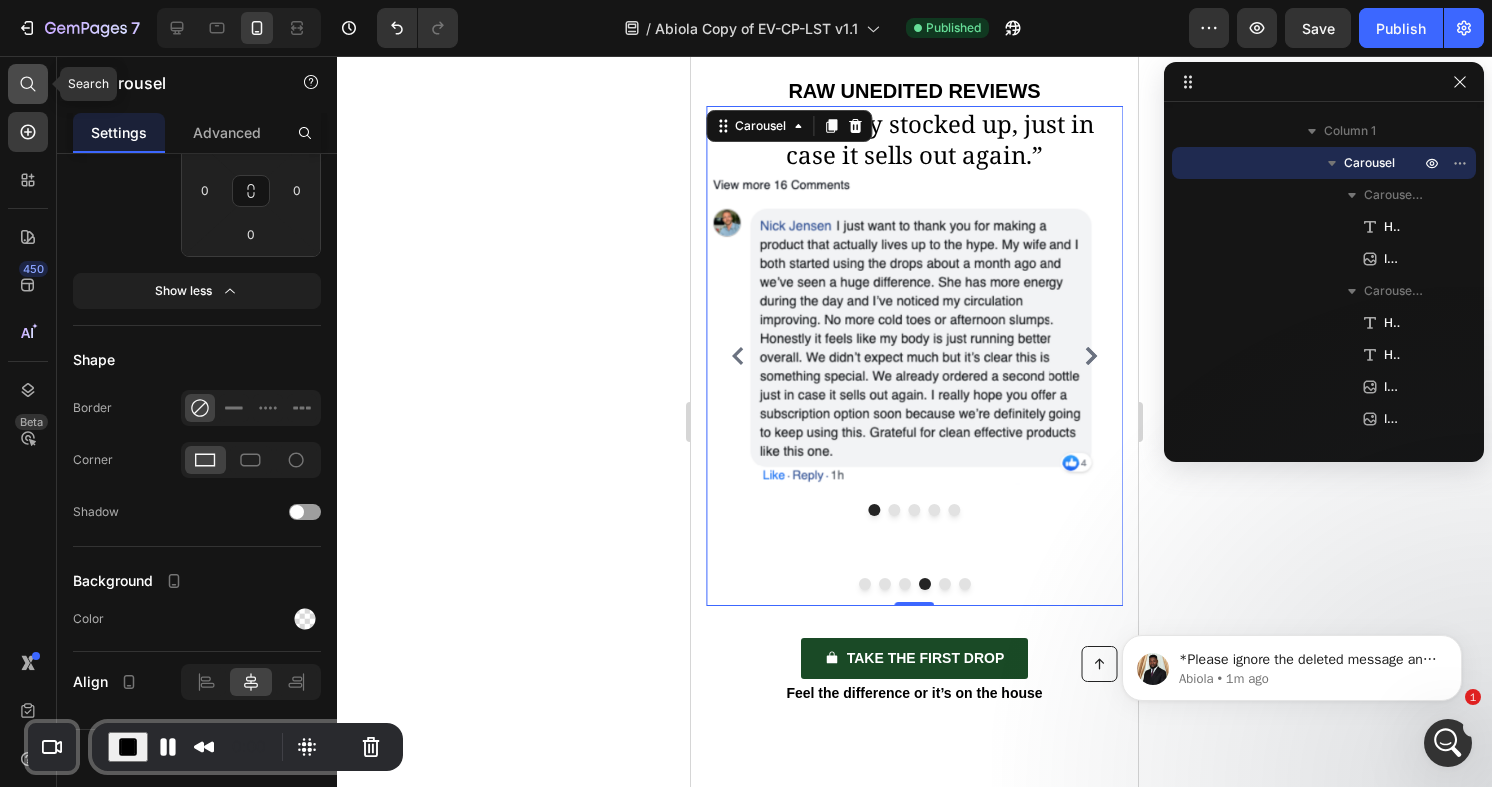 click 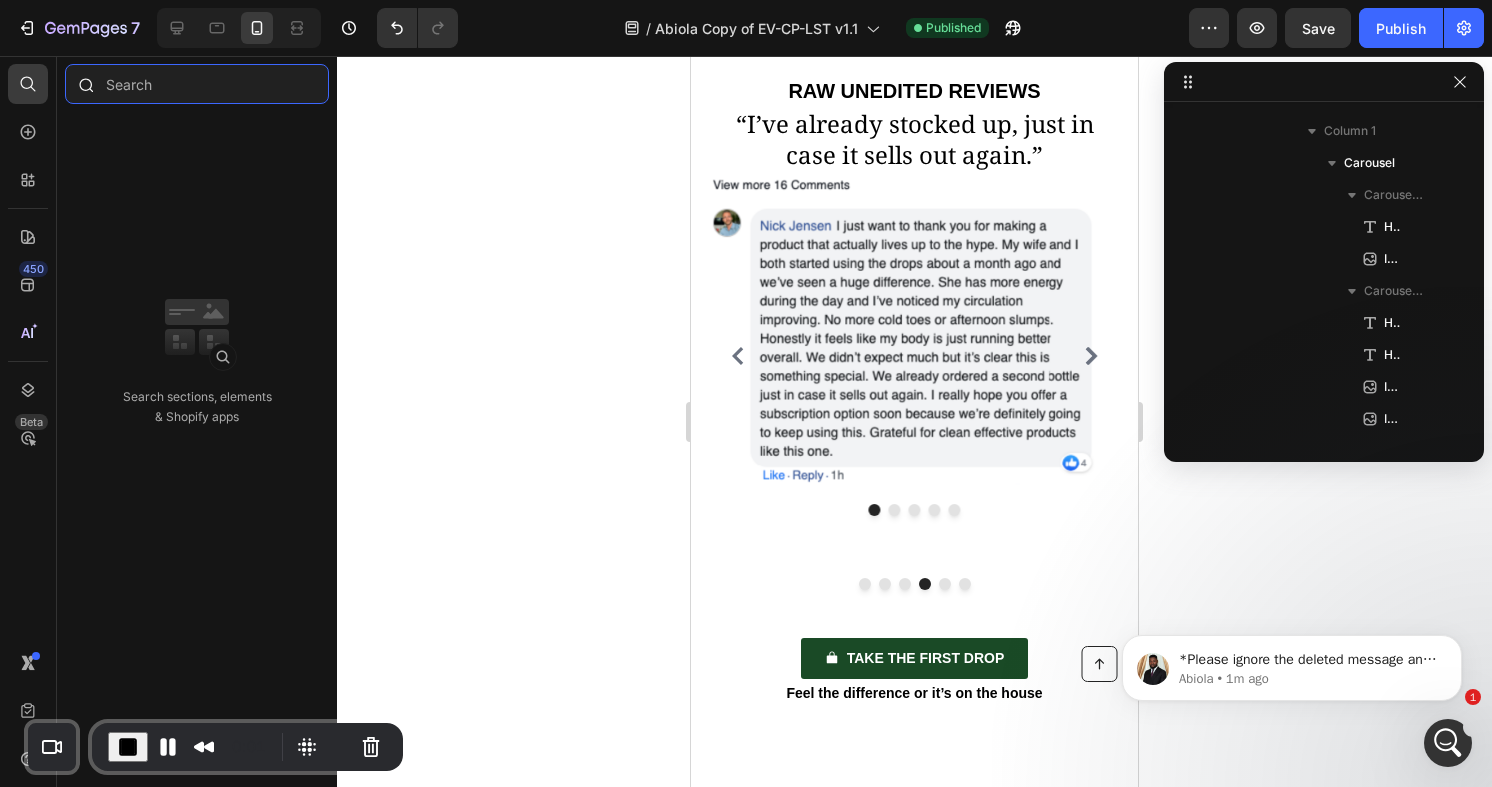 click at bounding box center [197, 84] 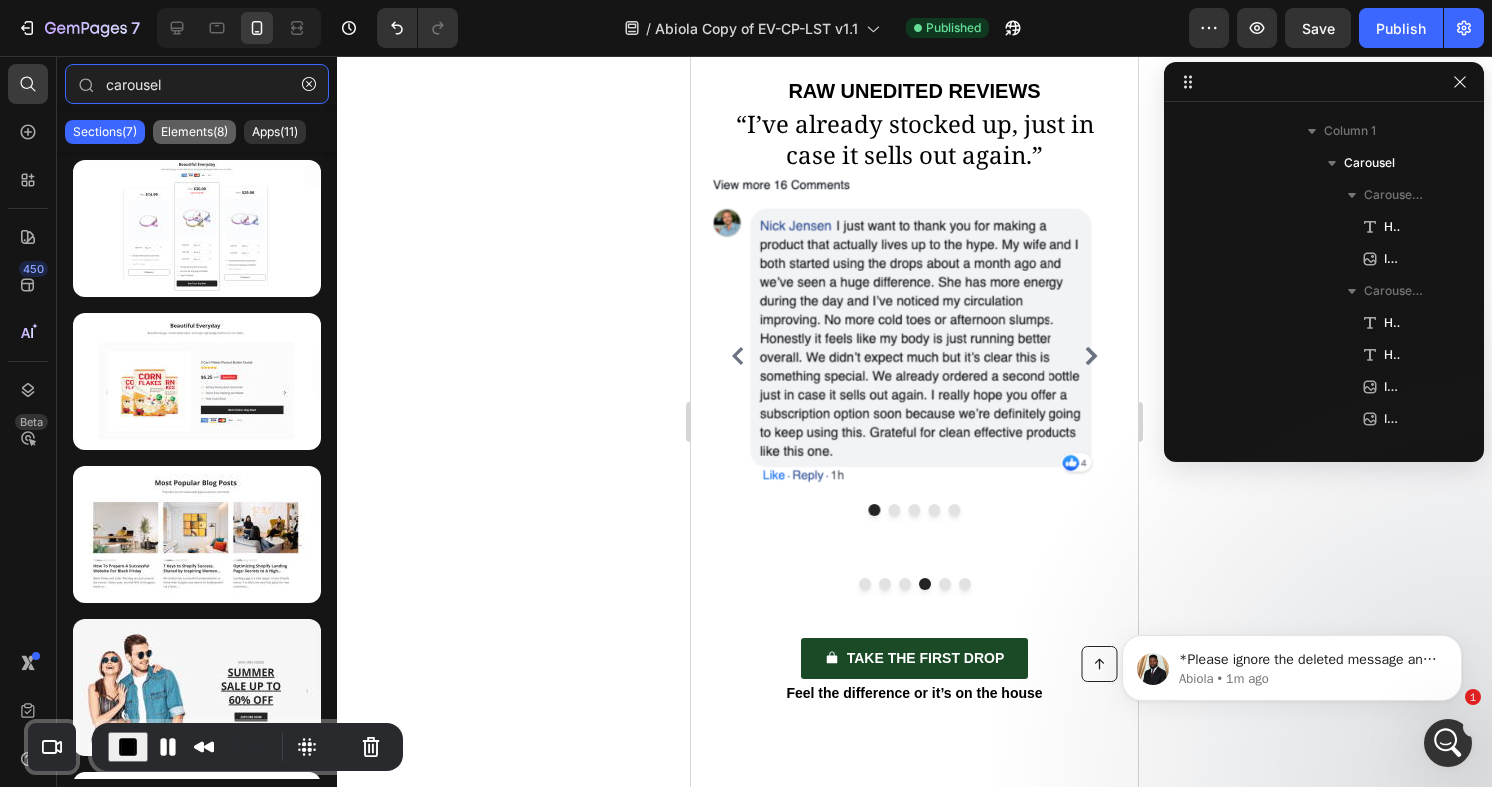 type on "carousel" 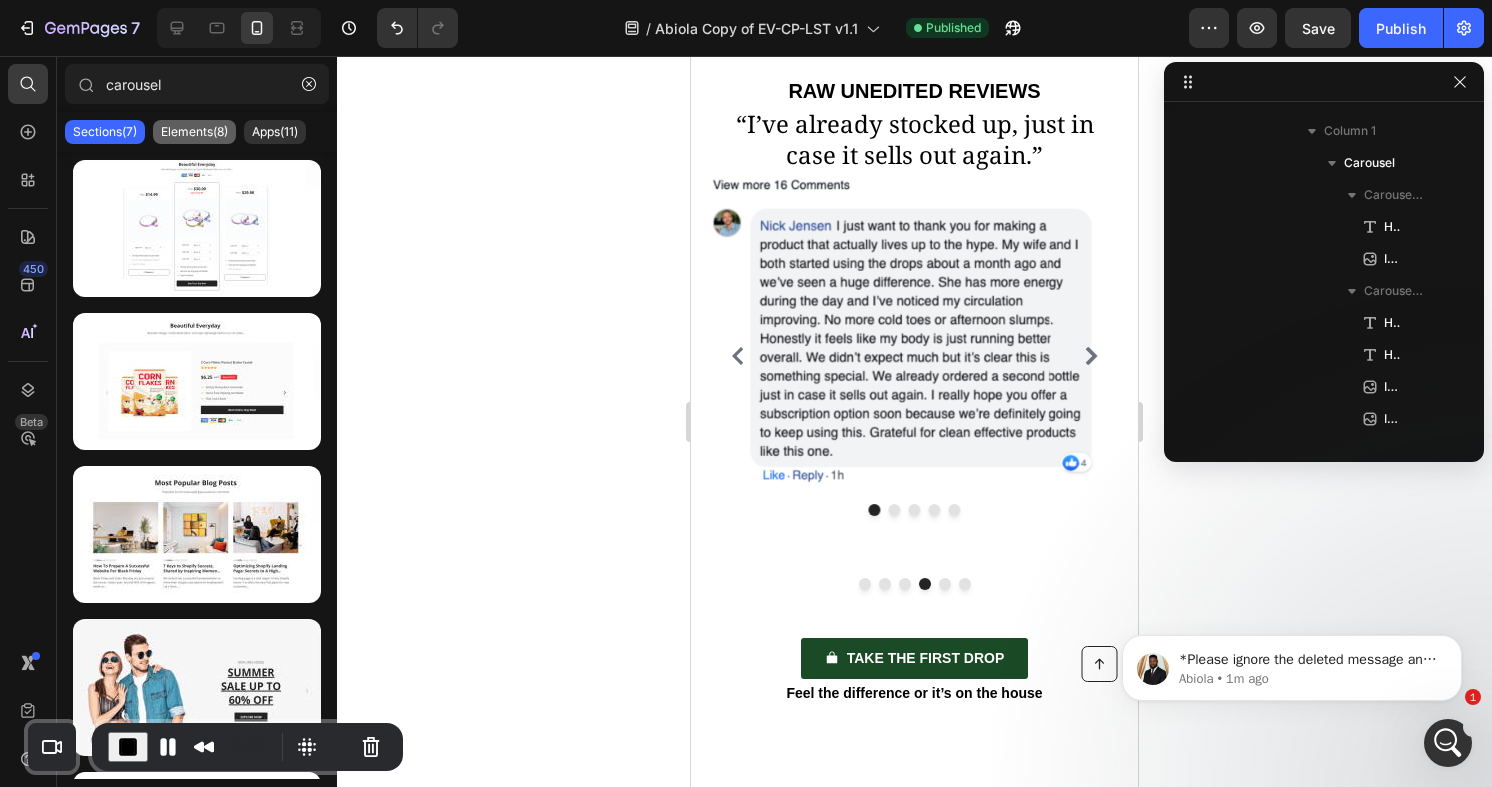 click on "Elements(8)" 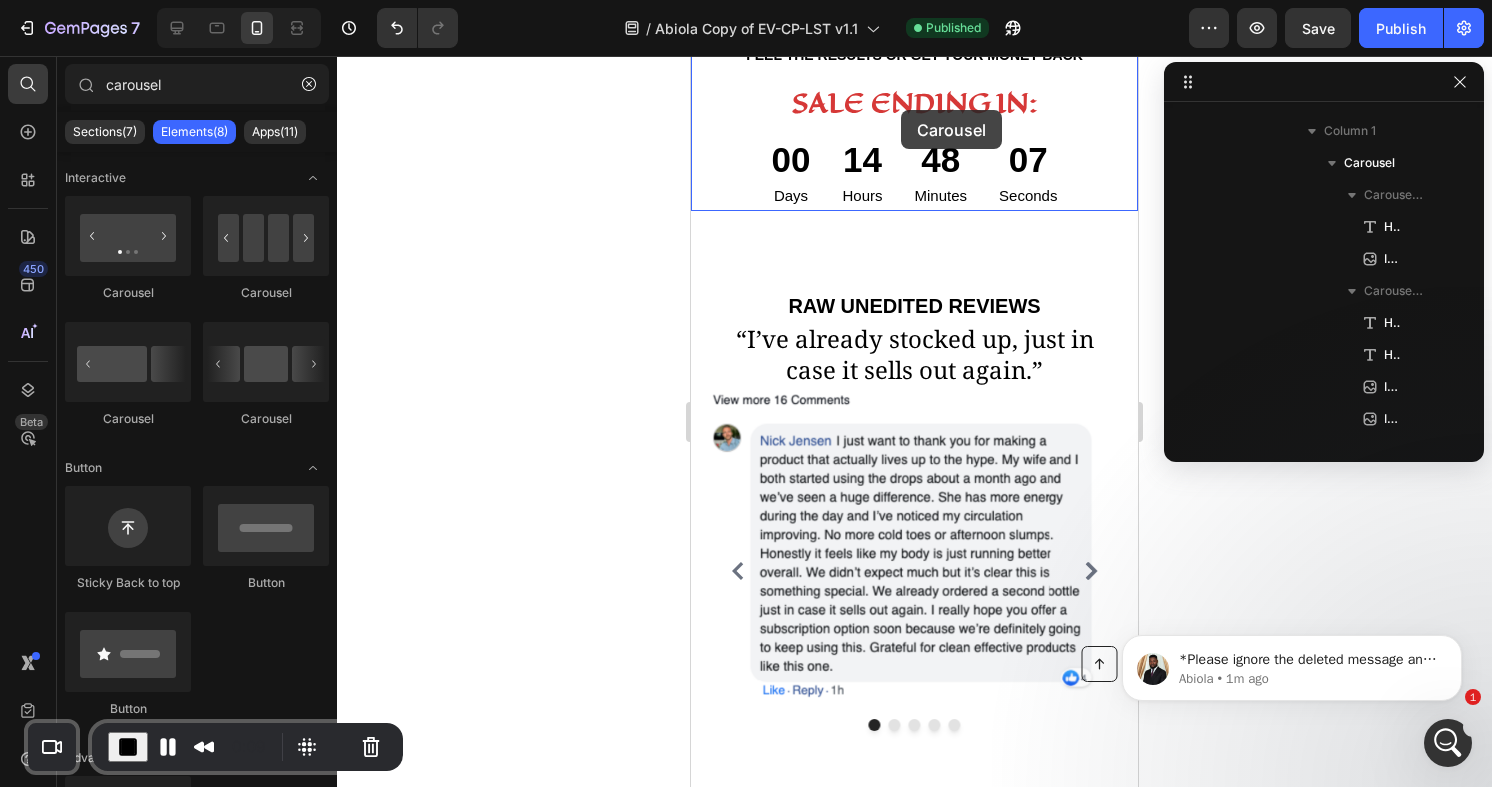 scroll, scrollTop: 11196, scrollLeft: 0, axis: vertical 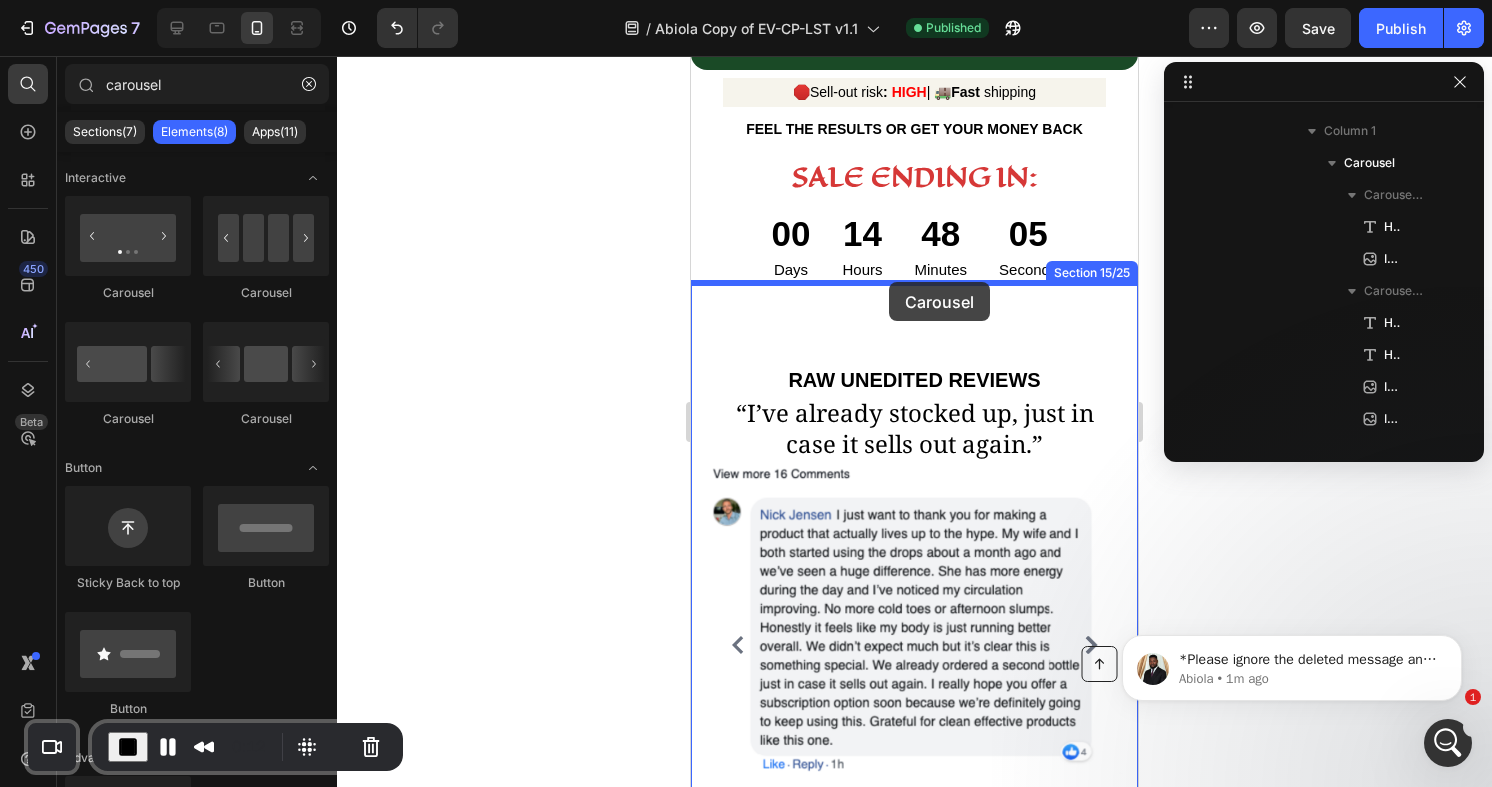 drag, startPoint x: 826, startPoint y: 296, endPoint x: 889, endPoint y: 282, distance: 64.53681 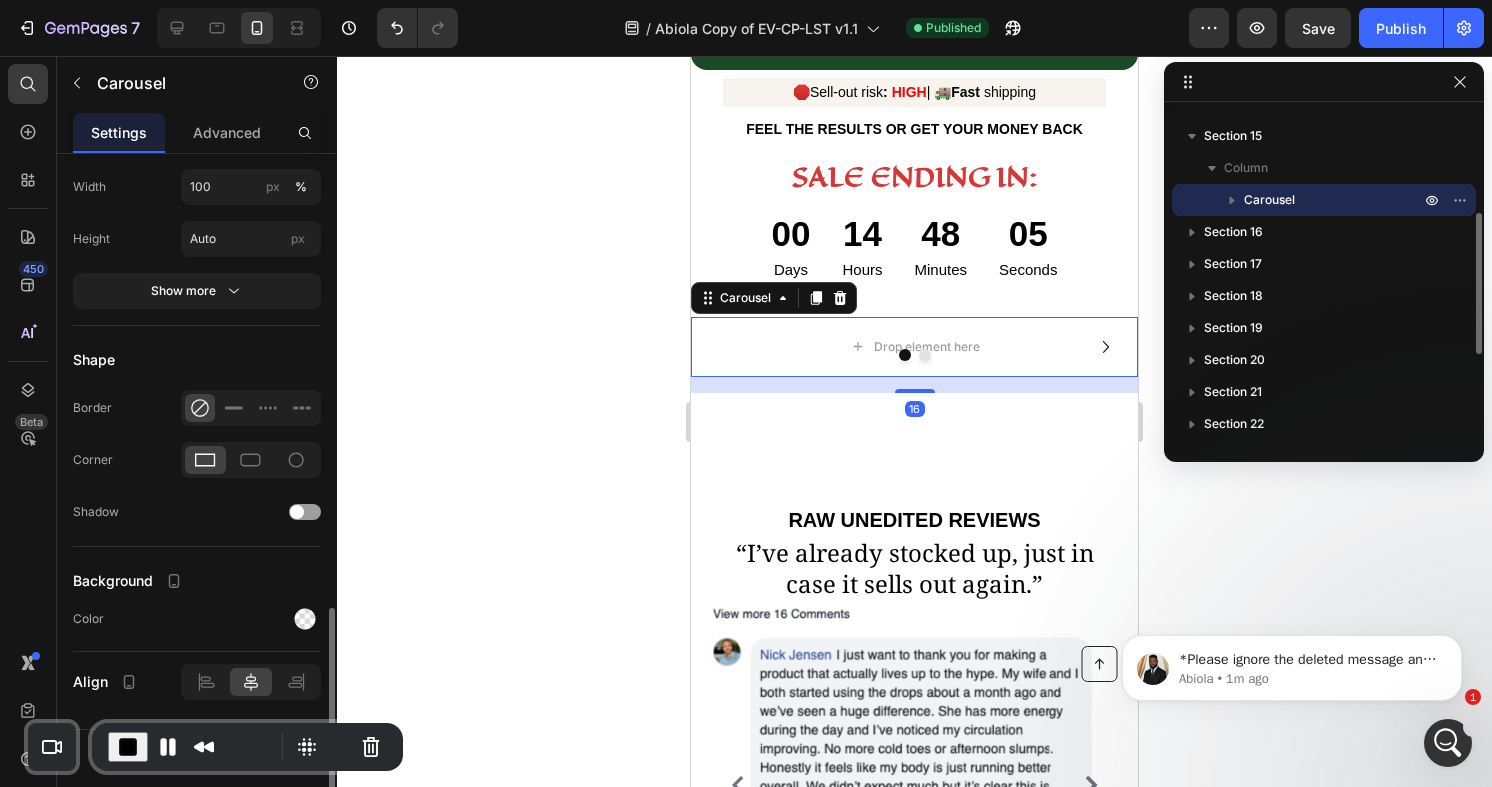 scroll, scrollTop: 378, scrollLeft: 0, axis: vertical 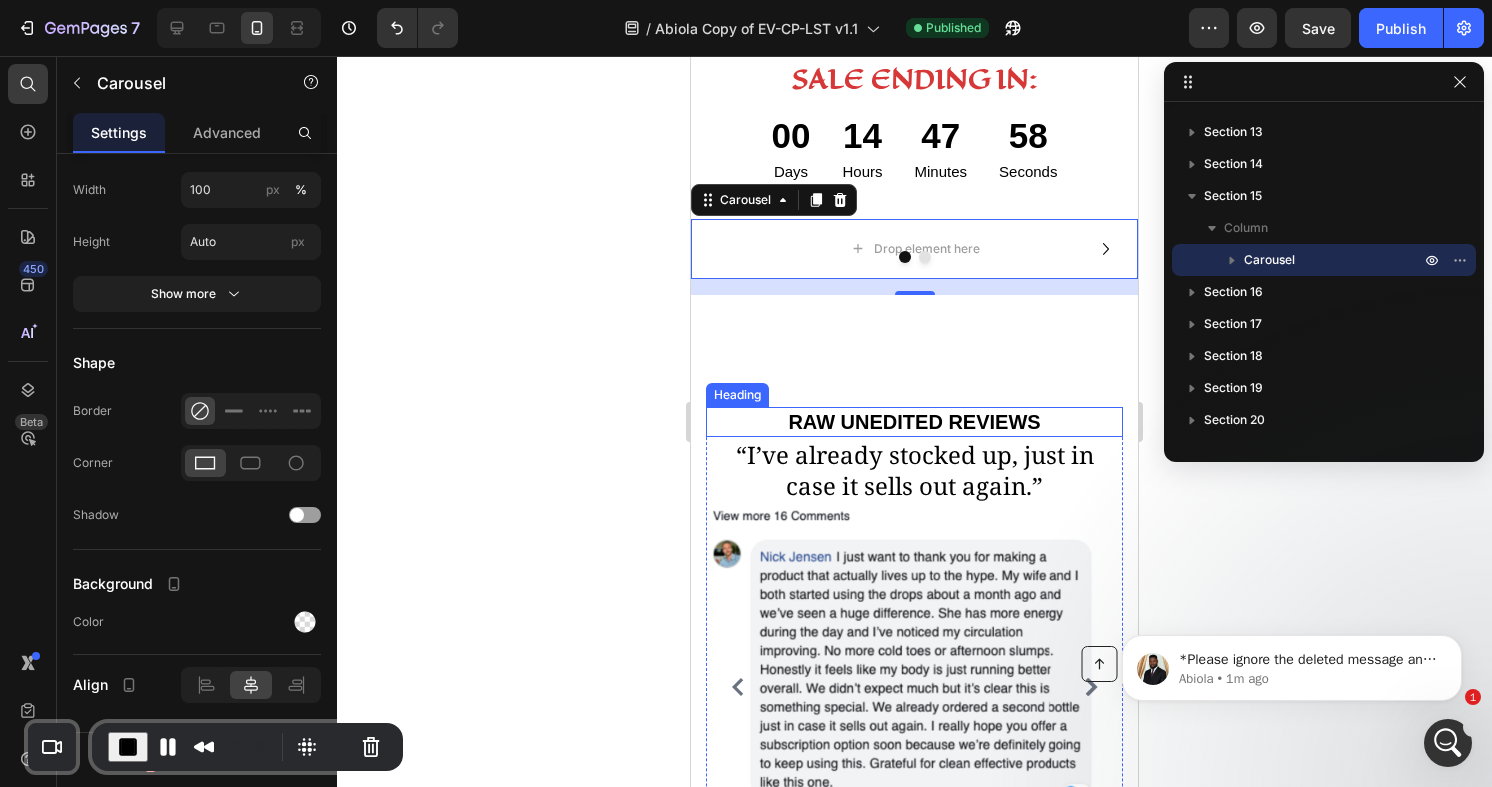 click on "RAW UNEDITED REVIEWS" at bounding box center [914, 422] 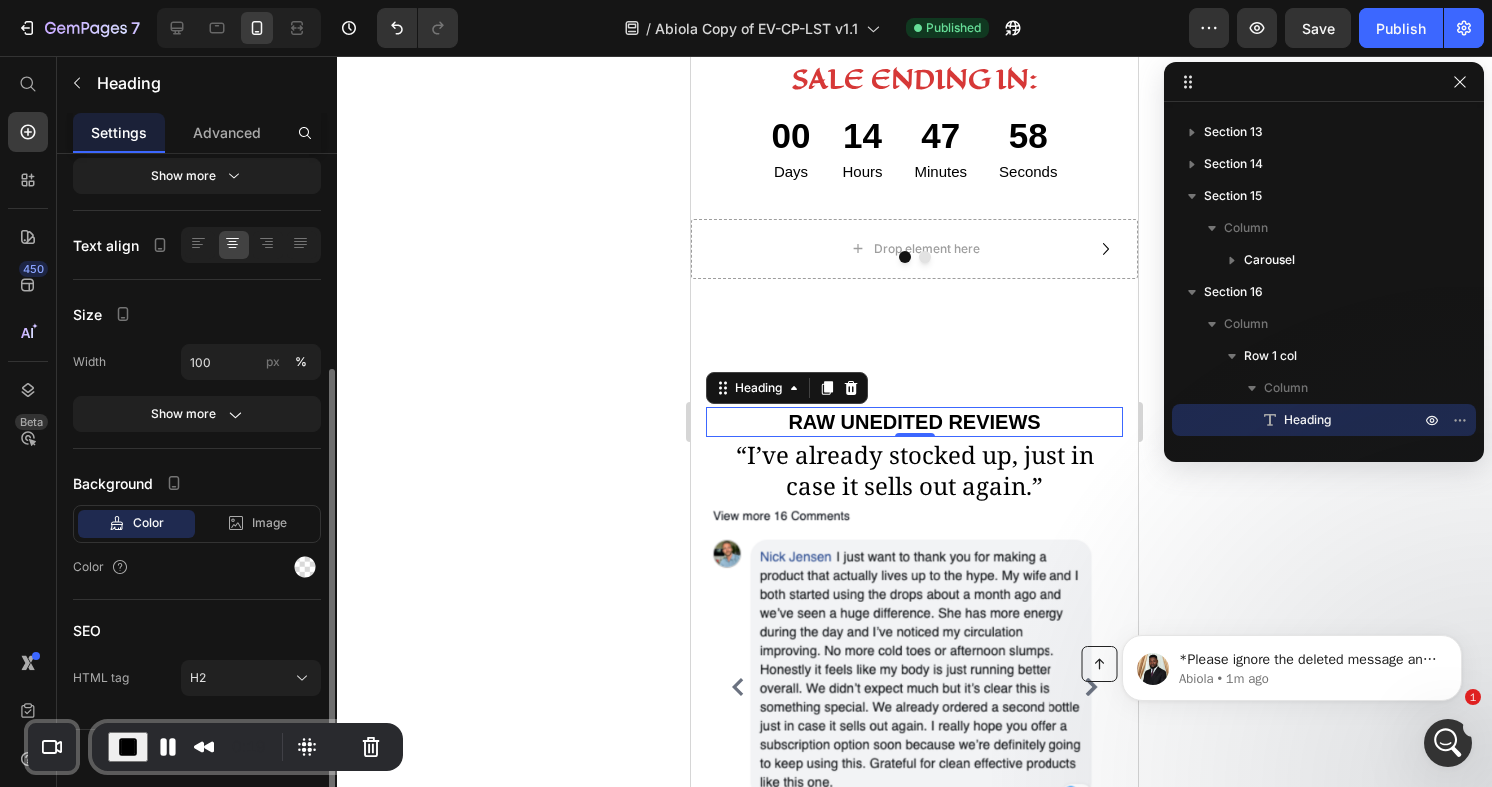 scroll, scrollTop: 0, scrollLeft: 0, axis: both 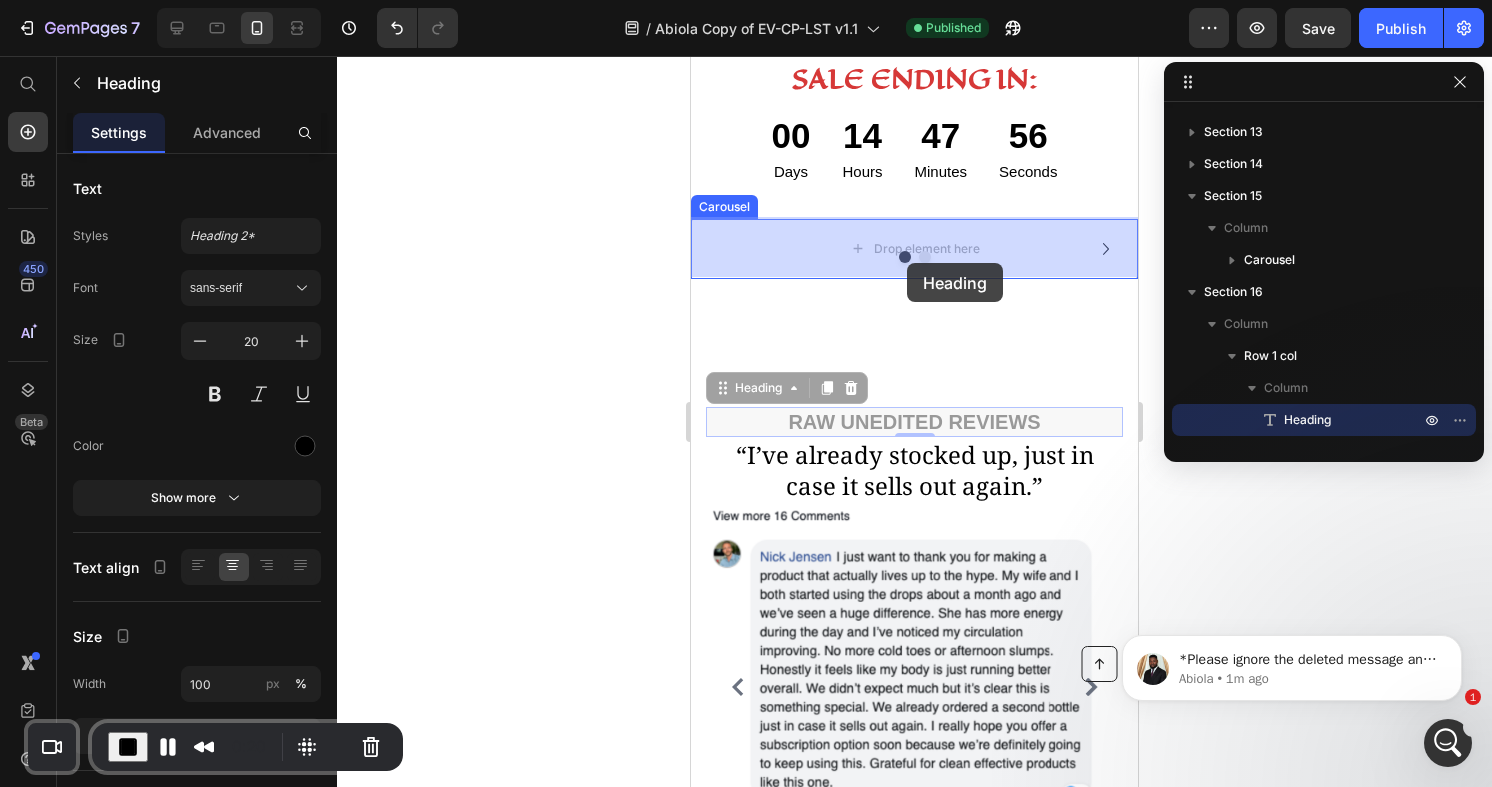 drag, startPoint x: 893, startPoint y: 414, endPoint x: 907, endPoint y: 264, distance: 150.65192 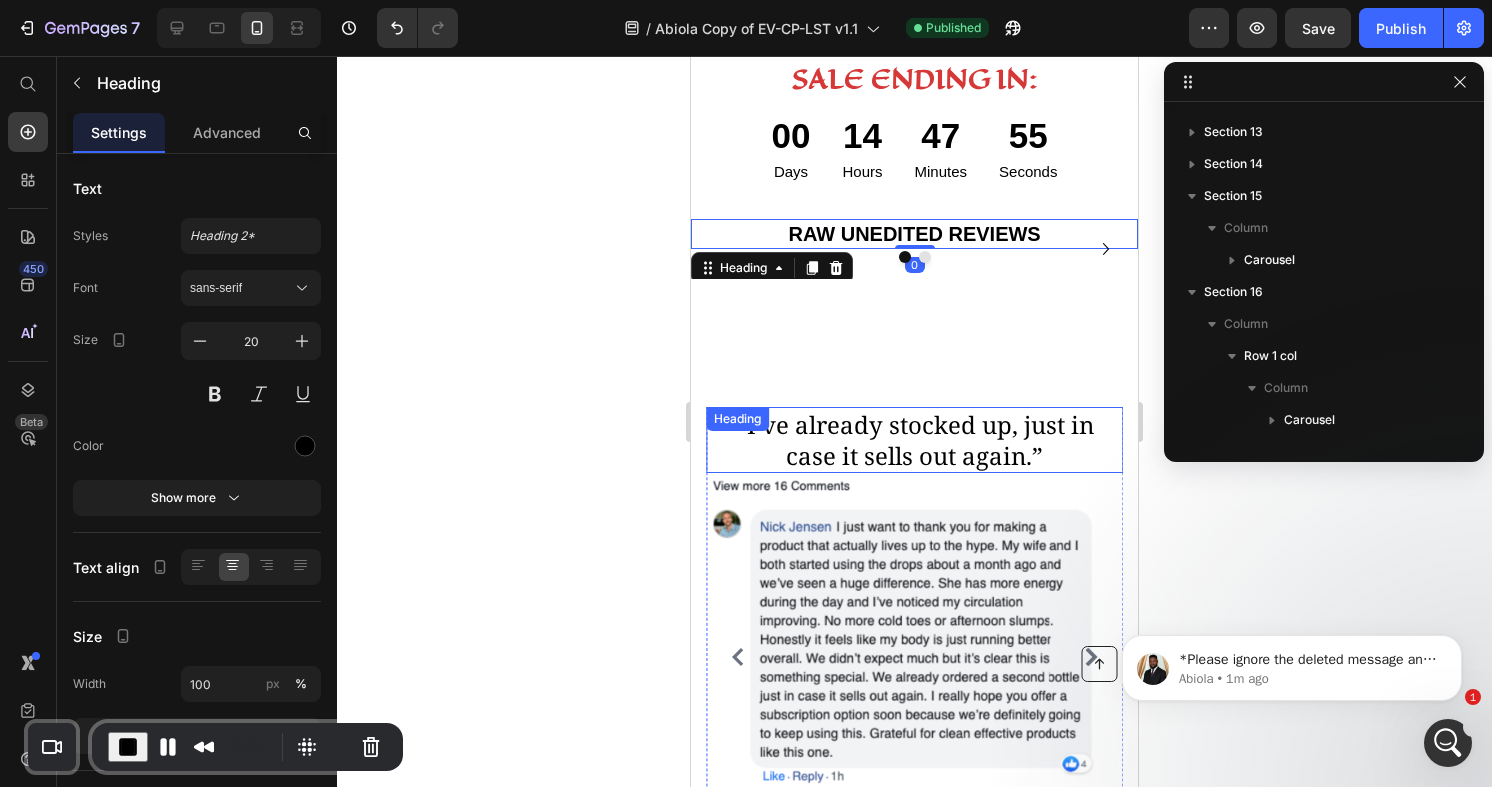 click on "“I’ve already stocked up, just in case it sells out again.”" at bounding box center [914, 440] 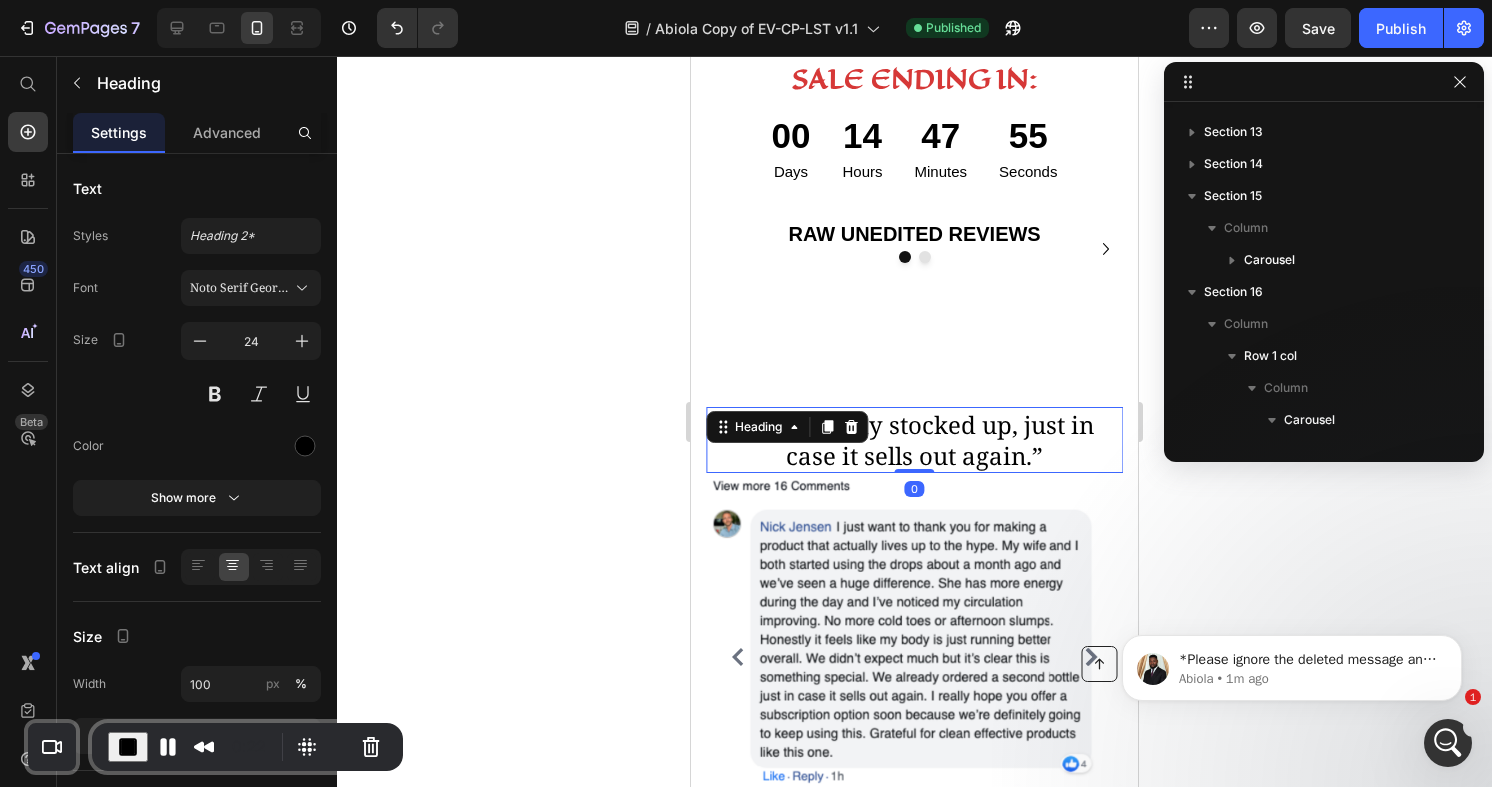 scroll, scrollTop: 986, scrollLeft: 0, axis: vertical 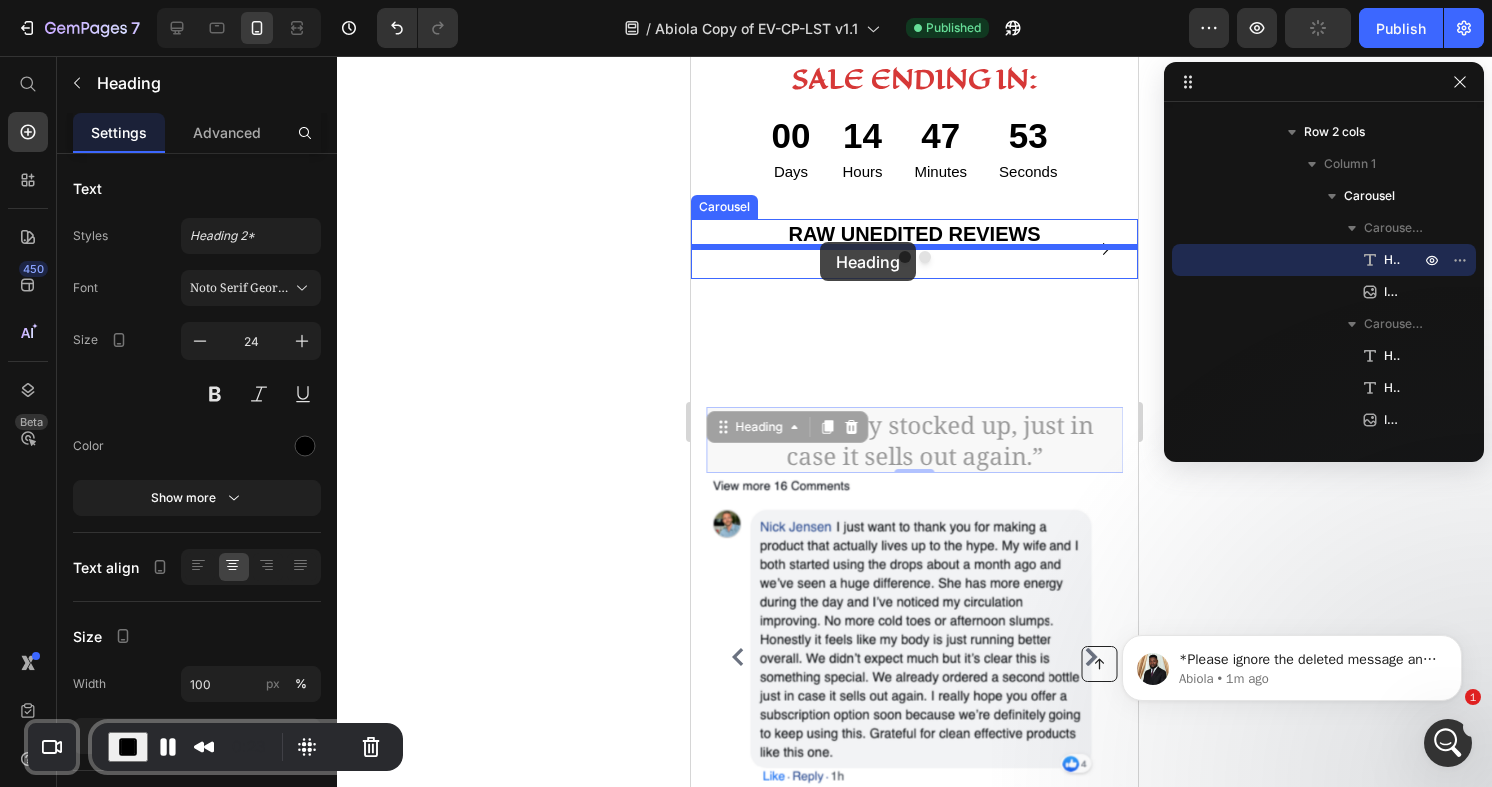 drag, startPoint x: 763, startPoint y: 432, endPoint x: 820, endPoint y: 242, distance: 198.36583 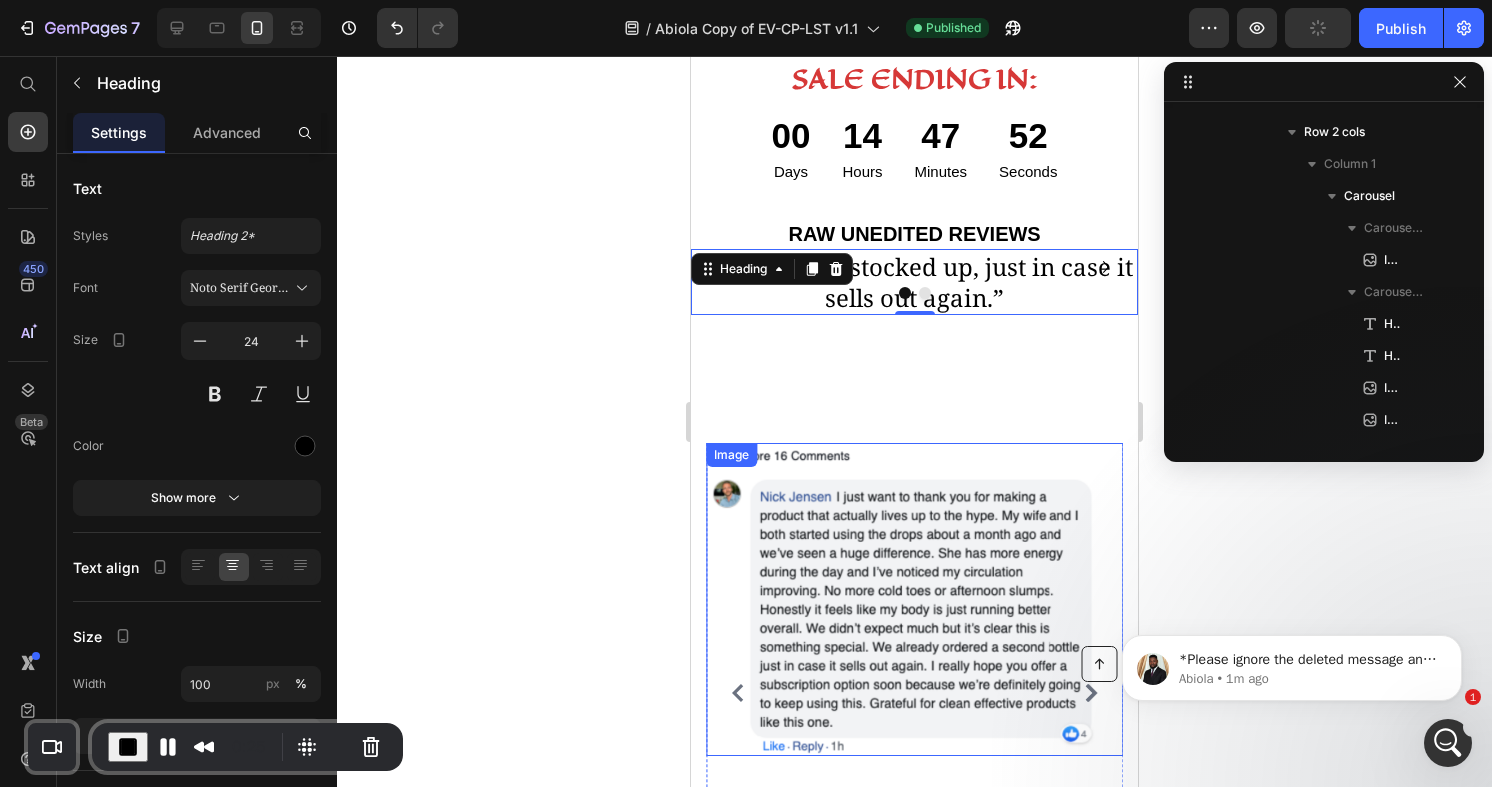 click at bounding box center (914, 599) 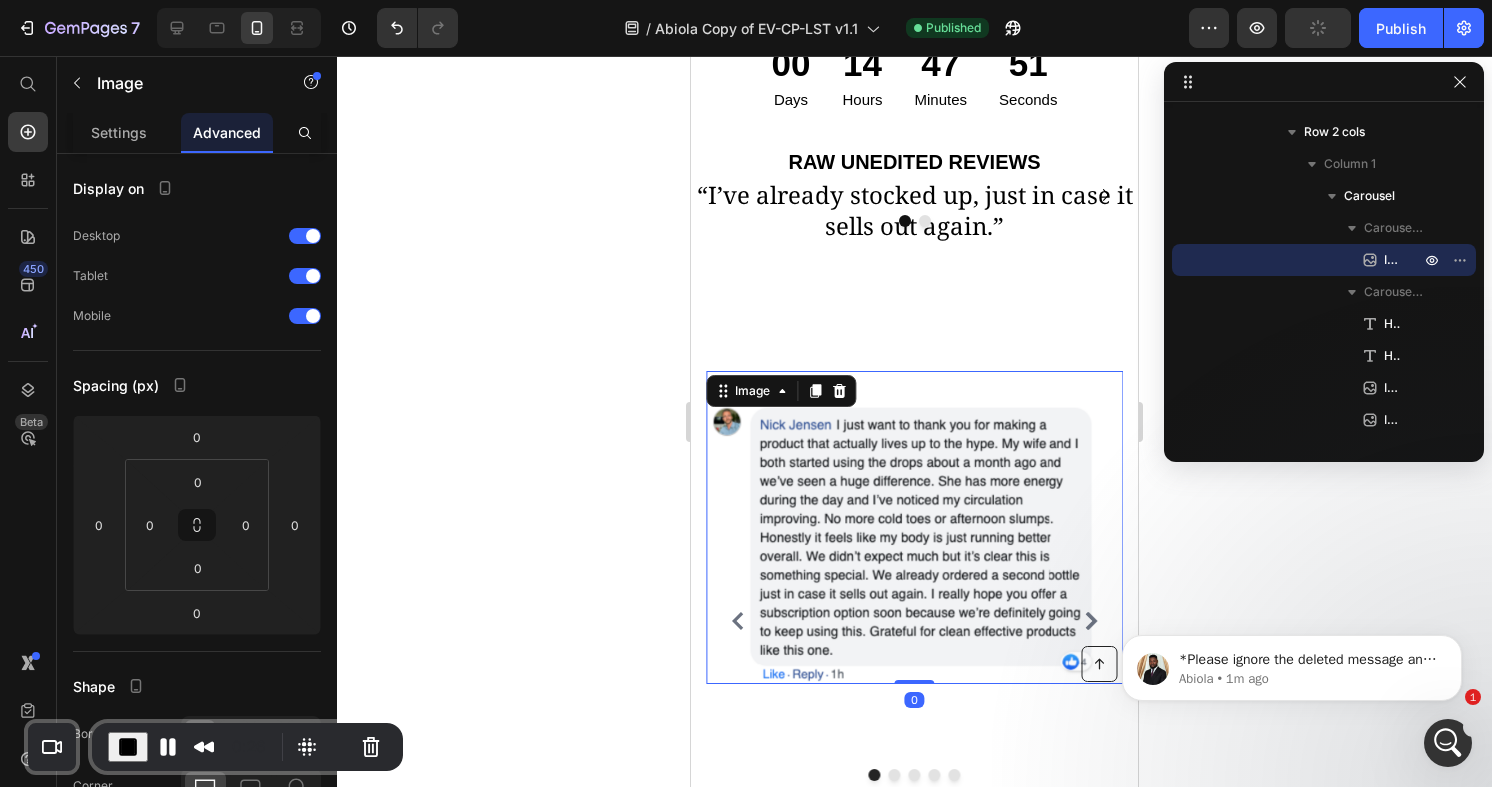 scroll, scrollTop: 11270, scrollLeft: 0, axis: vertical 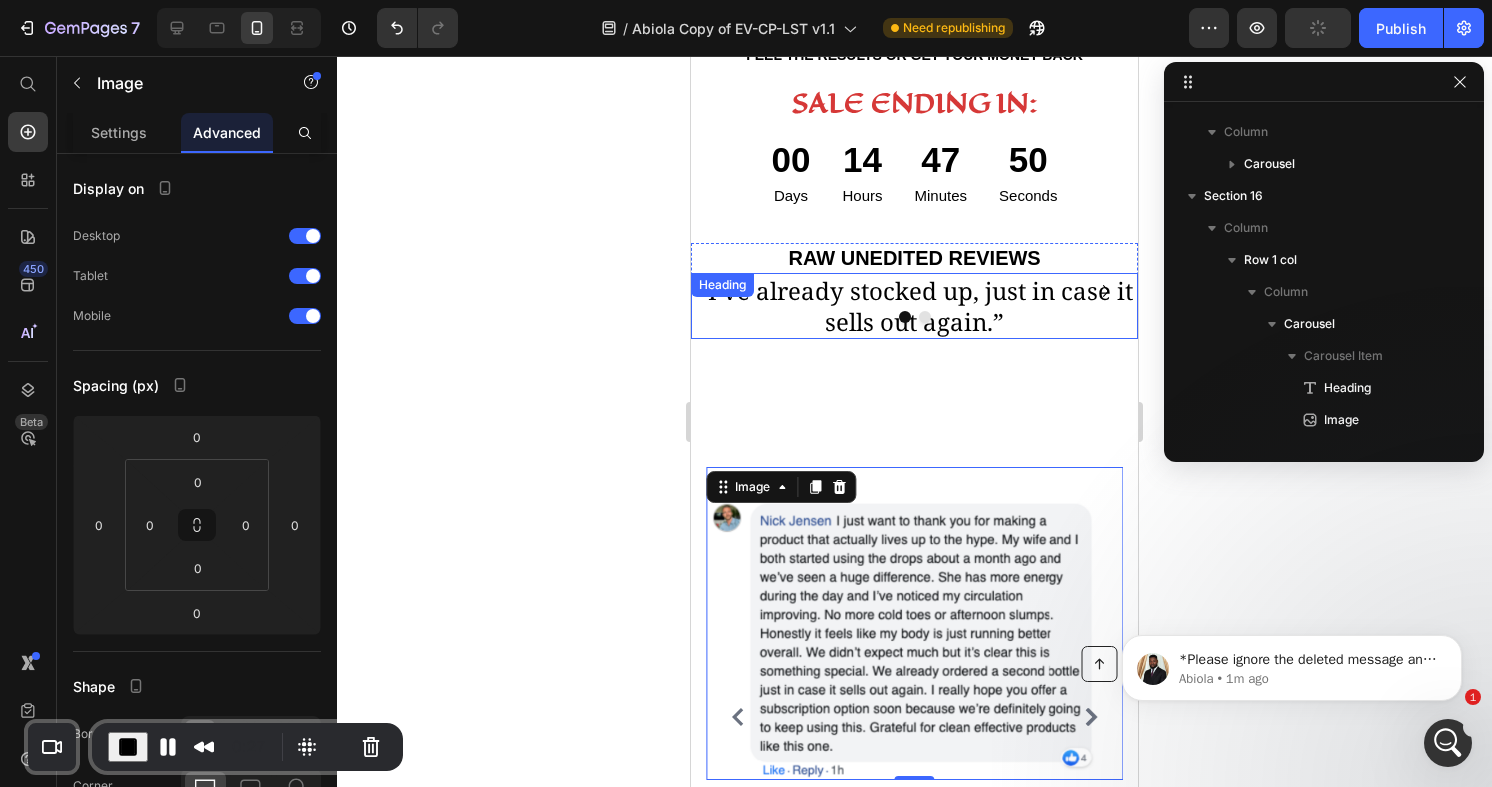 click on "“I’ve already stocked up, just in case it sells out again.”" at bounding box center [914, 306] 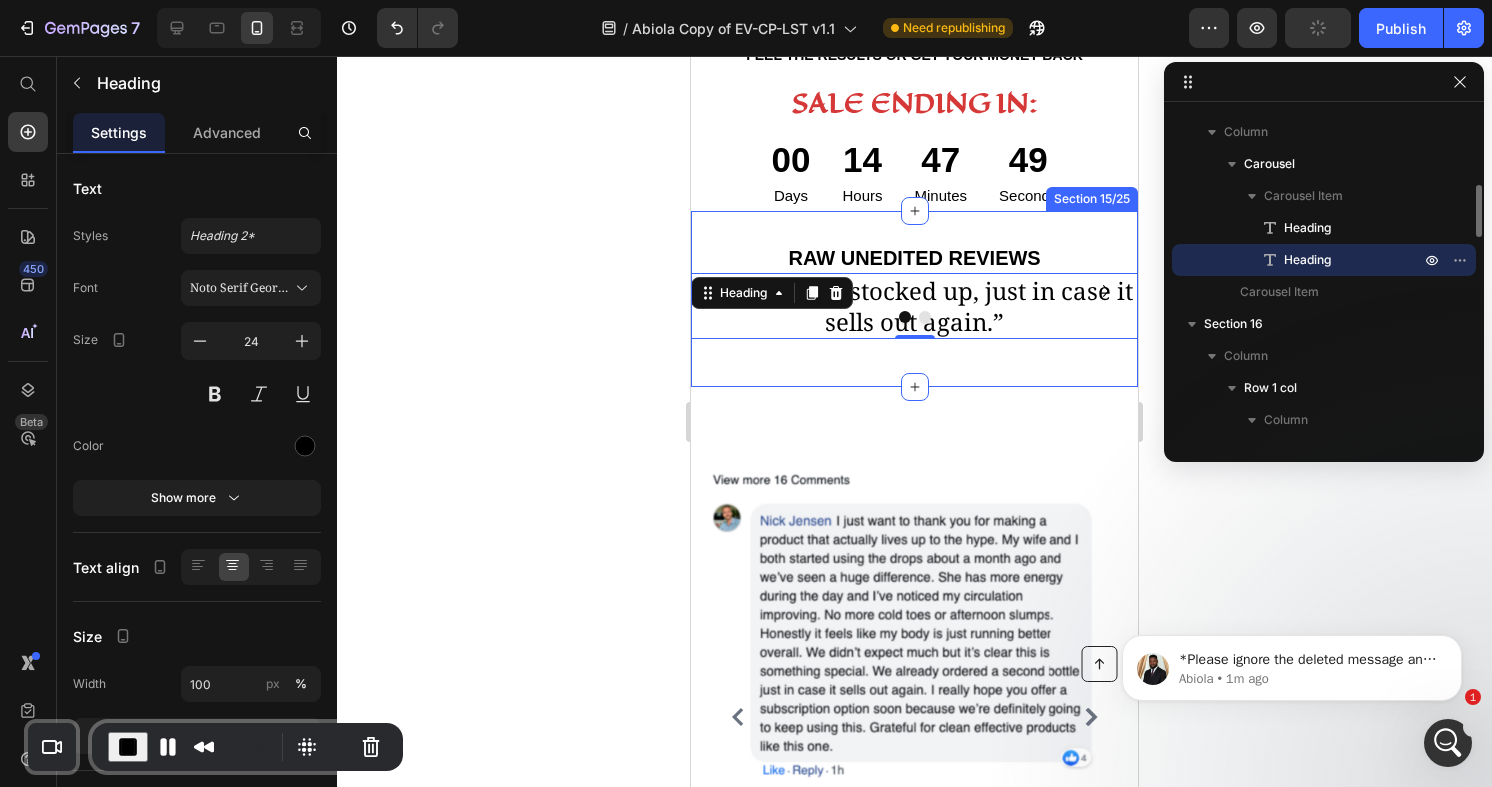 scroll, scrollTop: 314, scrollLeft: 0, axis: vertical 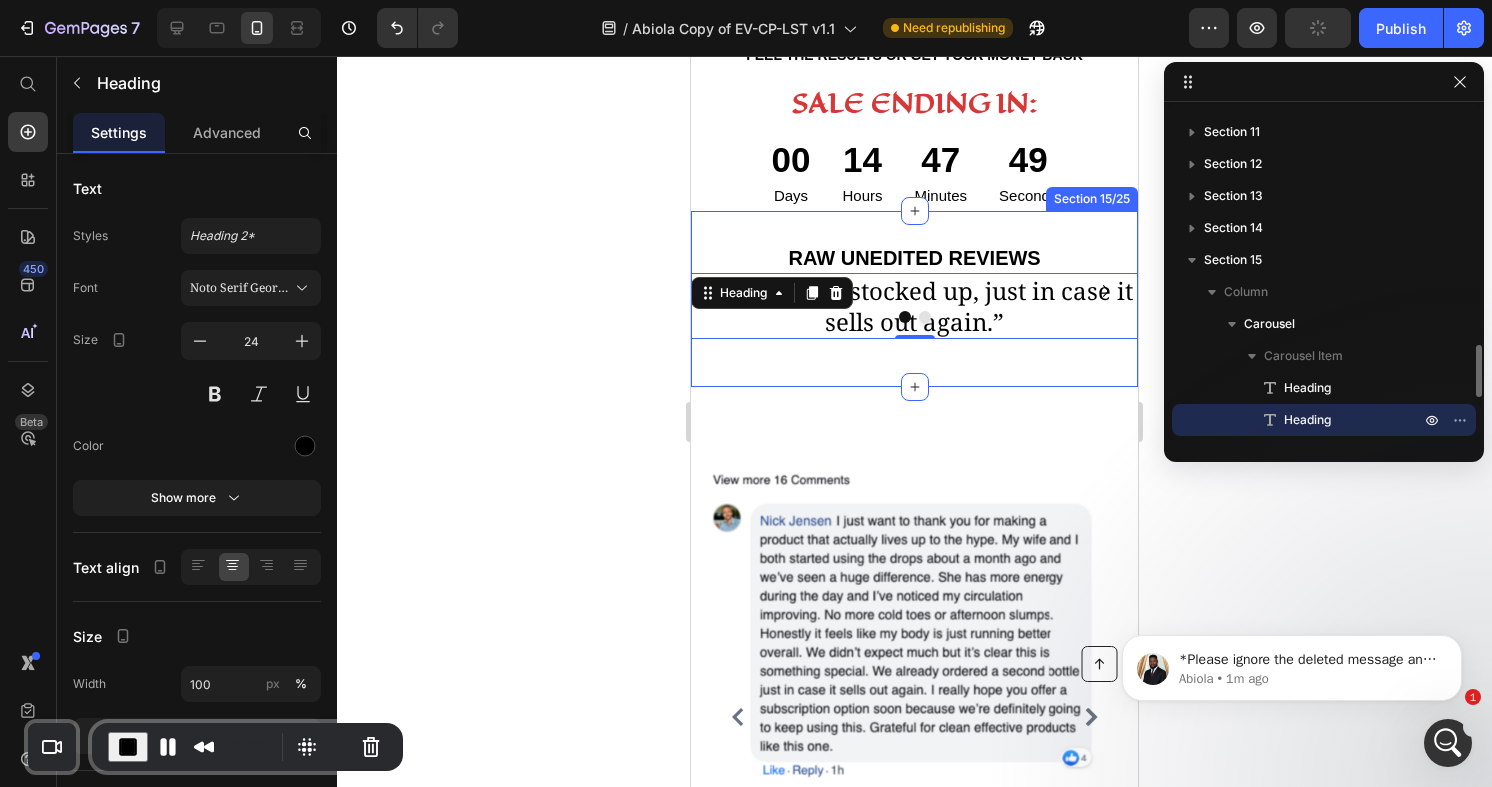 click on "RAW UNEDITED REVIEWS Heading “I’ve already stocked up, just in case it sells out again.” Heading   0
Drop element here
Carousel" at bounding box center (914, 299) 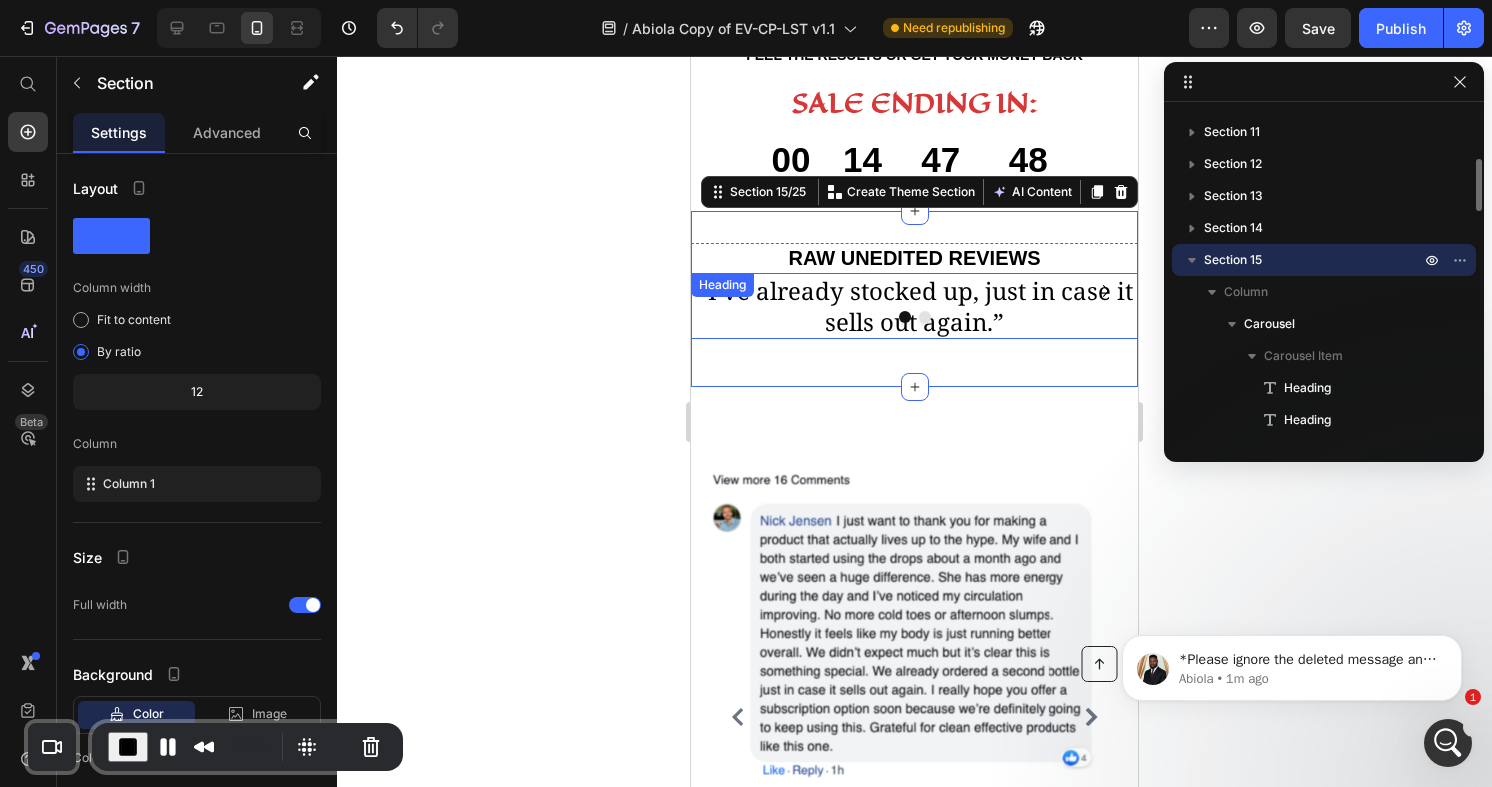 click at bounding box center [914, 317] 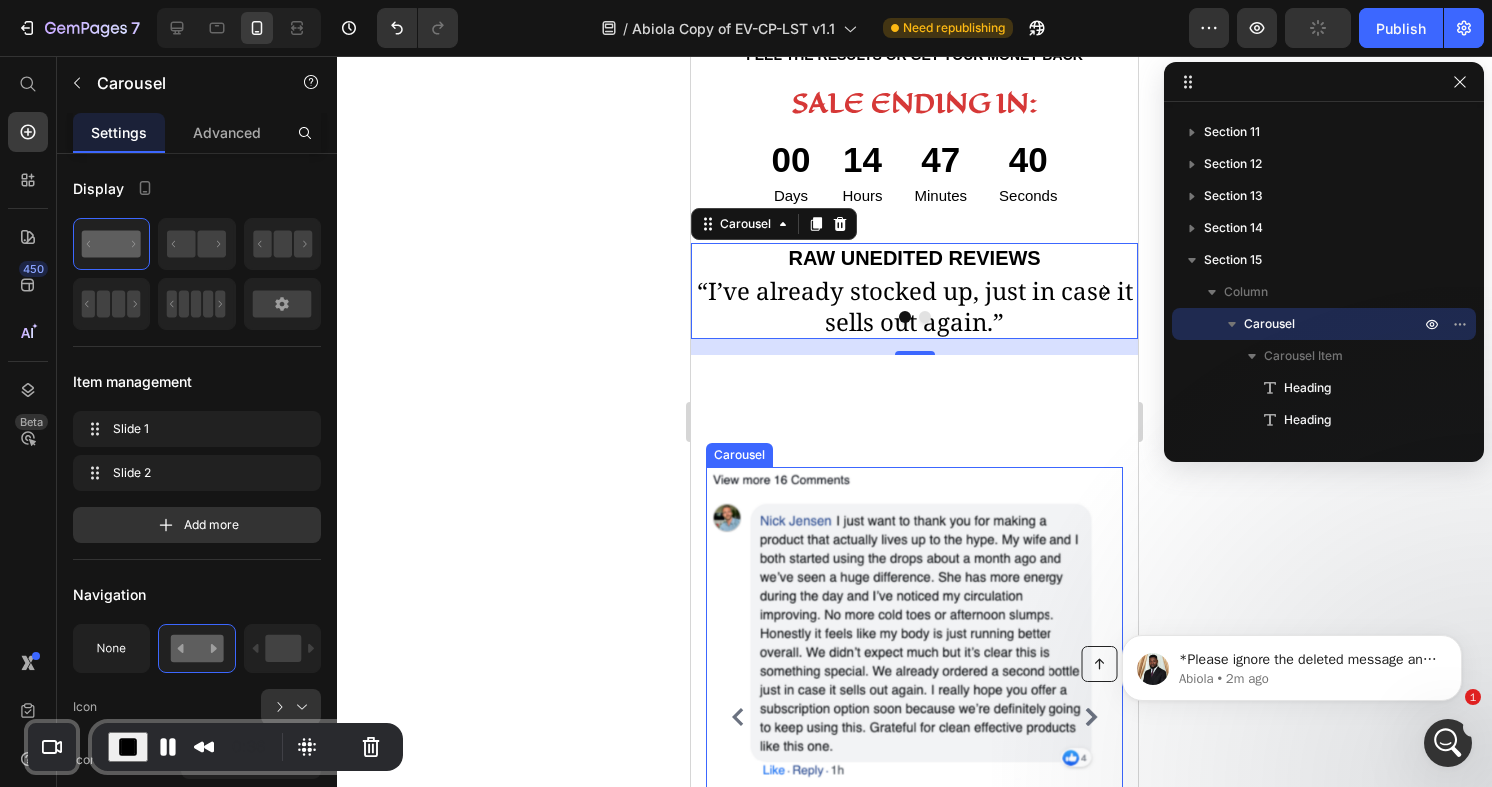 click 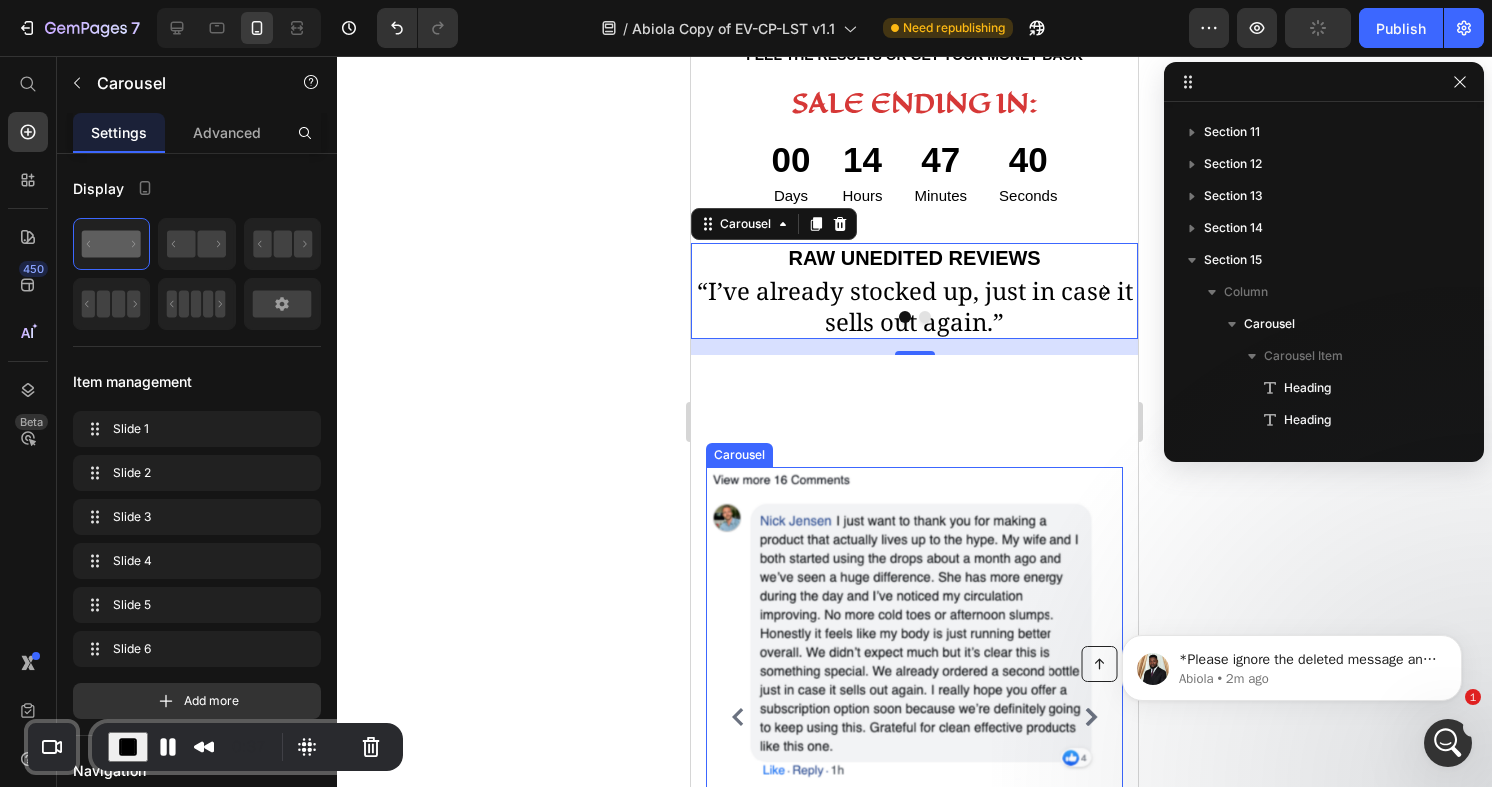 scroll, scrollTop: 666, scrollLeft: 0, axis: vertical 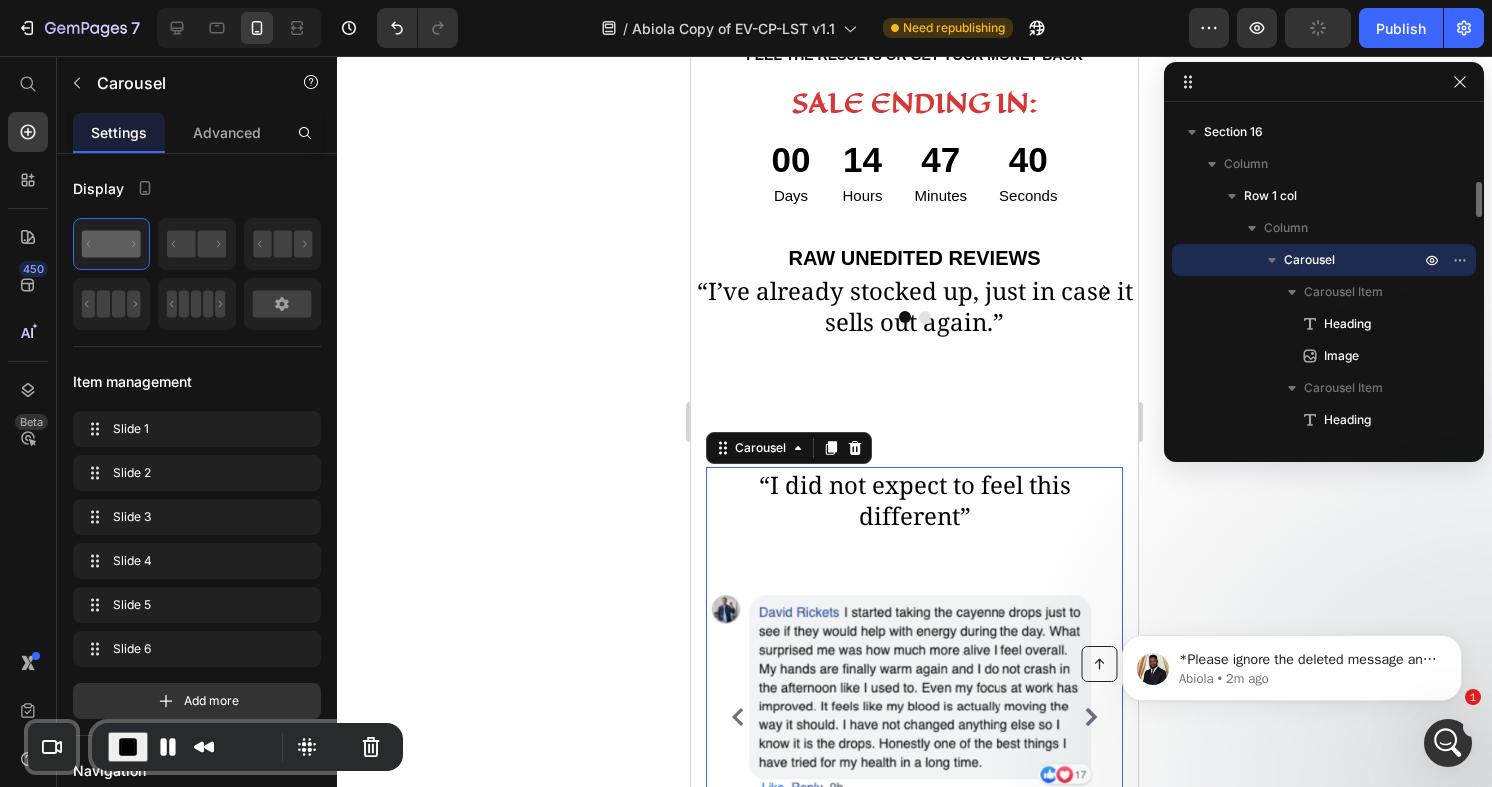 click 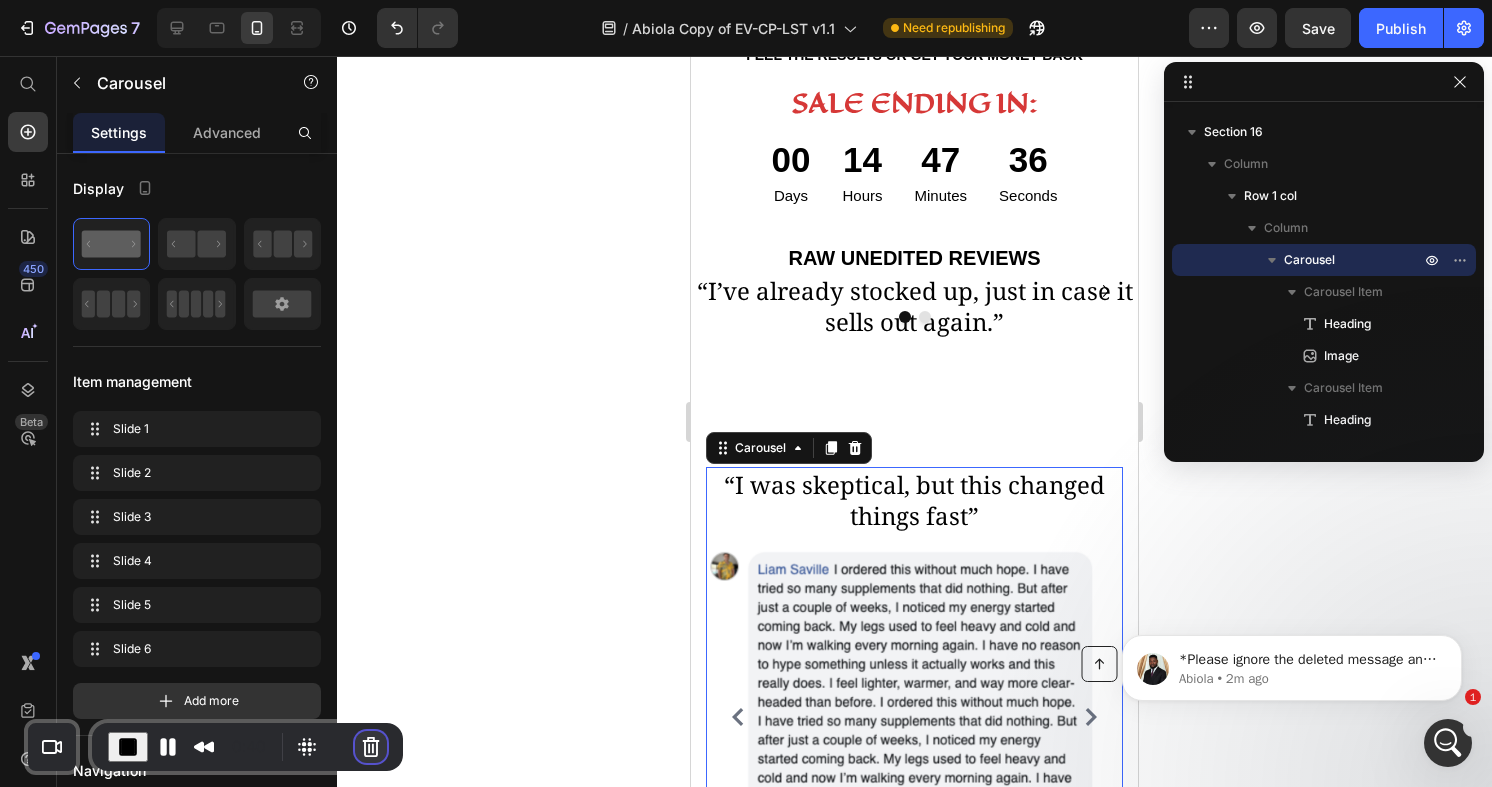 click at bounding box center [371, 747] 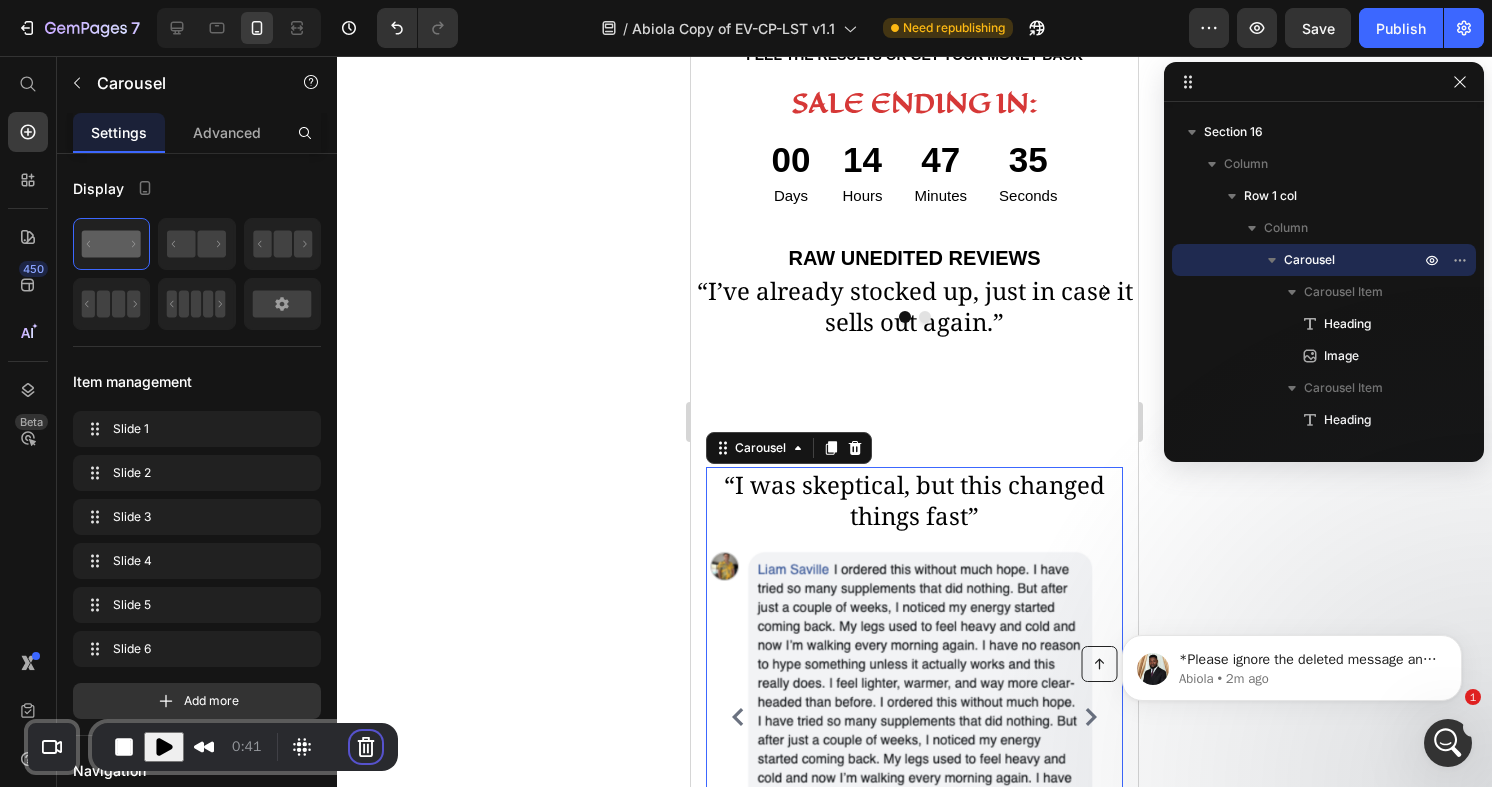 click on "Cancel recording" at bounding box center (577, 956) 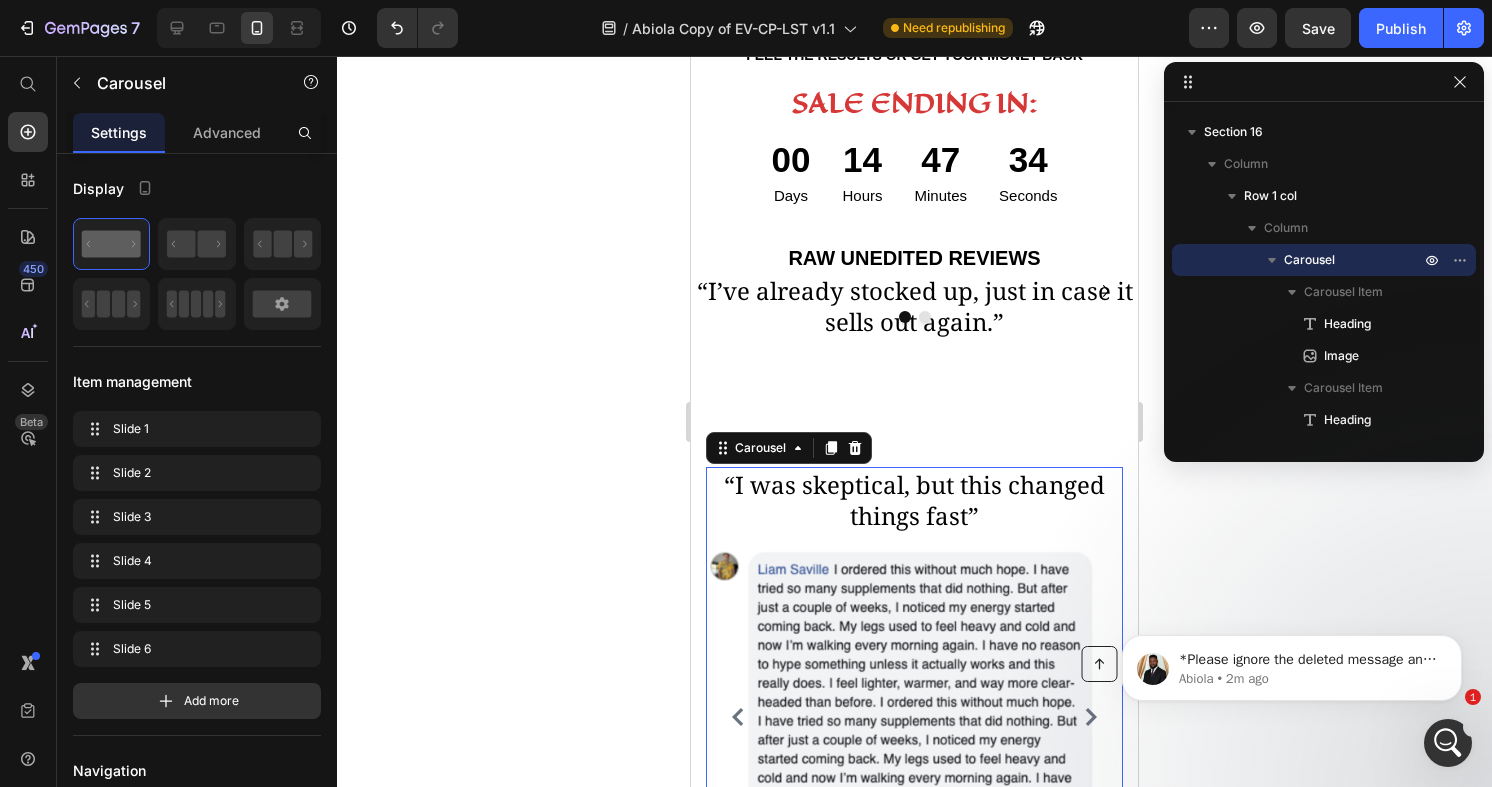 scroll, scrollTop: 666, scrollLeft: 0, axis: vertical 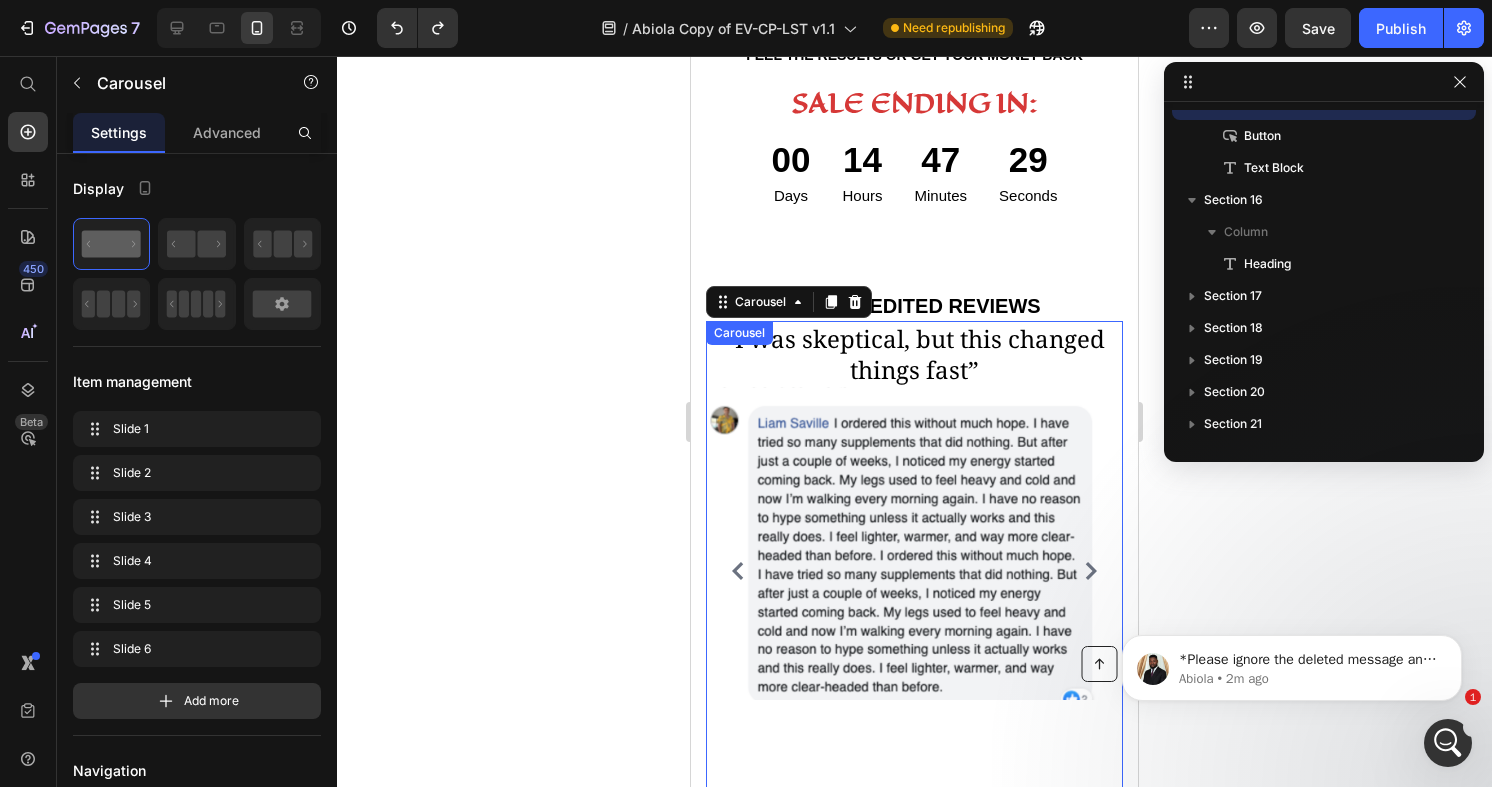 click 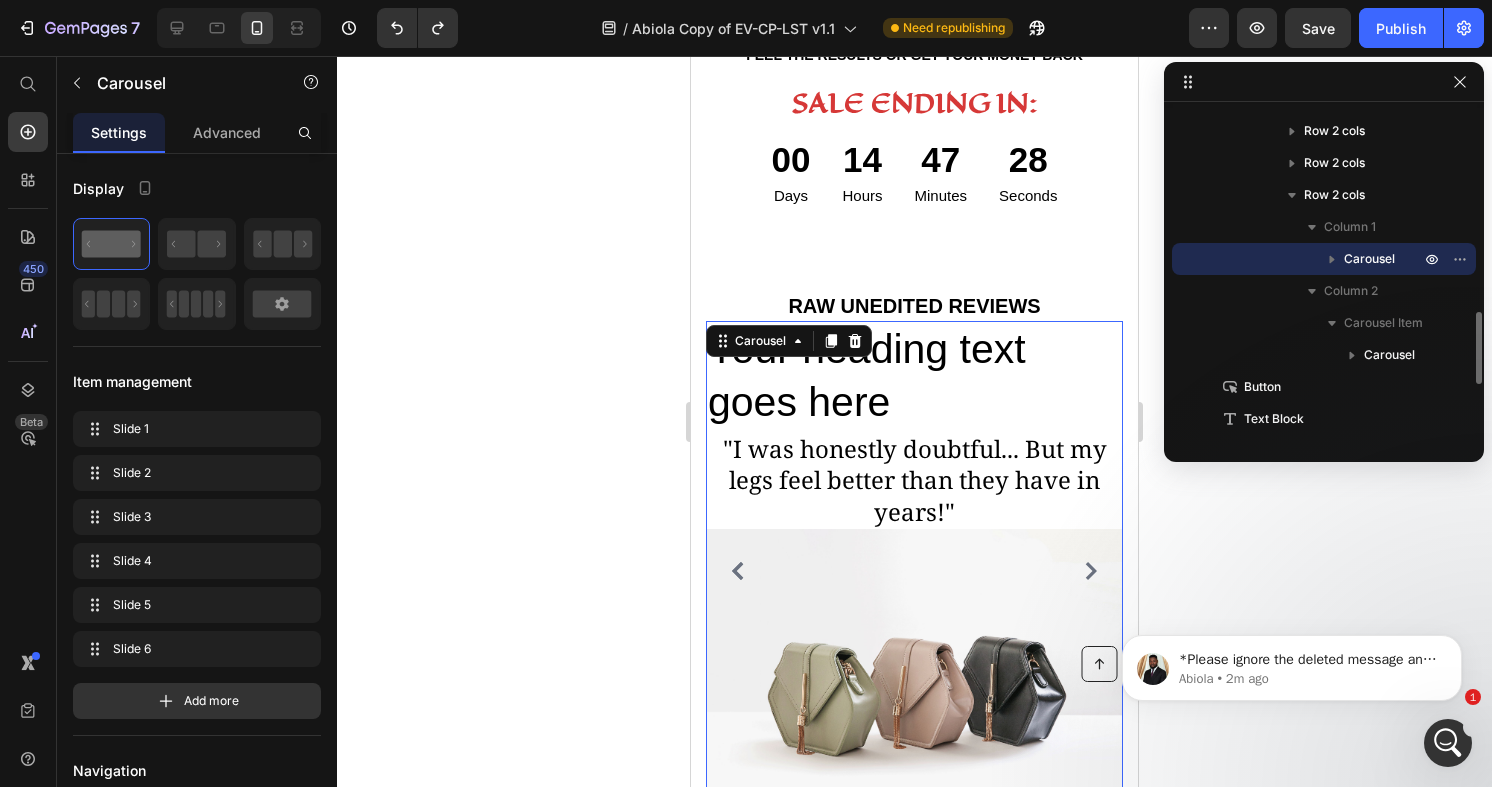 click 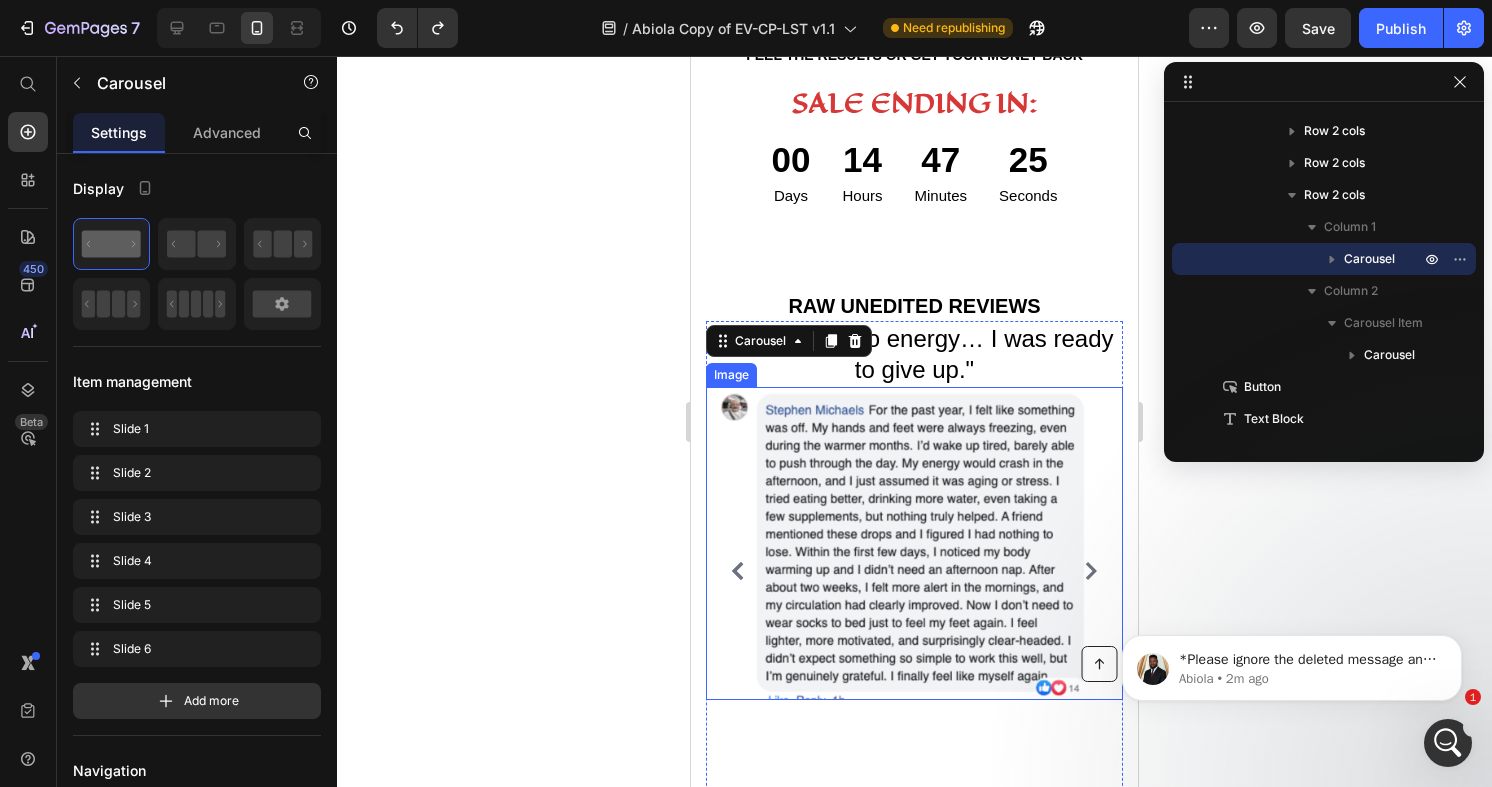 type 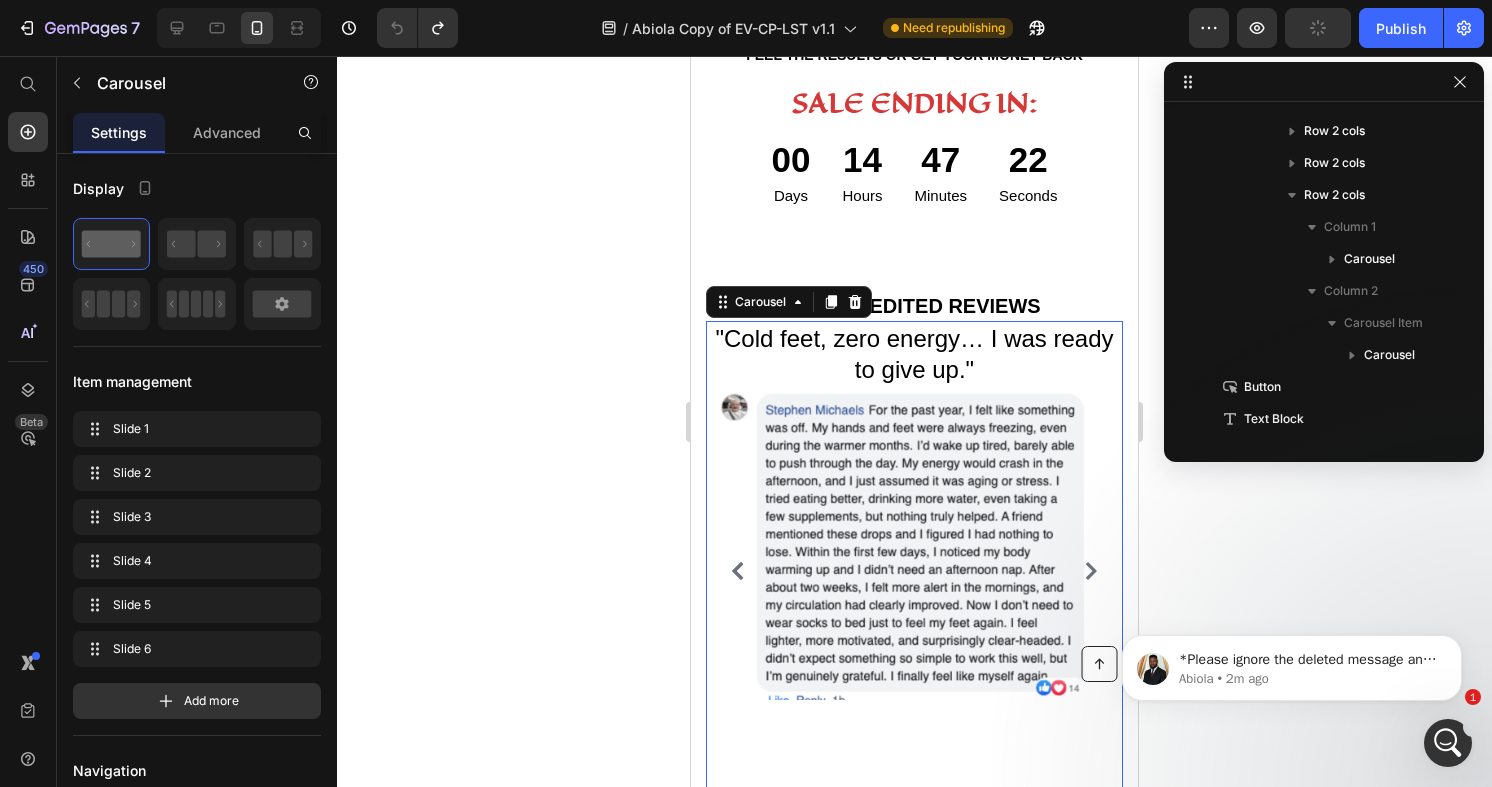 click at bounding box center [738, 571] 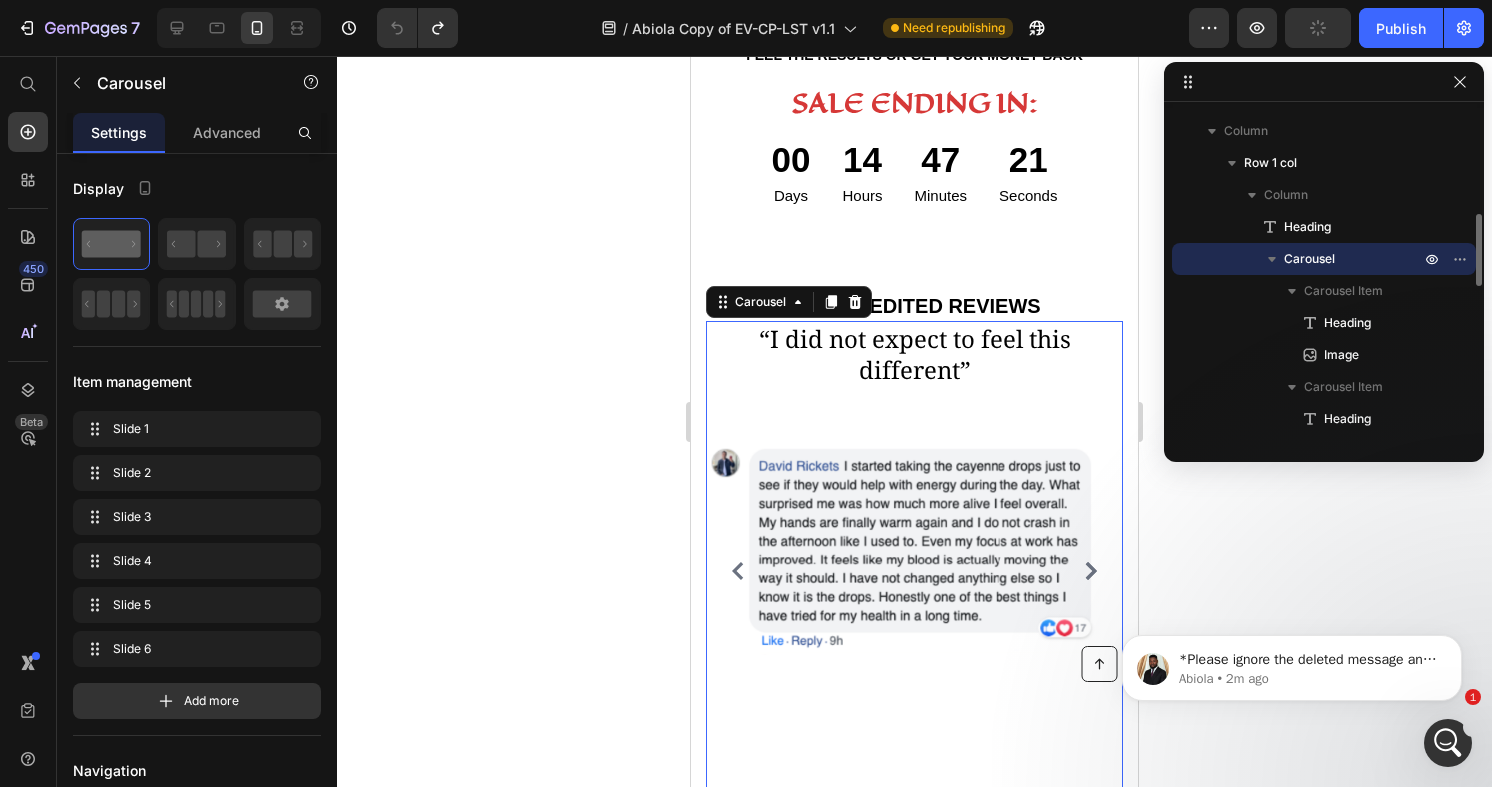 click 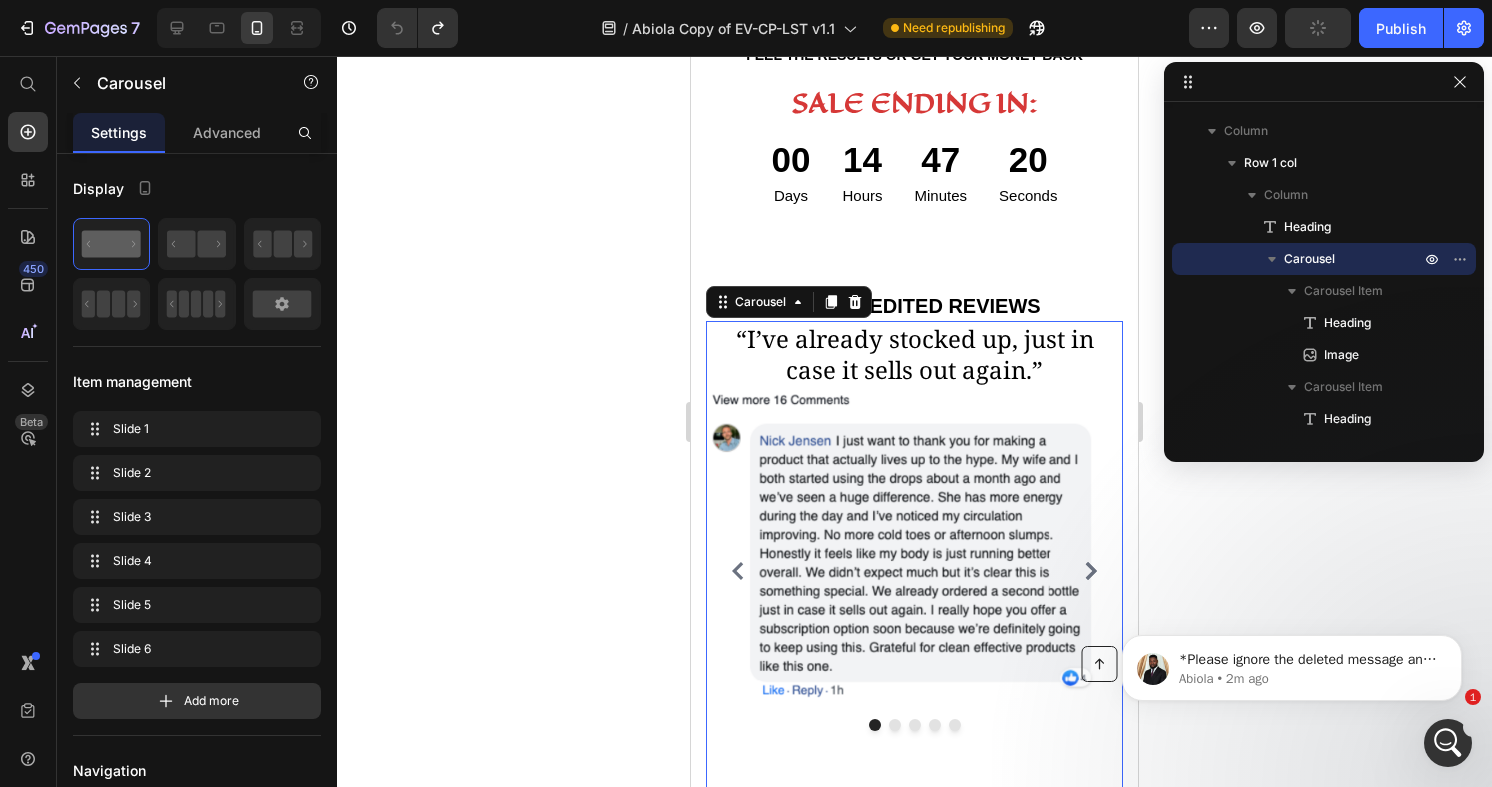 click 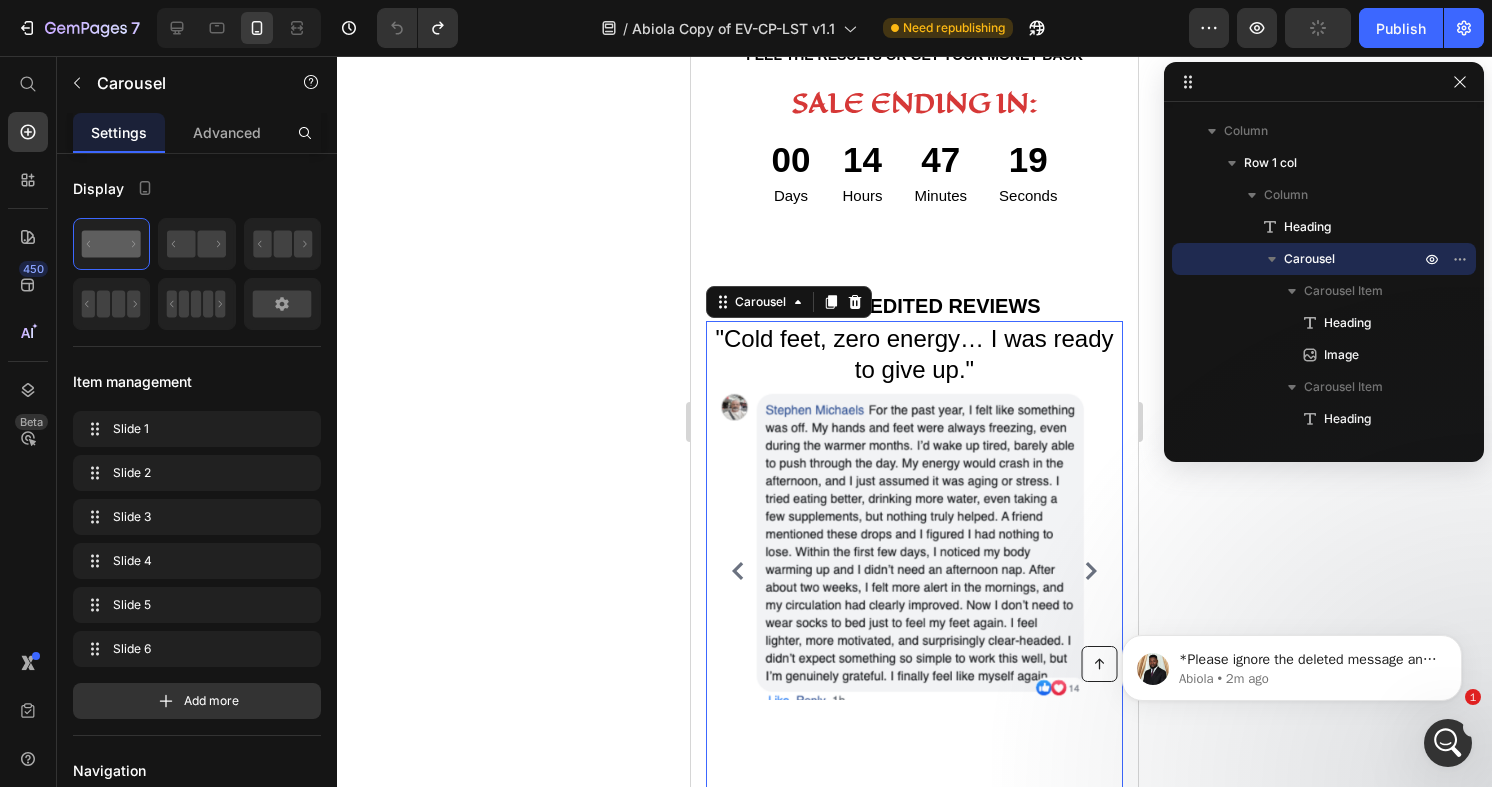 click 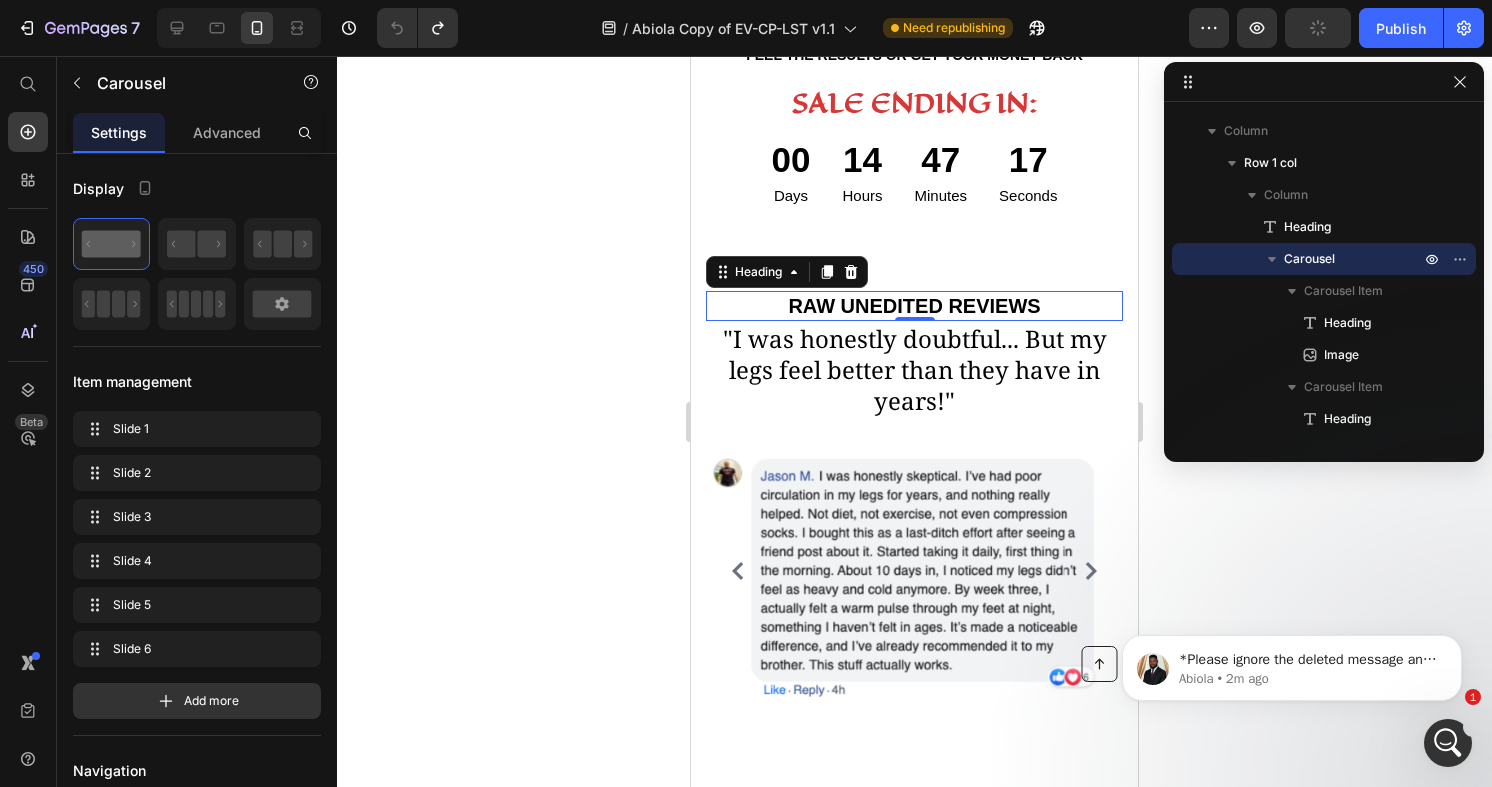 click on "RAW UNEDITED REVIEWS" at bounding box center (914, 306) 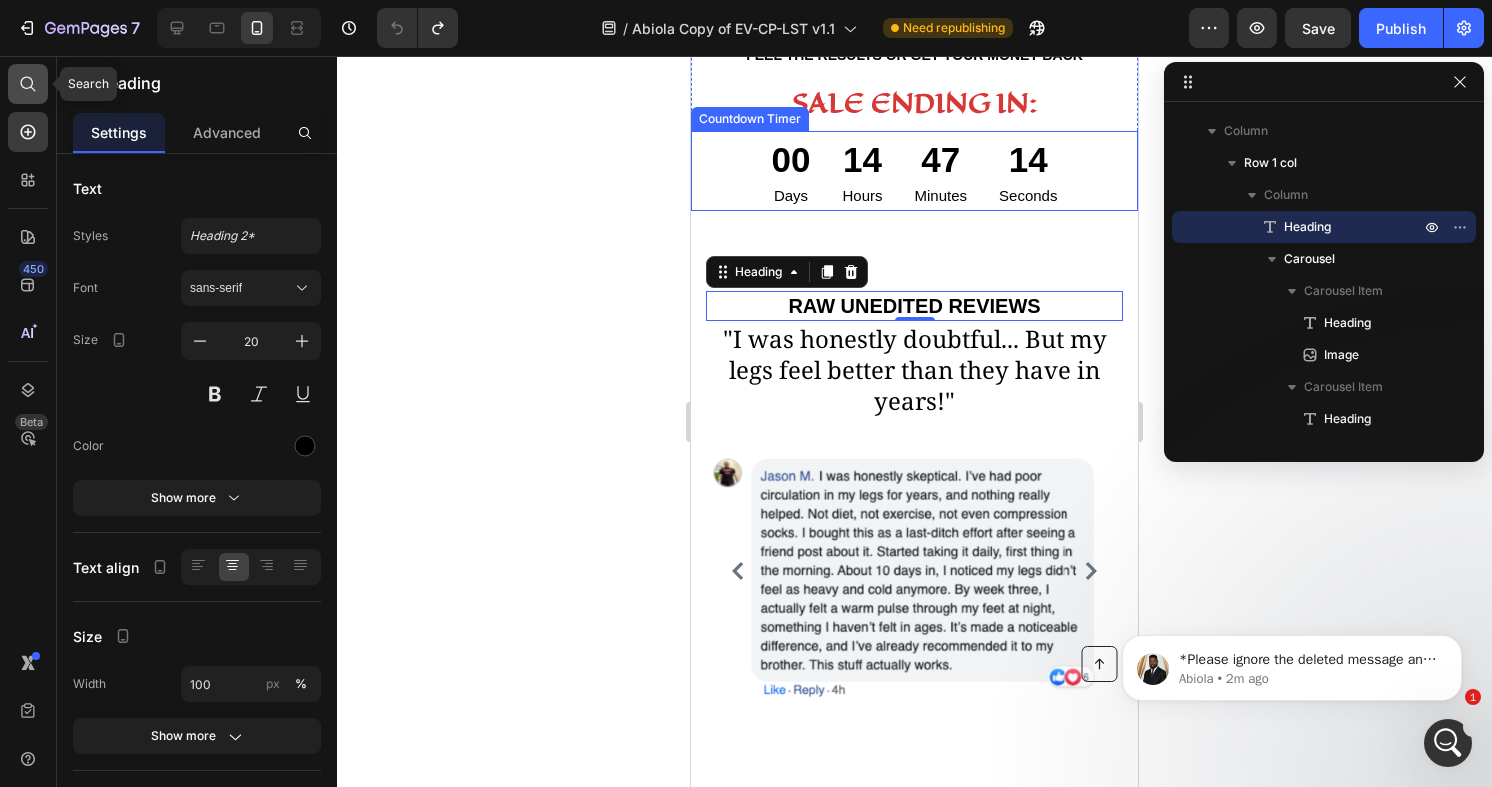 click 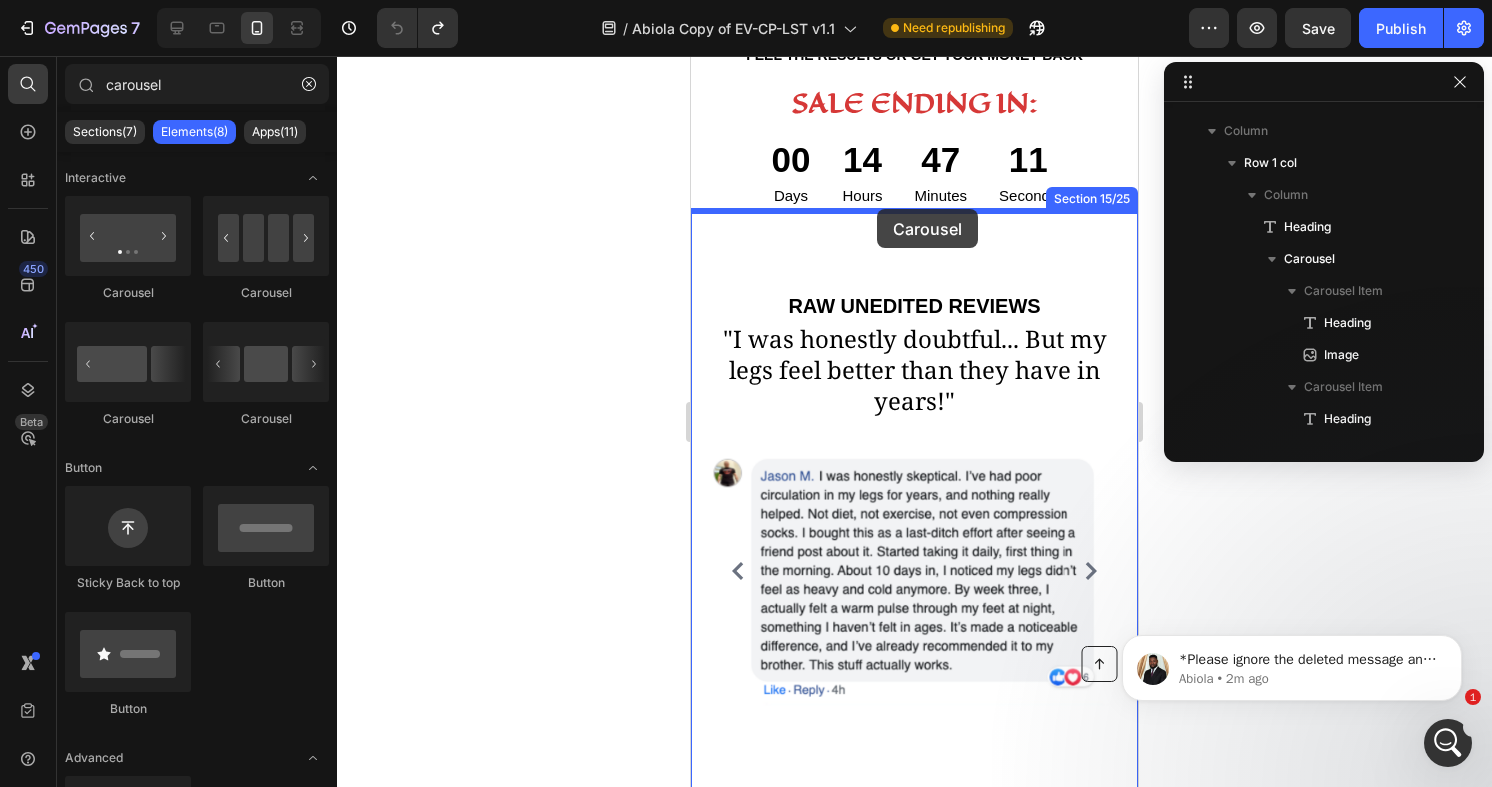 drag, startPoint x: 806, startPoint y: 265, endPoint x: 877, endPoint y: 209, distance: 90.426765 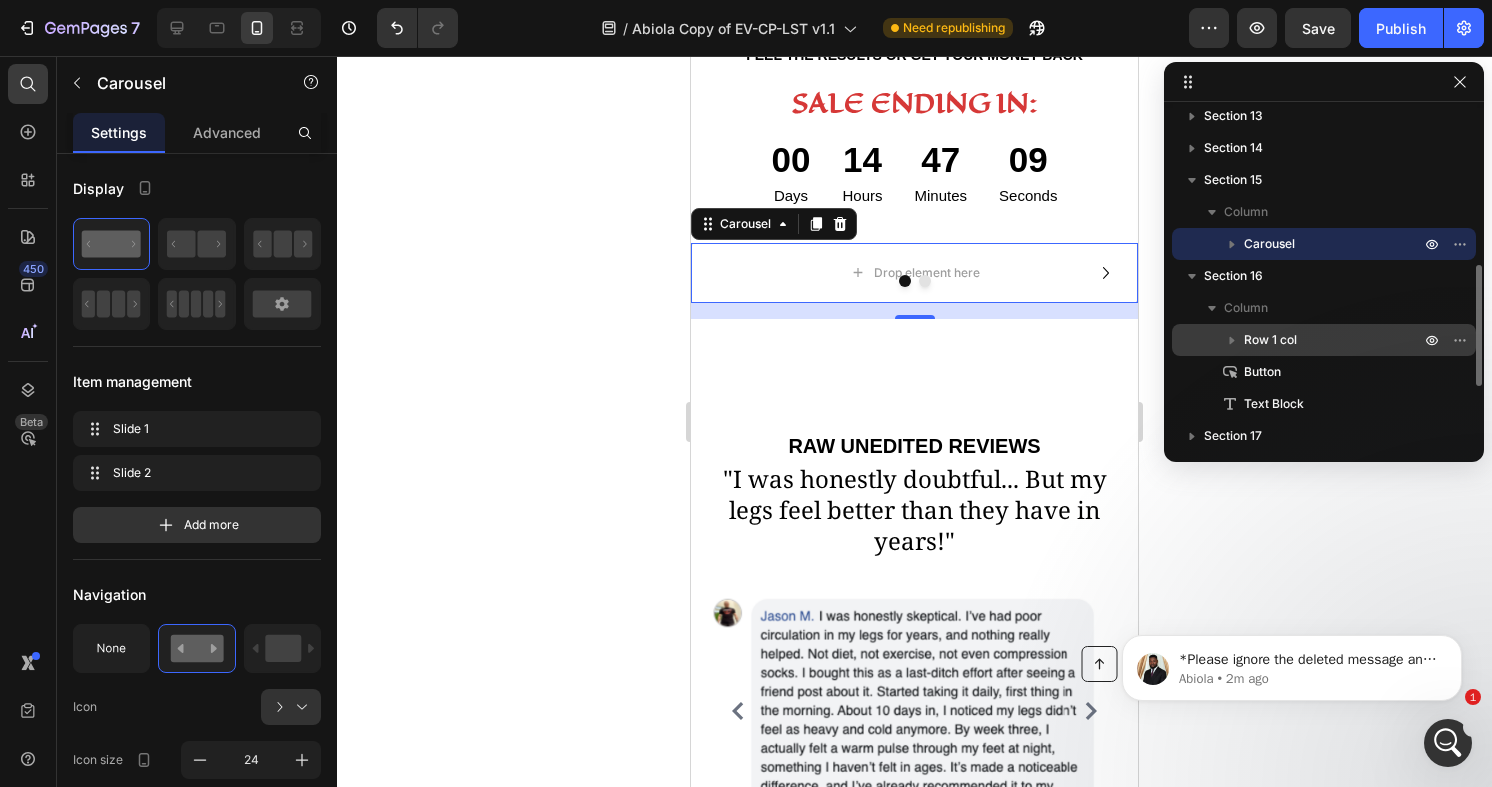 scroll, scrollTop: 386, scrollLeft: 0, axis: vertical 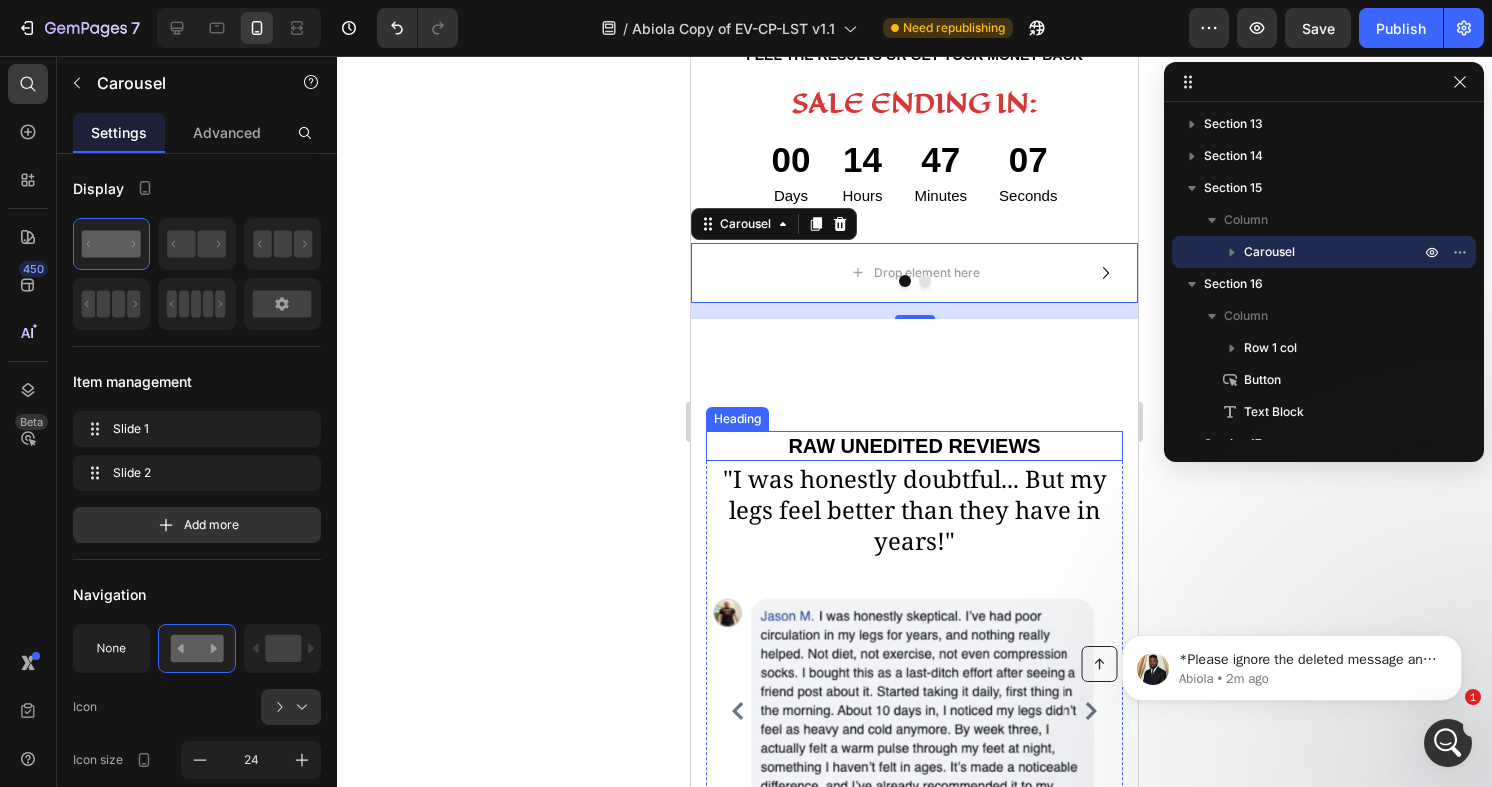 click on "RAW UNEDITED REVIEWS" at bounding box center [914, 446] 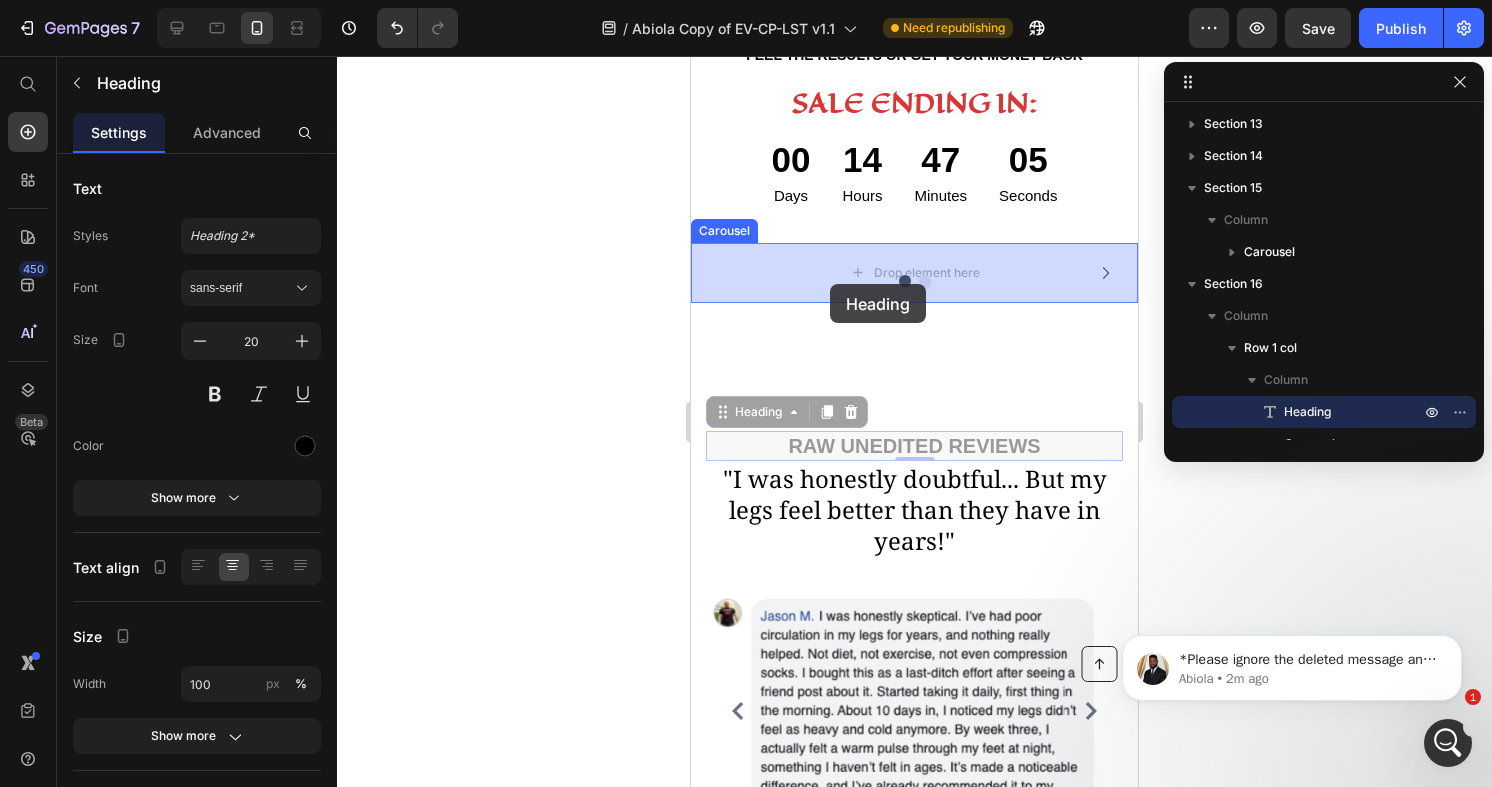 drag, startPoint x: 770, startPoint y: 413, endPoint x: 830, endPoint y: 283, distance: 143.1782 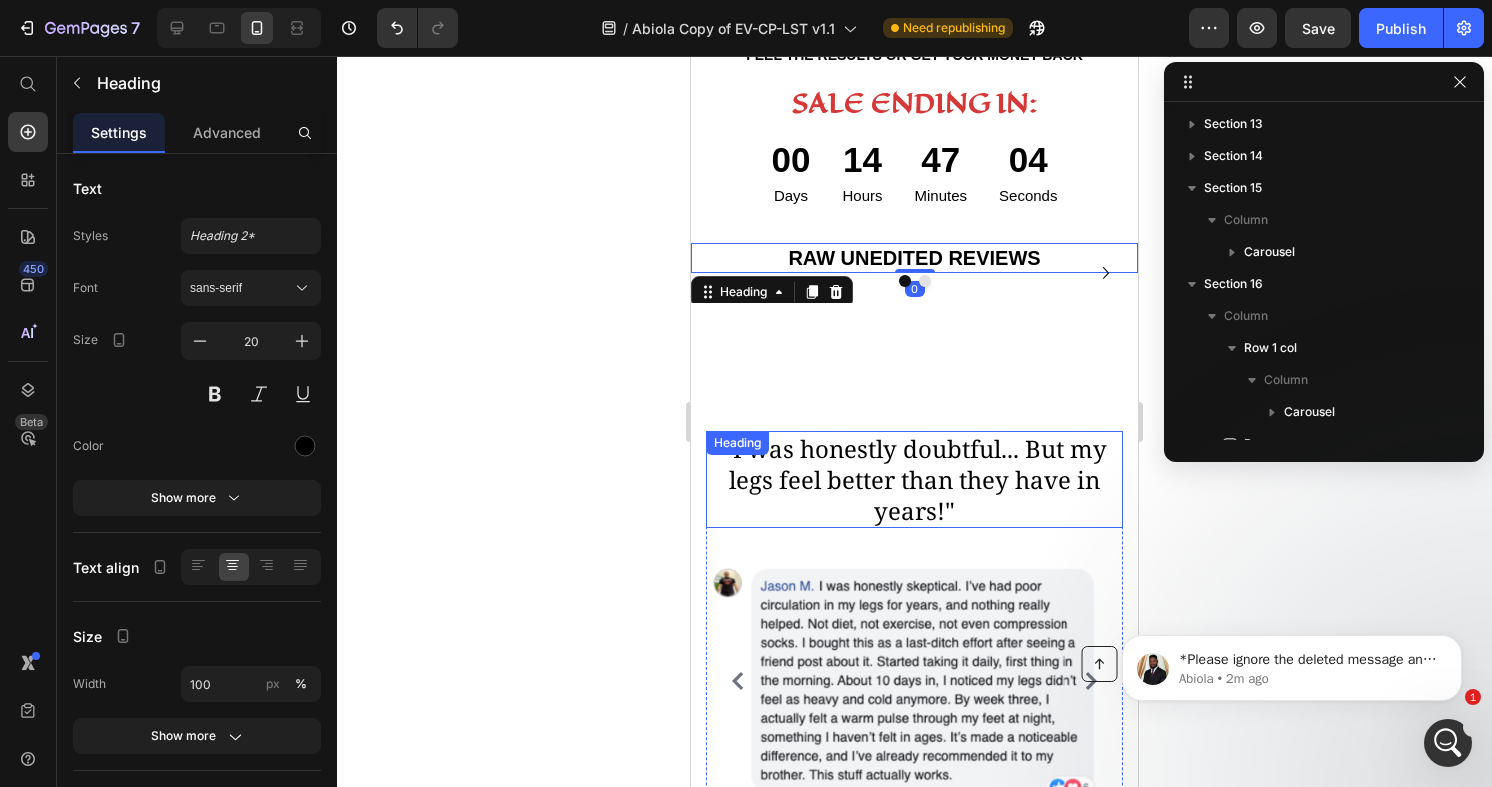 click on ""I was honestly doubtful... But my legs feel better than they have in years!" Heading" at bounding box center (914, 480) 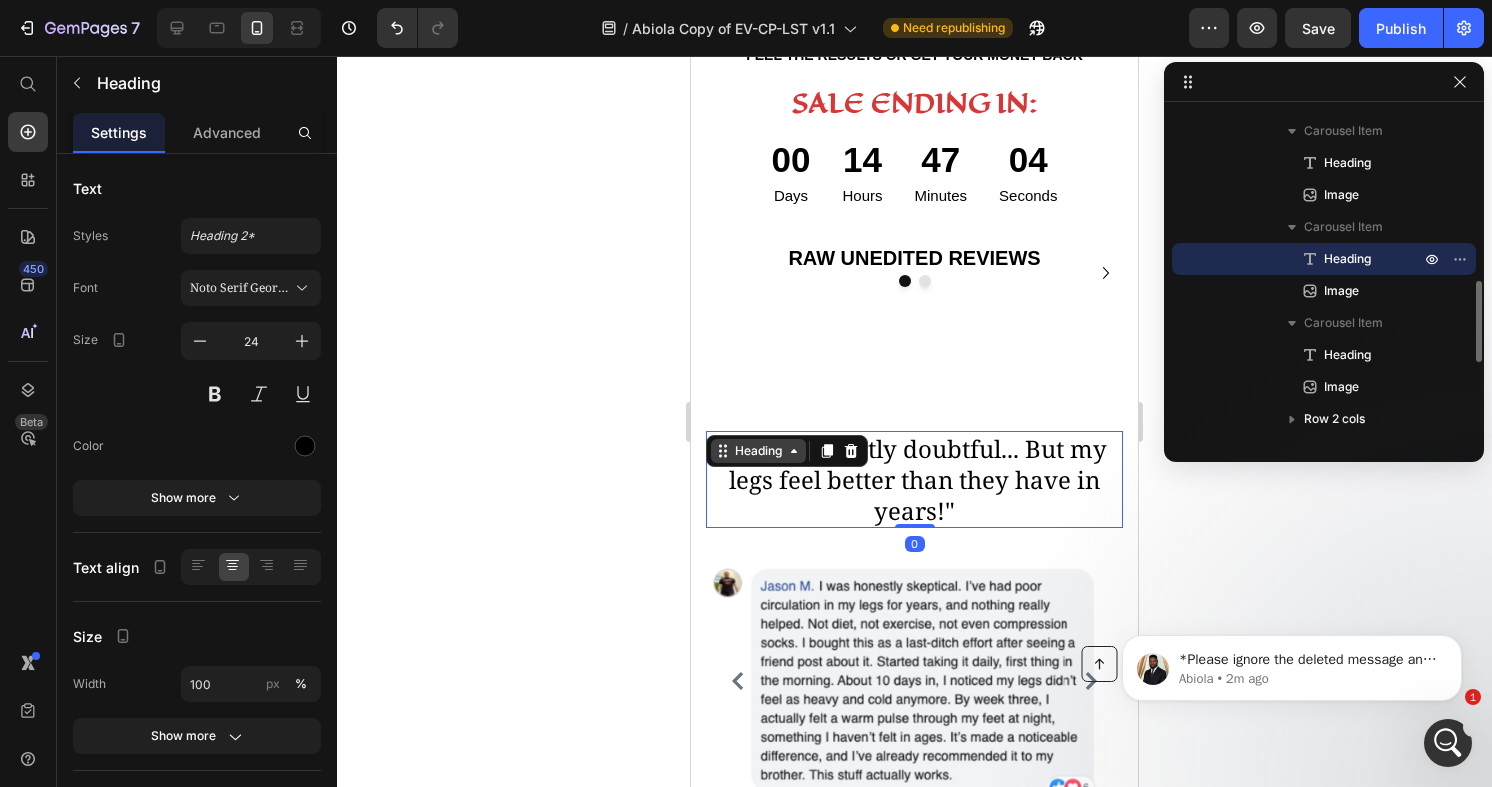 click on "Heading" at bounding box center [758, 451] 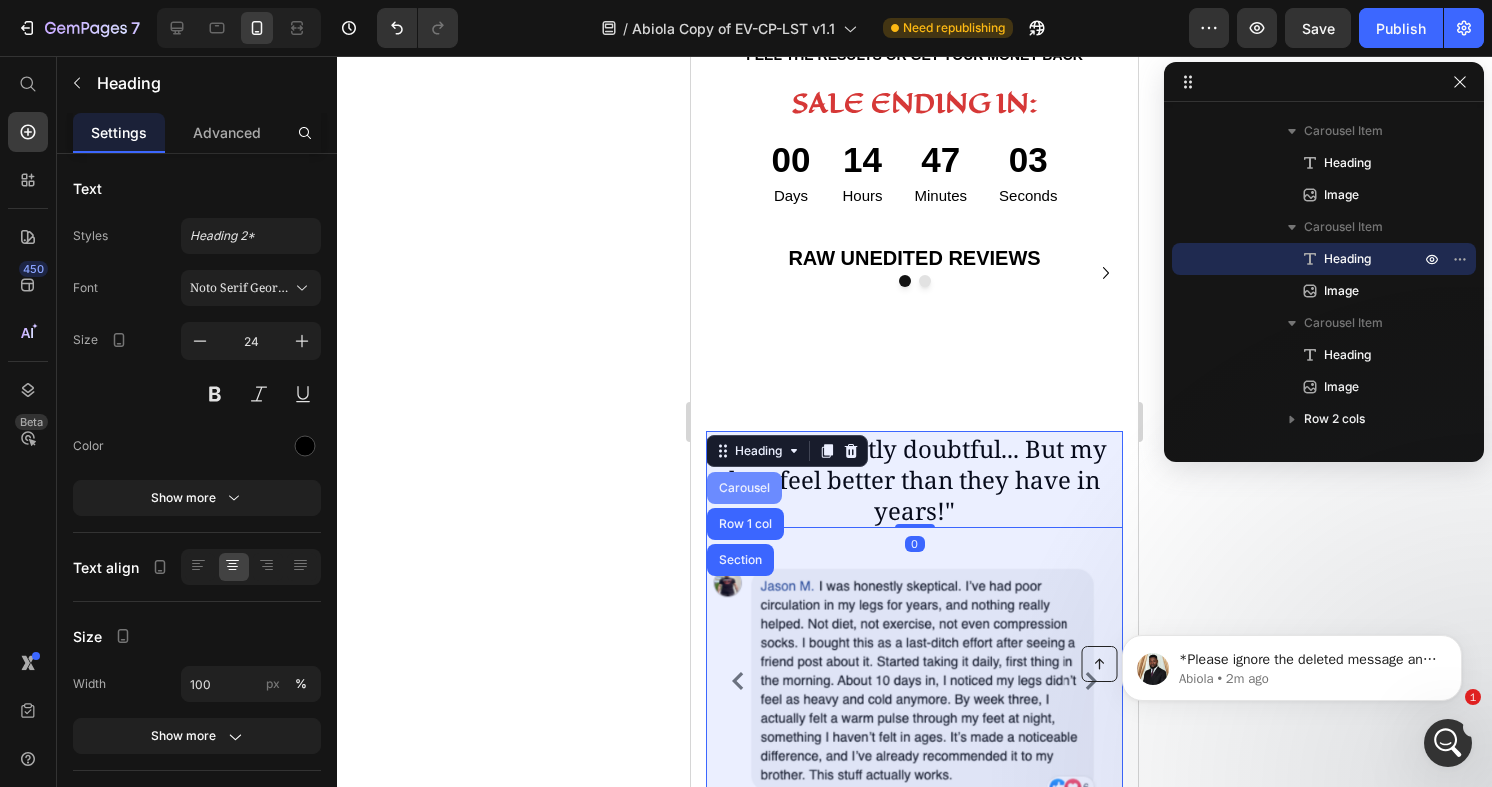 click on "Carousel" at bounding box center [744, 488] 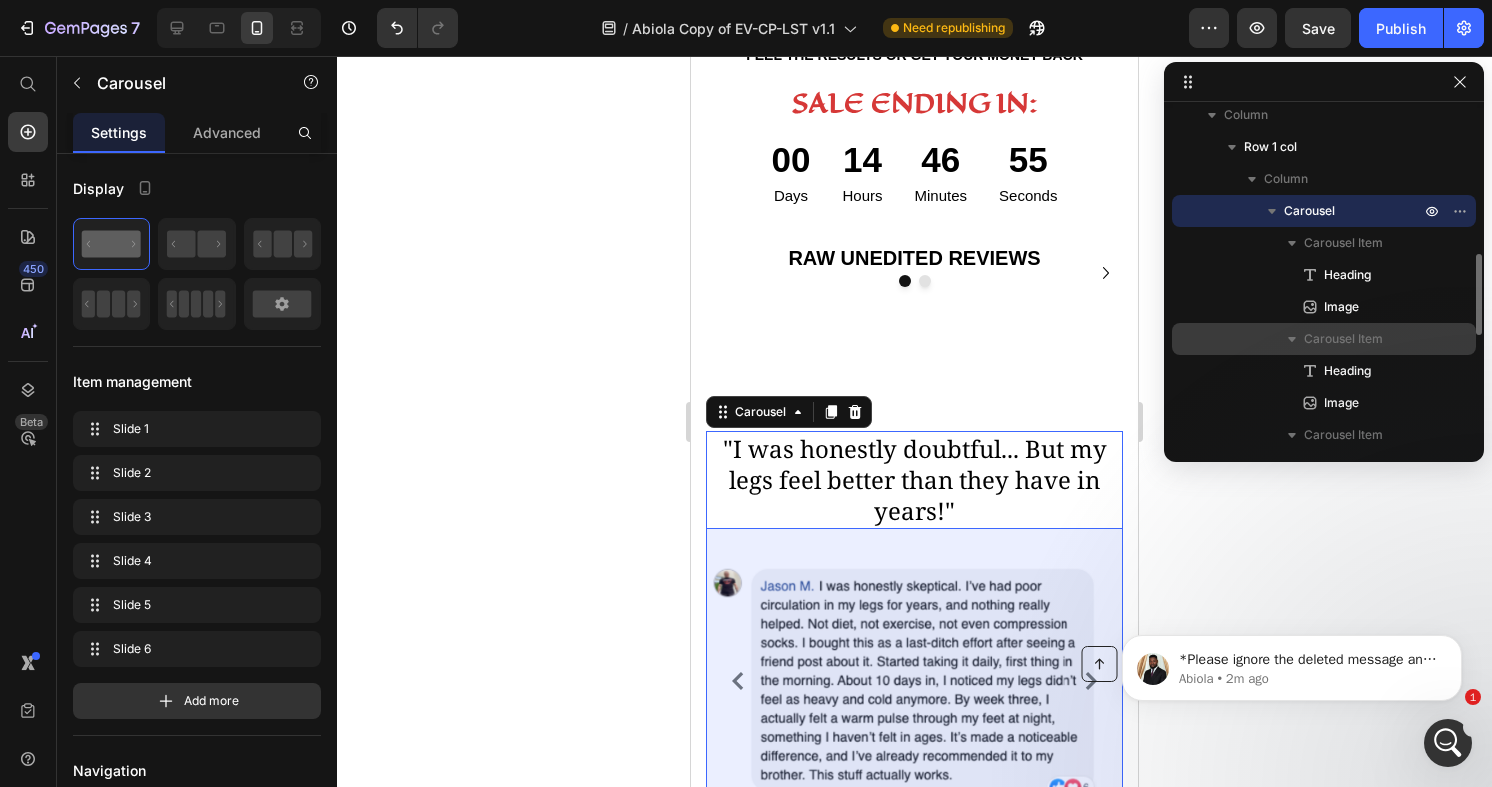 scroll, scrollTop: 588, scrollLeft: 0, axis: vertical 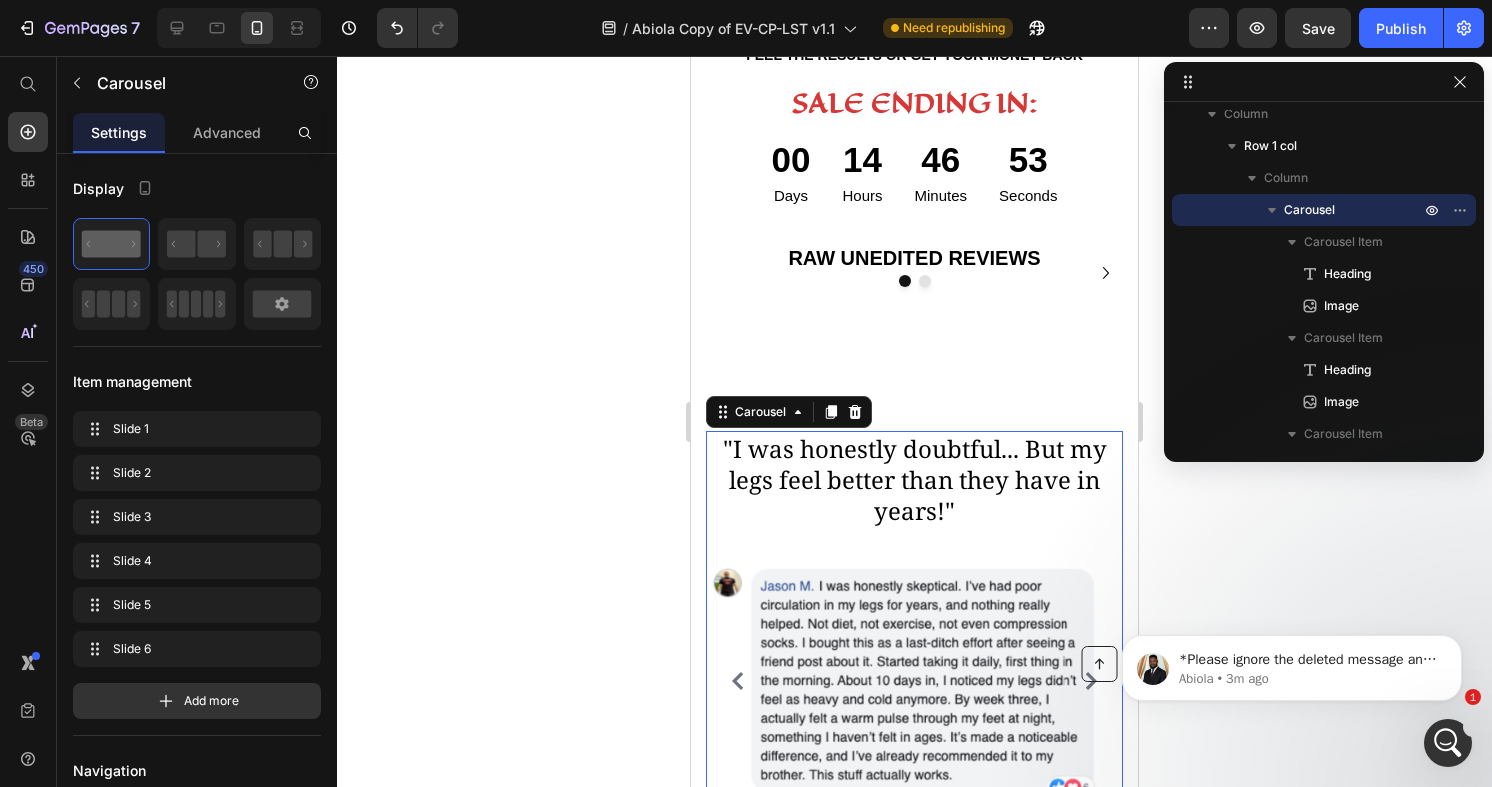 drag, startPoint x: 765, startPoint y: 409, endPoint x: 917, endPoint y: 279, distance: 200.01 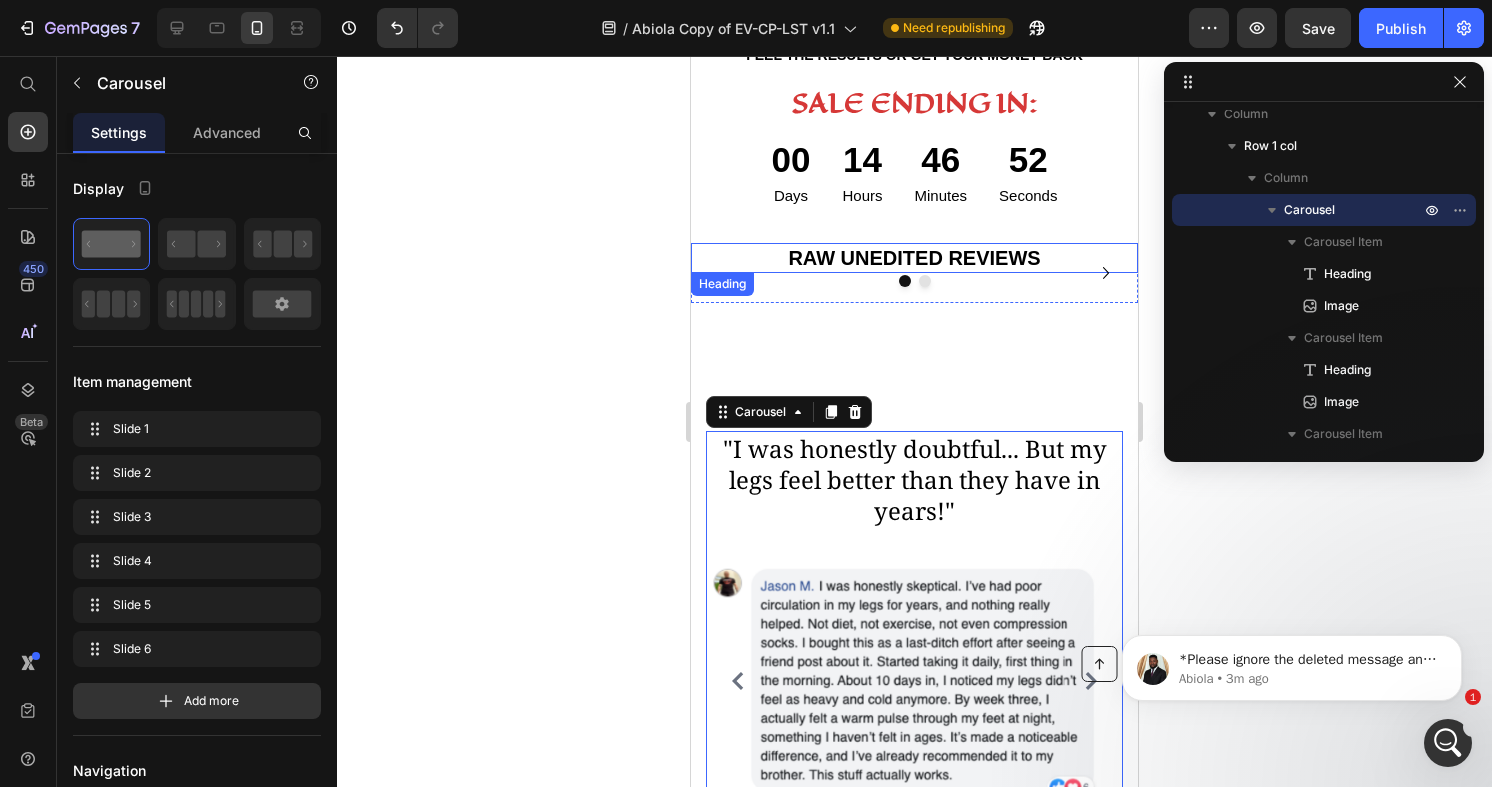 click on "RAW UNEDITED REVIEWS" at bounding box center (914, 258) 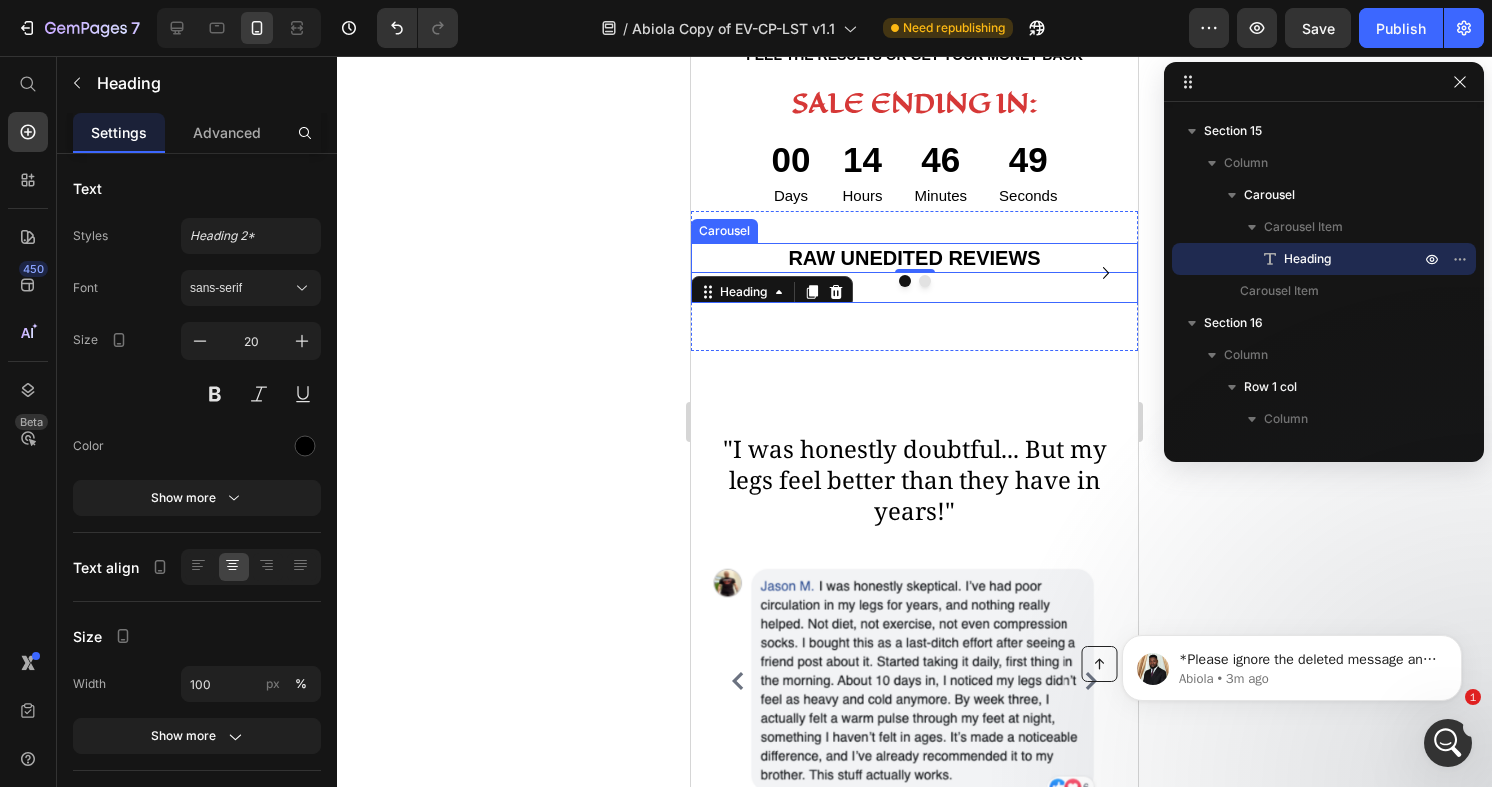 click on "RAW UNEDITED REVIEWS Heading   0" at bounding box center [914, 273] 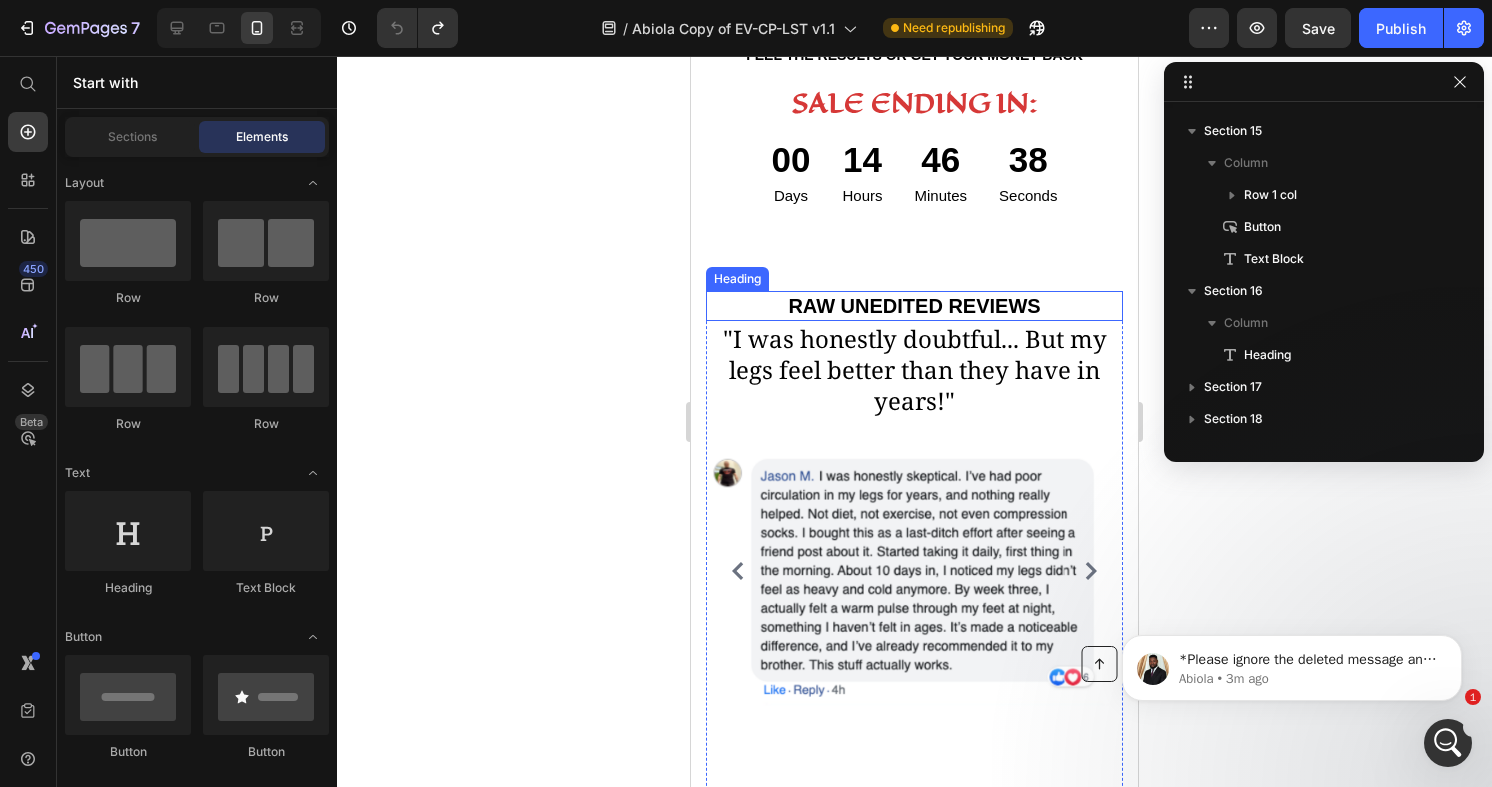 click on "RAW UNEDITED REVIEWS" at bounding box center (914, 306) 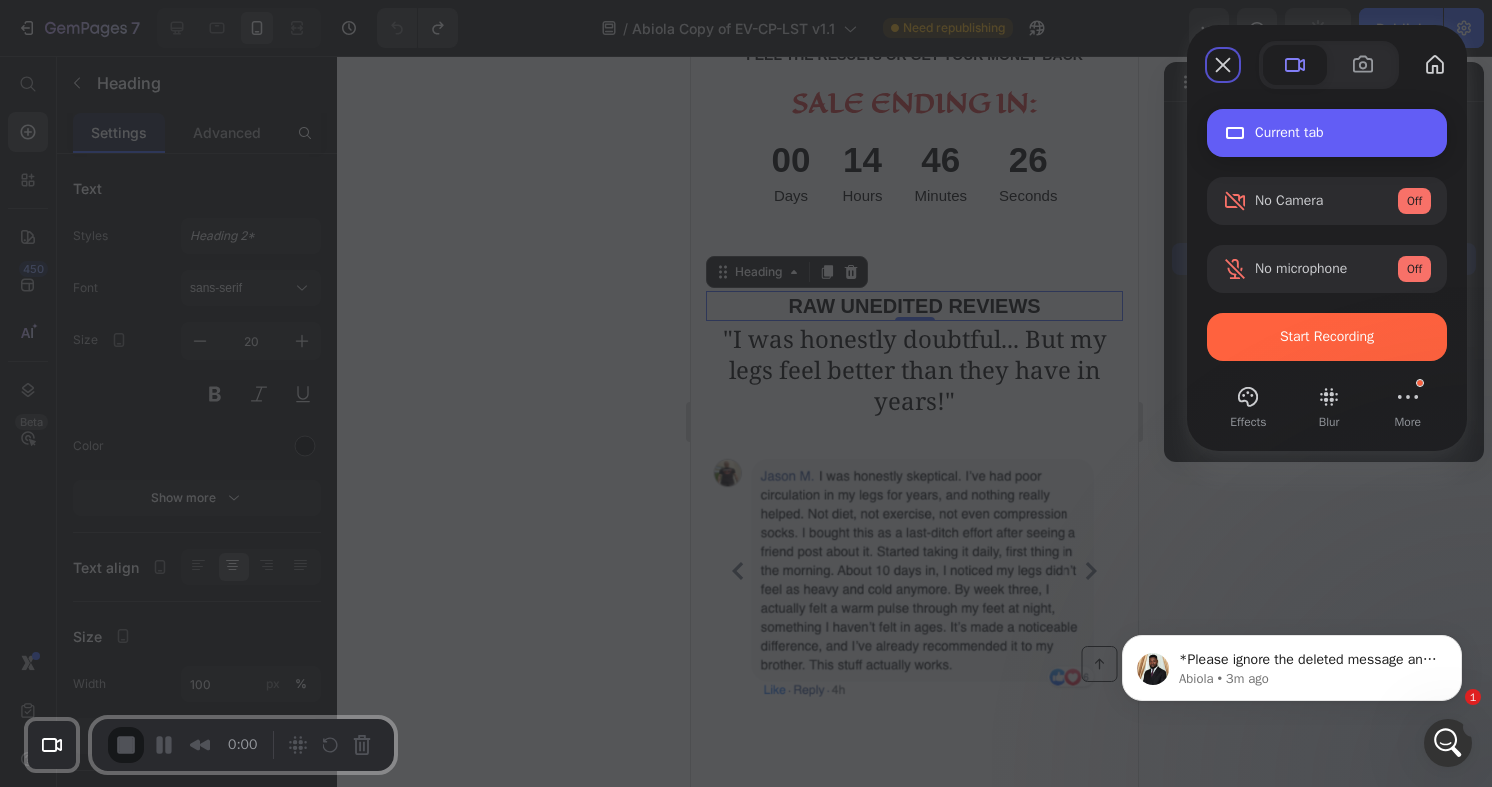 click on "Current tab" at bounding box center [1343, 133] 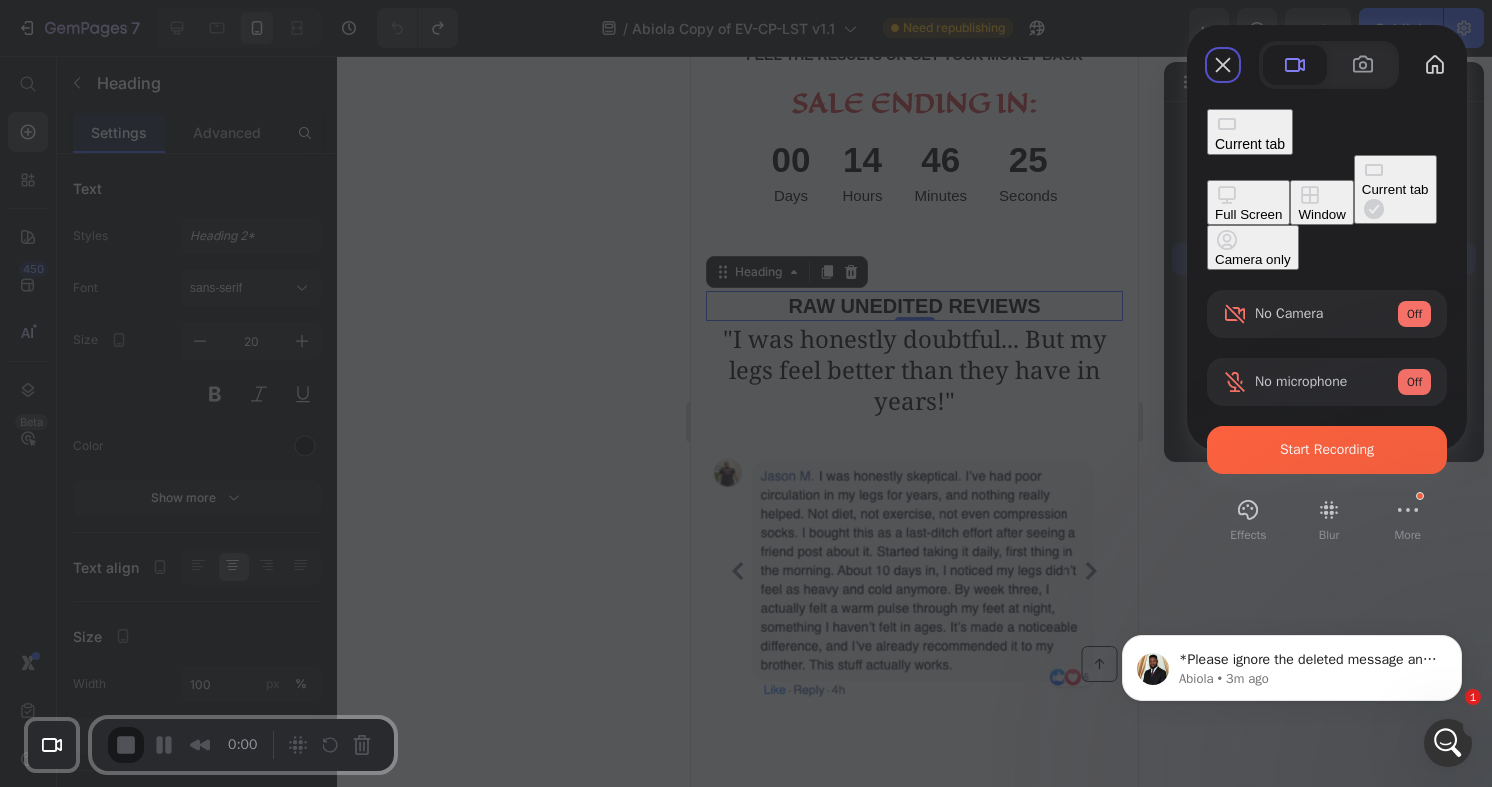 click on "Window" at bounding box center (1321, 202) 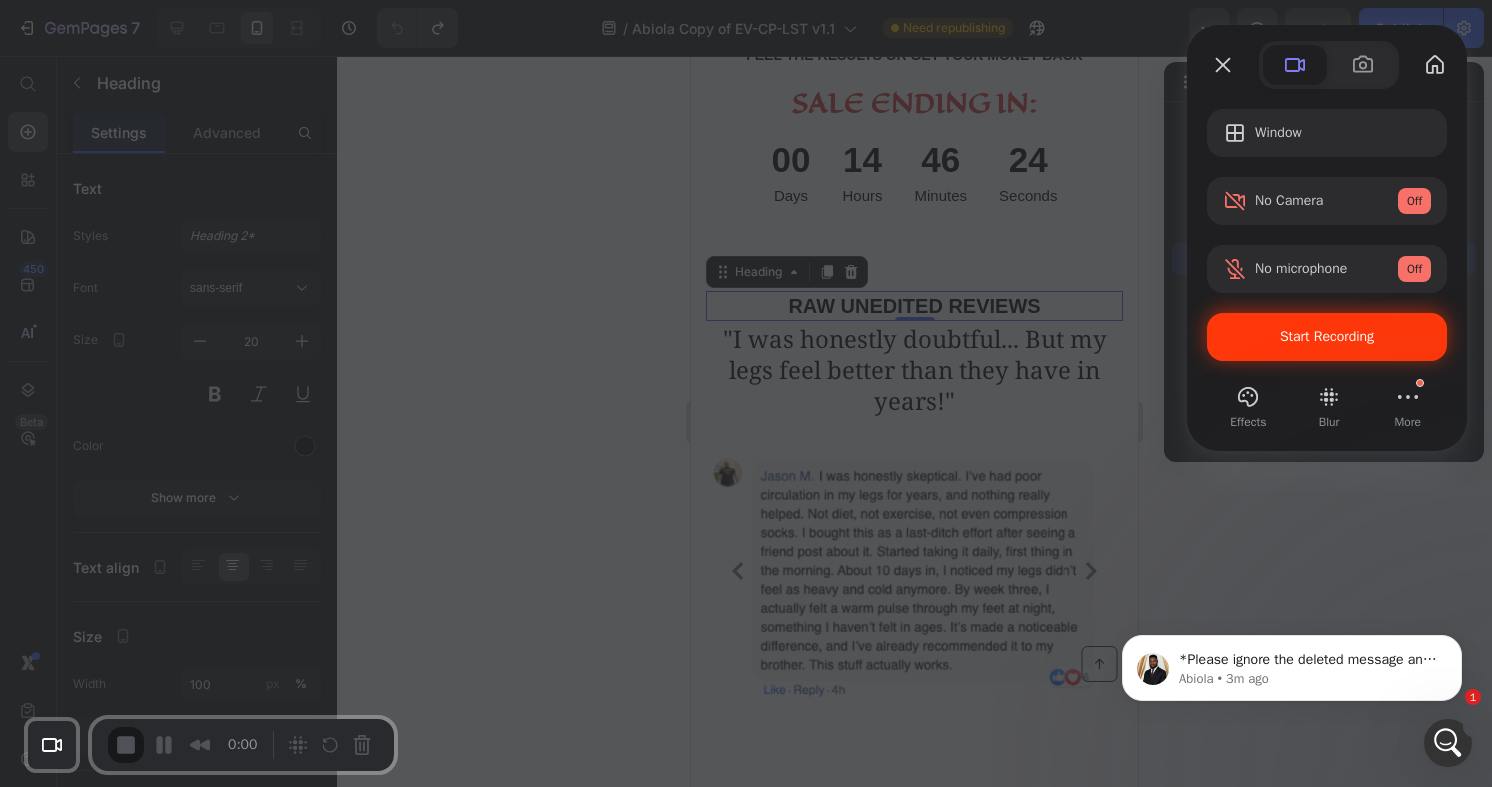 click on "Start Recording" at bounding box center [1327, 336] 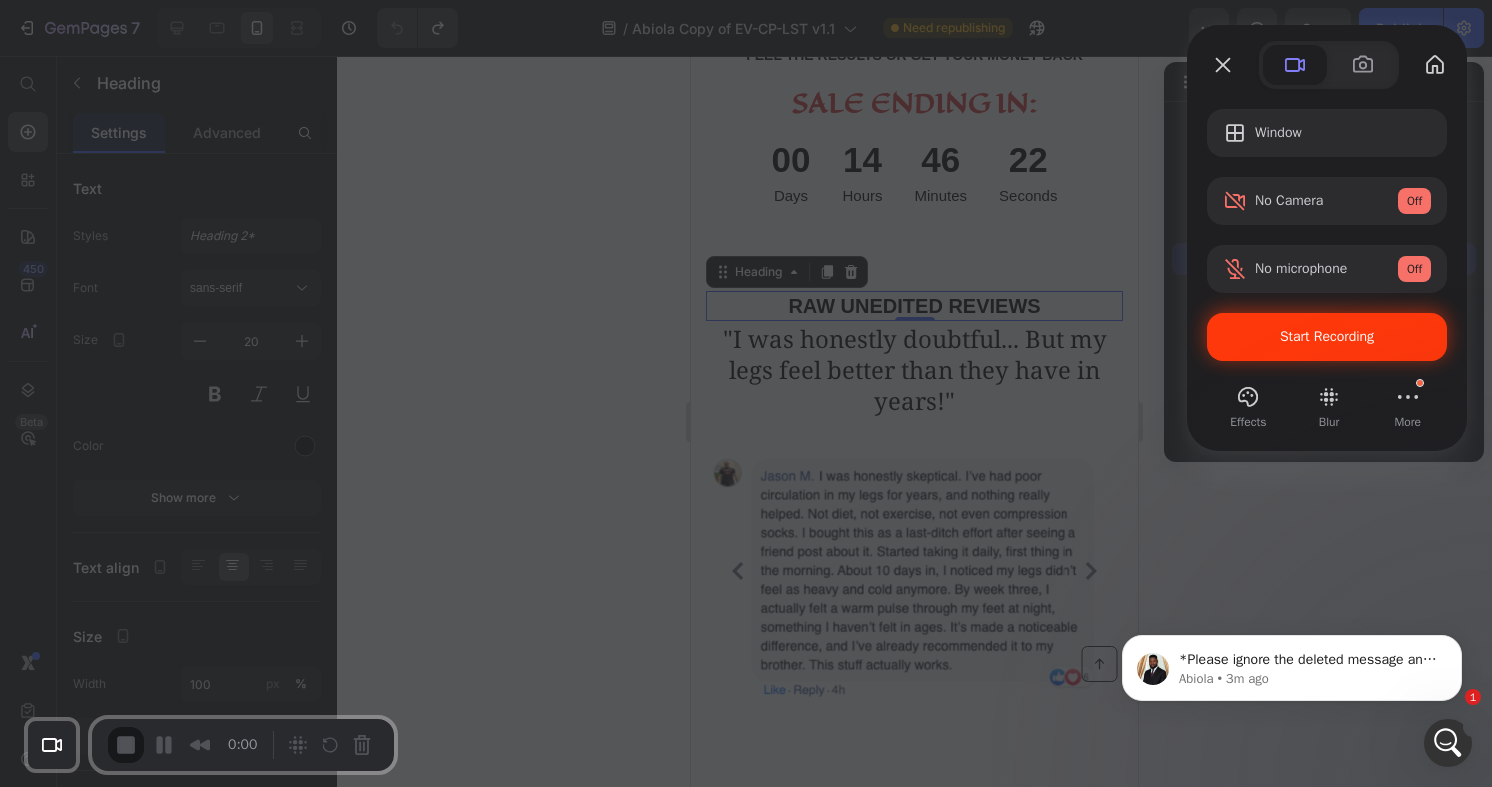 click on "Yes, proceed" at bounding box center [413, 1764] 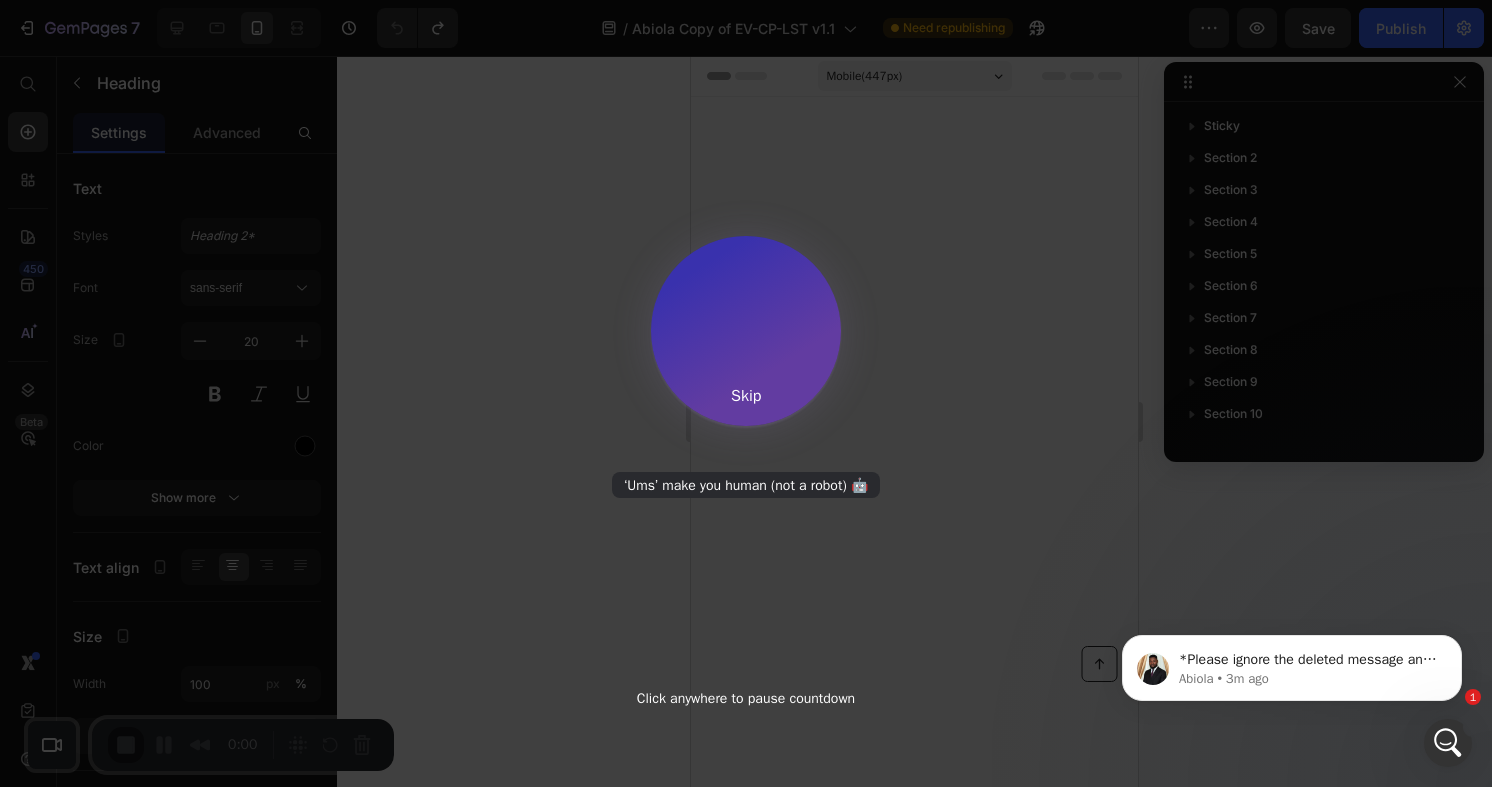 scroll, scrollTop: 0, scrollLeft: 0, axis: both 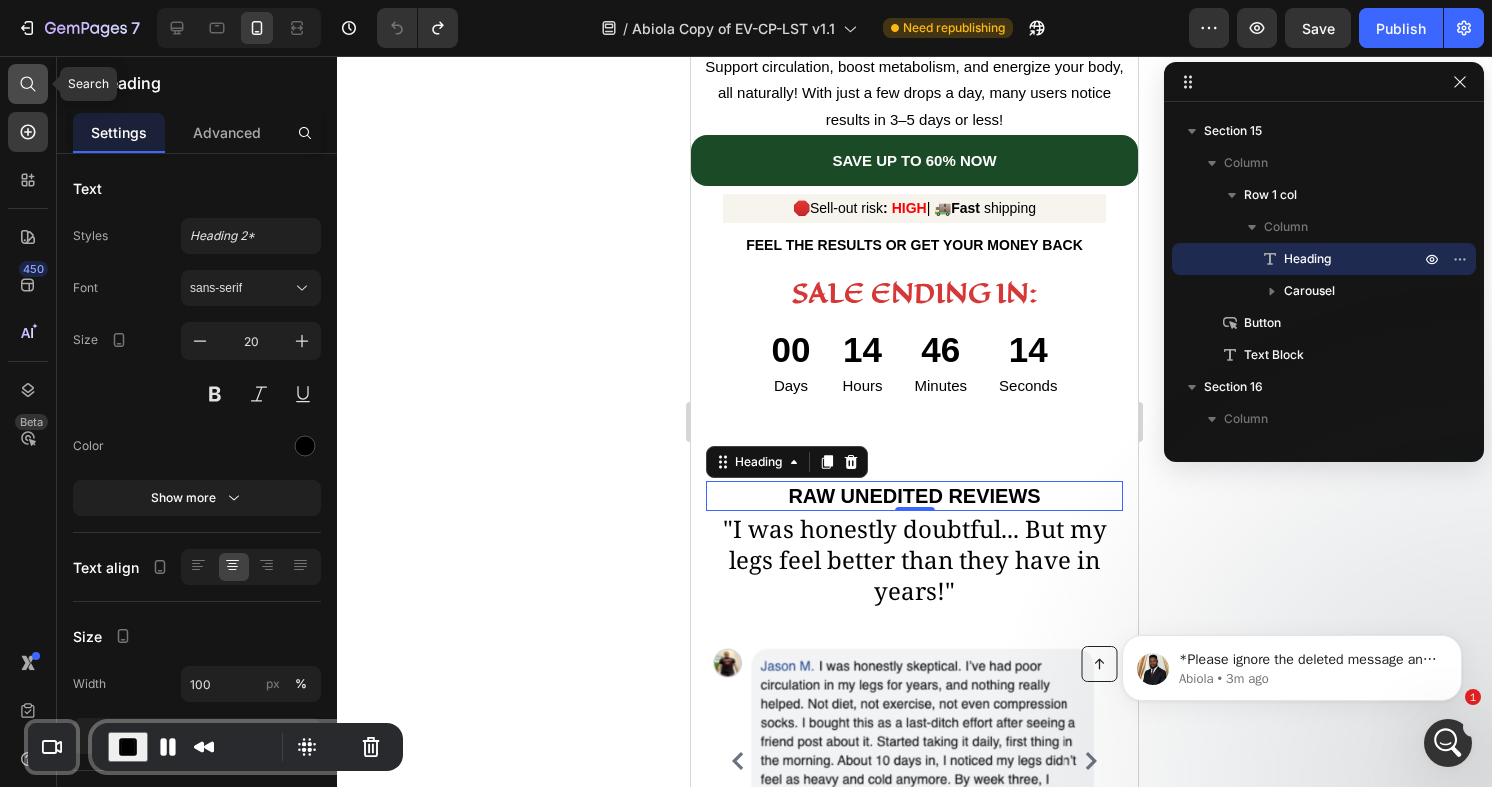 click 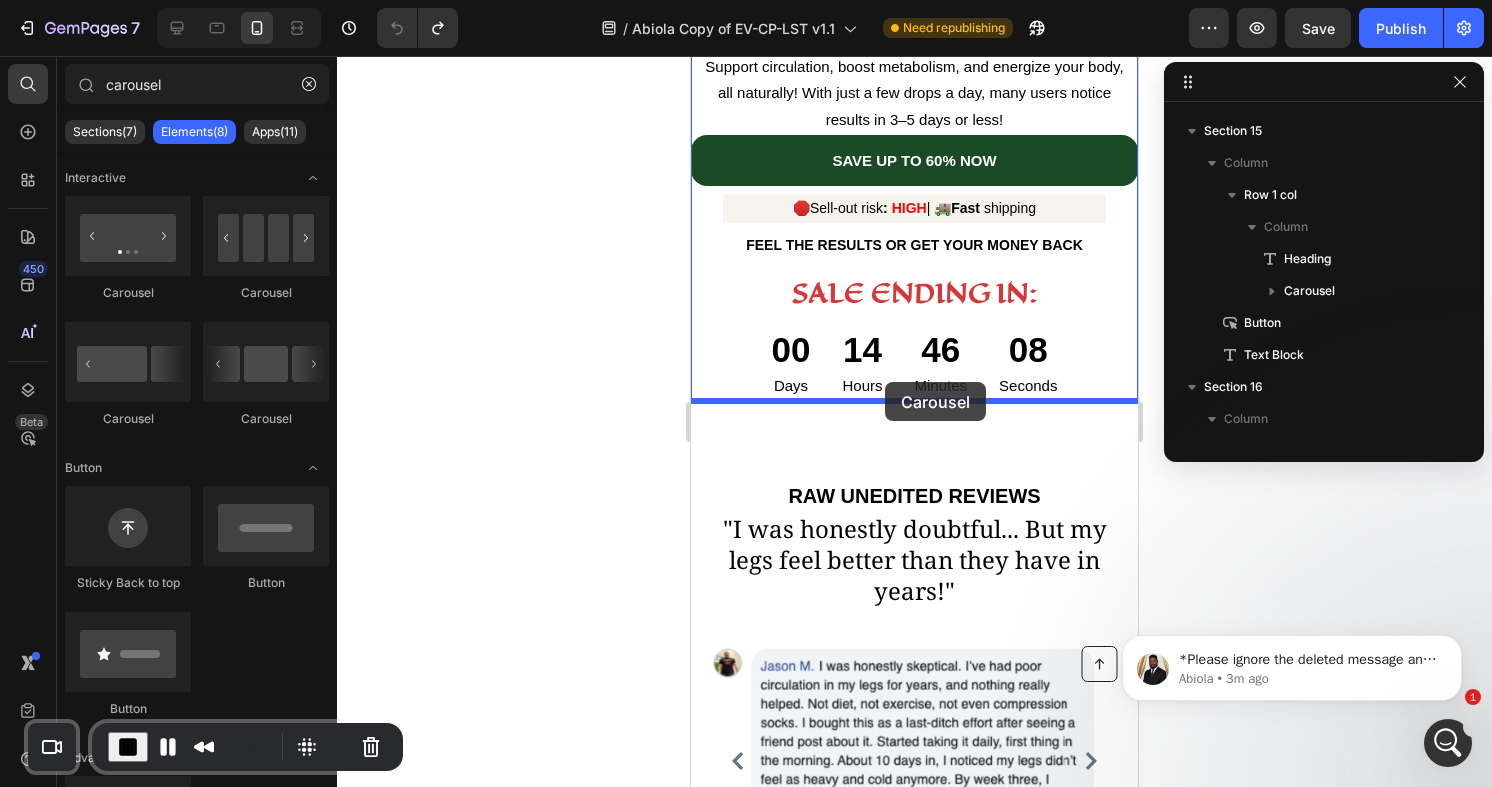drag, startPoint x: 837, startPoint y: 292, endPoint x: 885, endPoint y: 382, distance: 102 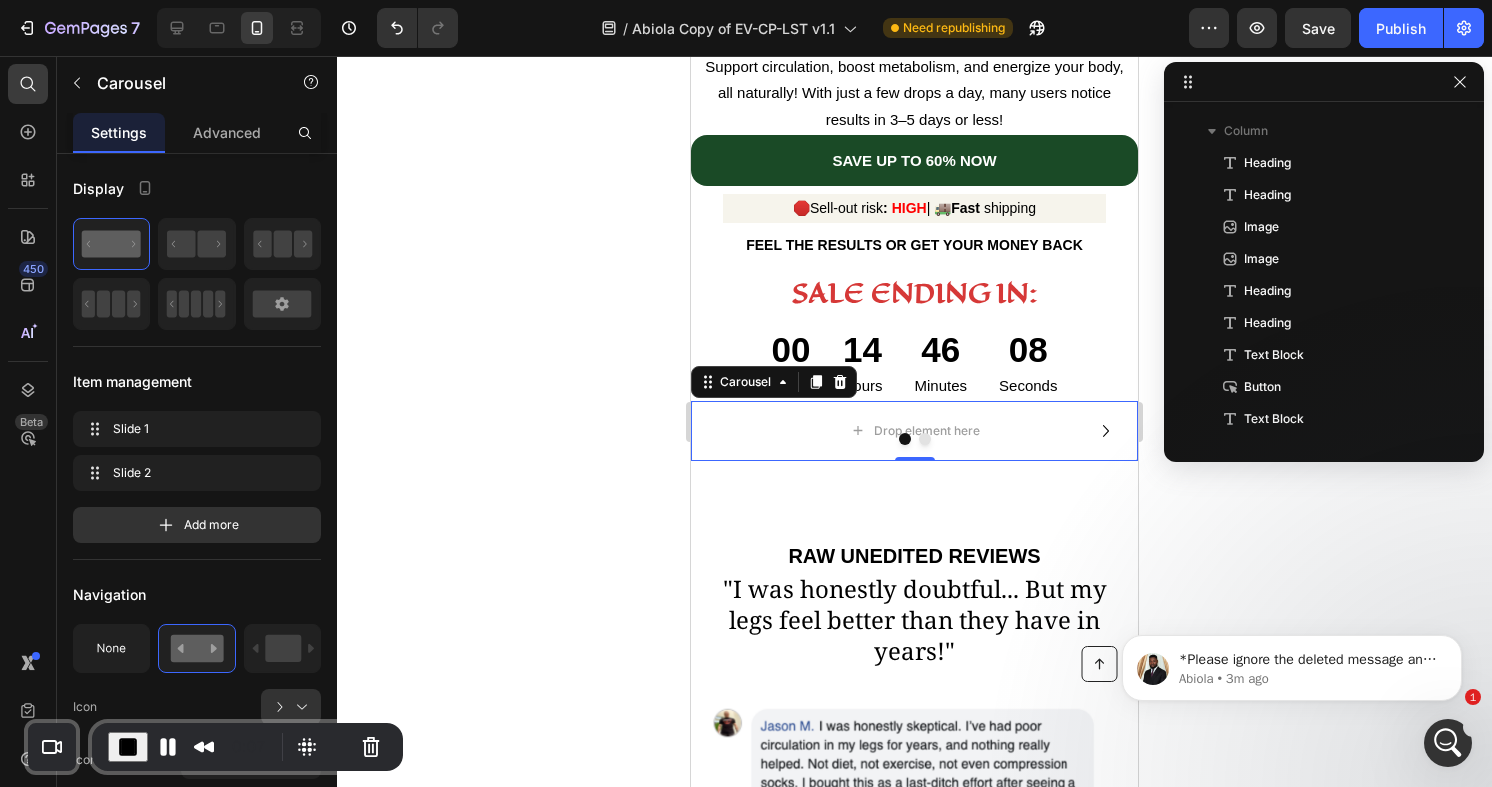scroll, scrollTop: 731, scrollLeft: 0, axis: vertical 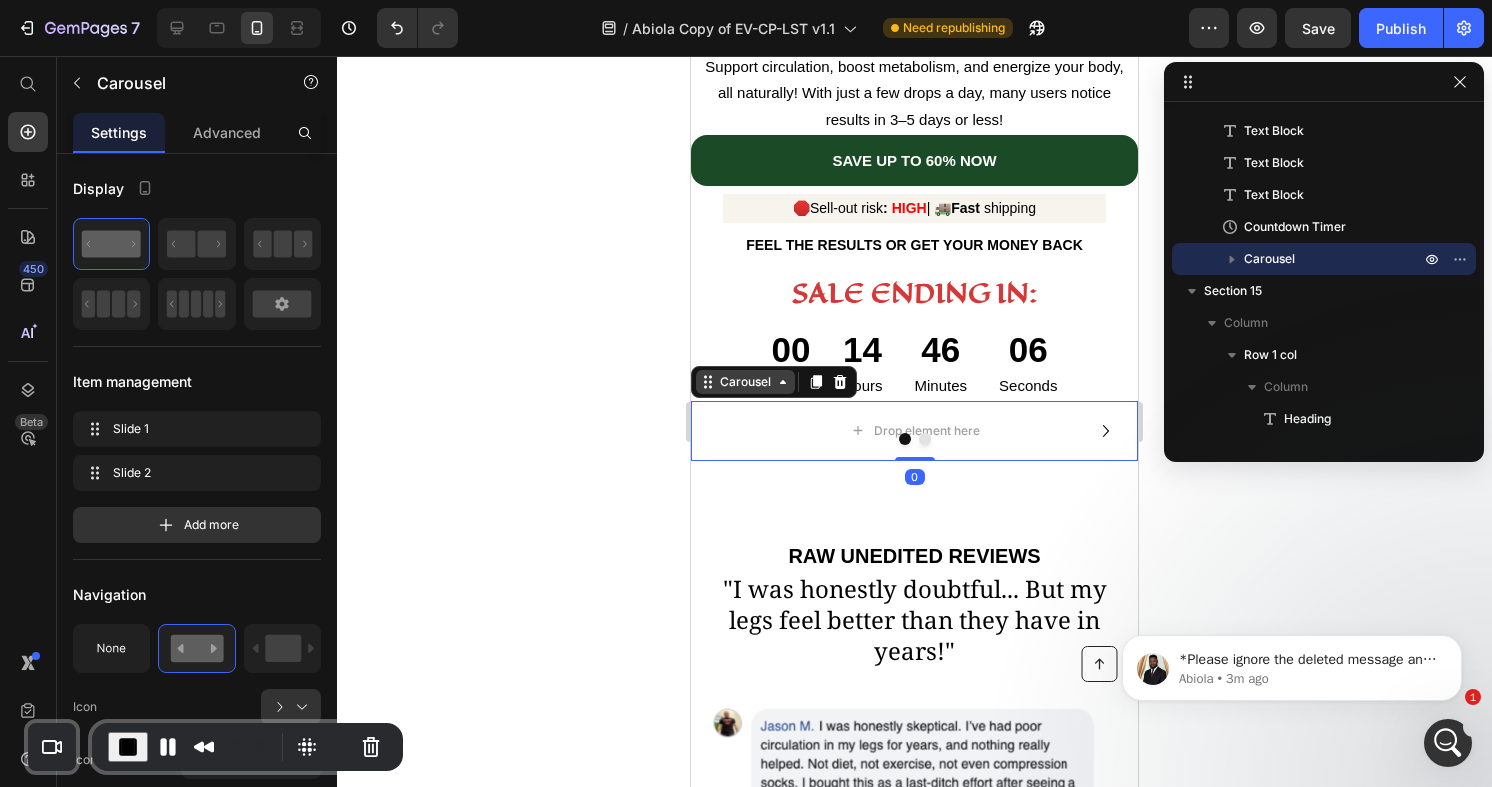 click on "Carousel" at bounding box center [745, 382] 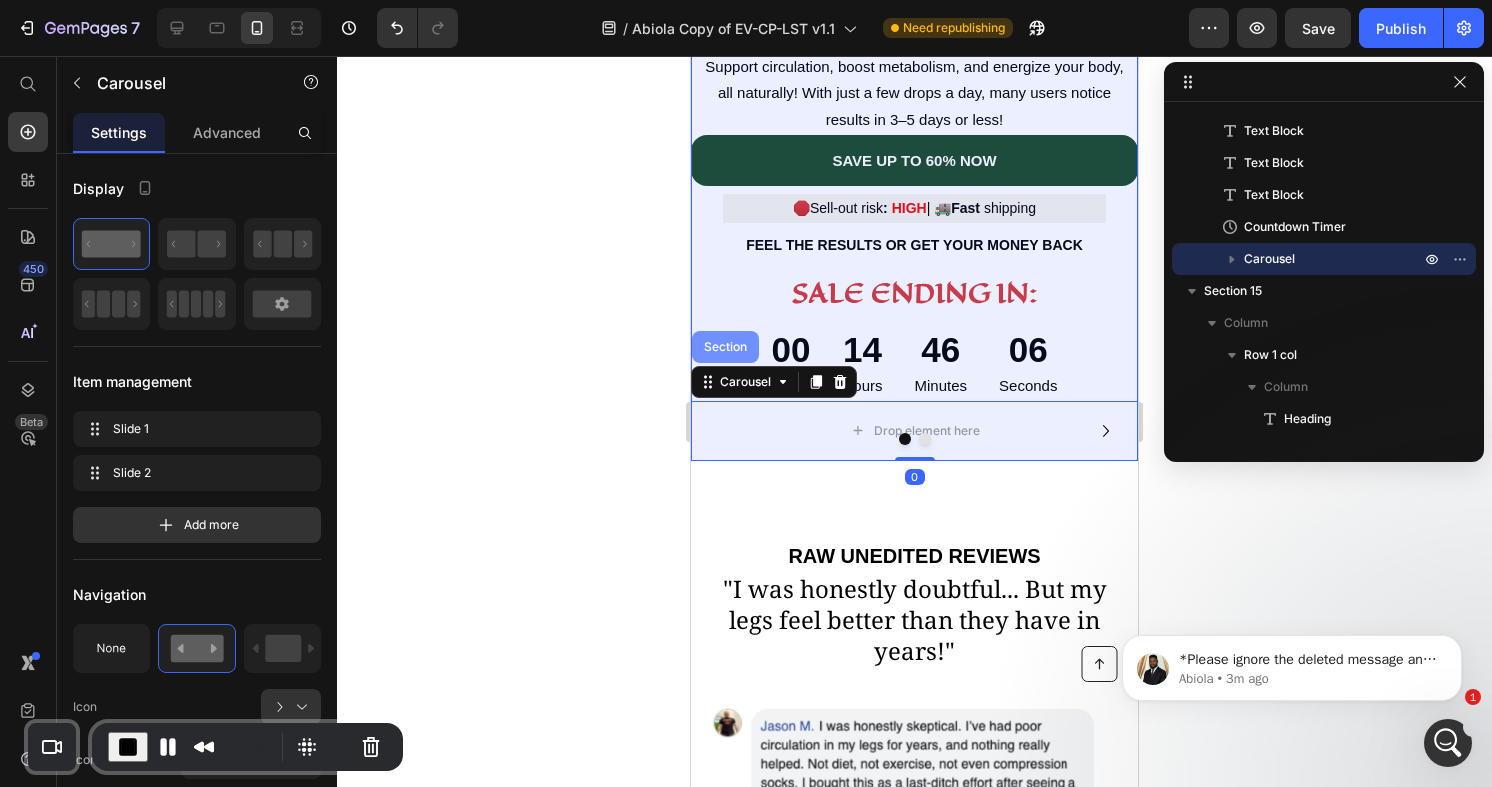 click on "Section" at bounding box center (725, 347) 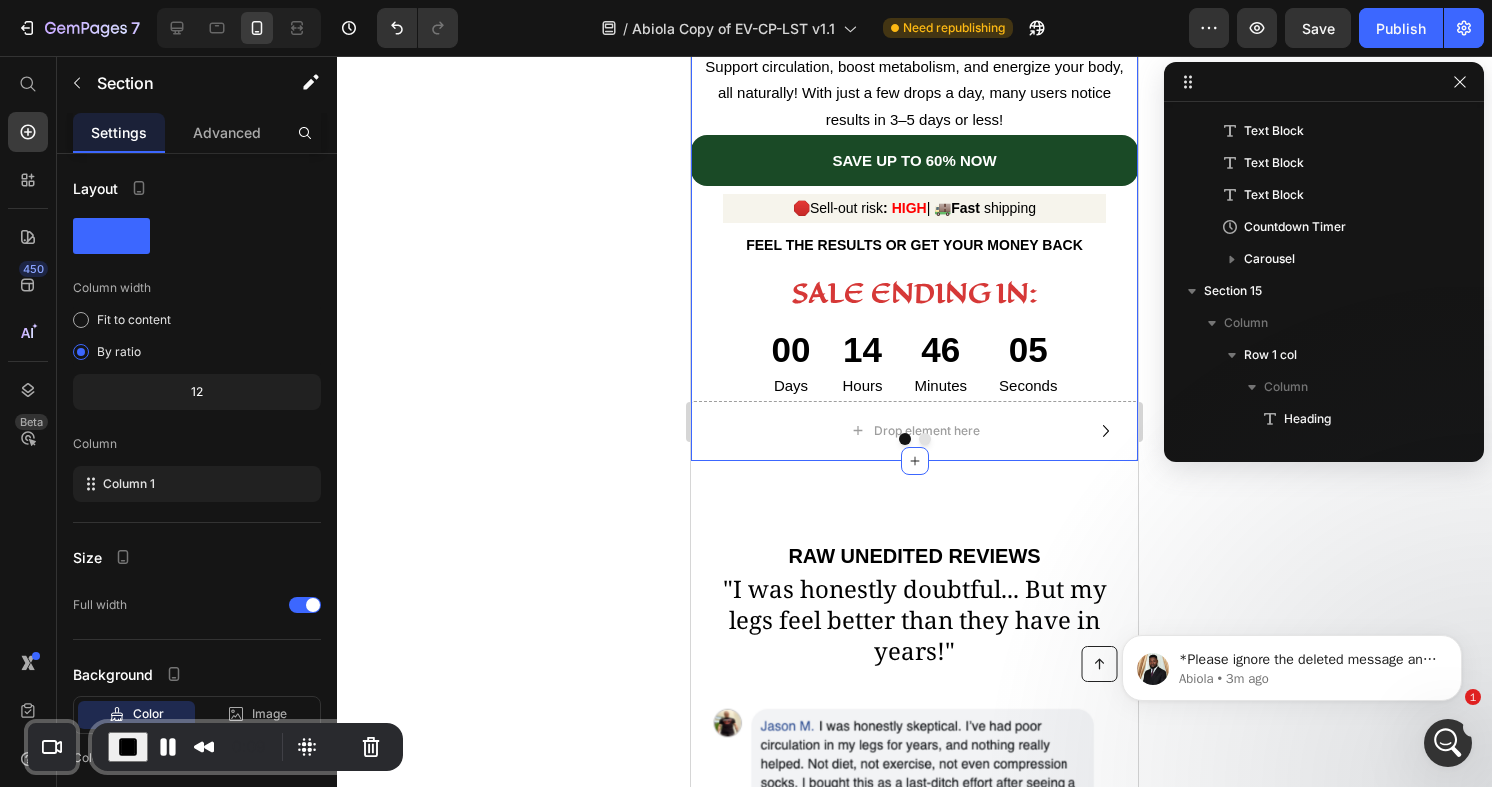 scroll, scrollTop: 283, scrollLeft: 0, axis: vertical 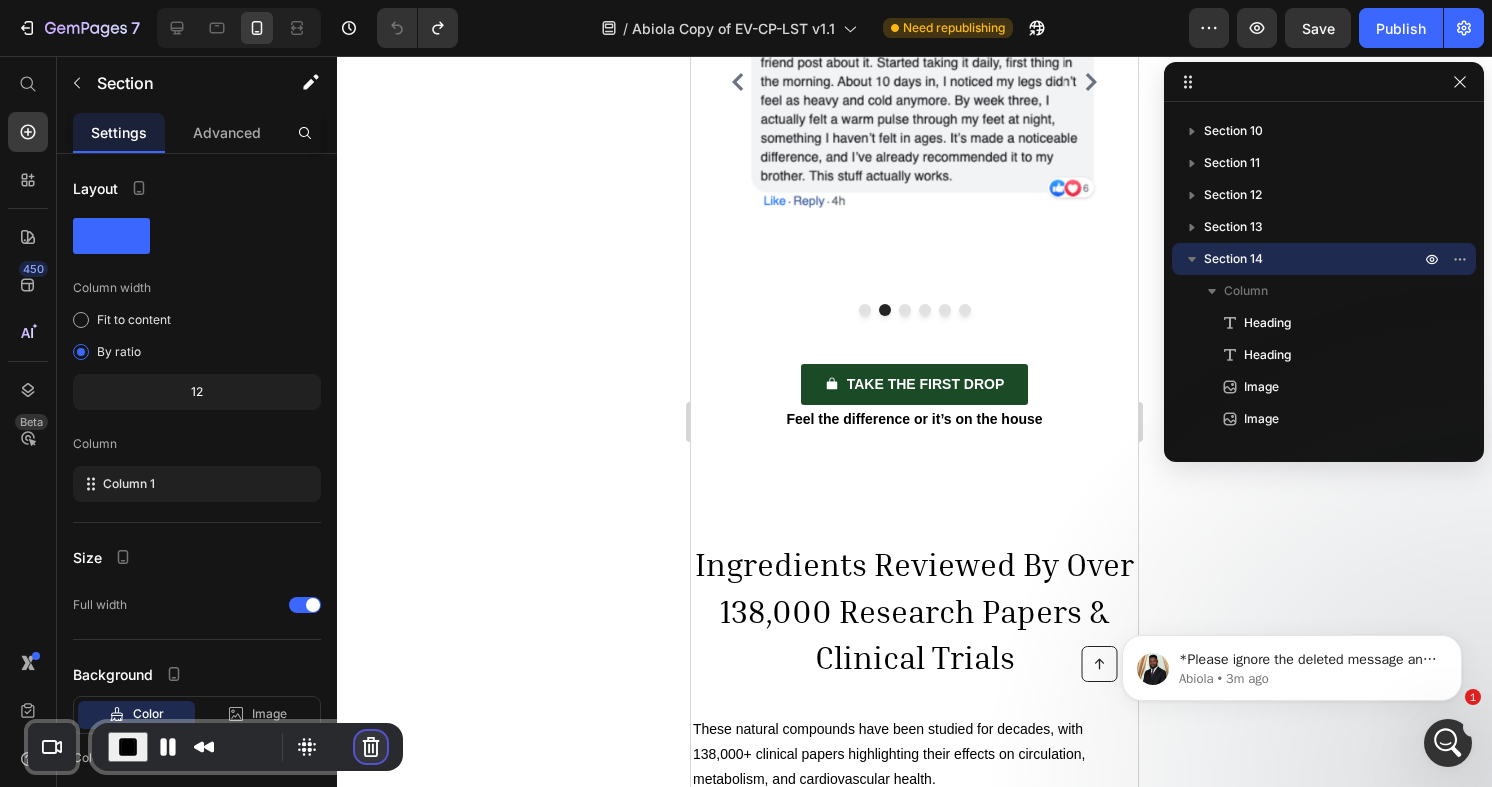 click at bounding box center (371, 747) 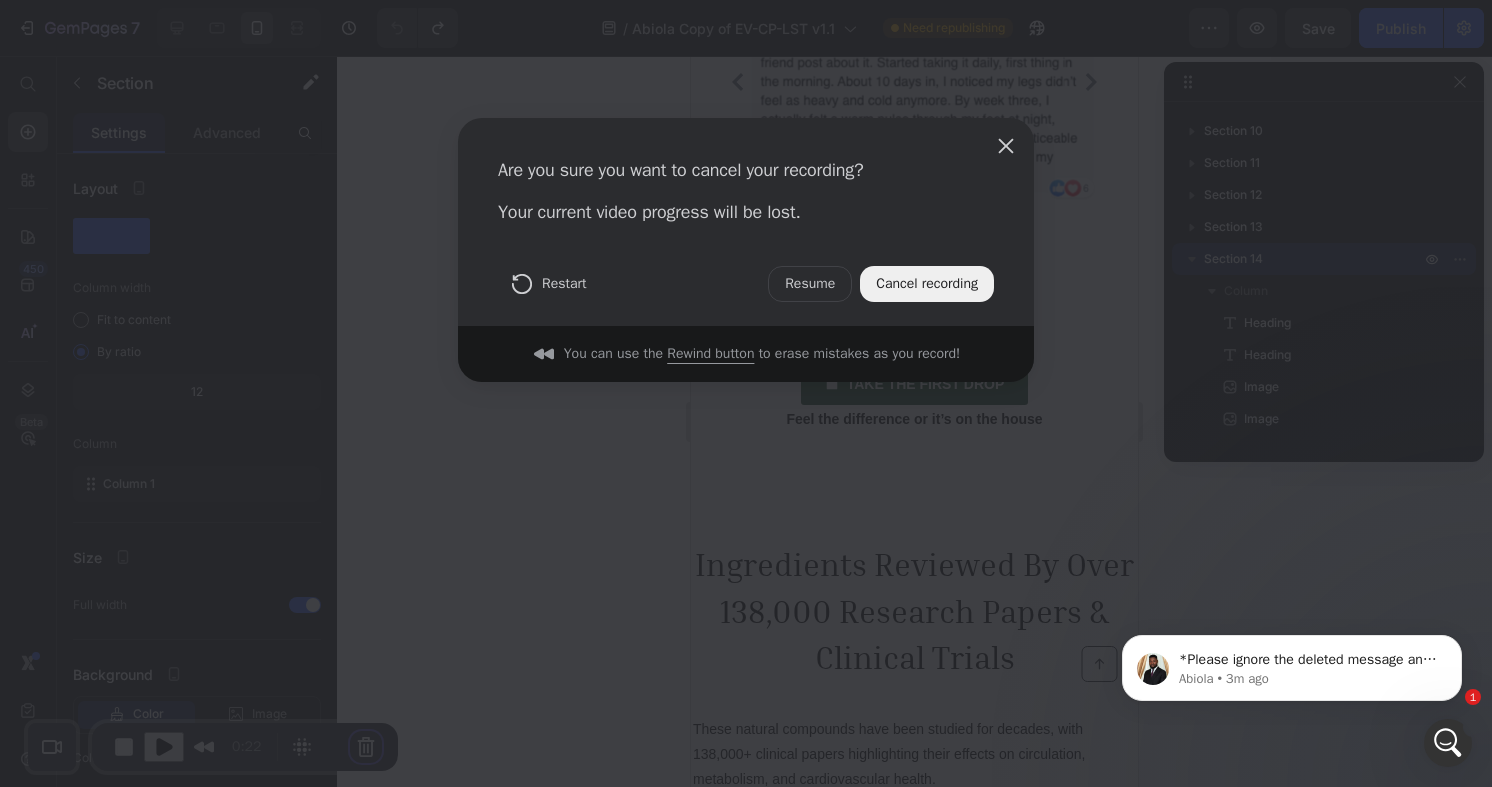 click on "Cancel recording" at bounding box center [927, 284] 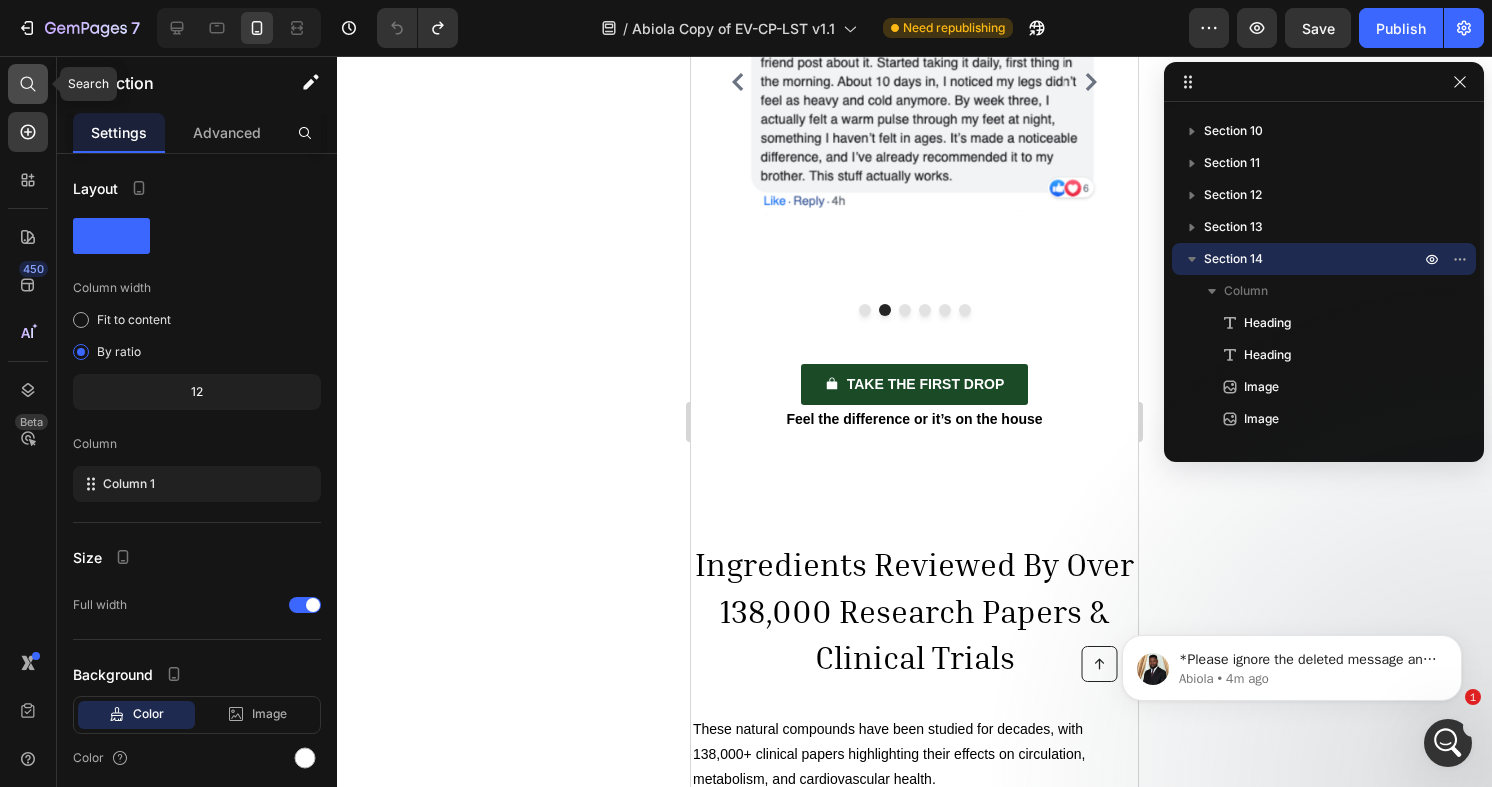 click 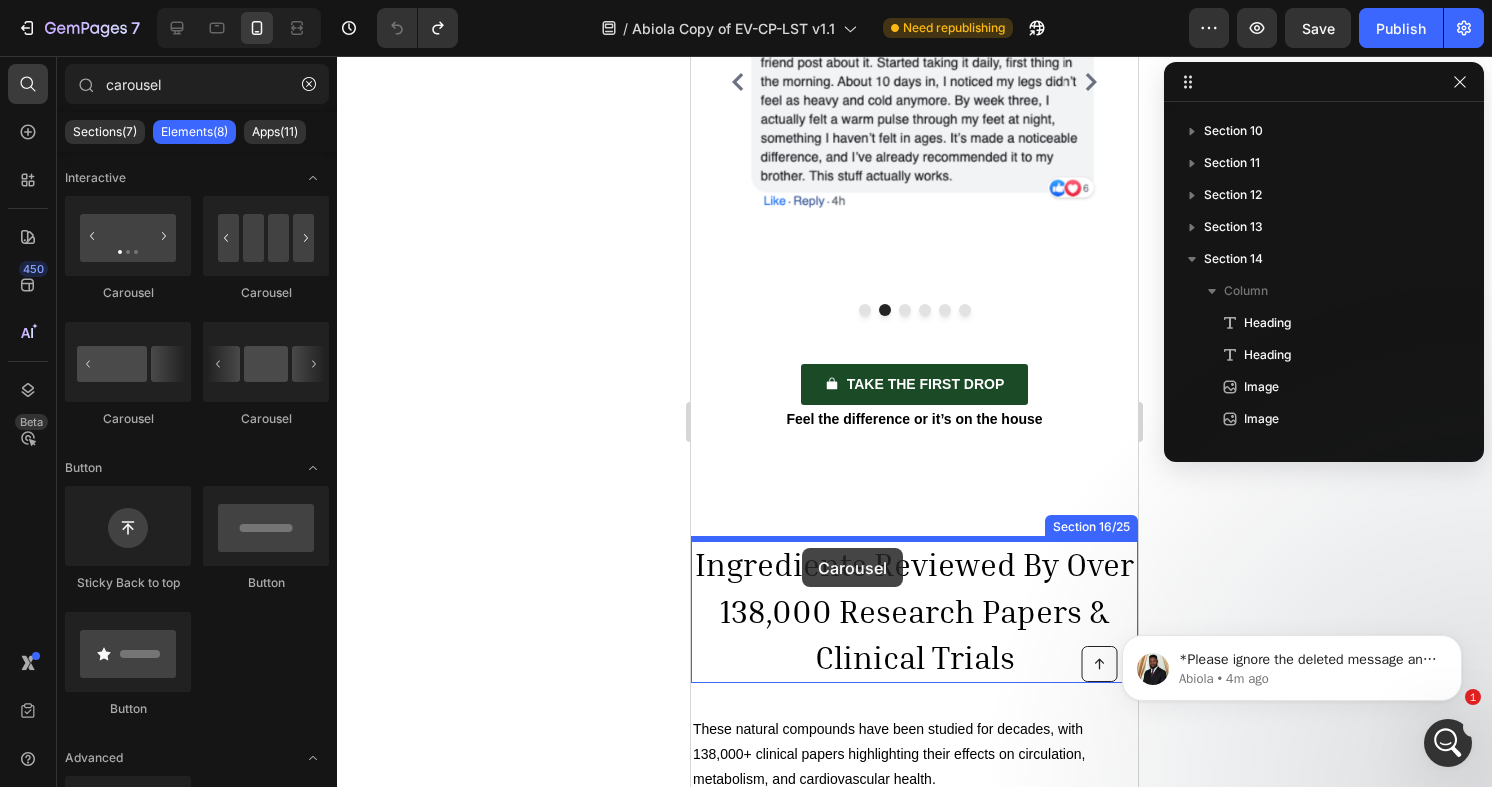 drag, startPoint x: 807, startPoint y: 290, endPoint x: 802, endPoint y: 547, distance: 257.04865 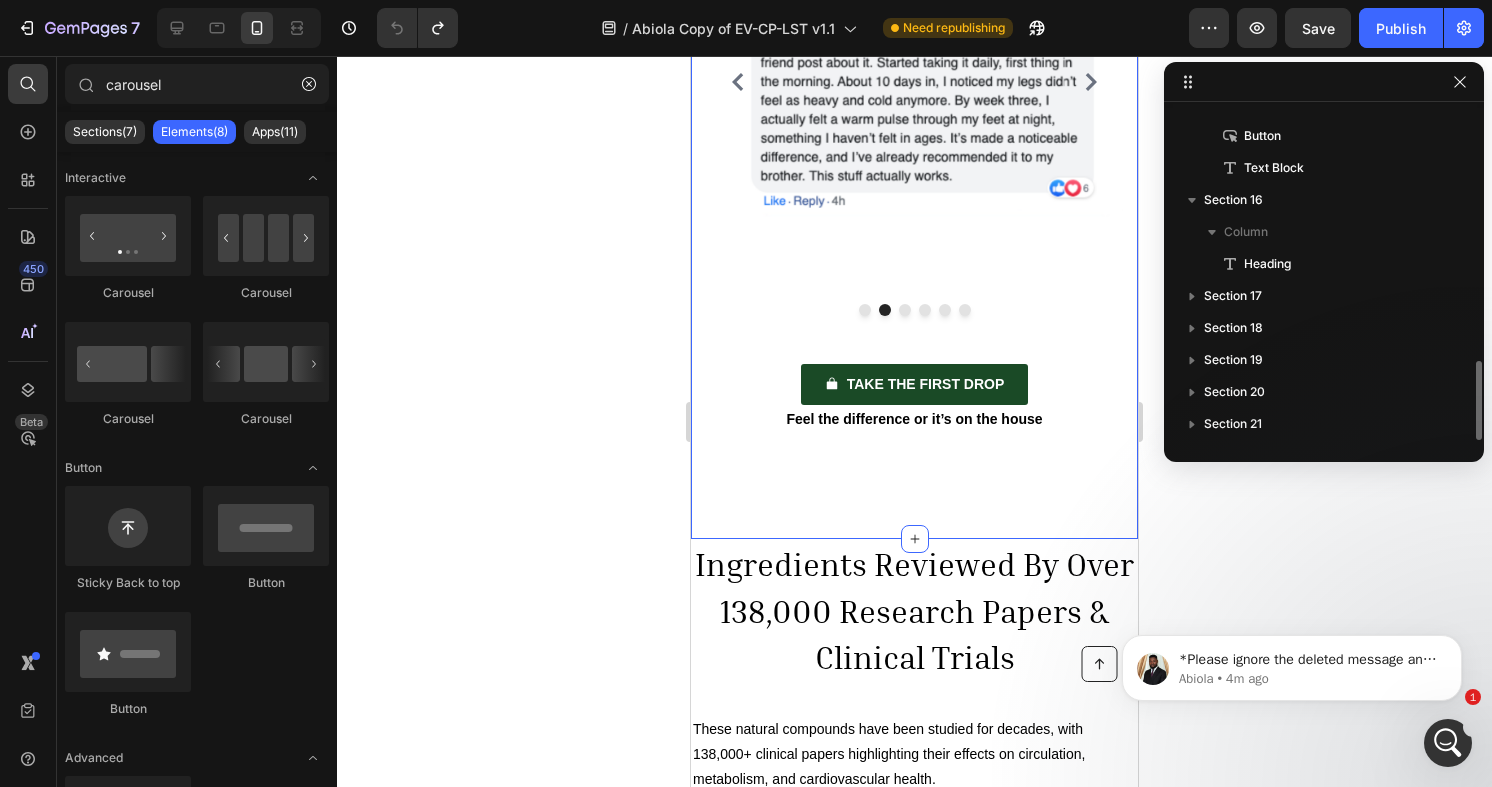 scroll, scrollTop: 1046, scrollLeft: 0, axis: vertical 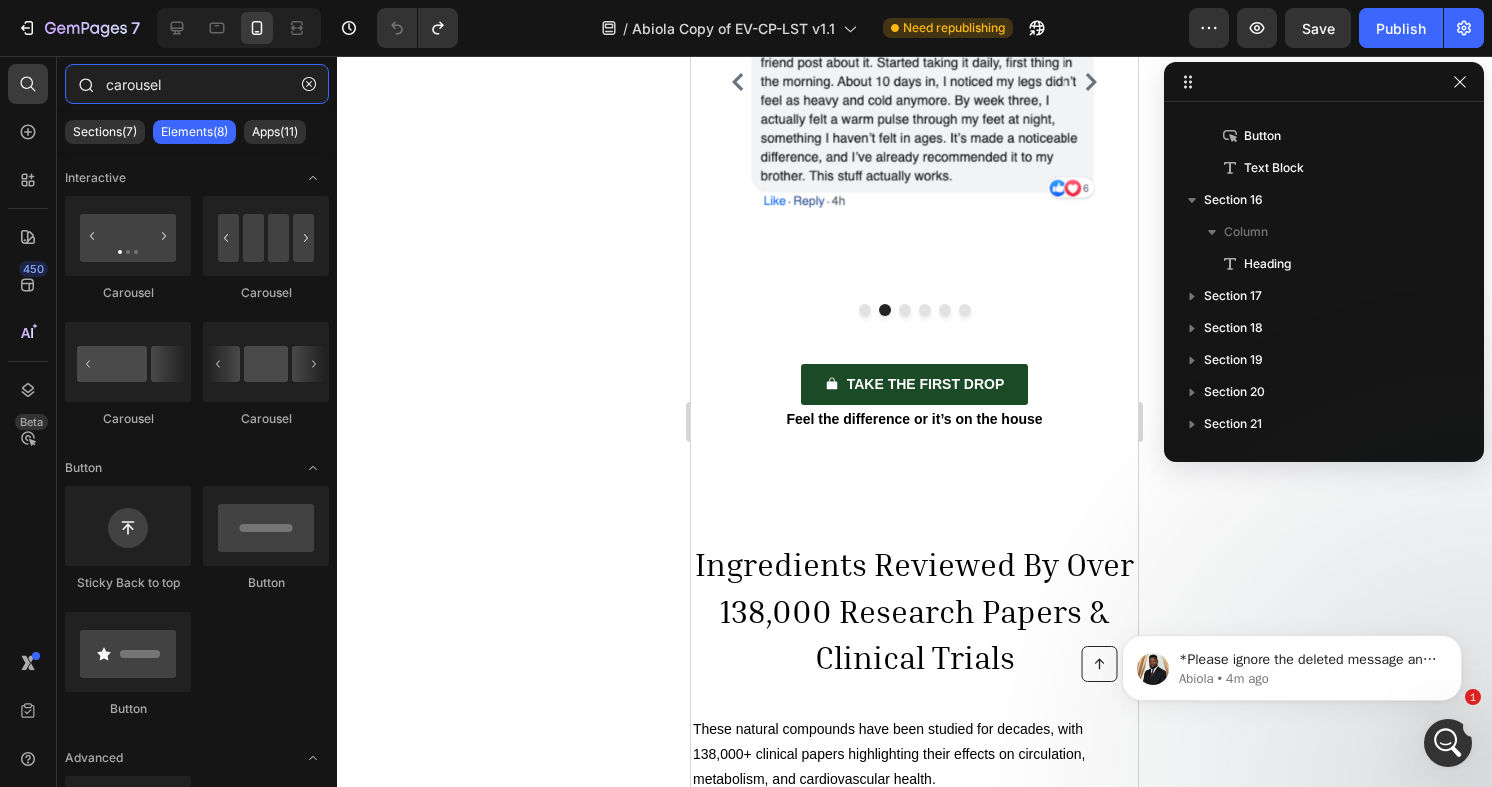 click on "carousel" at bounding box center [197, 84] 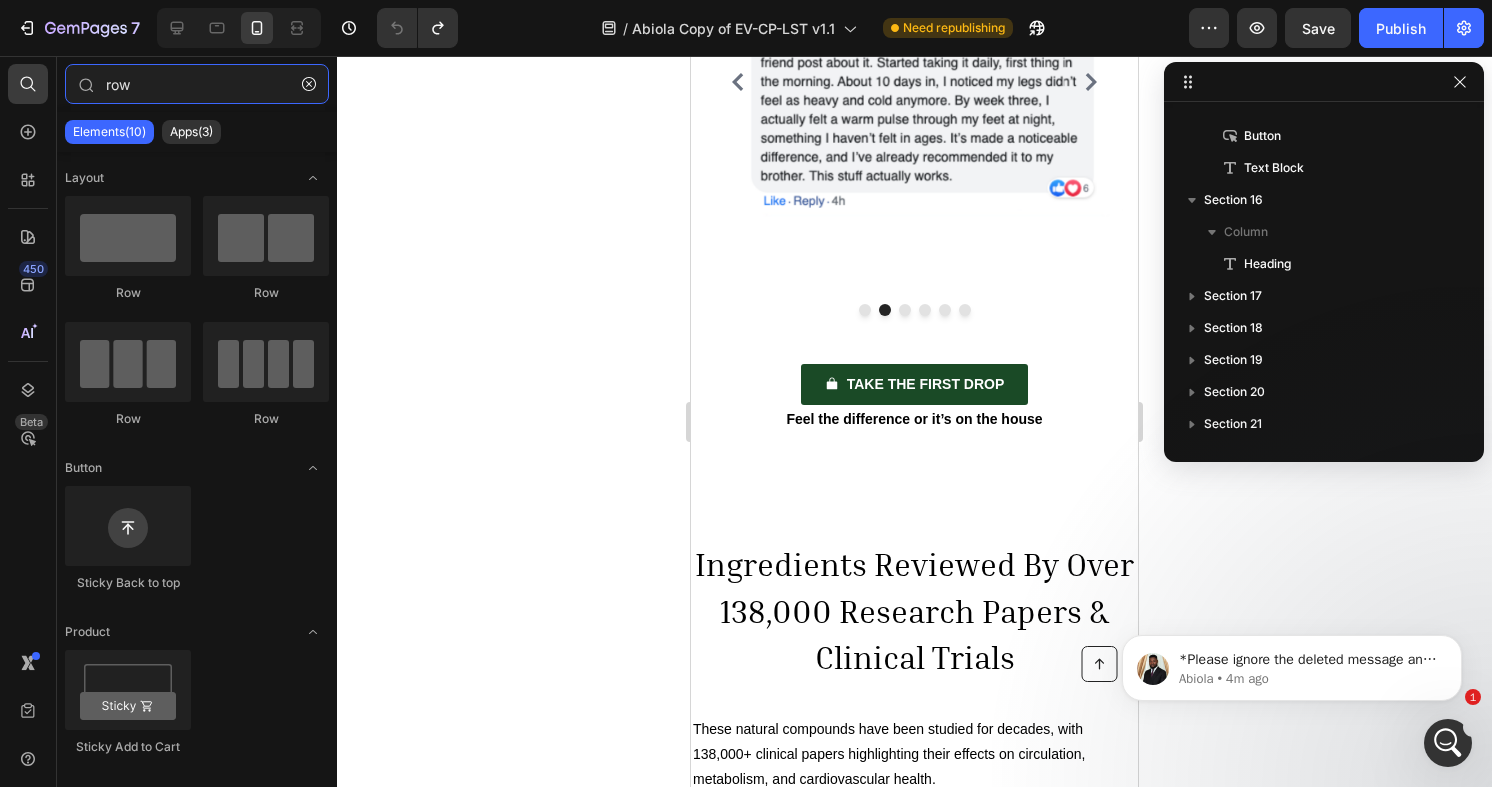 type on "row" 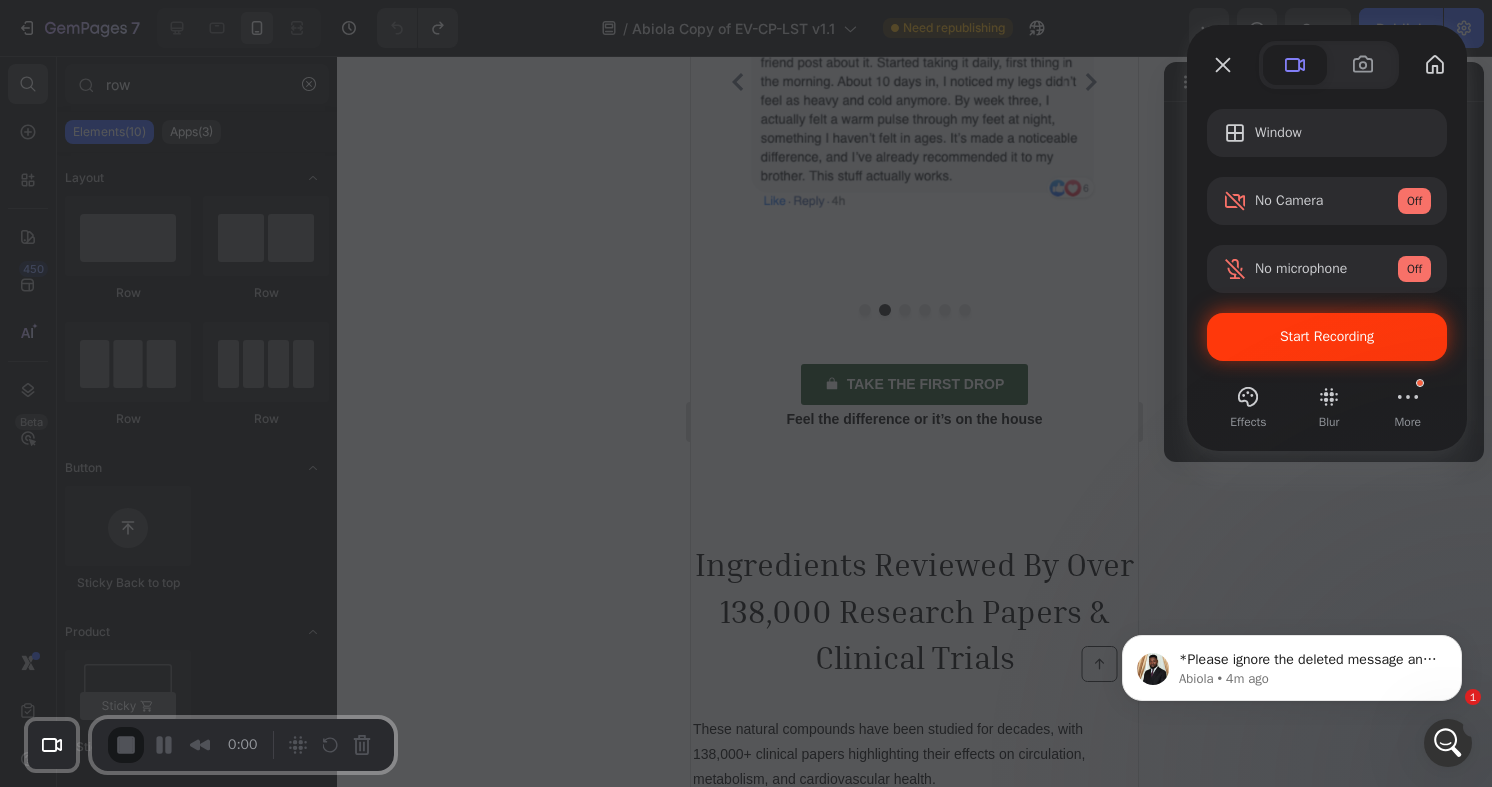 click on "Start Recording" at bounding box center [1327, 337] 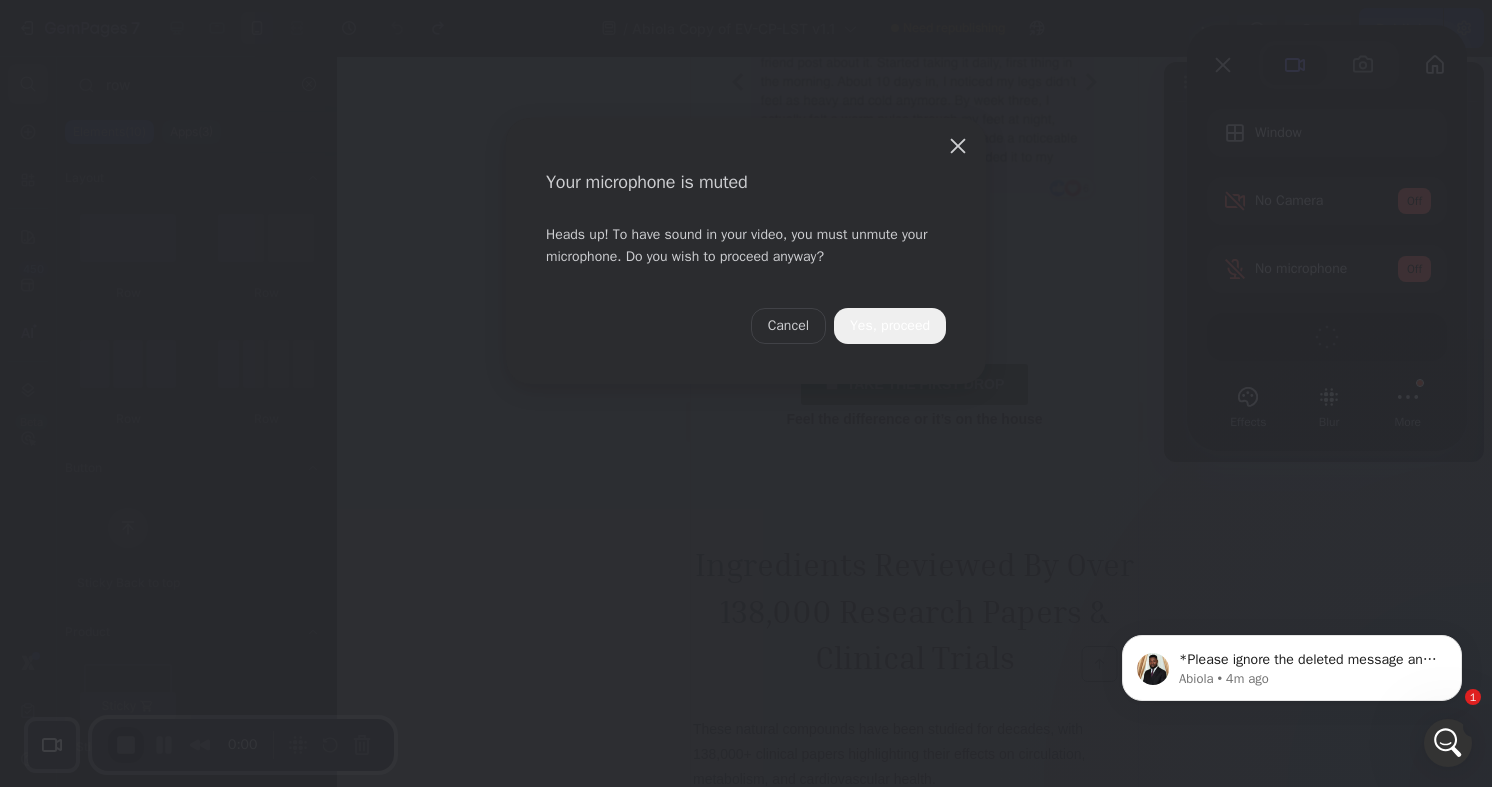 click on "Yes, proceed" at bounding box center (890, 326) 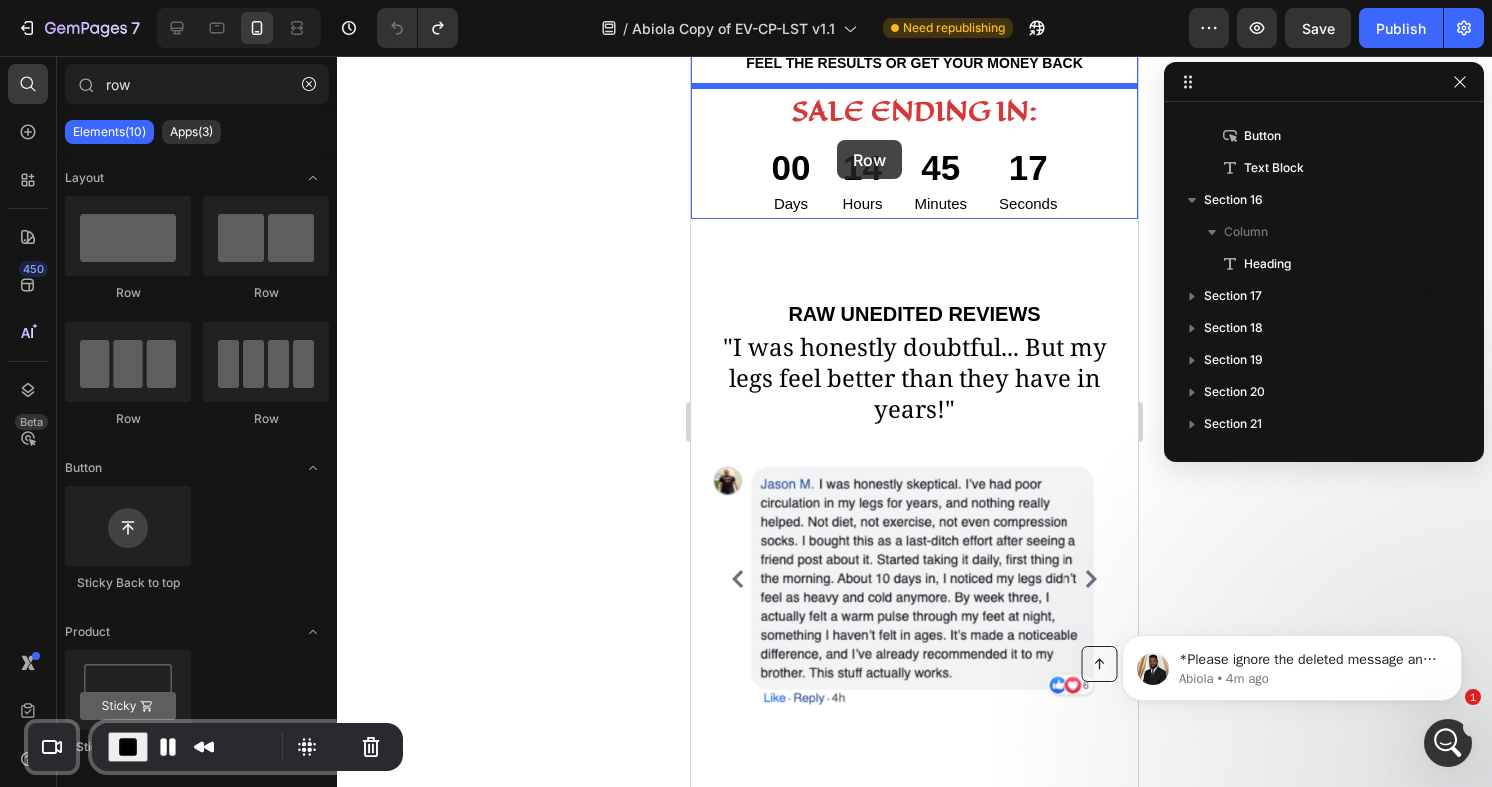 scroll, scrollTop: 11179, scrollLeft: 0, axis: vertical 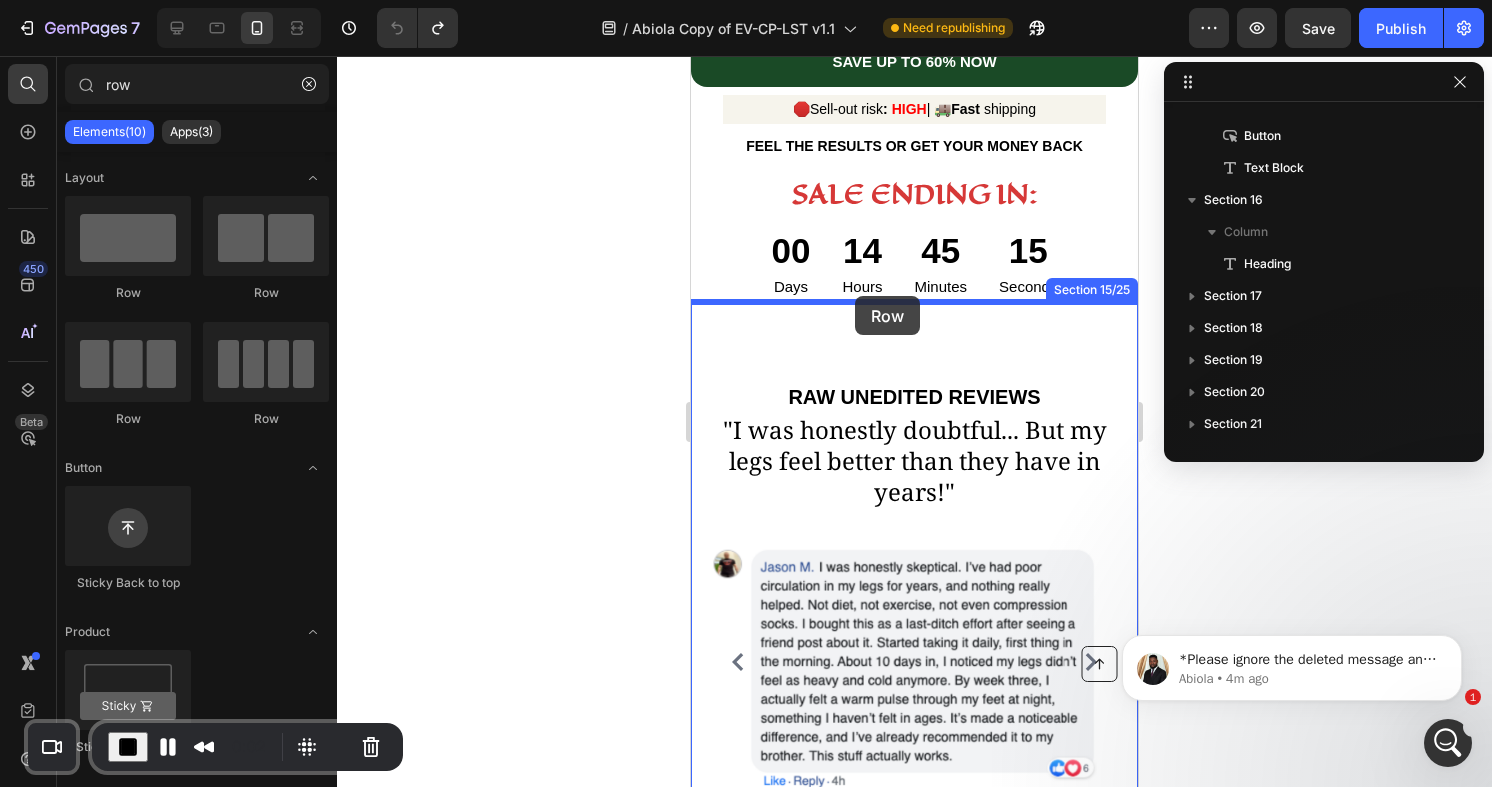 drag, startPoint x: 816, startPoint y: 289, endPoint x: 855, endPoint y: 296, distance: 39.623226 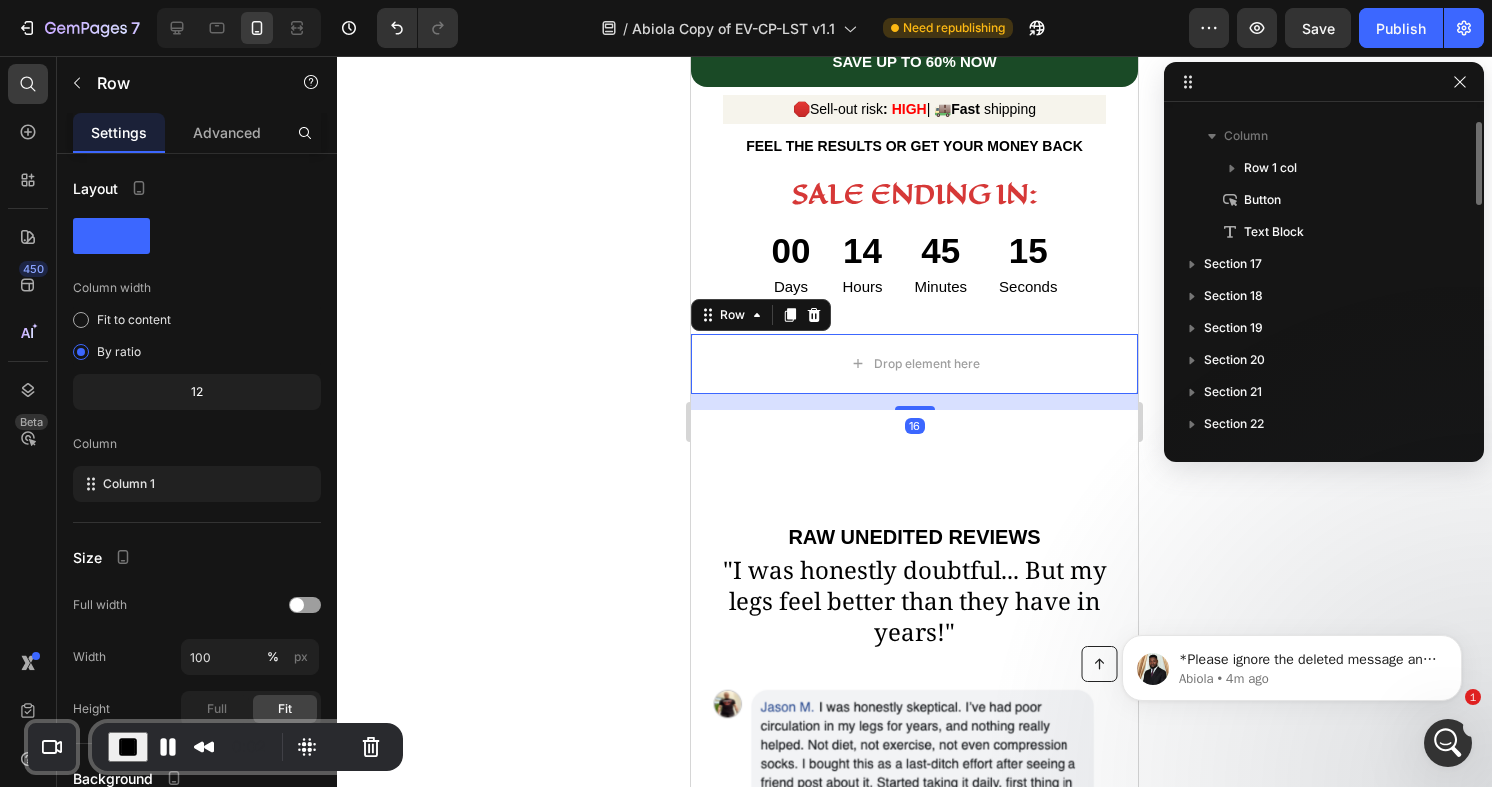 scroll, scrollTop: 795, scrollLeft: 0, axis: vertical 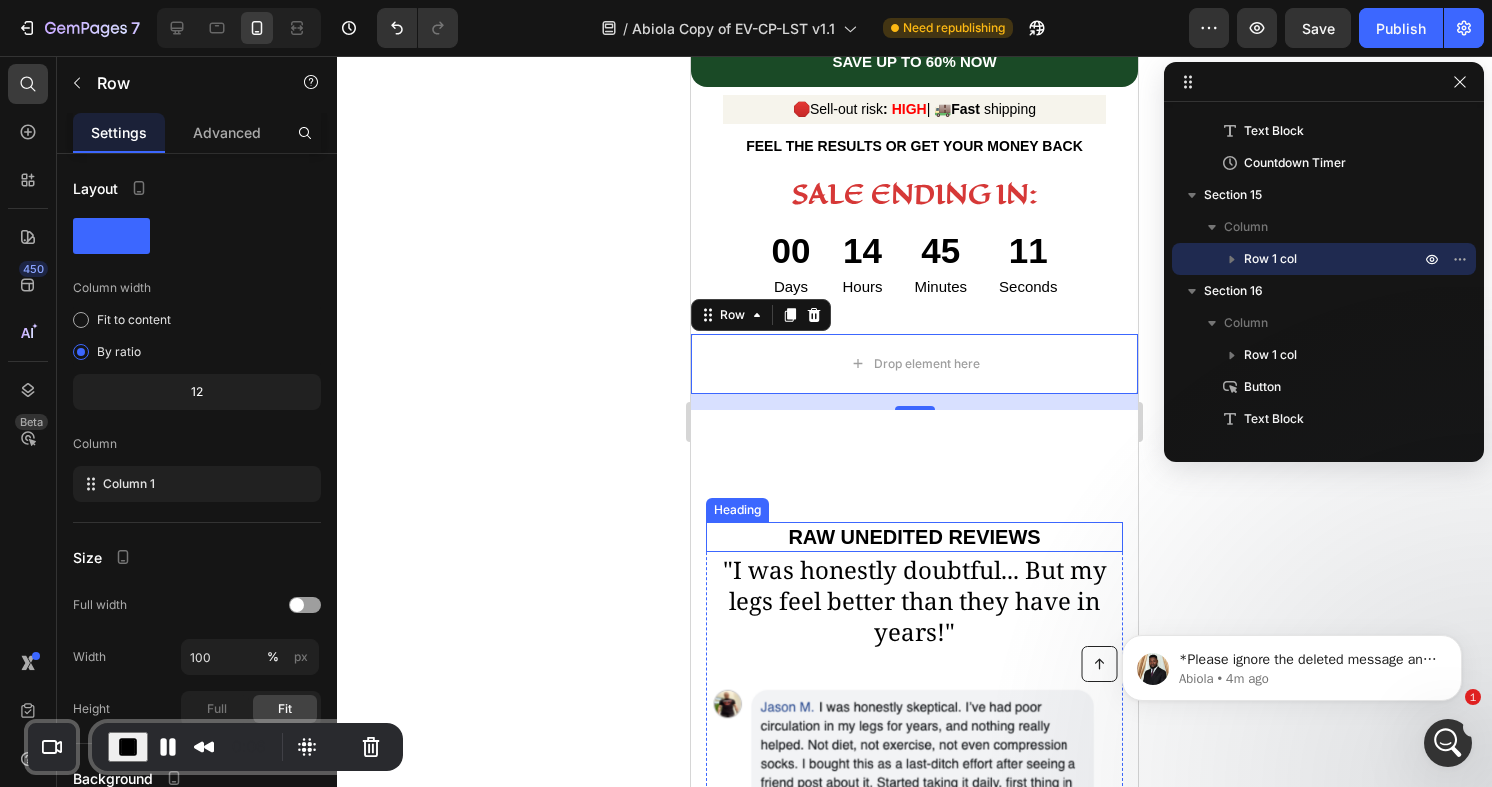 click on "RAW UNEDITED REVIEWS" at bounding box center [914, 537] 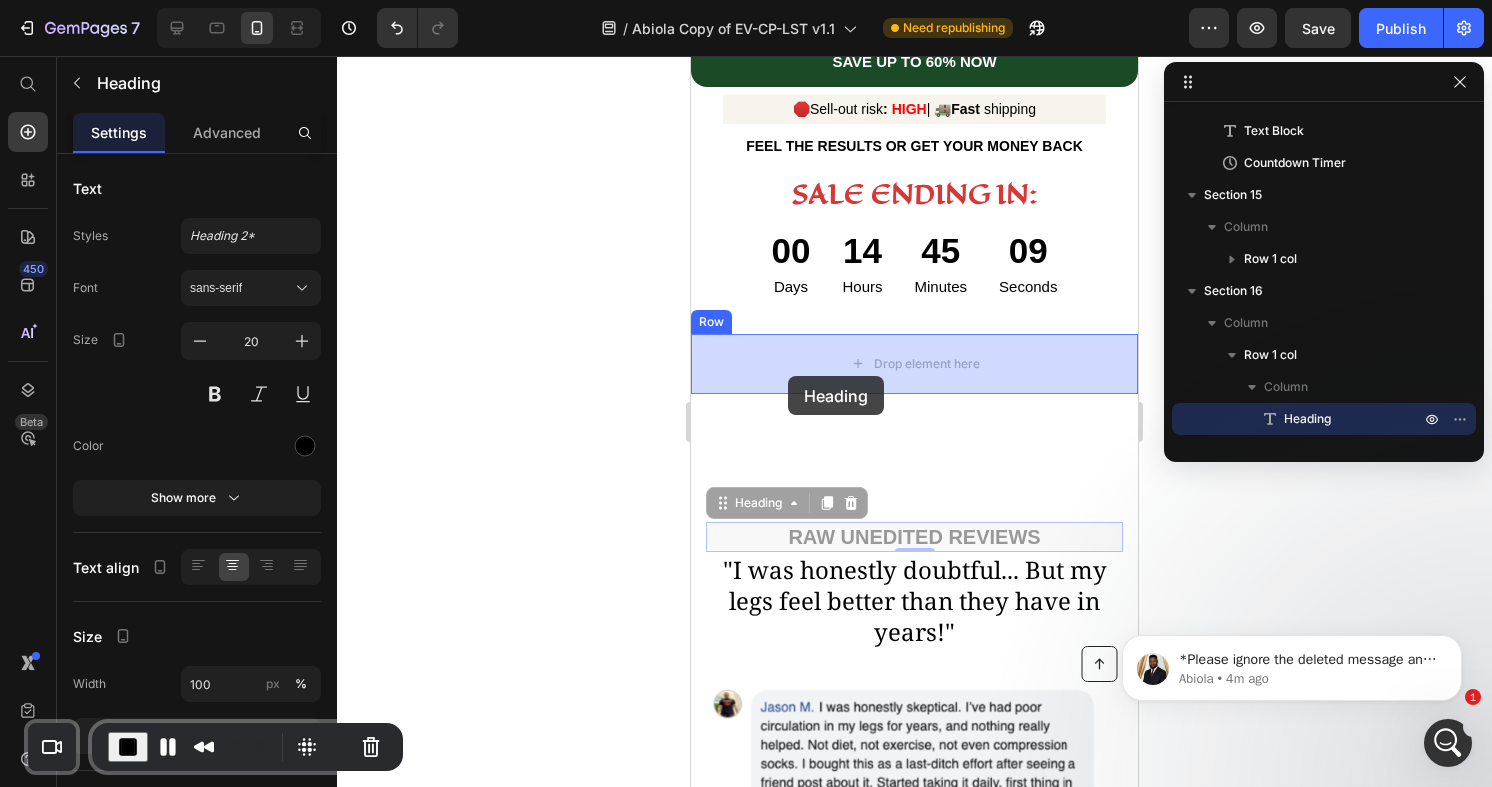 drag, startPoint x: 751, startPoint y: 511, endPoint x: 788, endPoint y: 376, distance: 139.97858 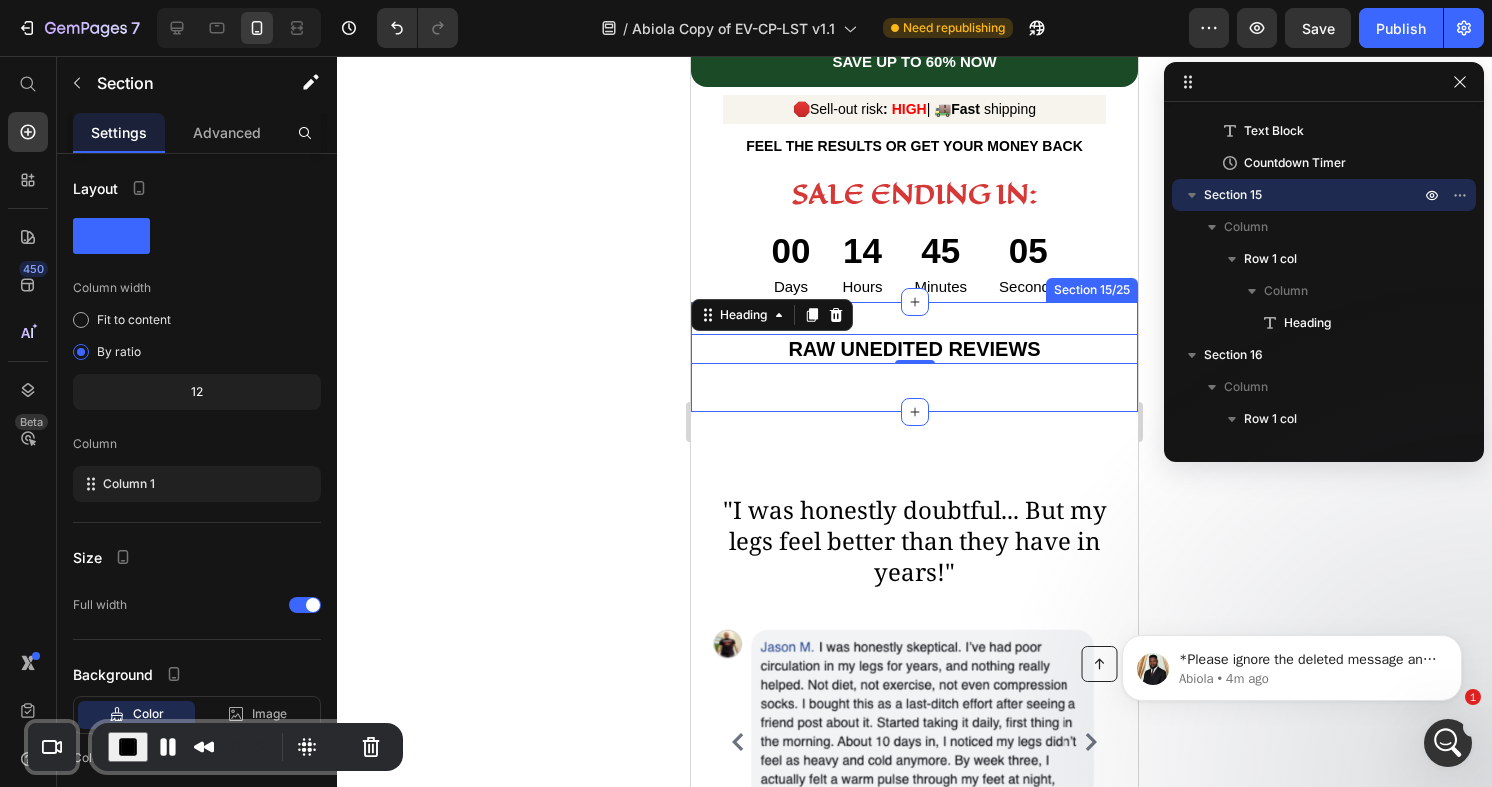 click on "RAW UNEDITED REVIEWS Heading   0 Row Section 15/25" at bounding box center (914, 357) 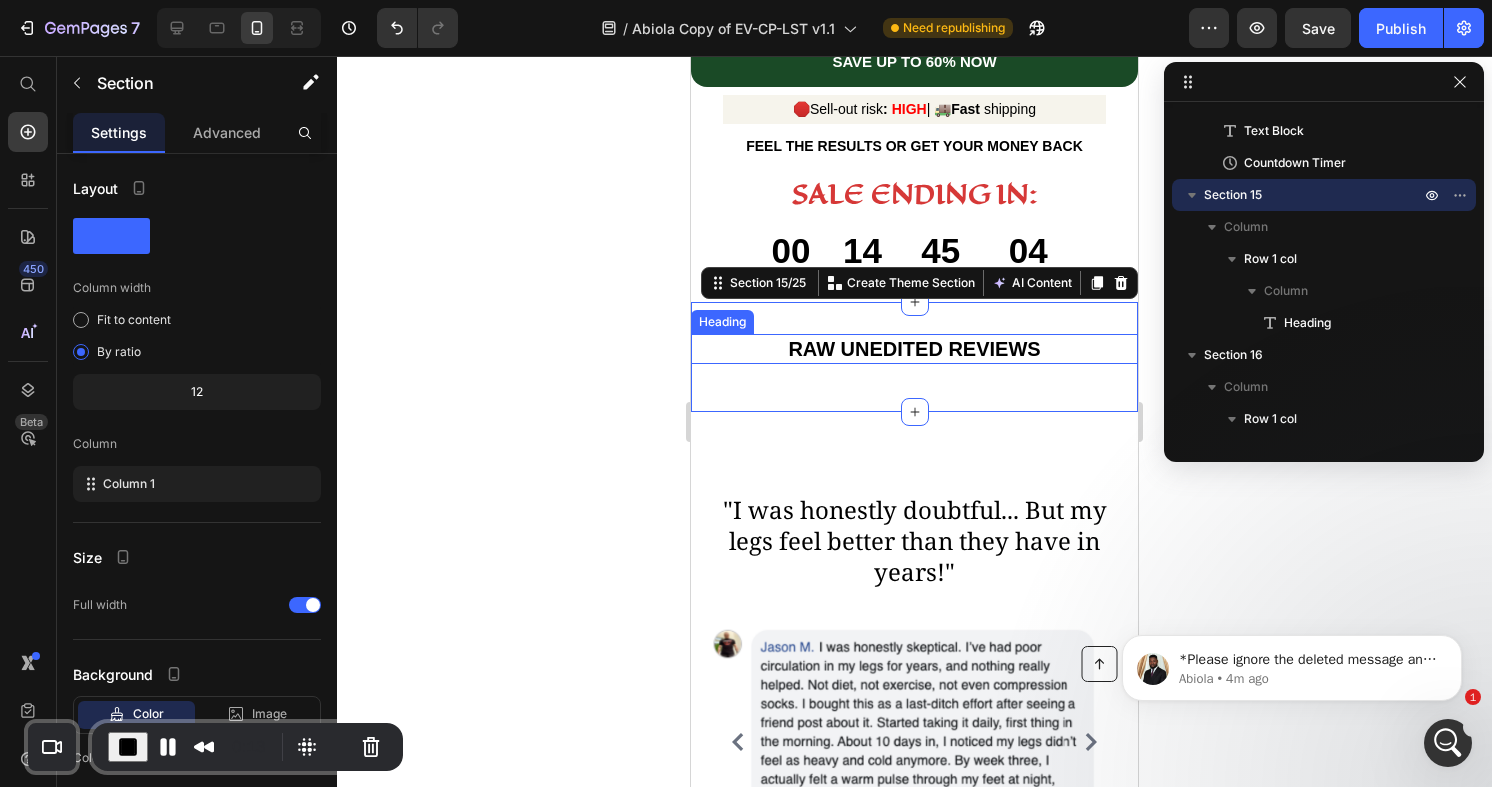 click on "RAW UNEDITED REVIEWS" at bounding box center (914, 349) 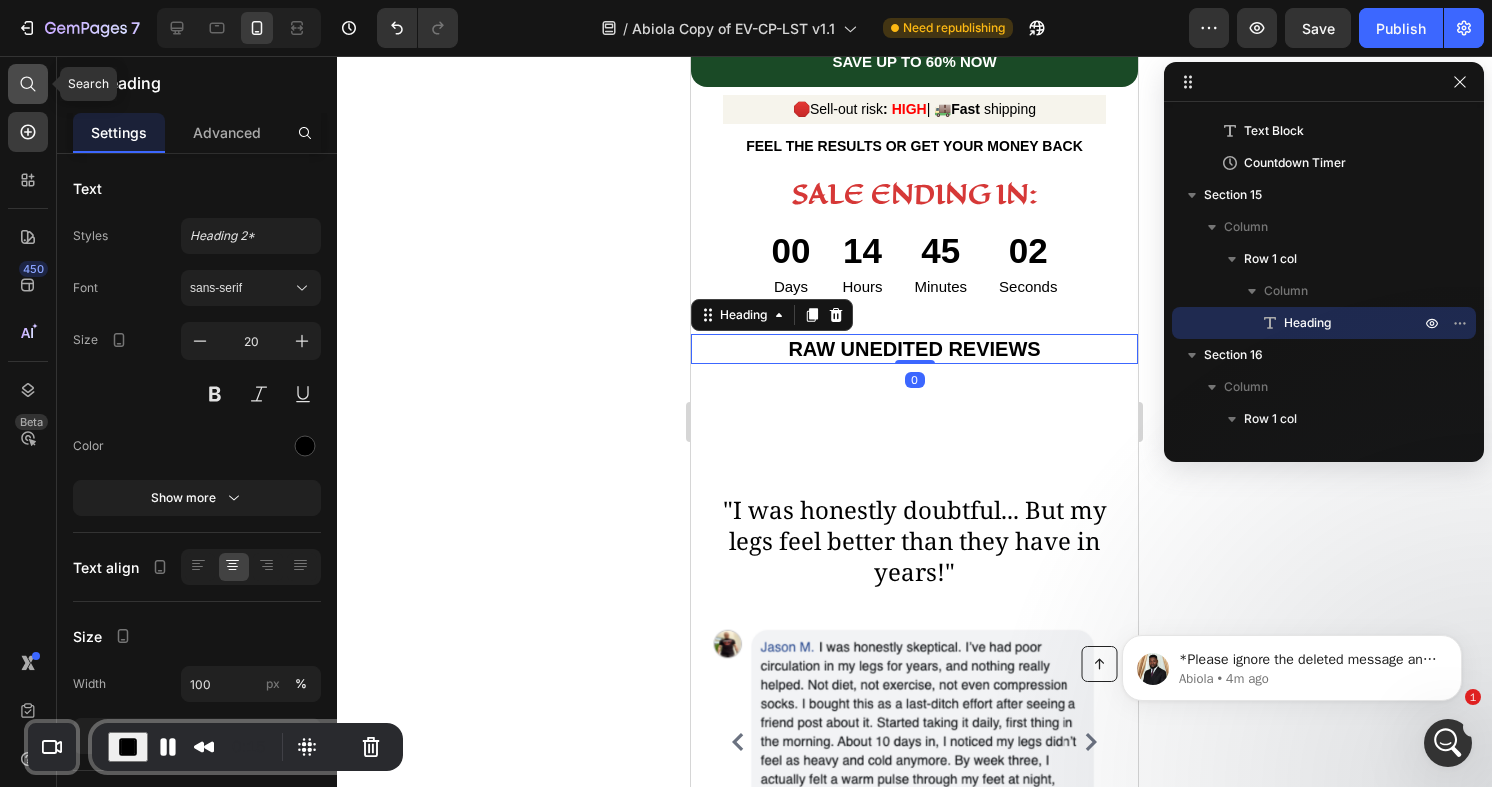 click 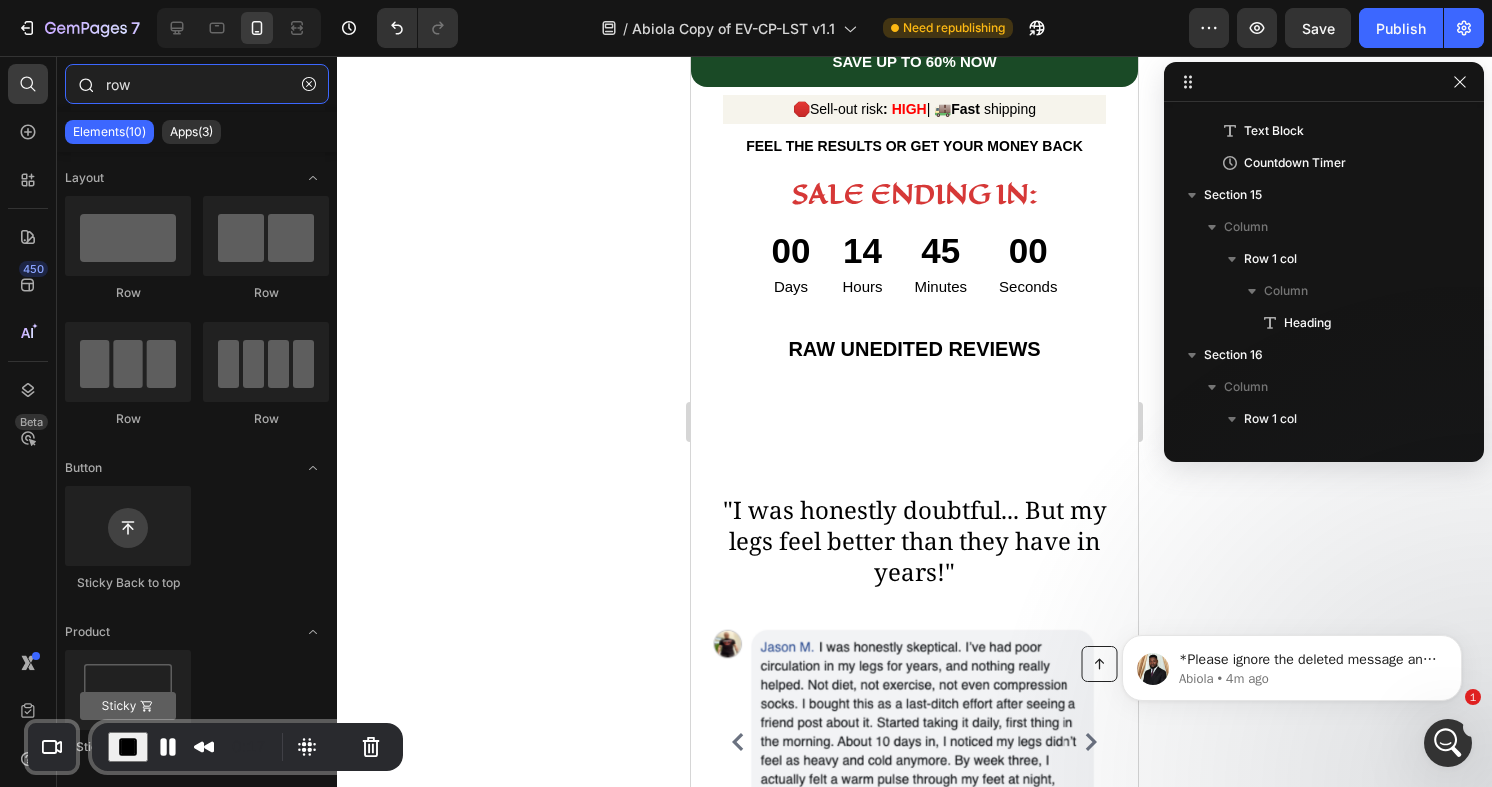 click on "row" at bounding box center [197, 84] 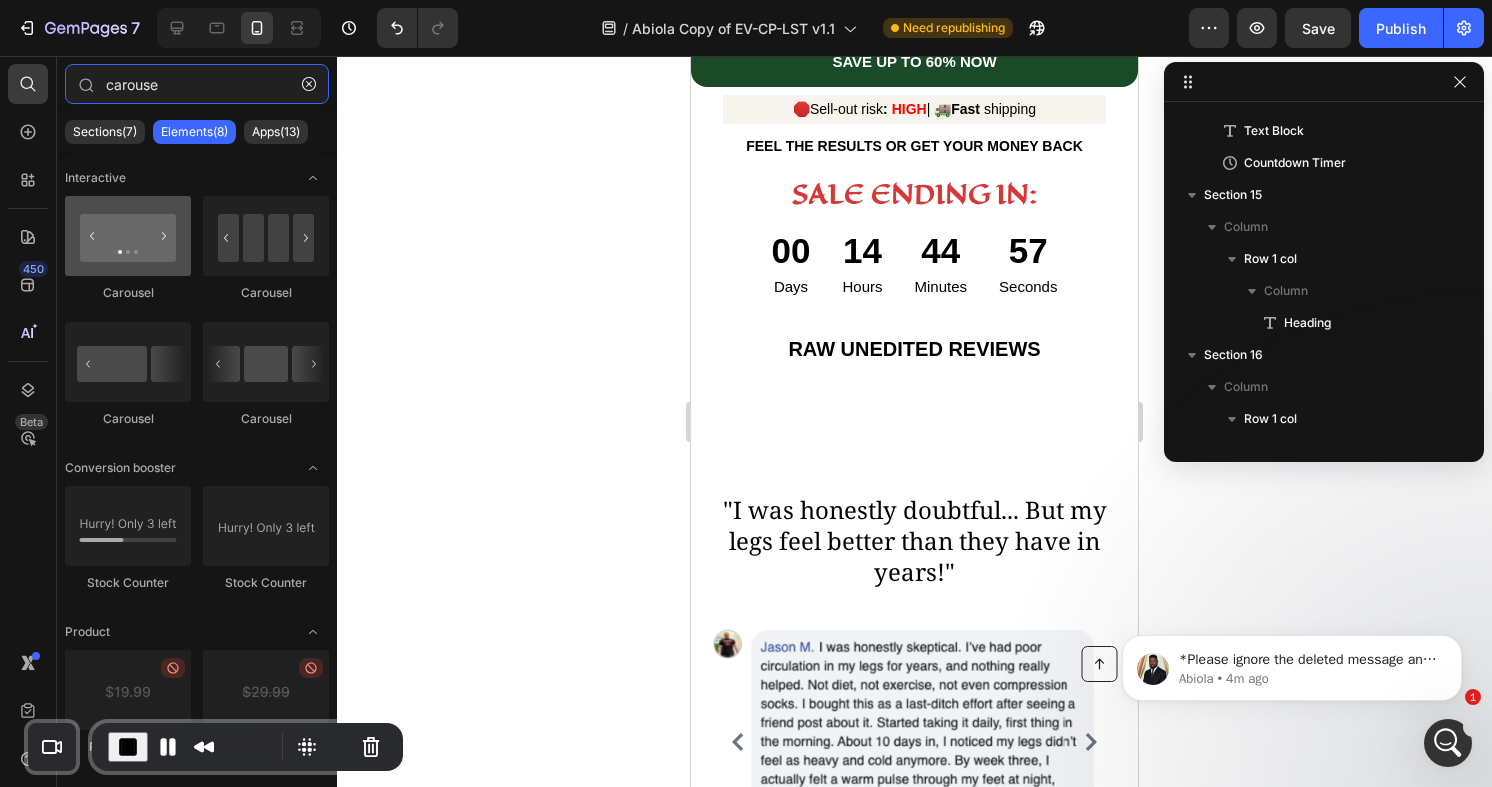 type on "carouse" 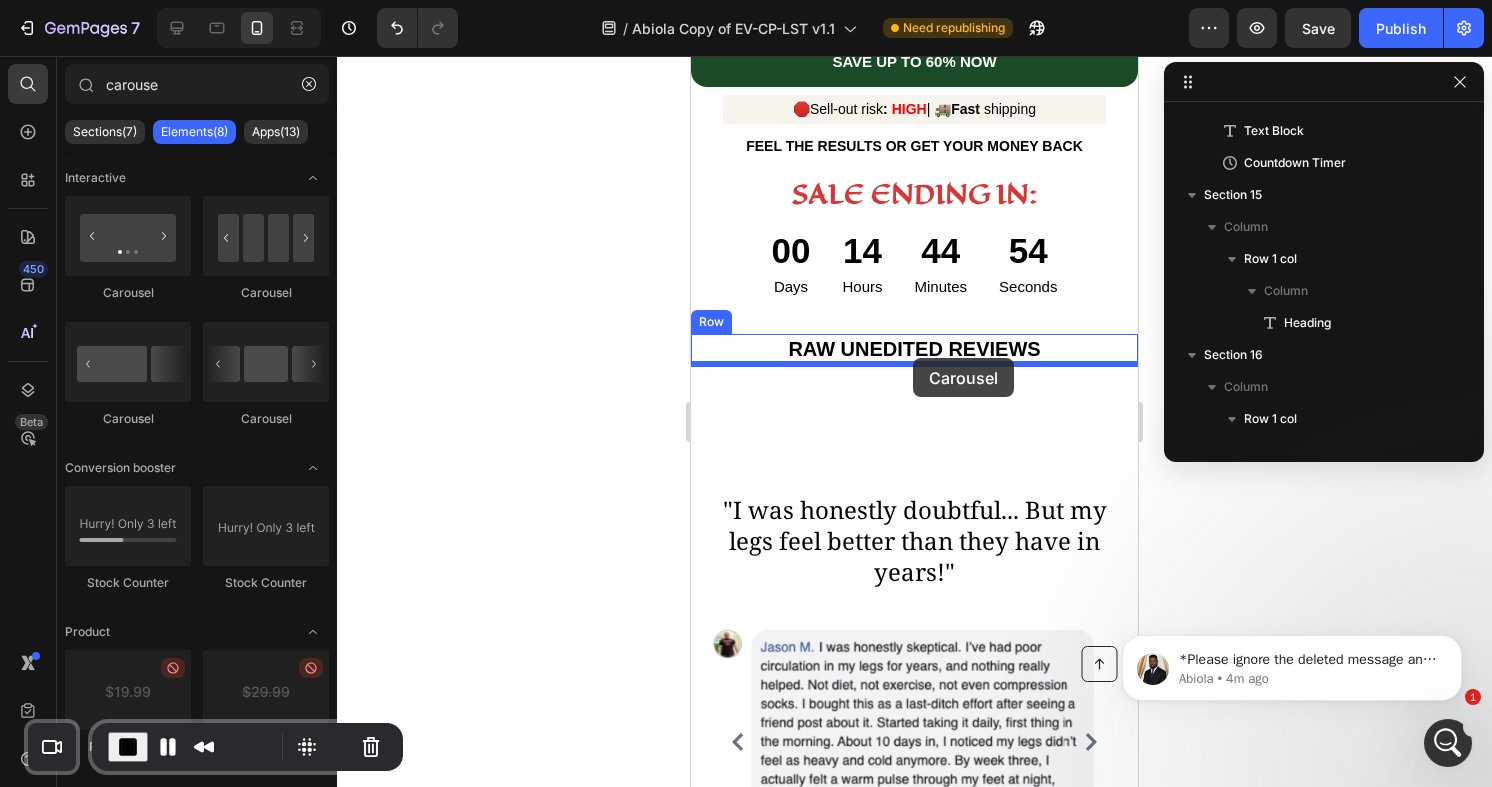 drag, startPoint x: 827, startPoint y: 277, endPoint x: 913, endPoint y: 358, distance: 118.13975 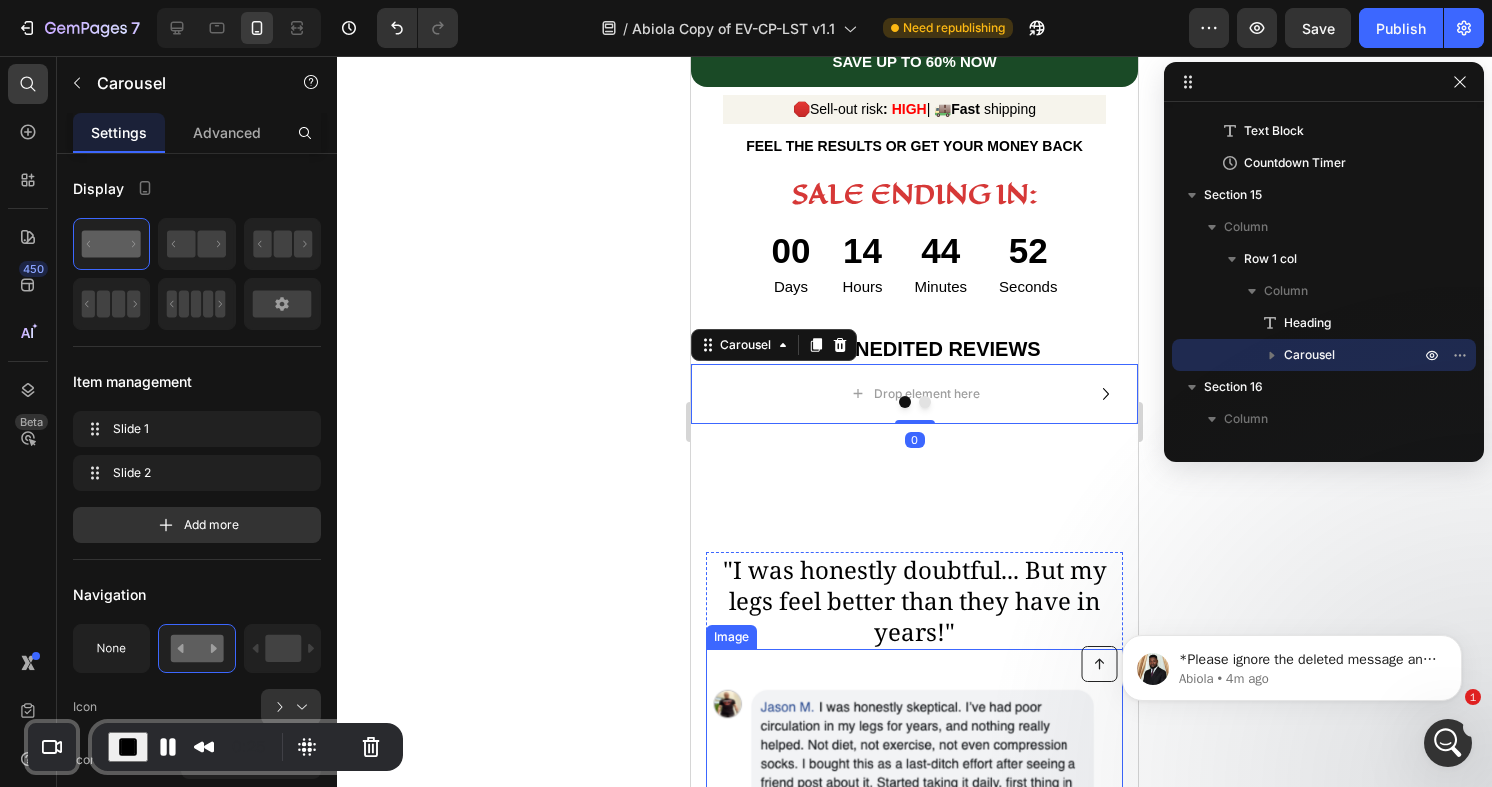 scroll, scrollTop: 11232, scrollLeft: 0, axis: vertical 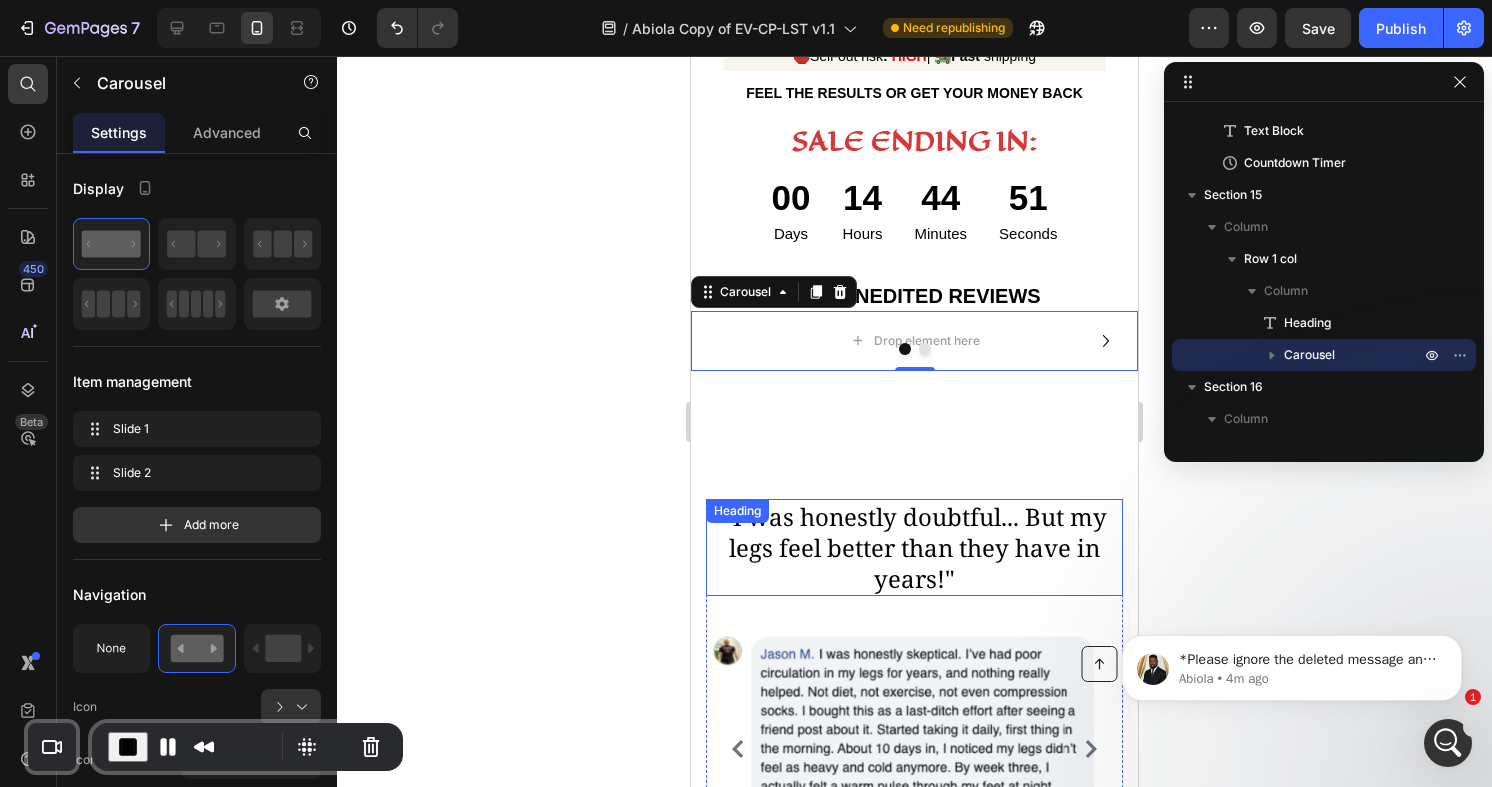 click on ""I was honestly doubtful... But my legs feel better than they have in years!"" at bounding box center (914, 548) 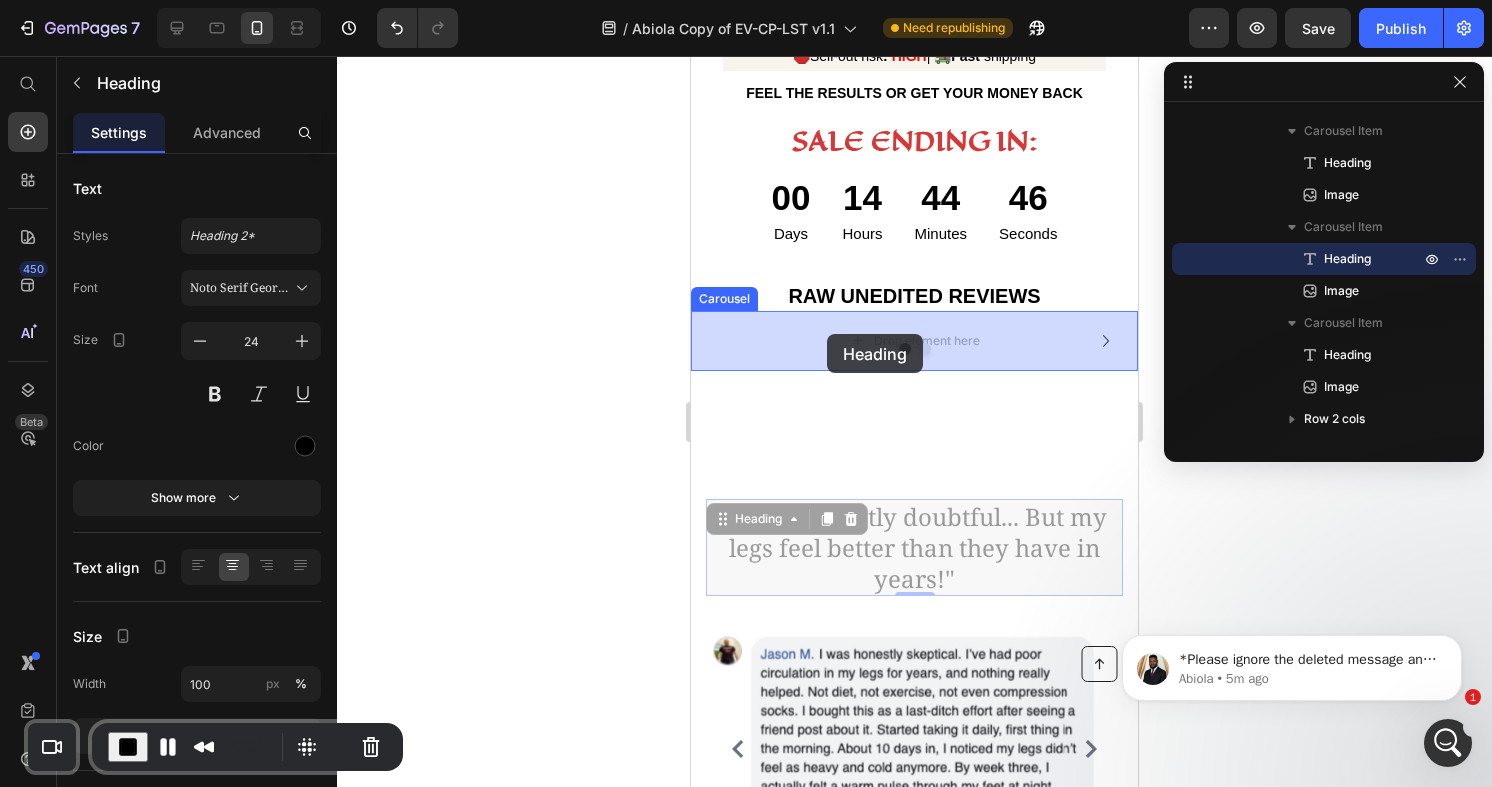 drag, startPoint x: 755, startPoint y: 517, endPoint x: 827, endPoint y: 334, distance: 196.65453 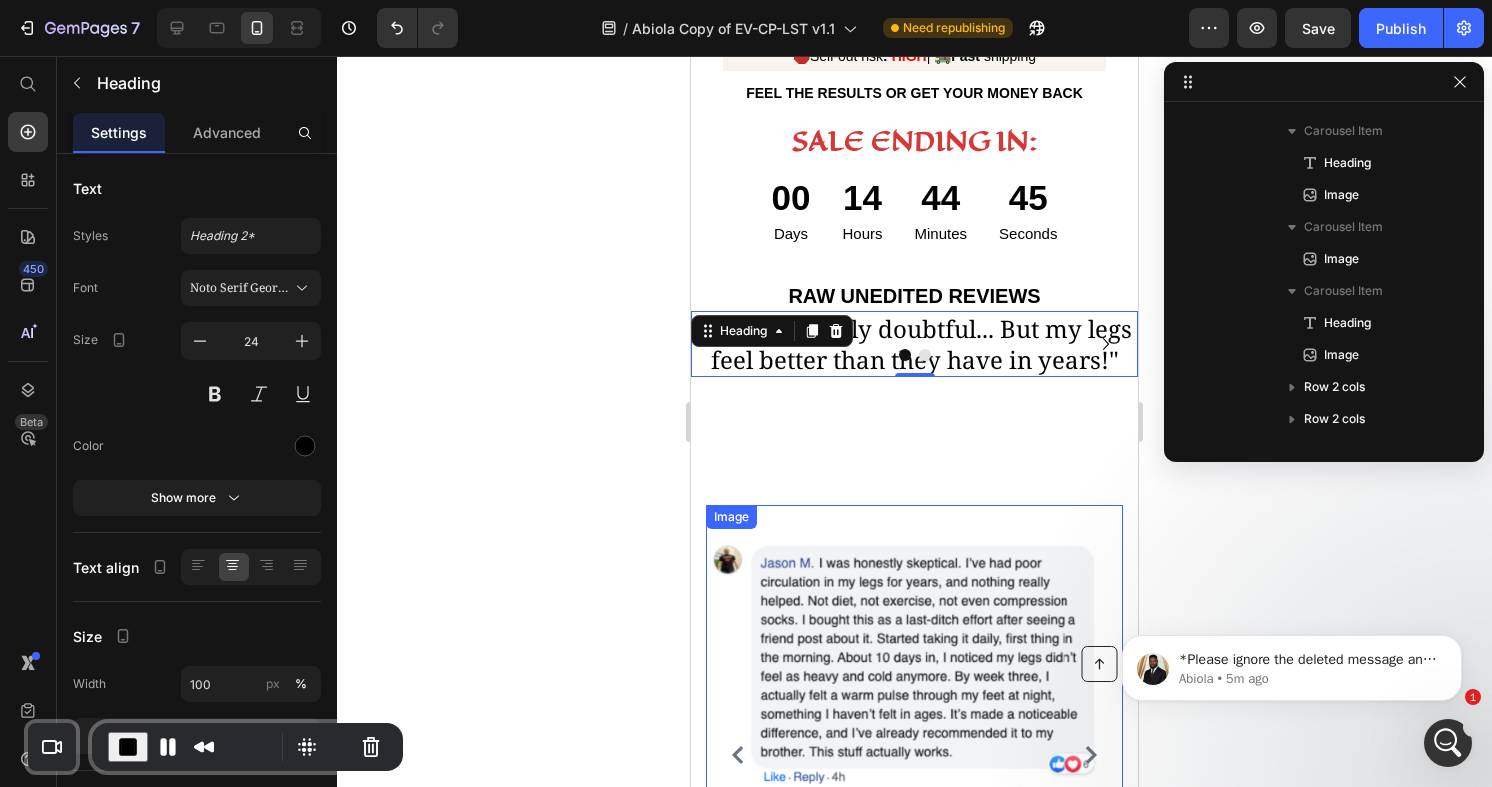 click at bounding box center [914, 661] 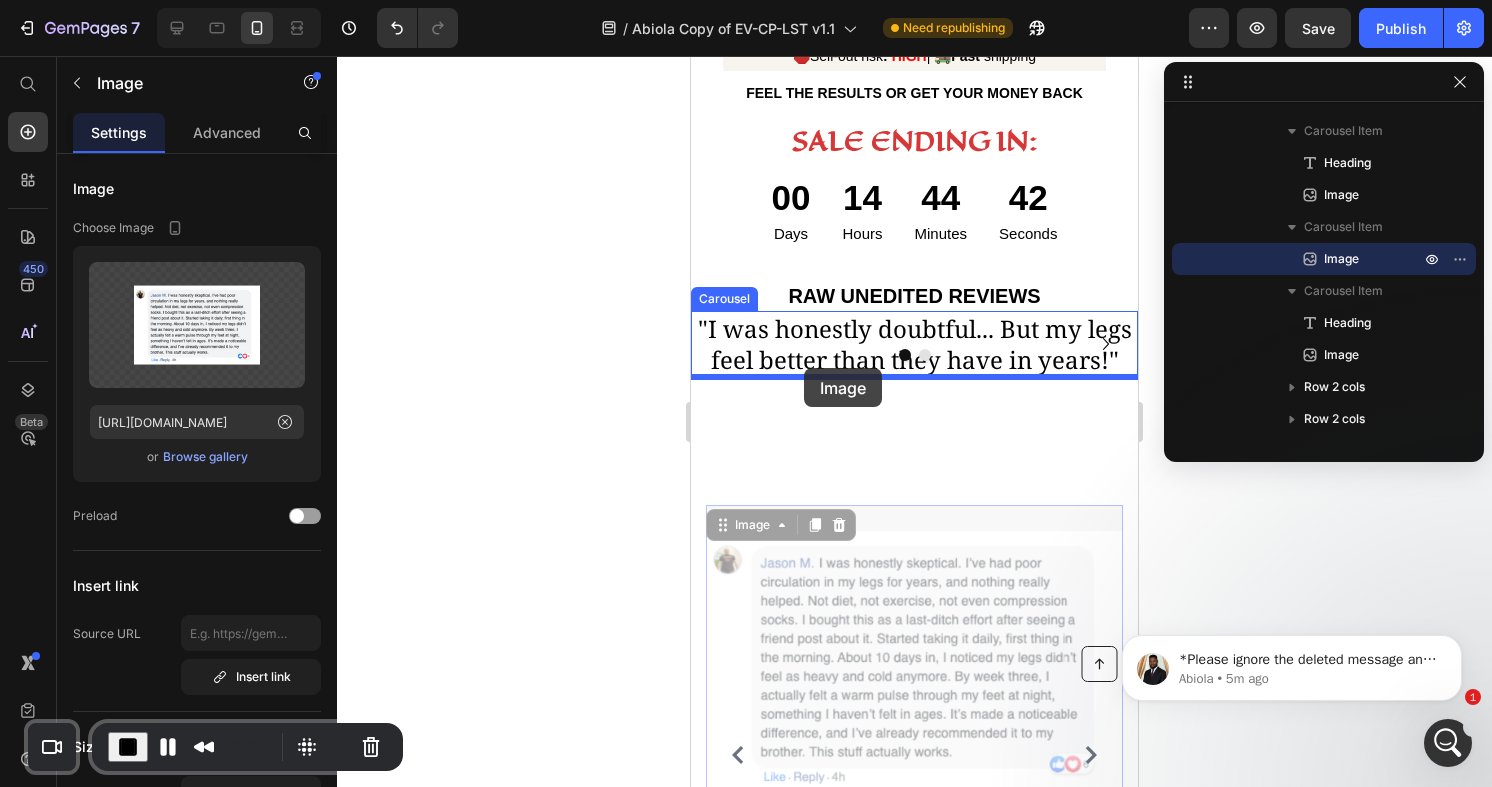 drag, startPoint x: 750, startPoint y: 520, endPoint x: 804, endPoint y: 368, distance: 161.30716 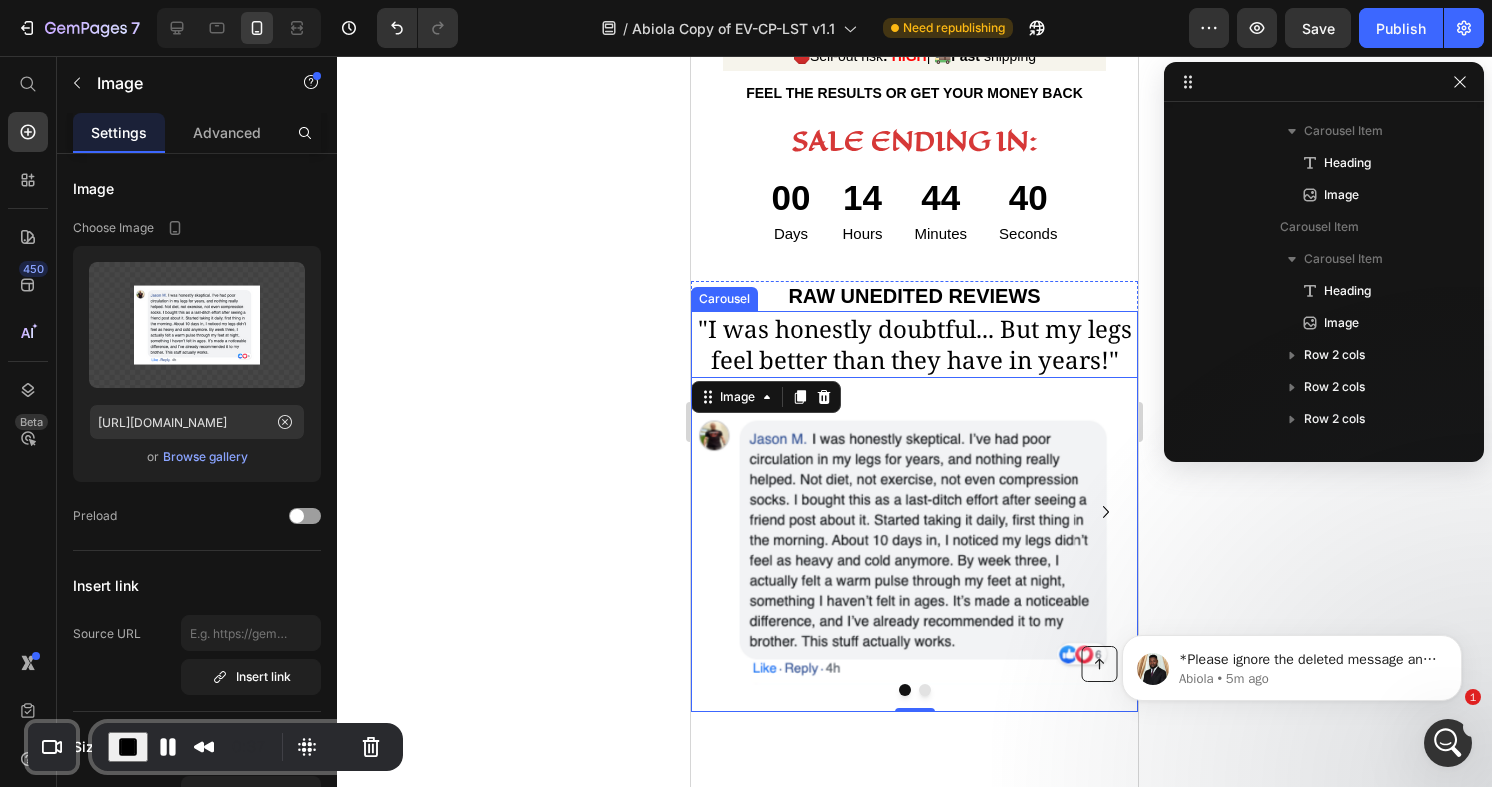 click 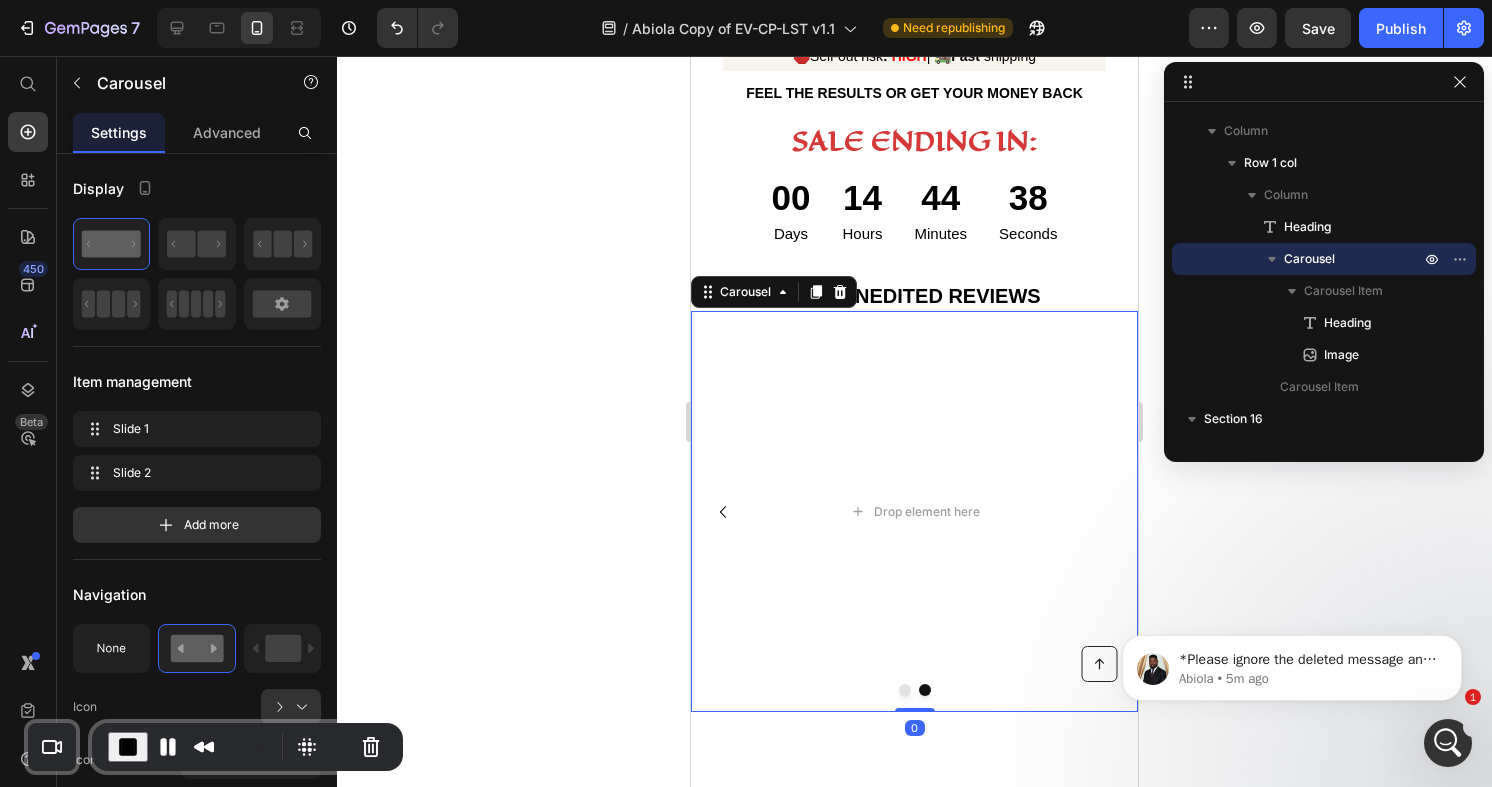 click 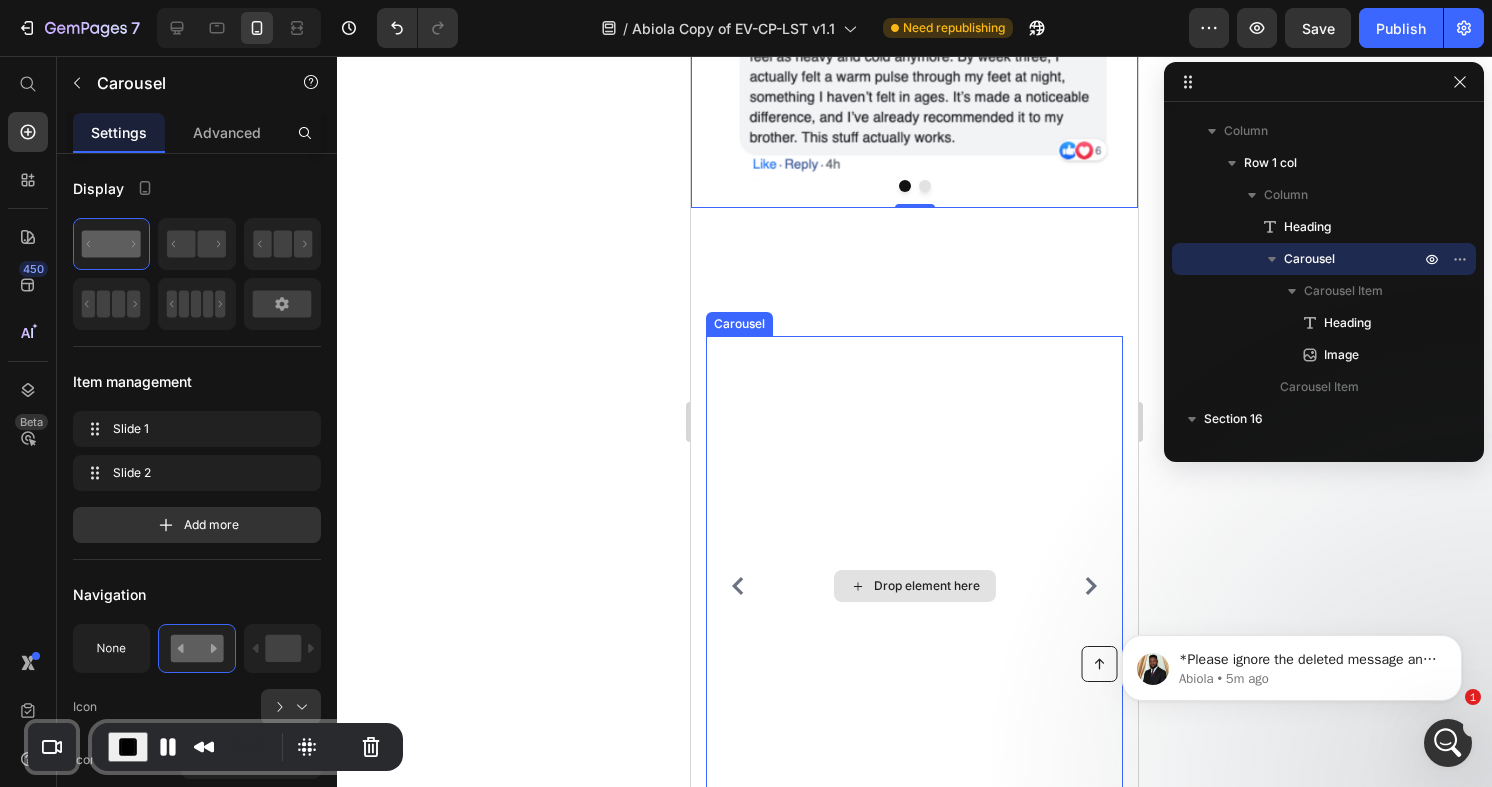 scroll, scrollTop: 11788, scrollLeft: 0, axis: vertical 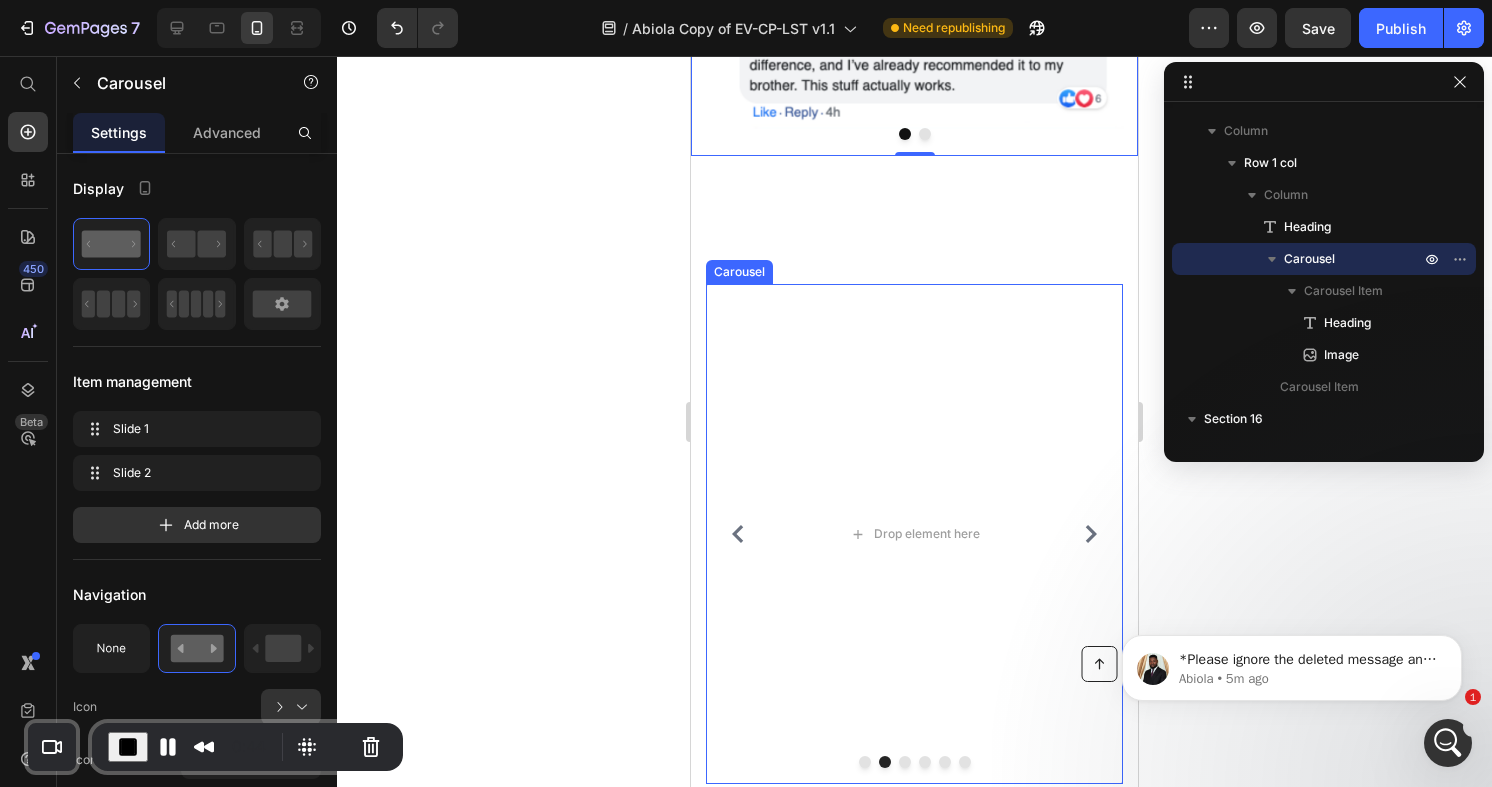 click 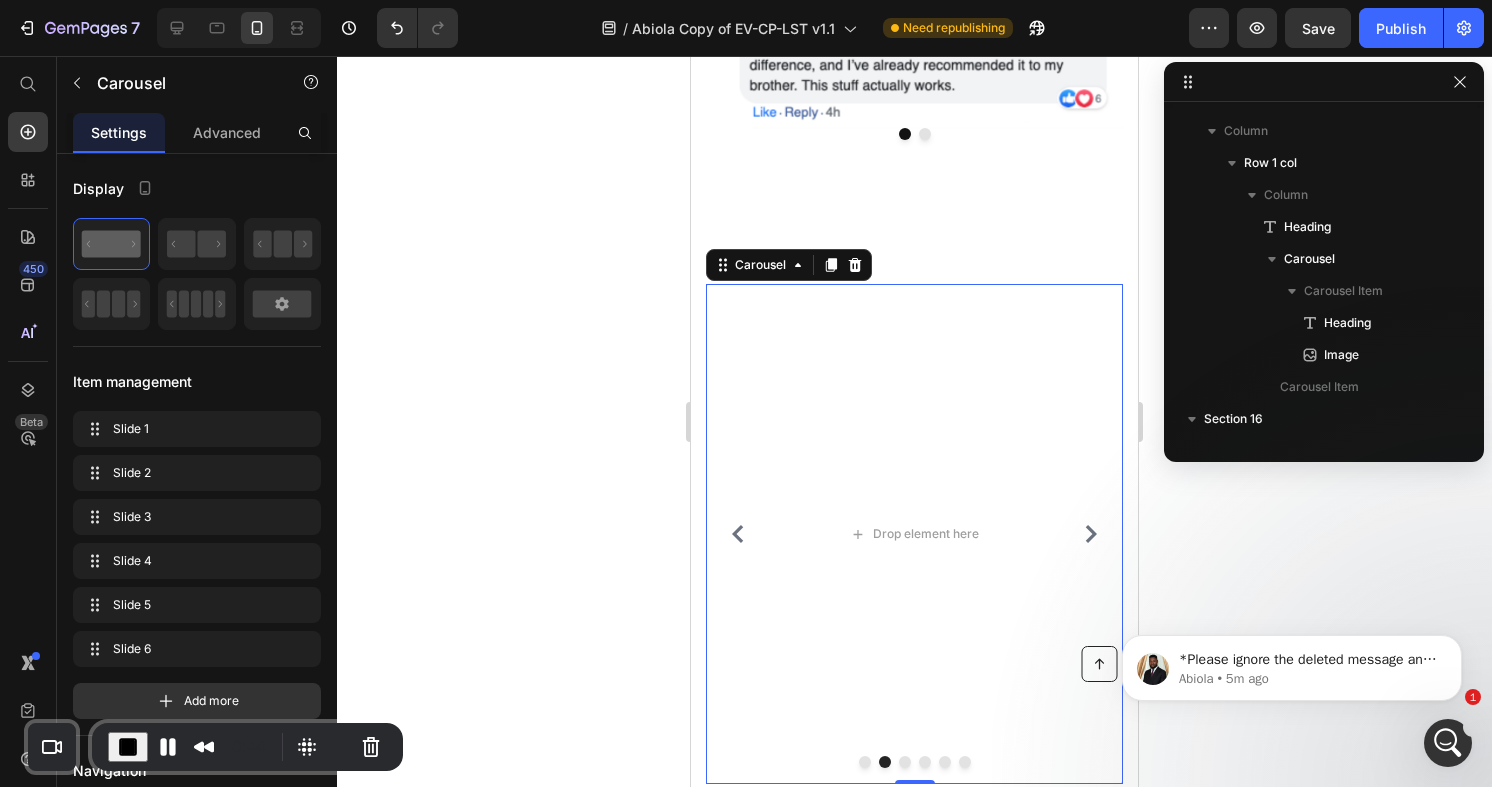 scroll, scrollTop: 1179, scrollLeft: 0, axis: vertical 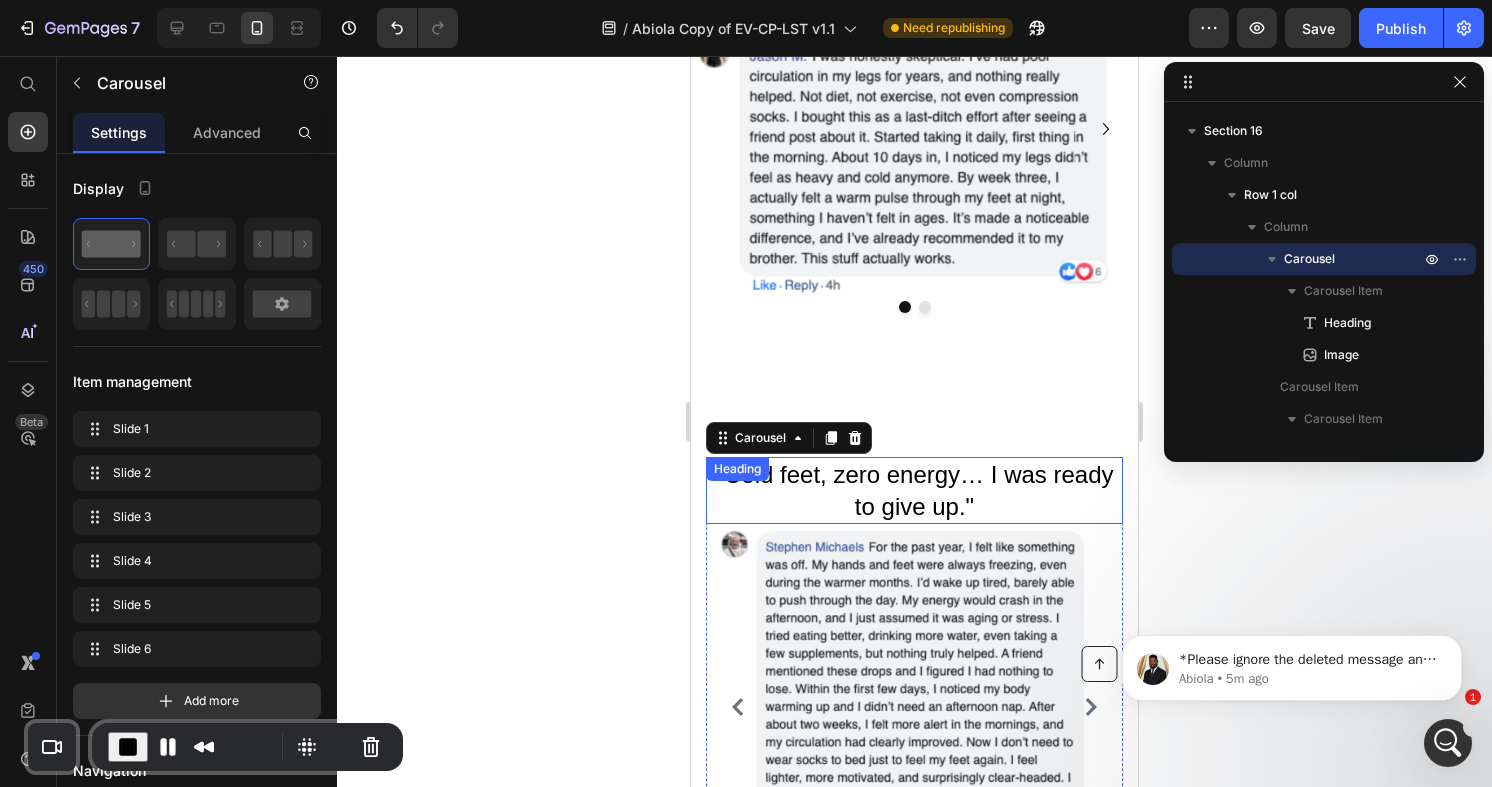 click on ""Cold feet, zero energy… I was ready to give up."" at bounding box center (914, 490) 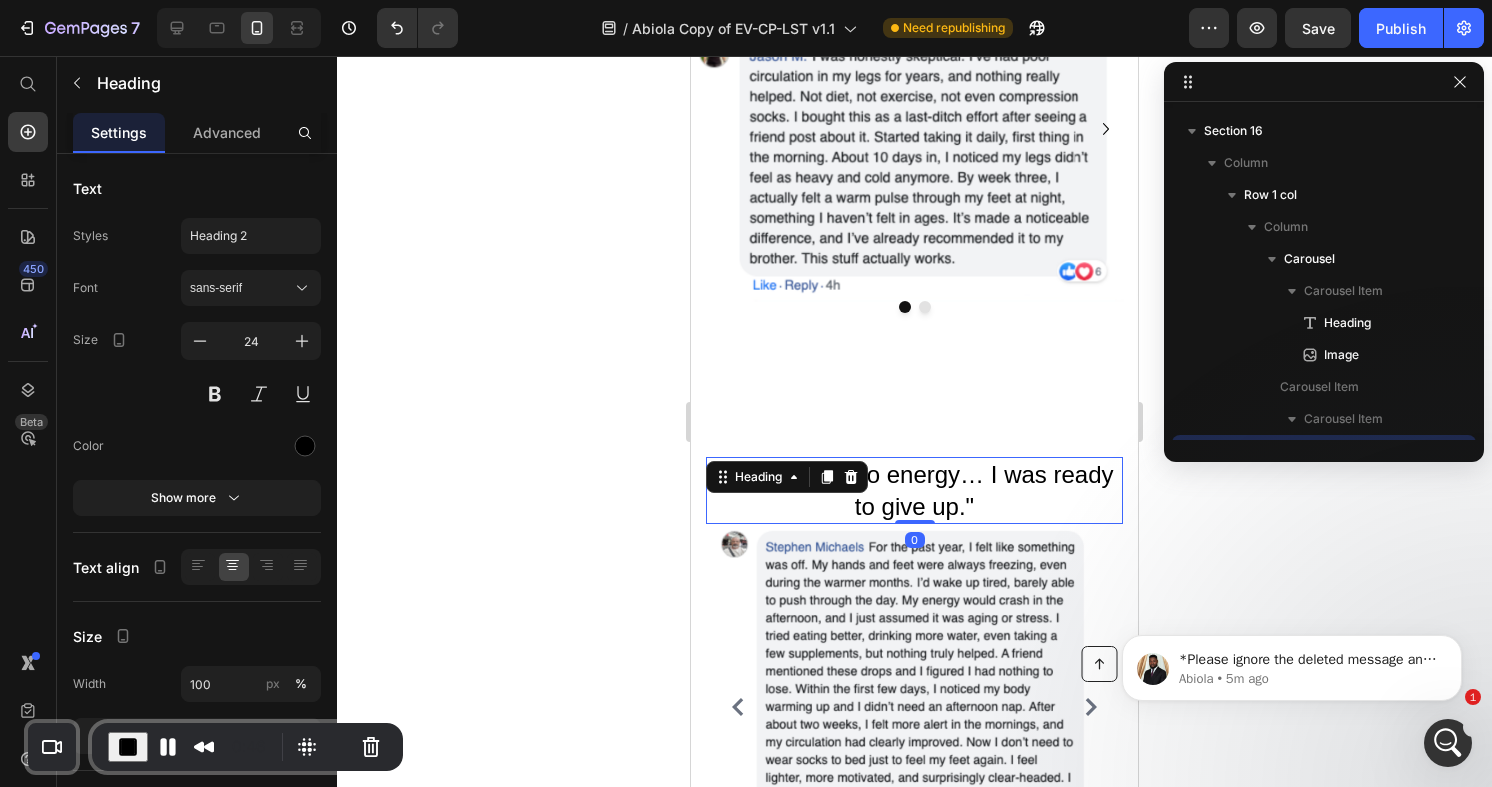 scroll, scrollTop: 1371, scrollLeft: 0, axis: vertical 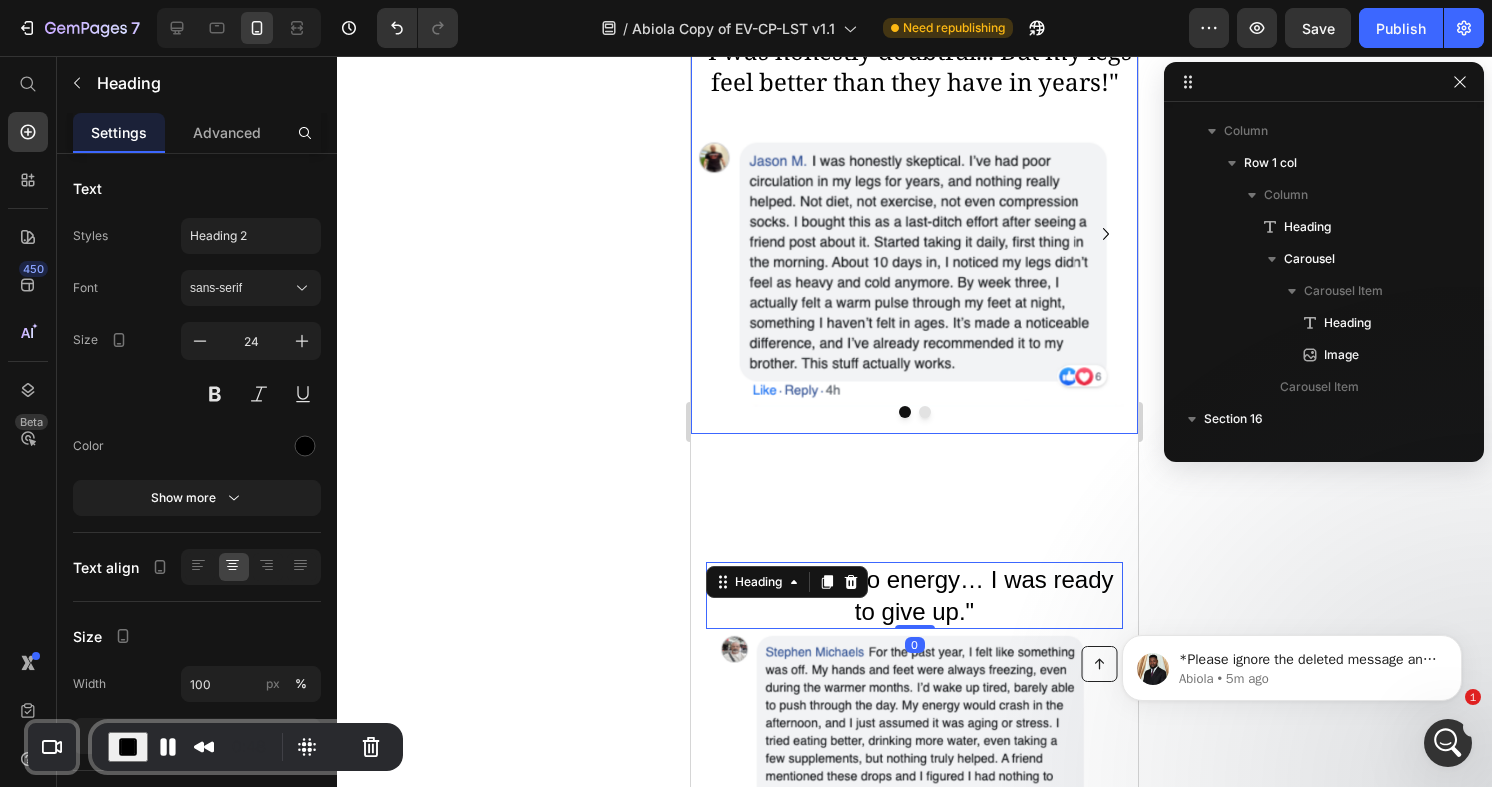click 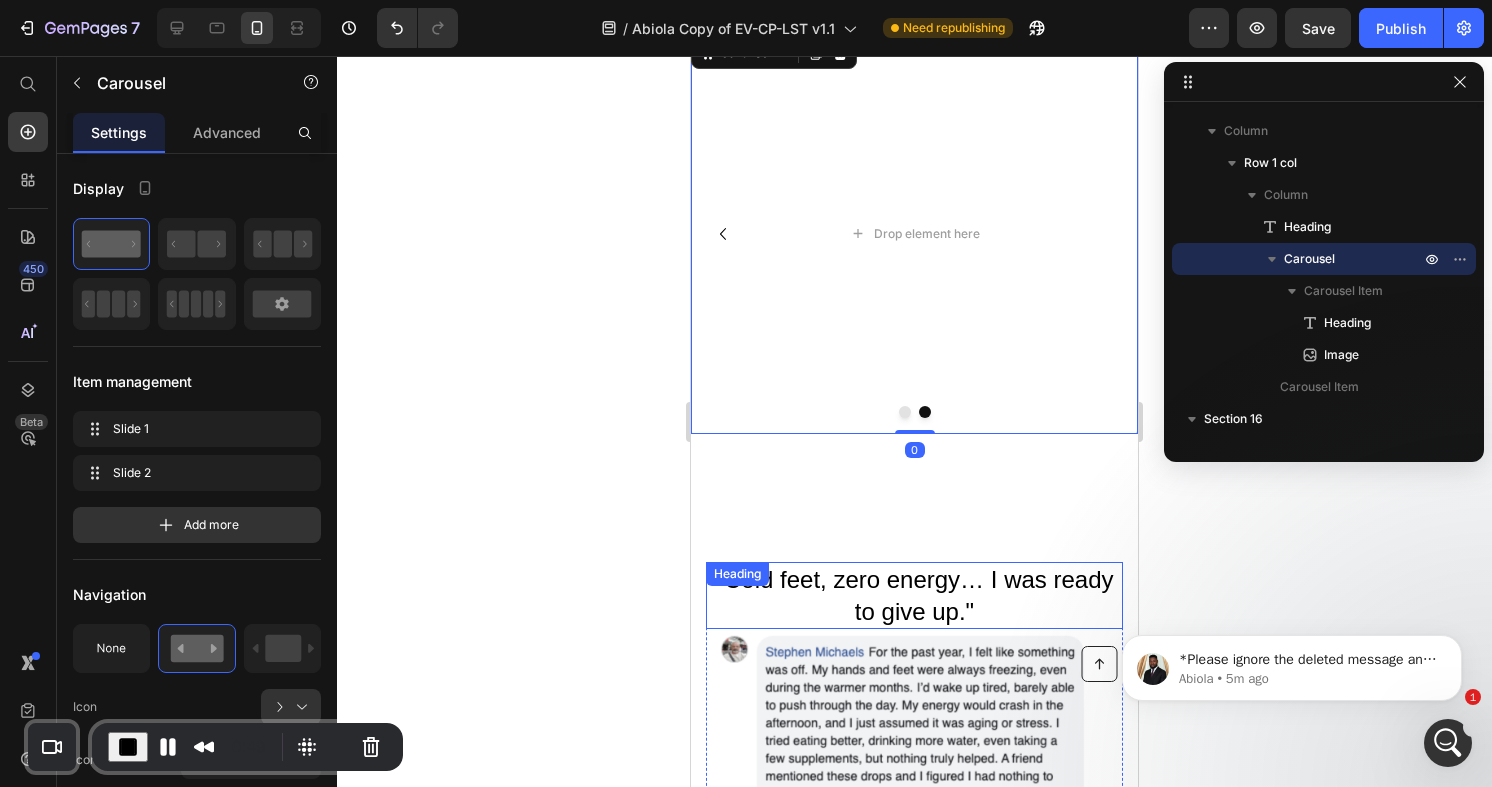 click on ""Cold feet, zero energy… I was ready to give up."" at bounding box center [914, 595] 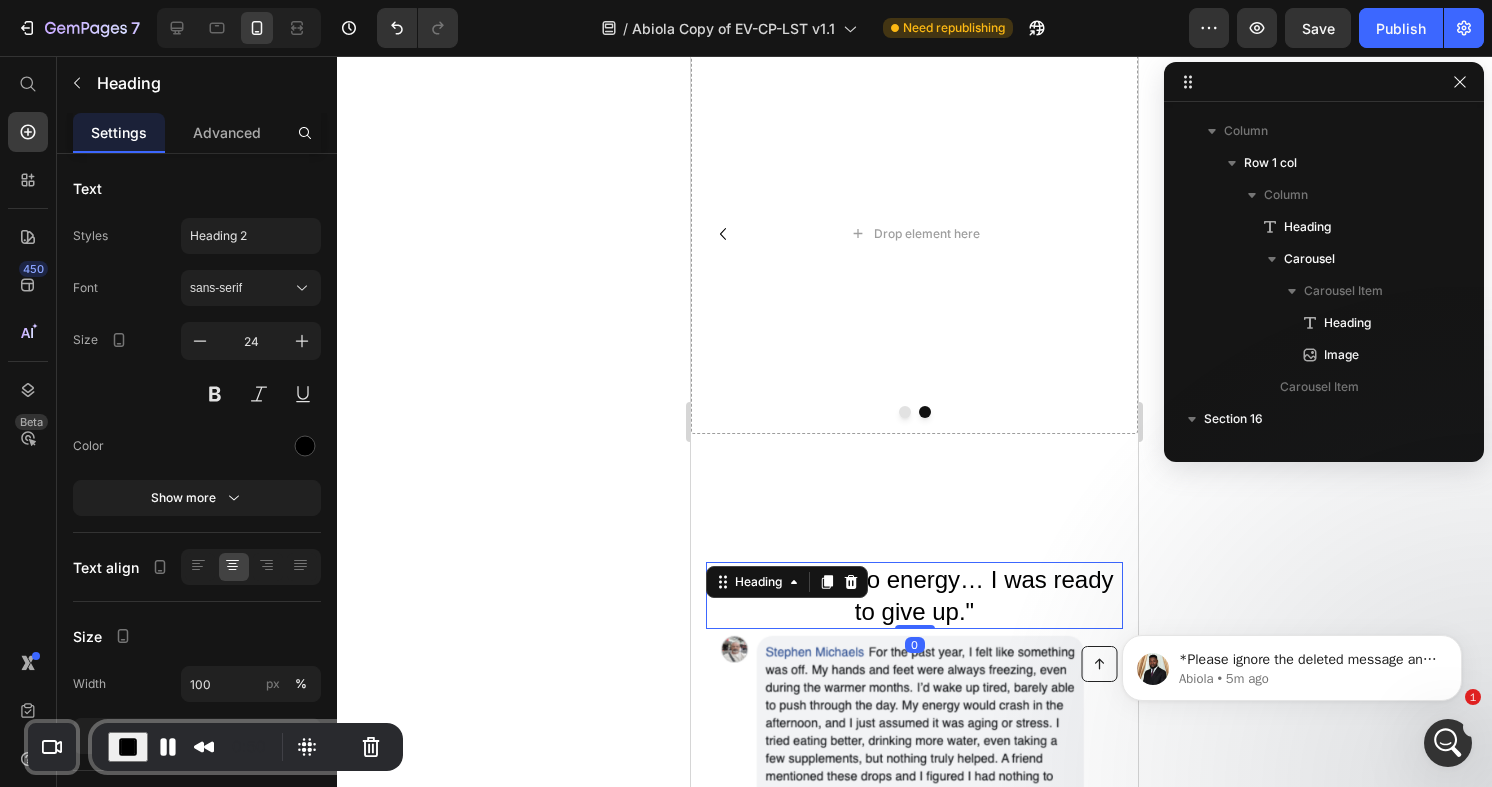scroll, scrollTop: 1371, scrollLeft: 0, axis: vertical 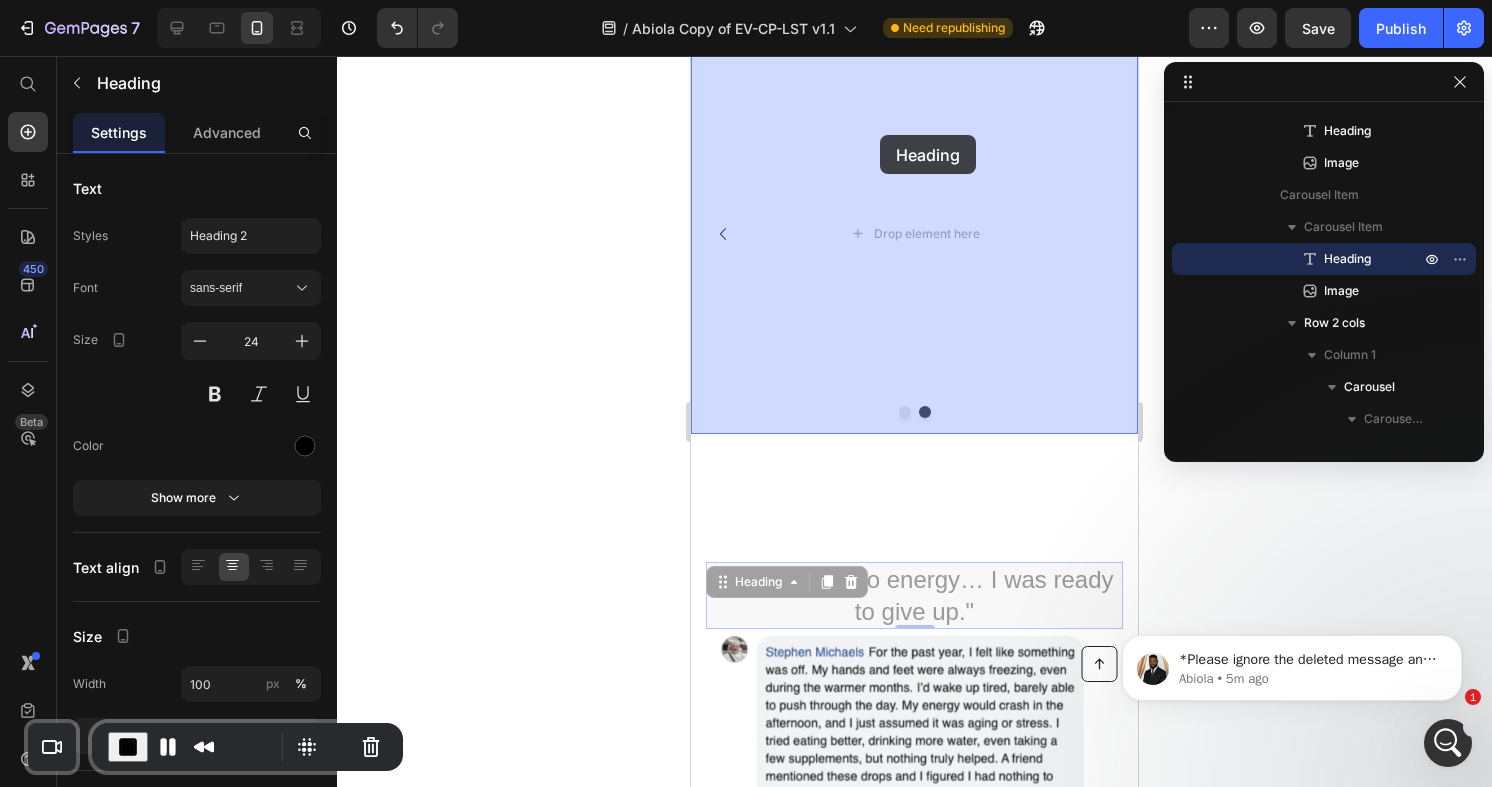 drag, startPoint x: 788, startPoint y: 583, endPoint x: 880, endPoint y: 138, distance: 454.4106 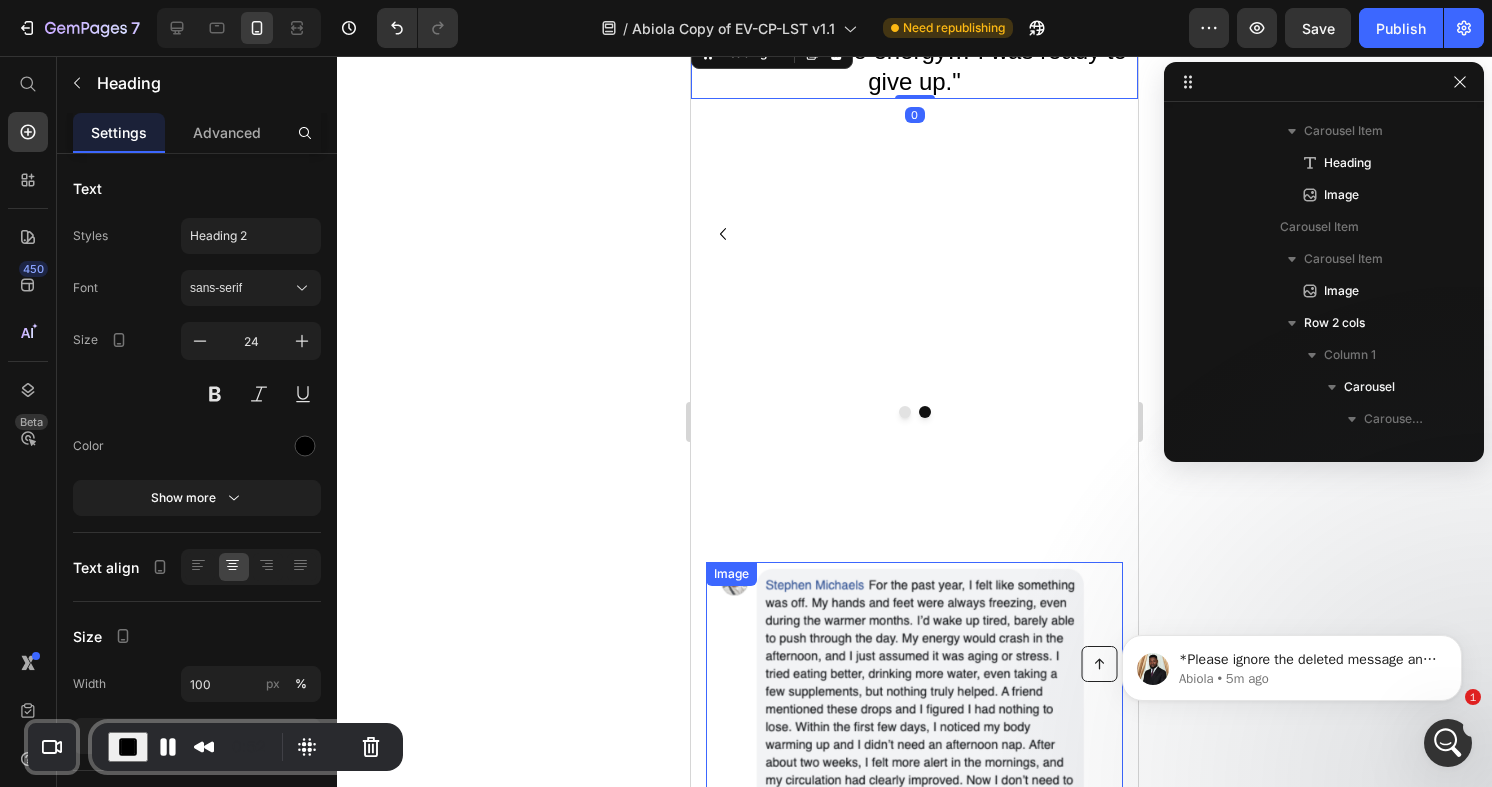 click at bounding box center (914, 718) 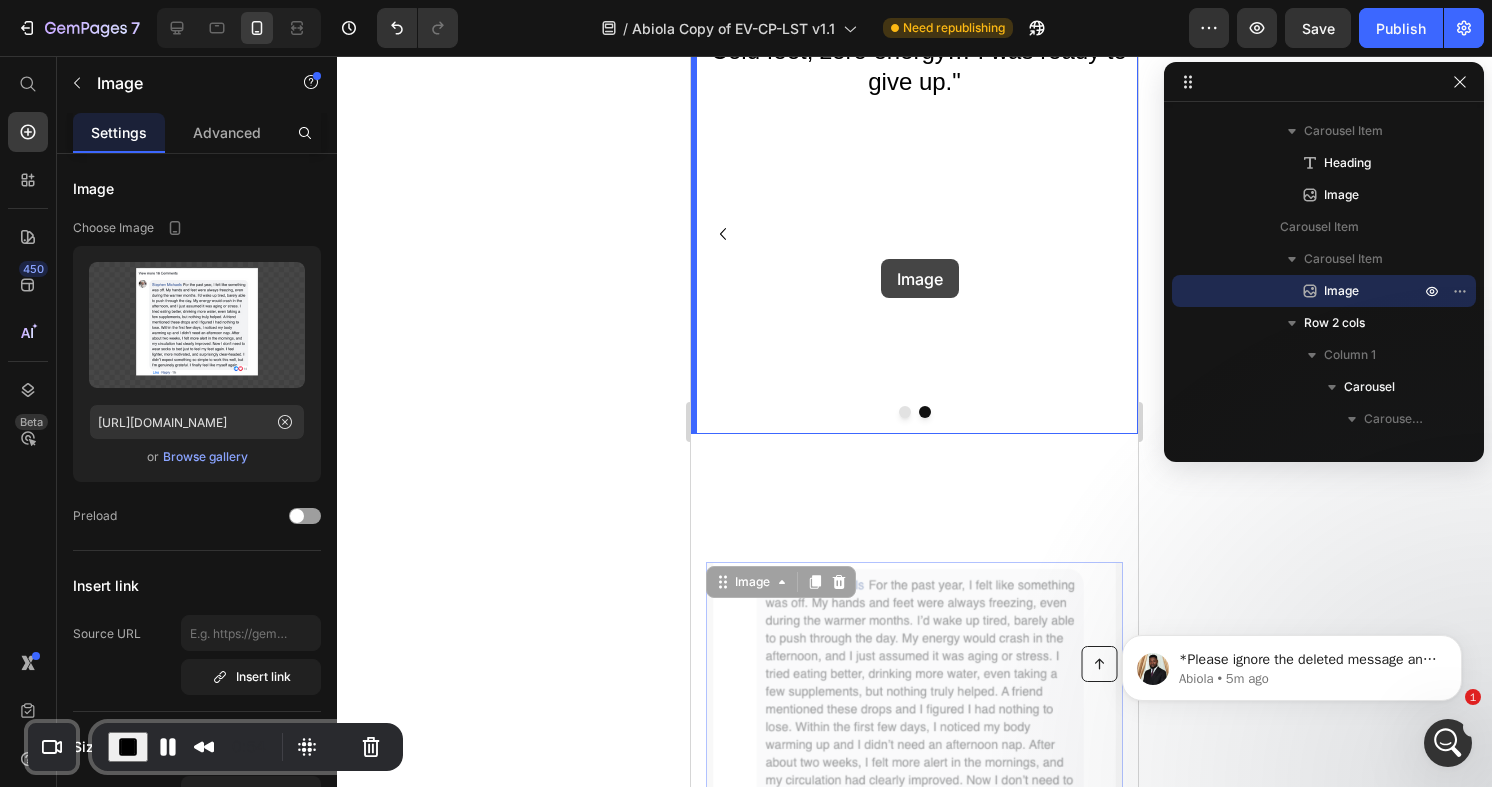 drag, startPoint x: 754, startPoint y: 585, endPoint x: 882, endPoint y: 258, distance: 351.15952 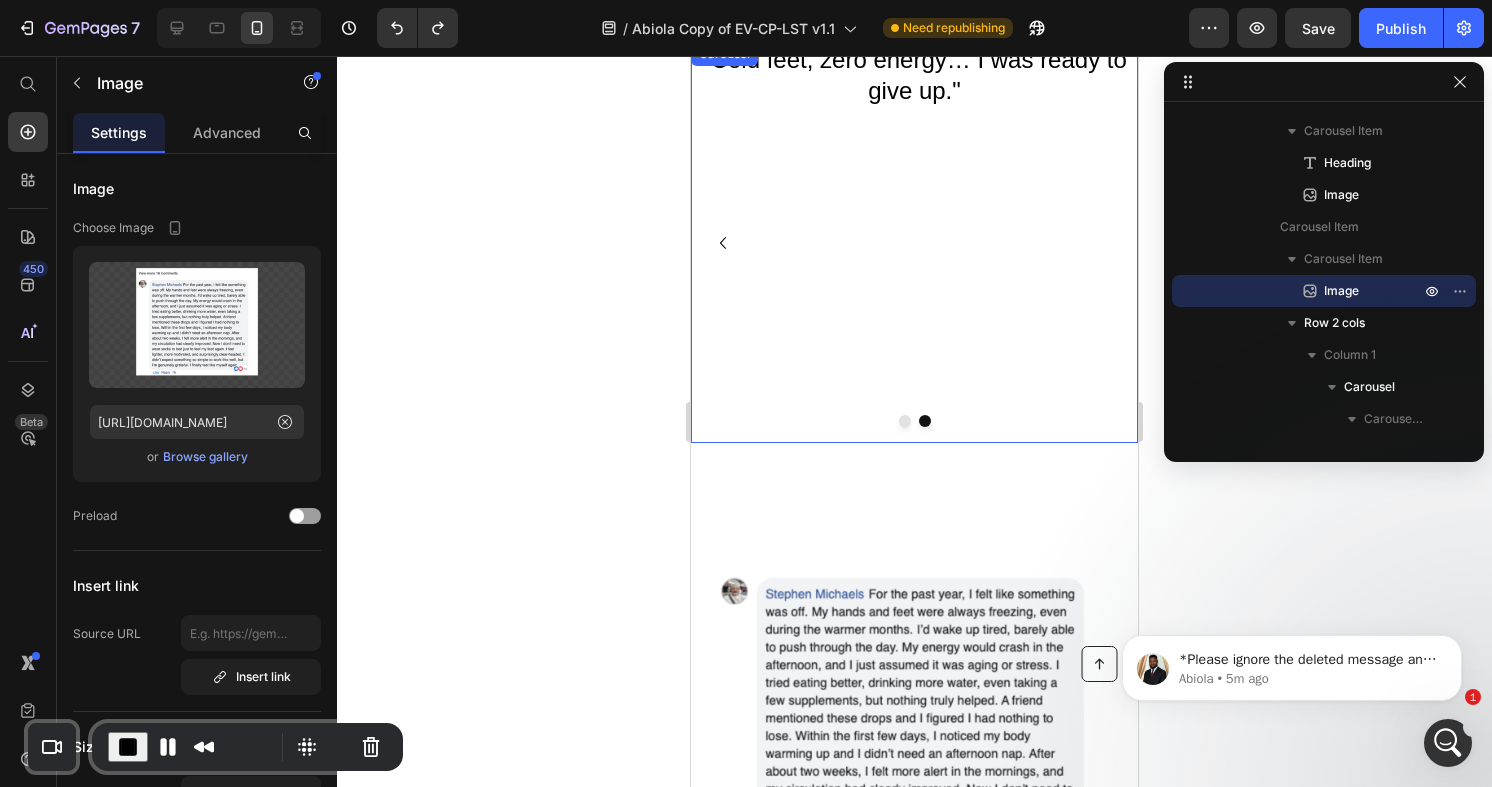 scroll, scrollTop: 11534, scrollLeft: 0, axis: vertical 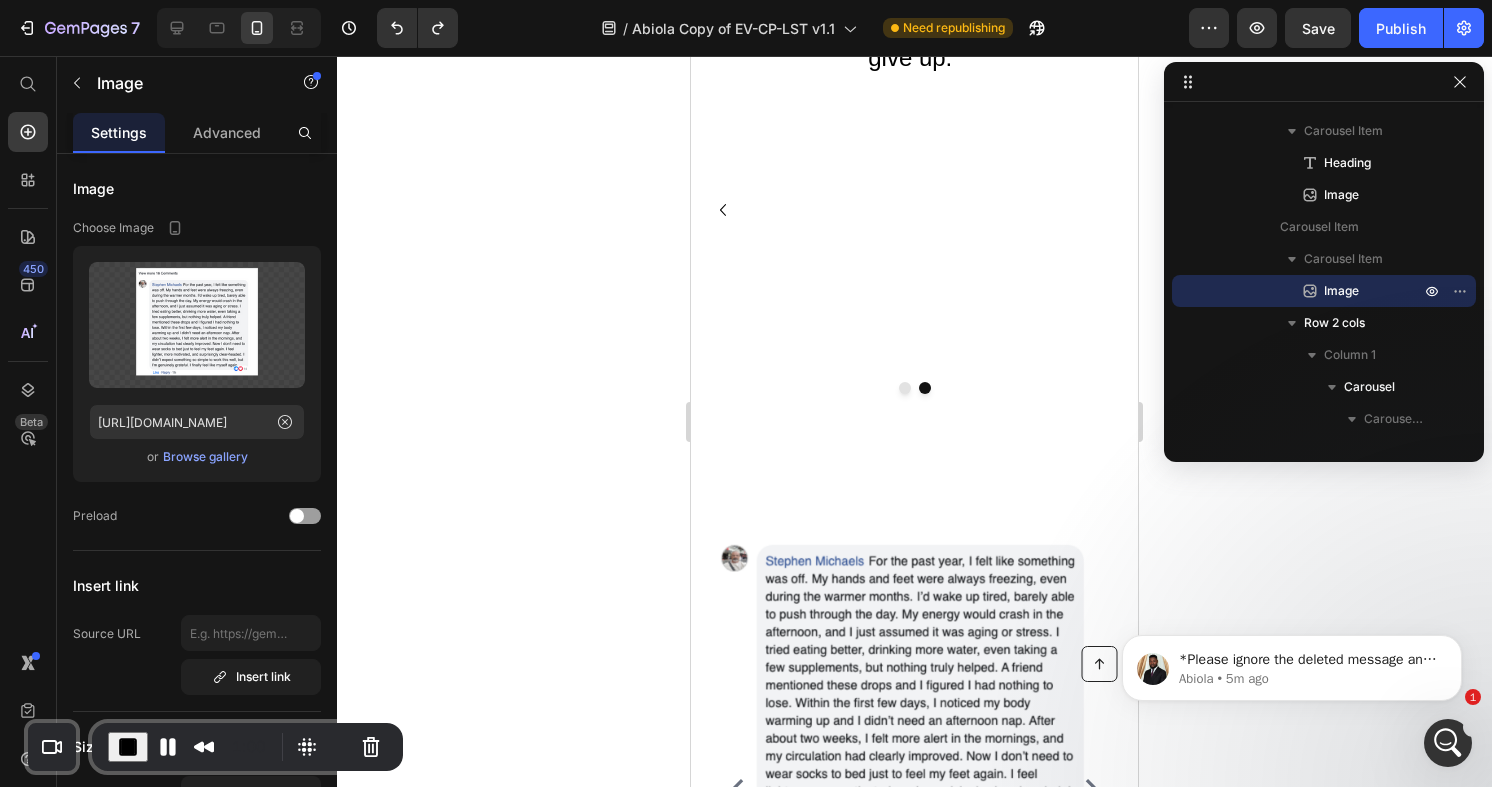 click at bounding box center [914, 694] 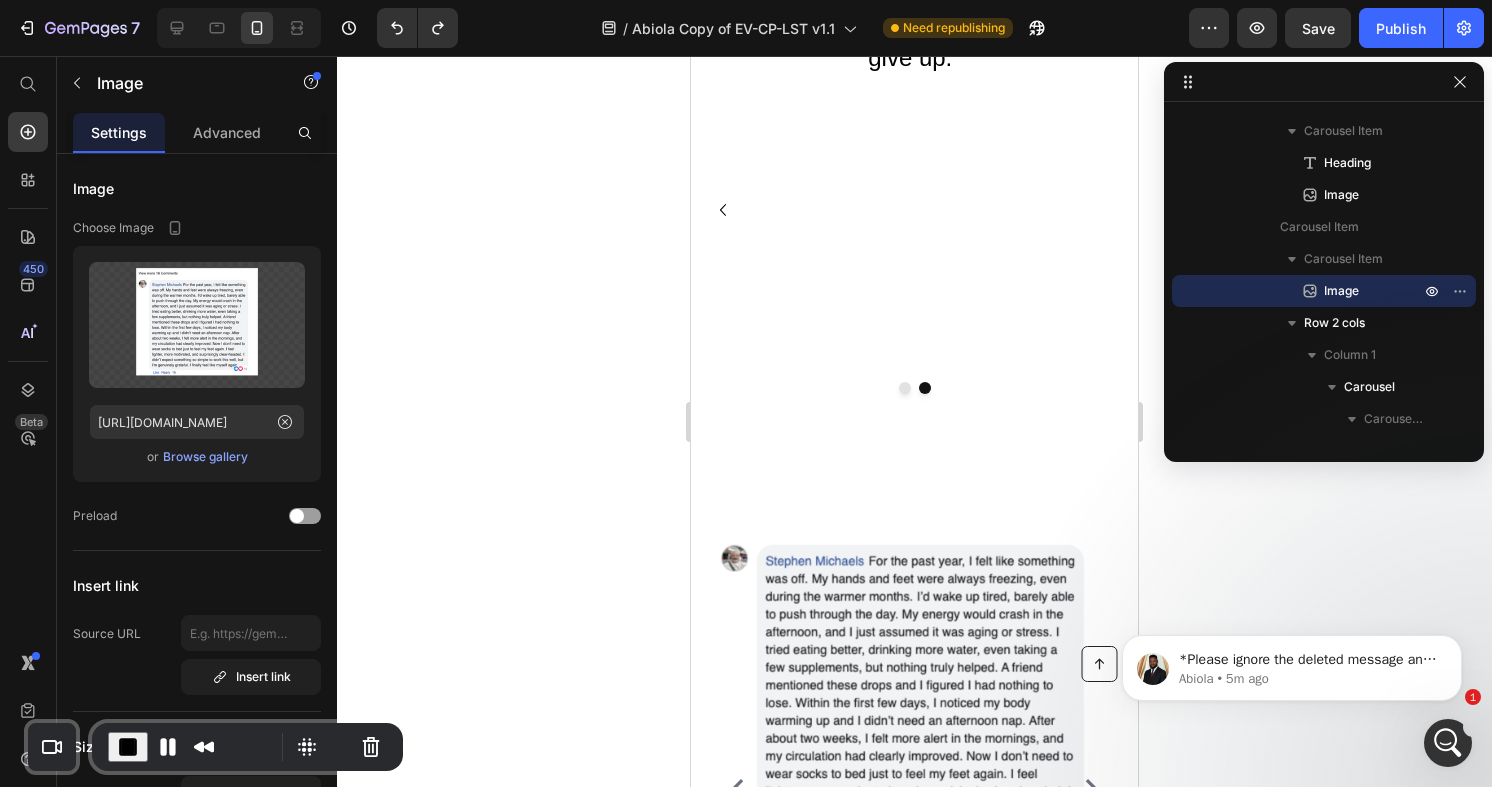 click at bounding box center [914, 694] 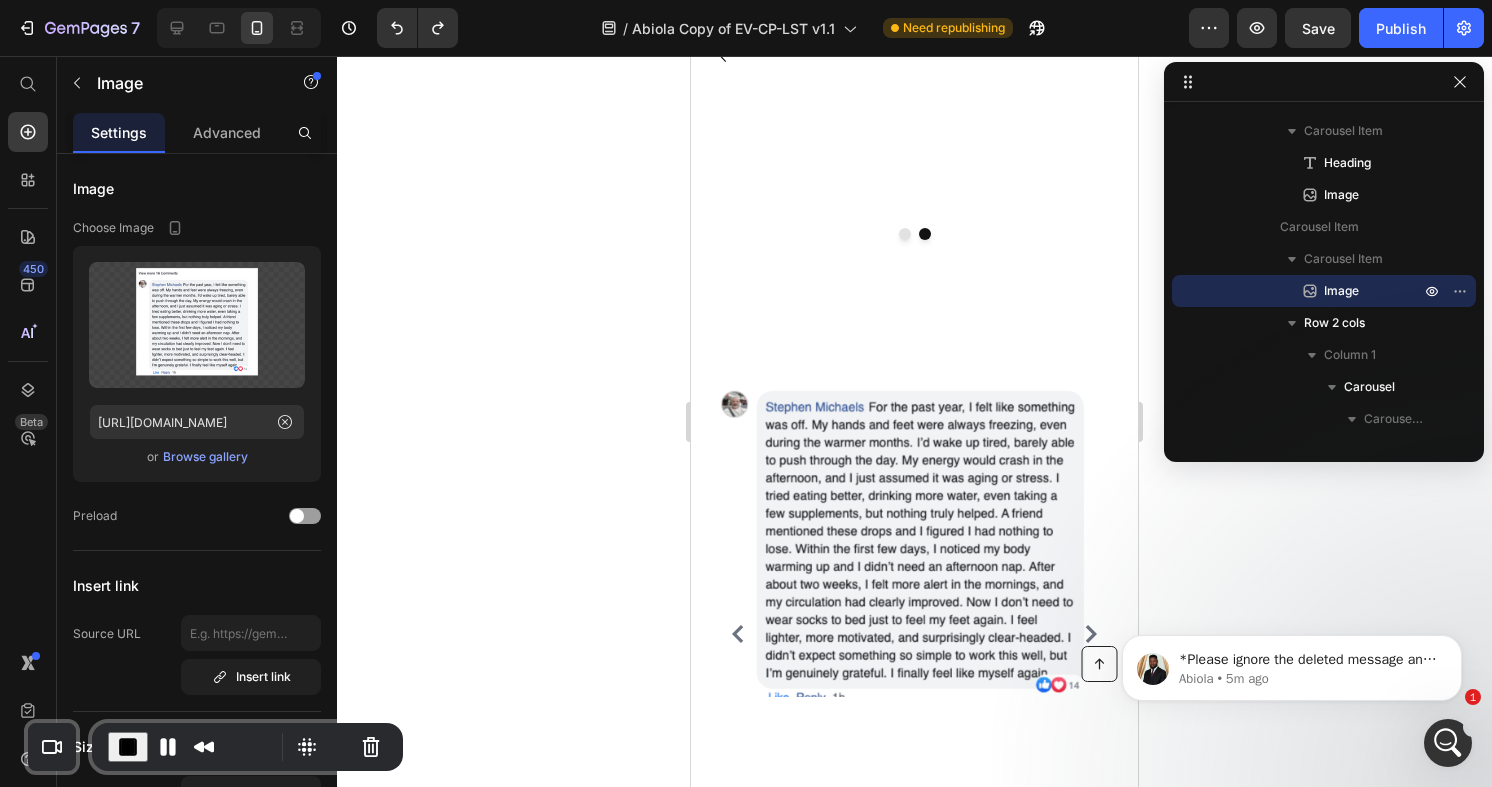 scroll, scrollTop: 11729, scrollLeft: 0, axis: vertical 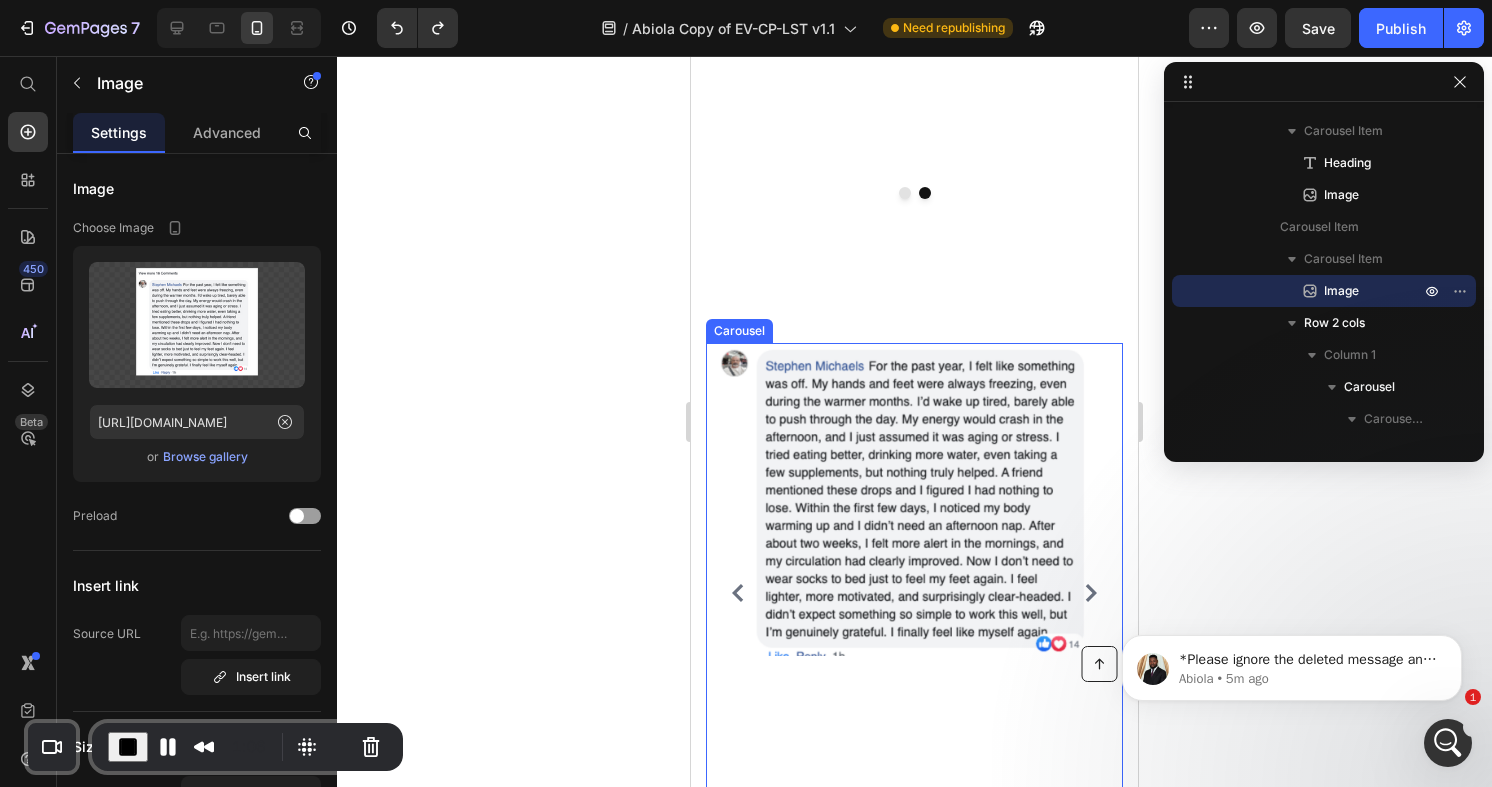 click on "Image" at bounding box center [914, 593] 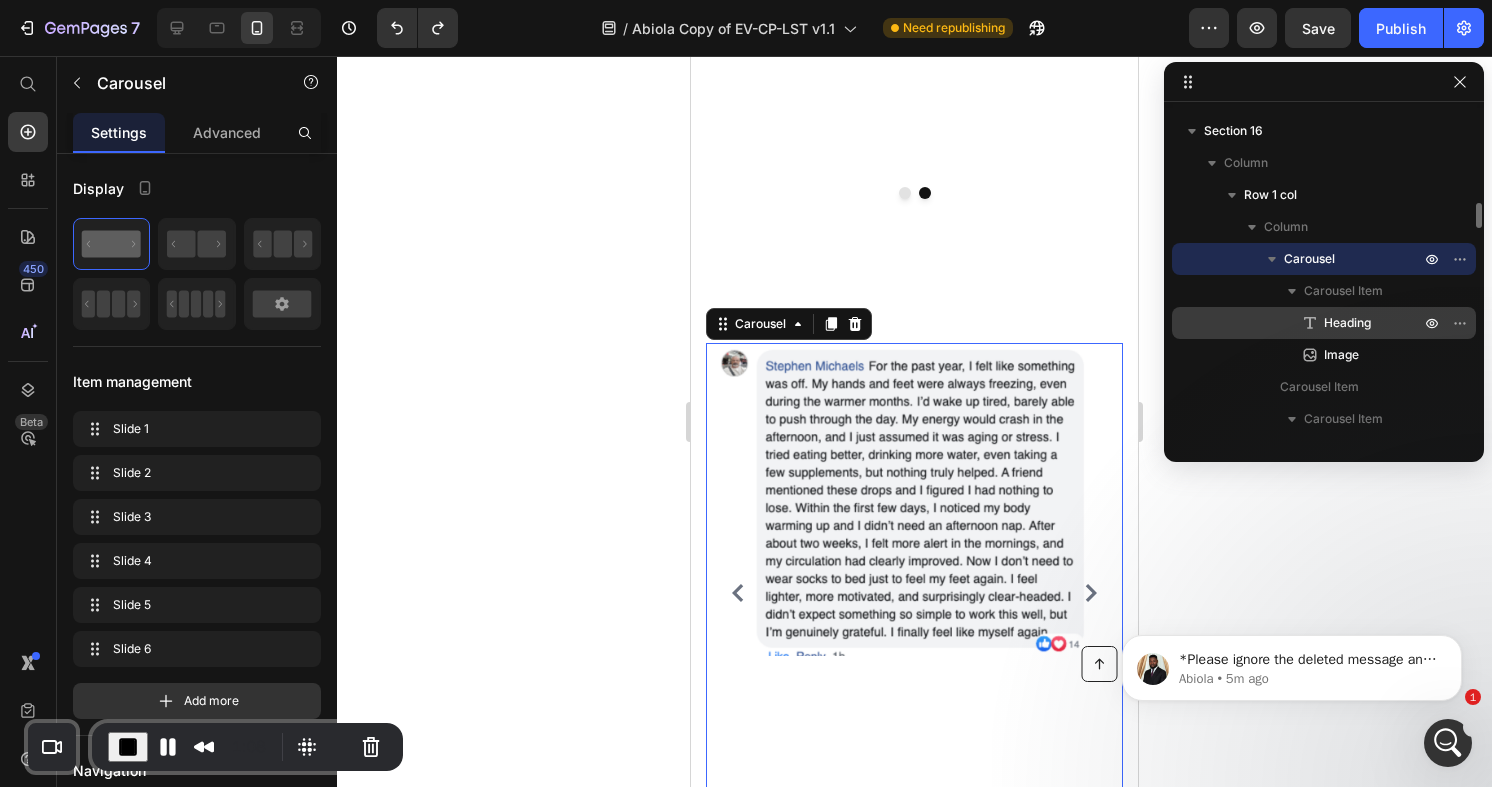 click on "Heading" at bounding box center [1324, 323] 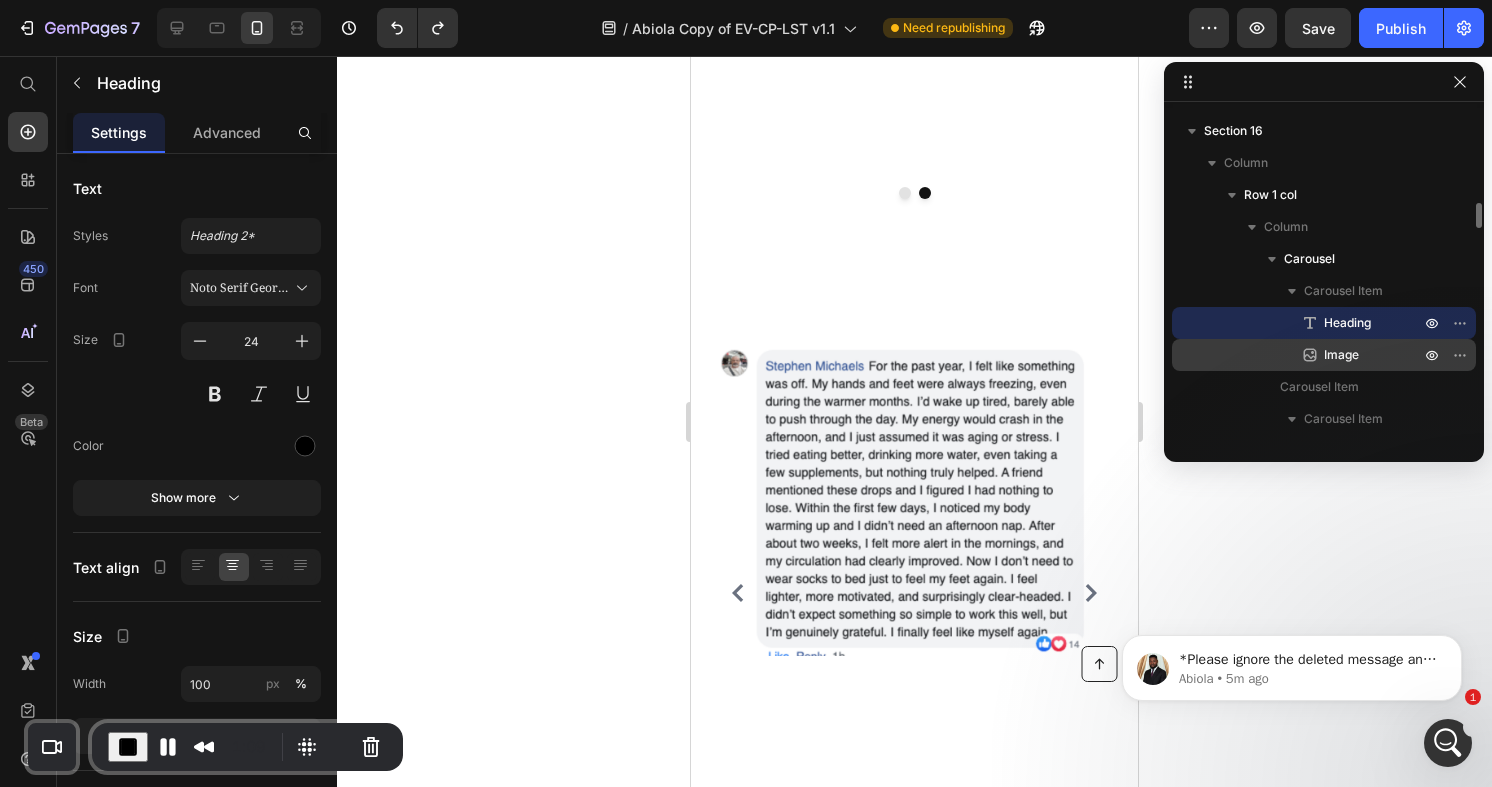 click on "Image" at bounding box center [1350, 355] 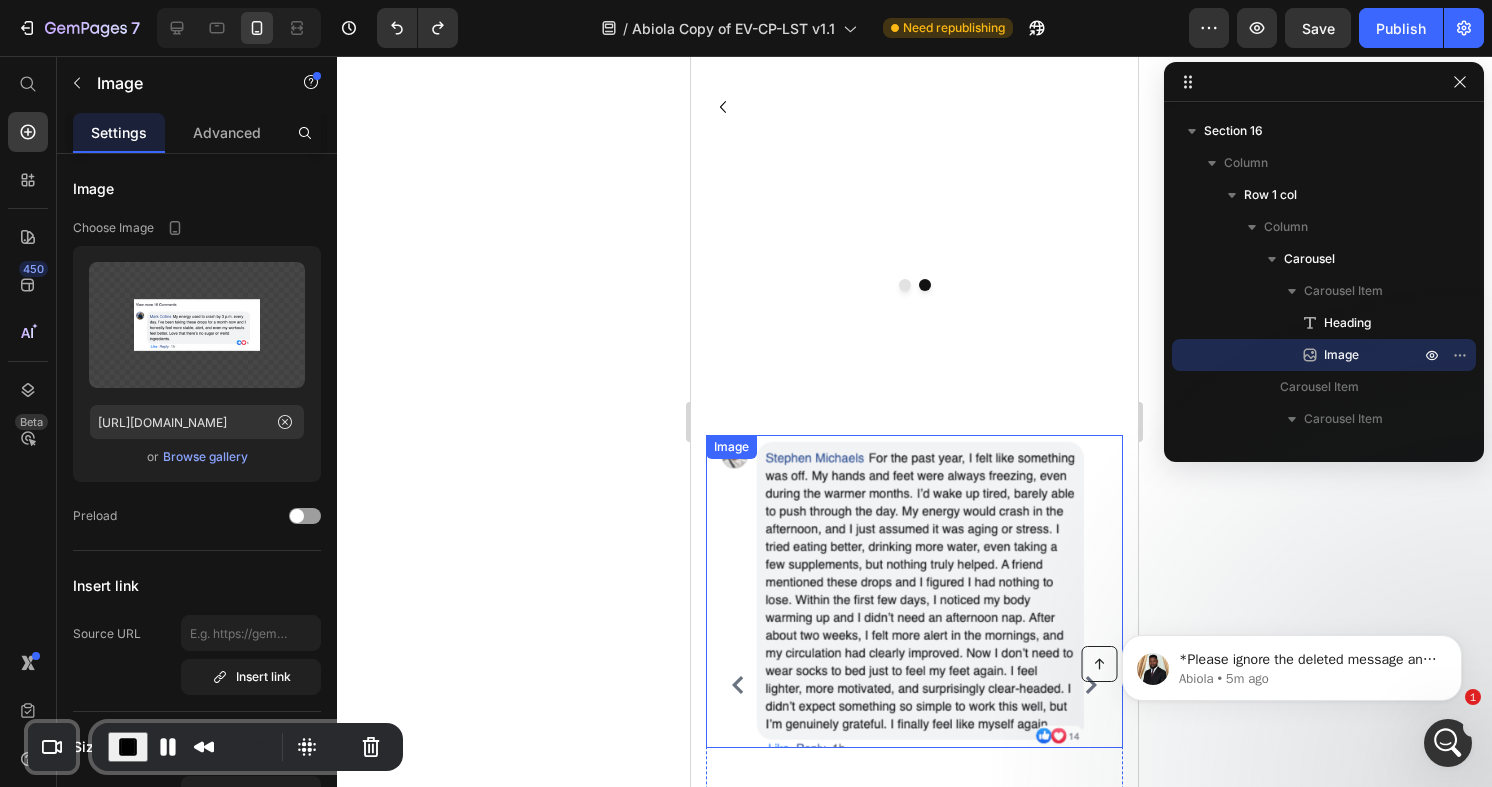 scroll, scrollTop: 11615, scrollLeft: 0, axis: vertical 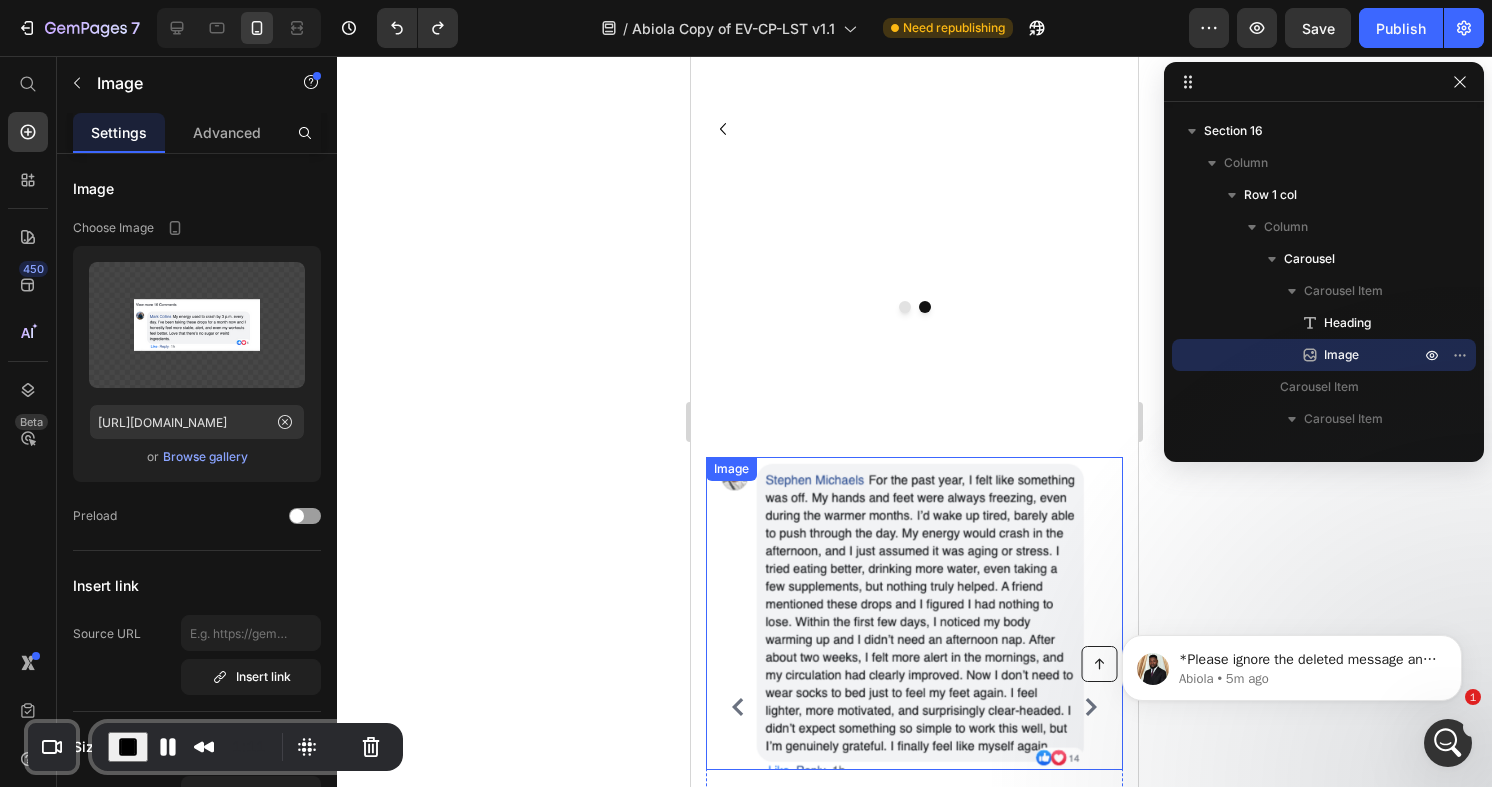 click at bounding box center (914, 613) 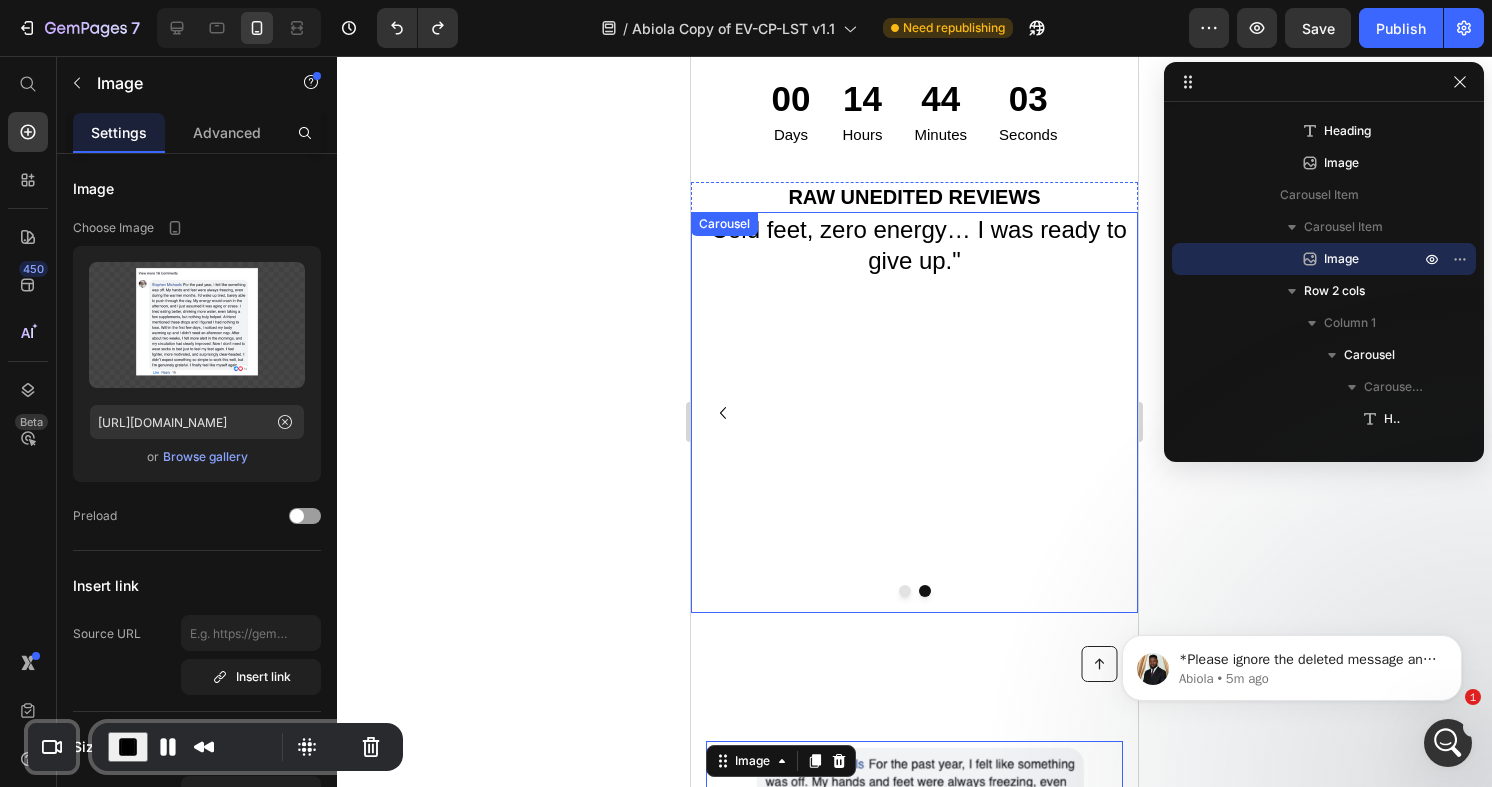 scroll, scrollTop: 11353, scrollLeft: 0, axis: vertical 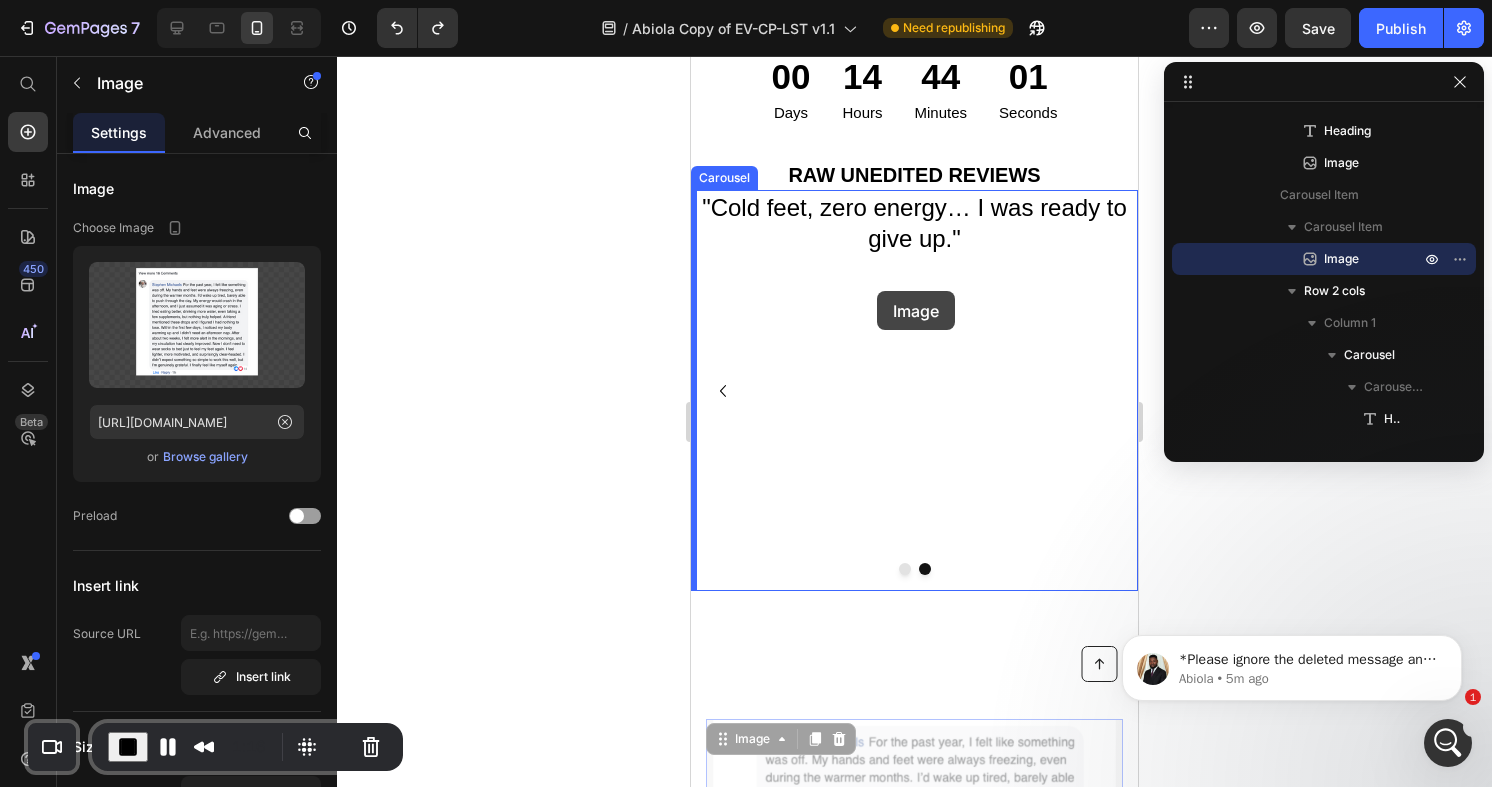 drag, startPoint x: 757, startPoint y: 731, endPoint x: 877, endPoint y: 291, distance: 456.07016 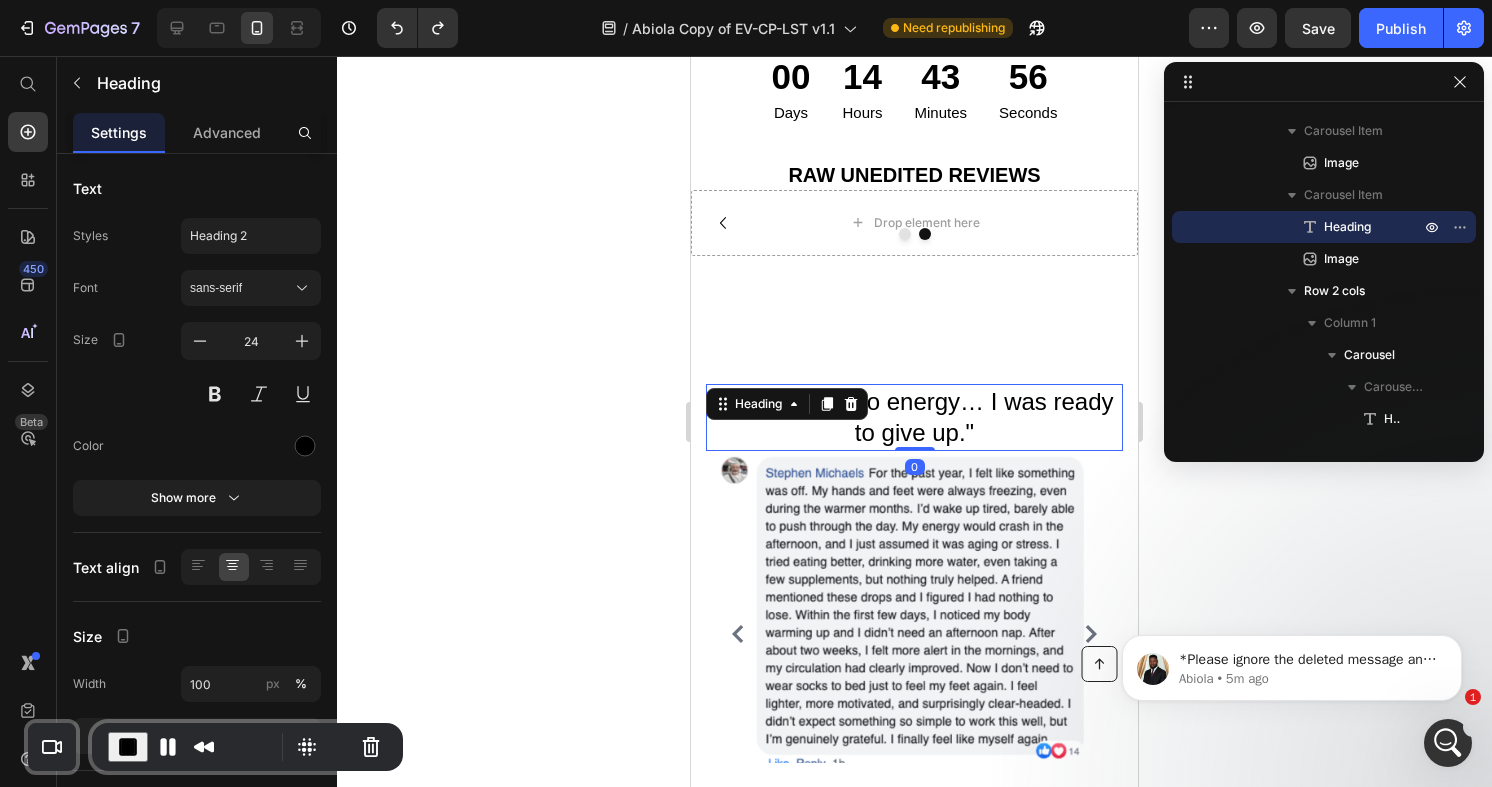click on ""Cold feet, zero energy… I was ready to give up." Heading   0" at bounding box center [914, 417] 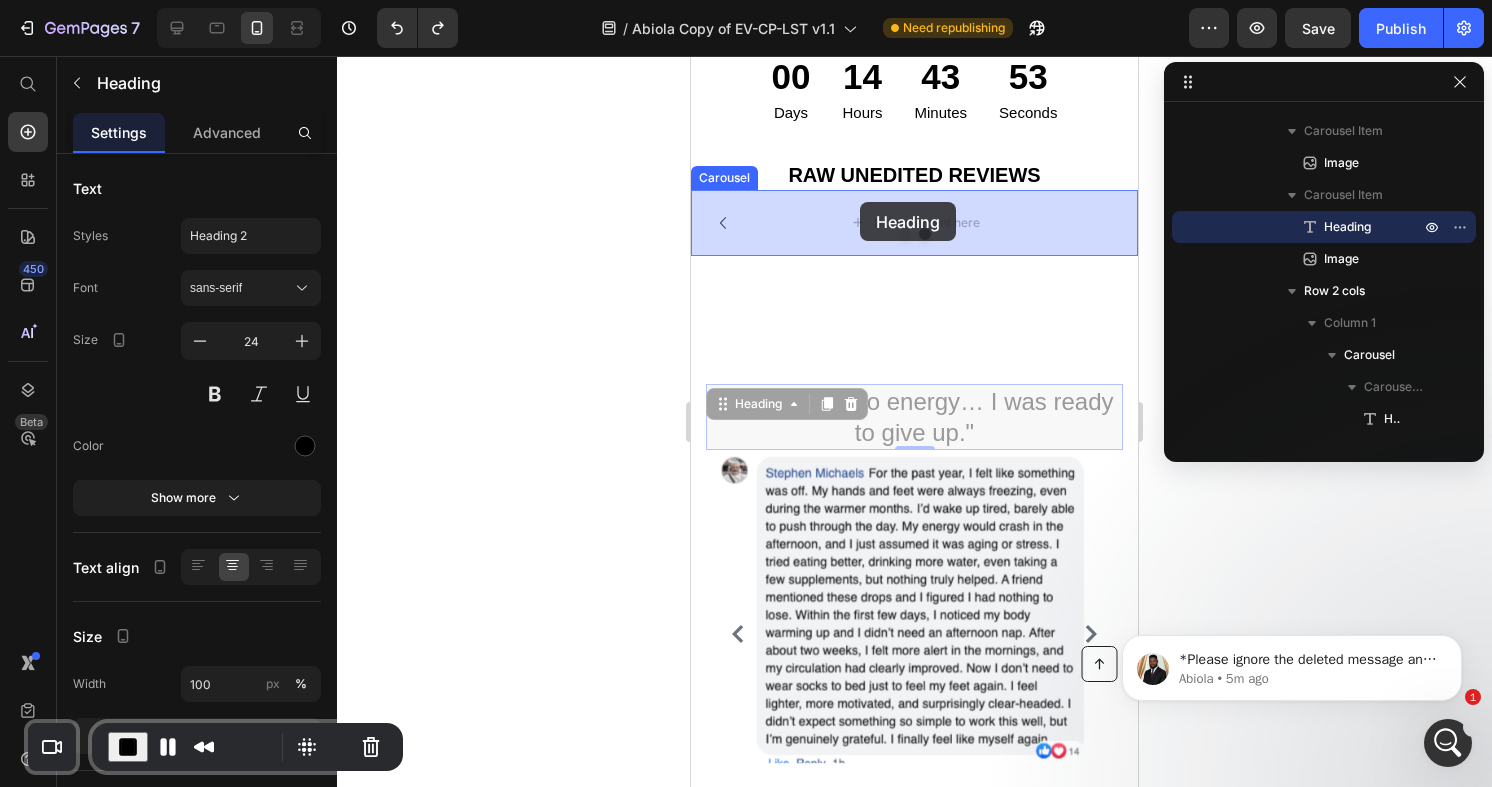 drag, startPoint x: 763, startPoint y: 406, endPoint x: 860, endPoint y: 201, distance: 226.79065 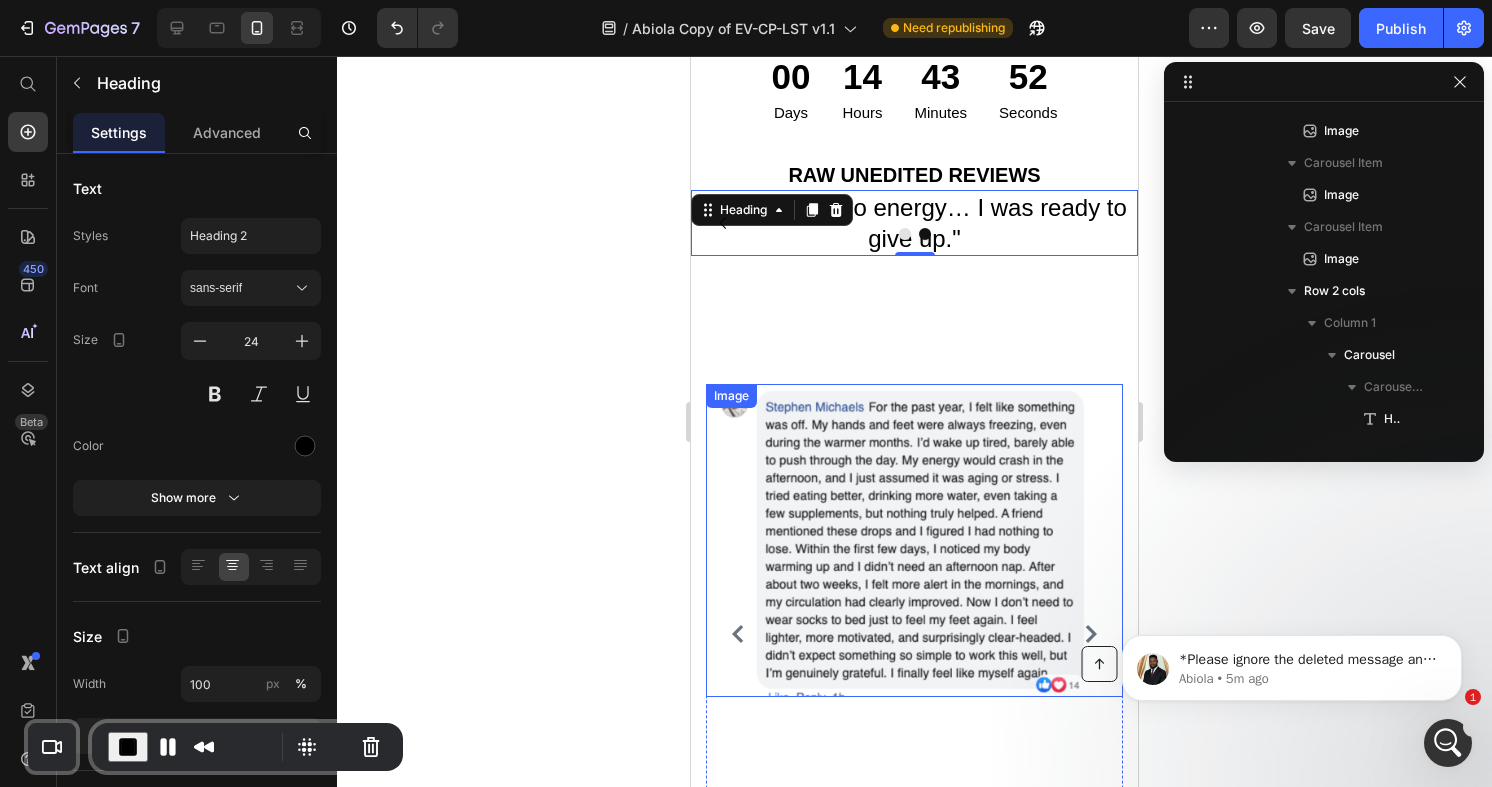 click at bounding box center (914, 540) 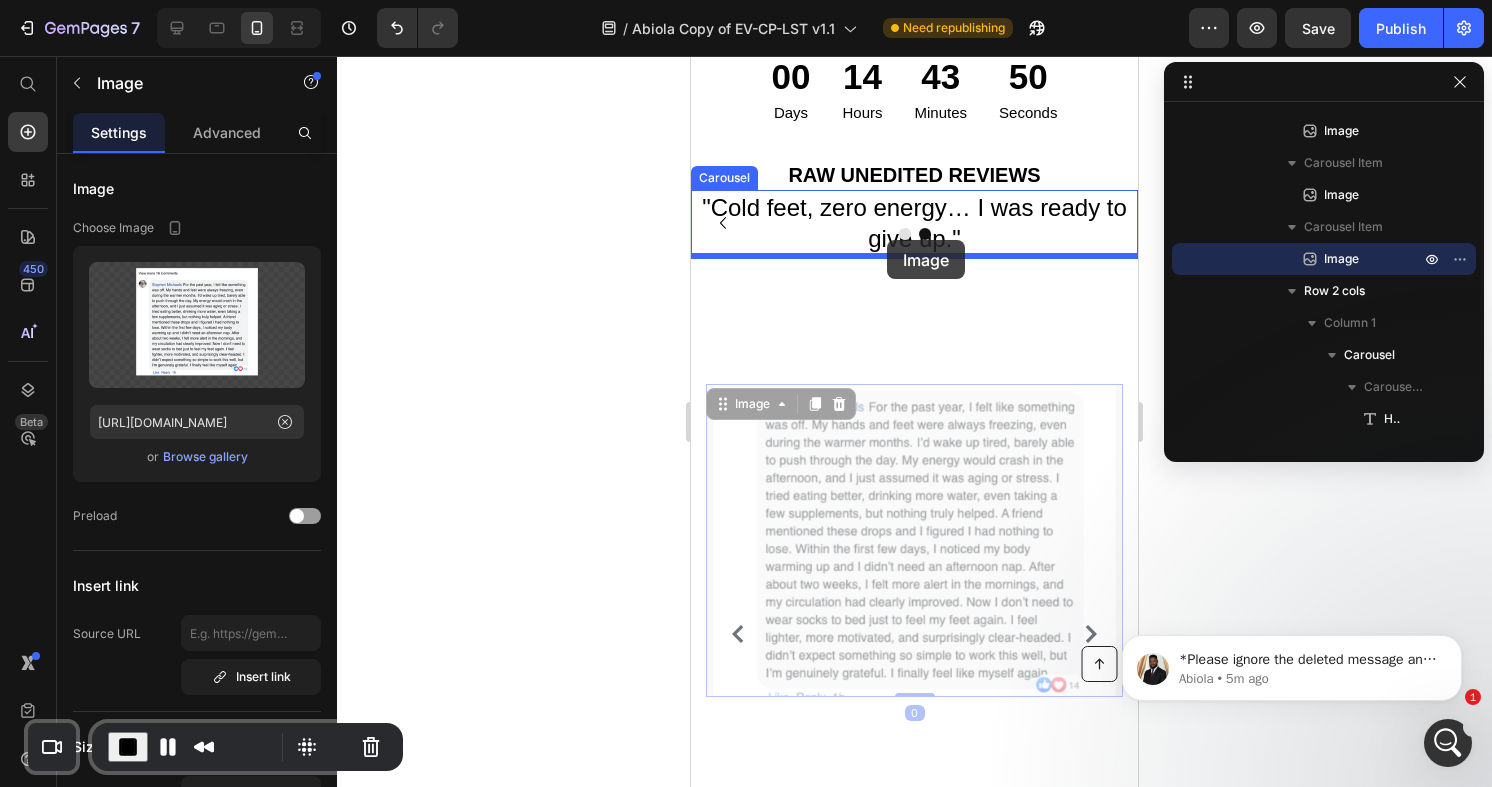 drag, startPoint x: 747, startPoint y: 412, endPoint x: 887, endPoint y: 240, distance: 221.77466 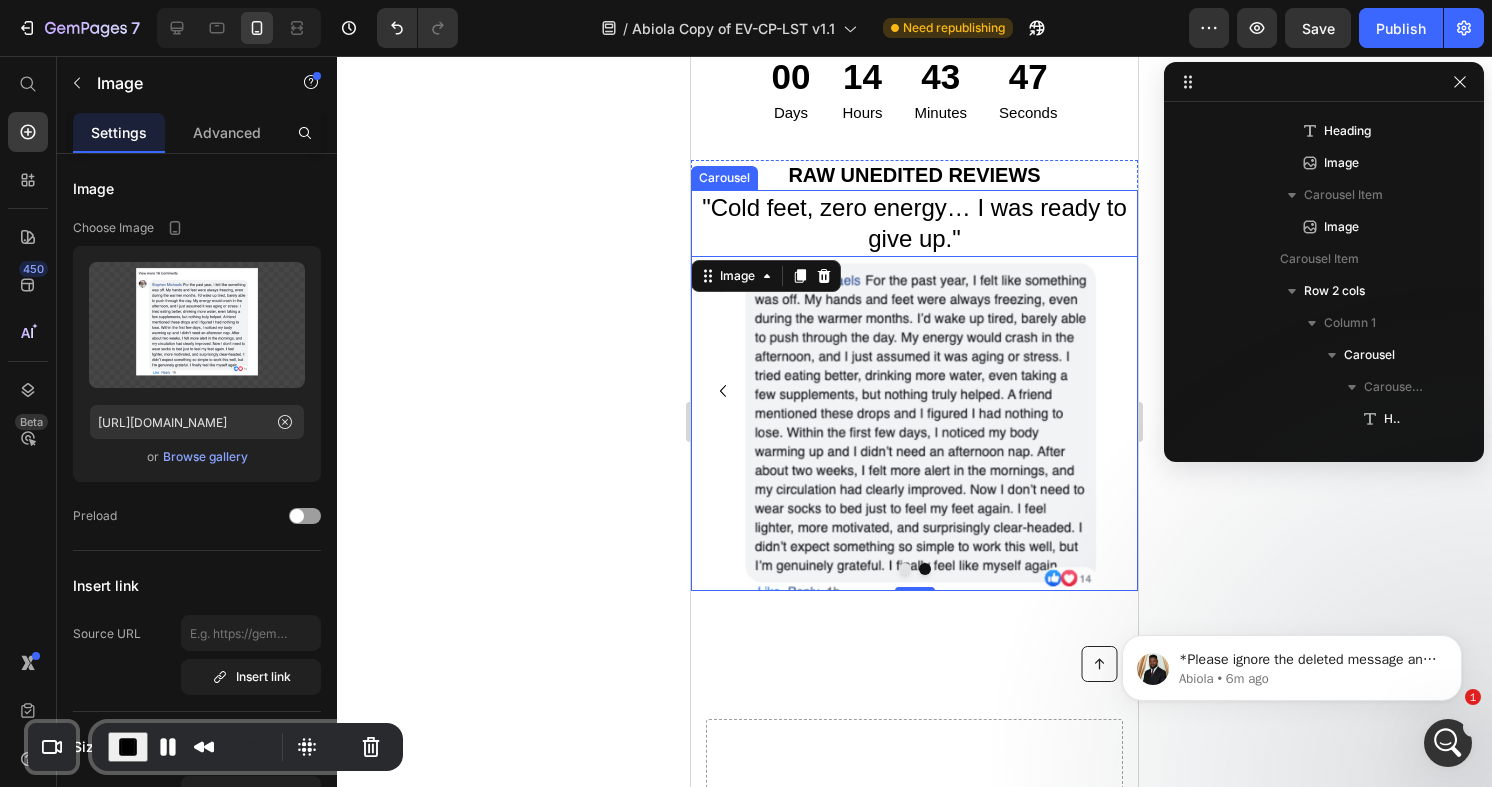 scroll, scrollTop: 891, scrollLeft: 0, axis: vertical 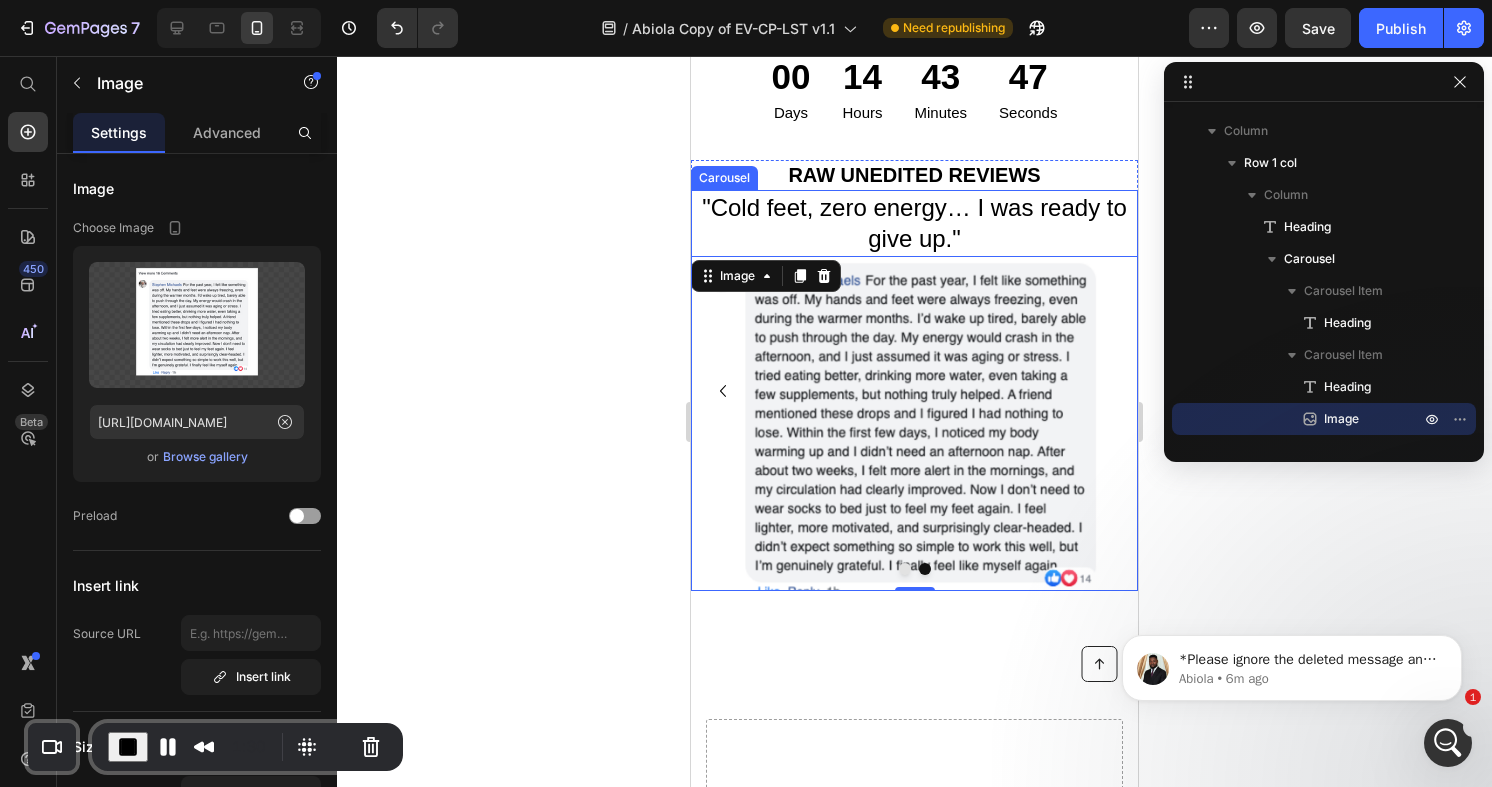 click 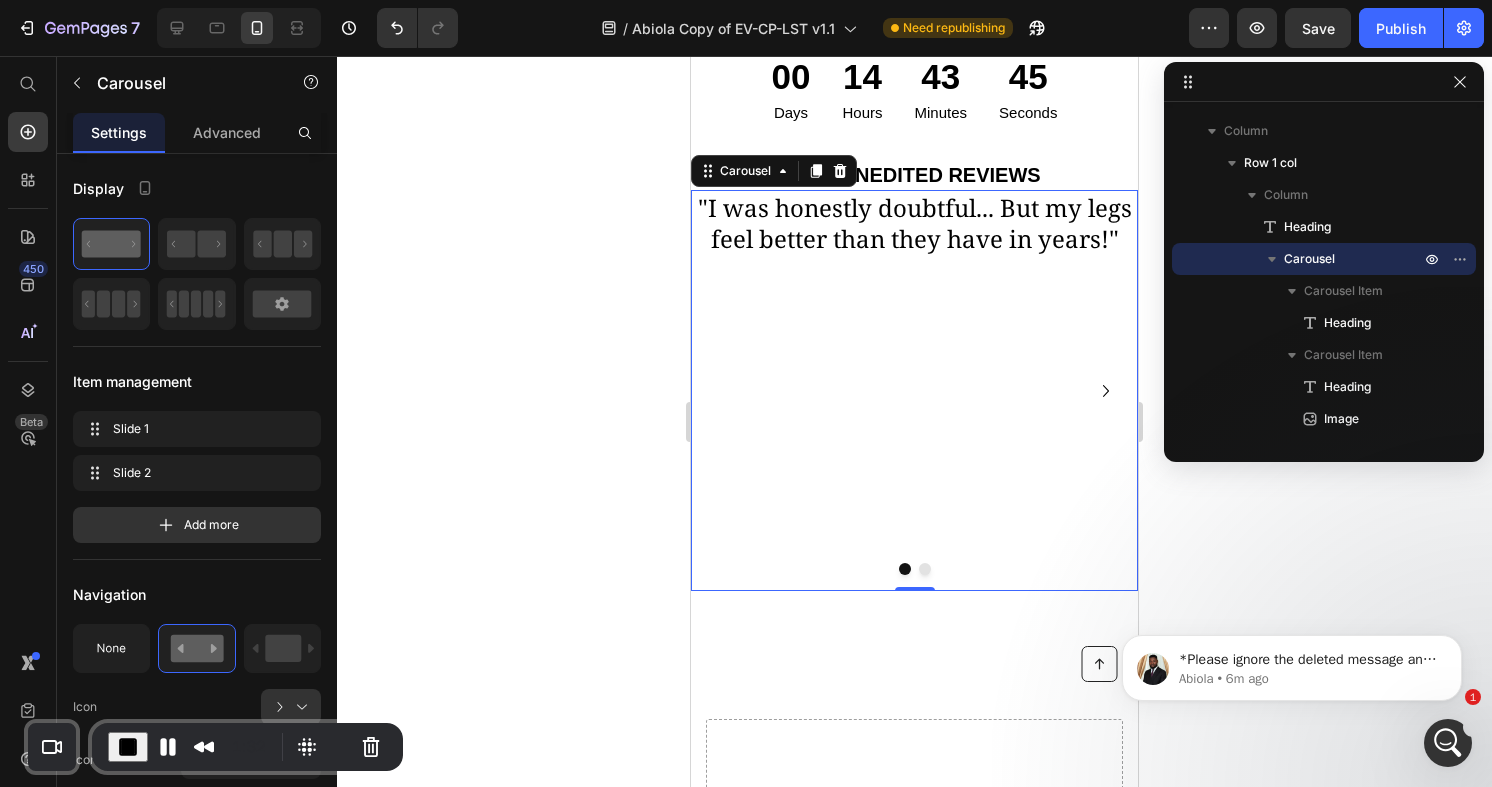 click 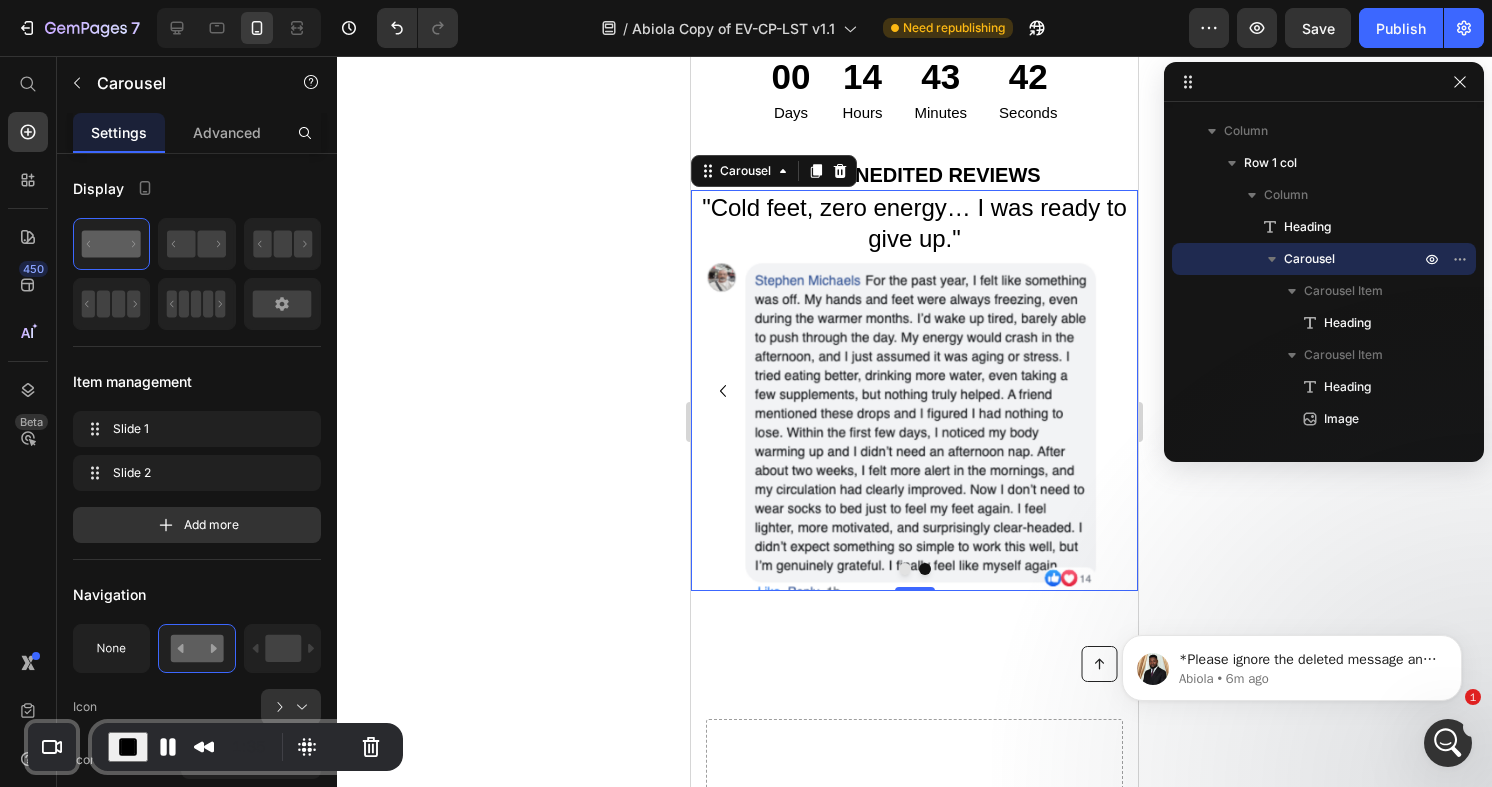 click at bounding box center [128, 747] 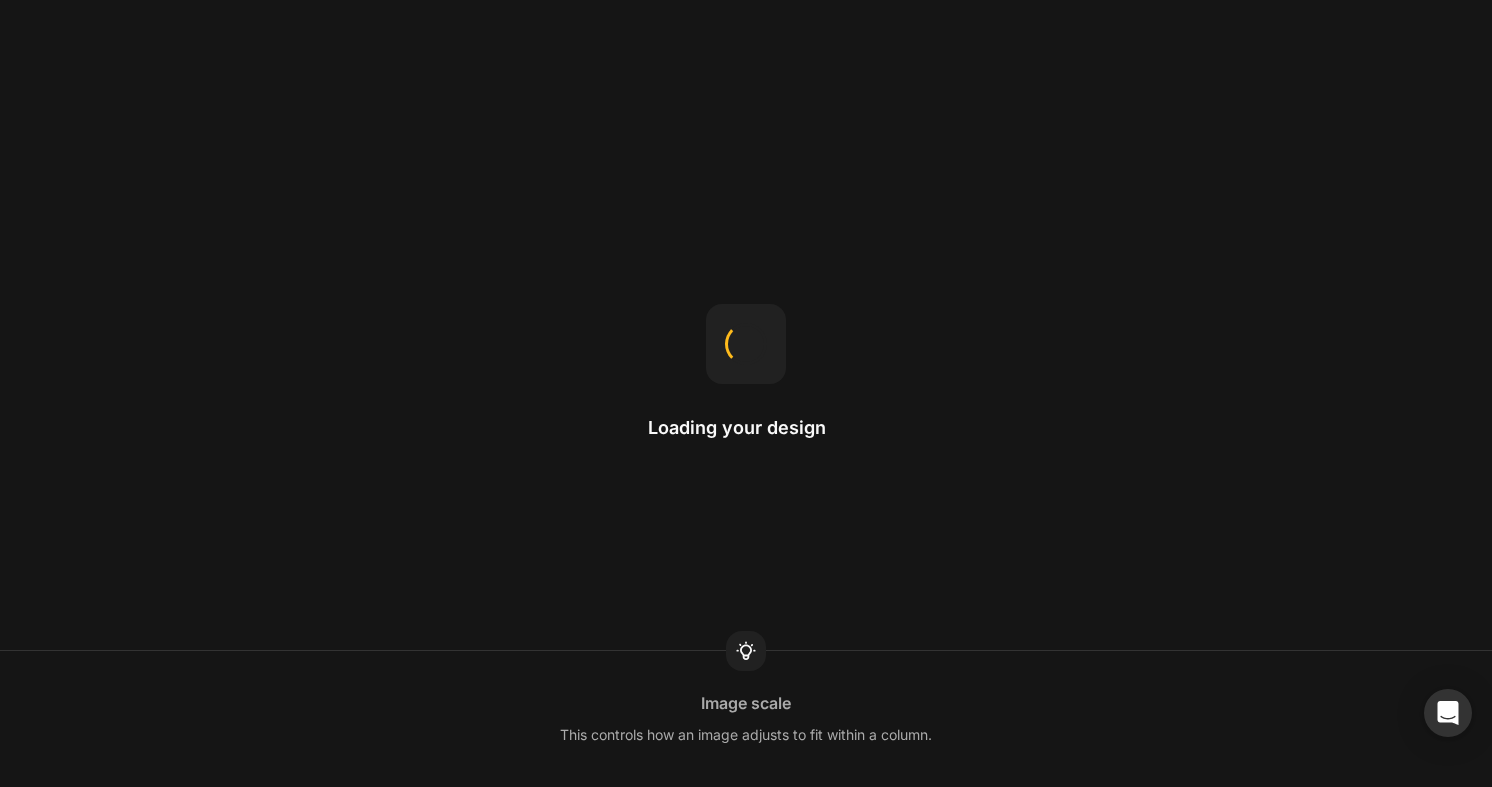 scroll, scrollTop: 0, scrollLeft: 0, axis: both 